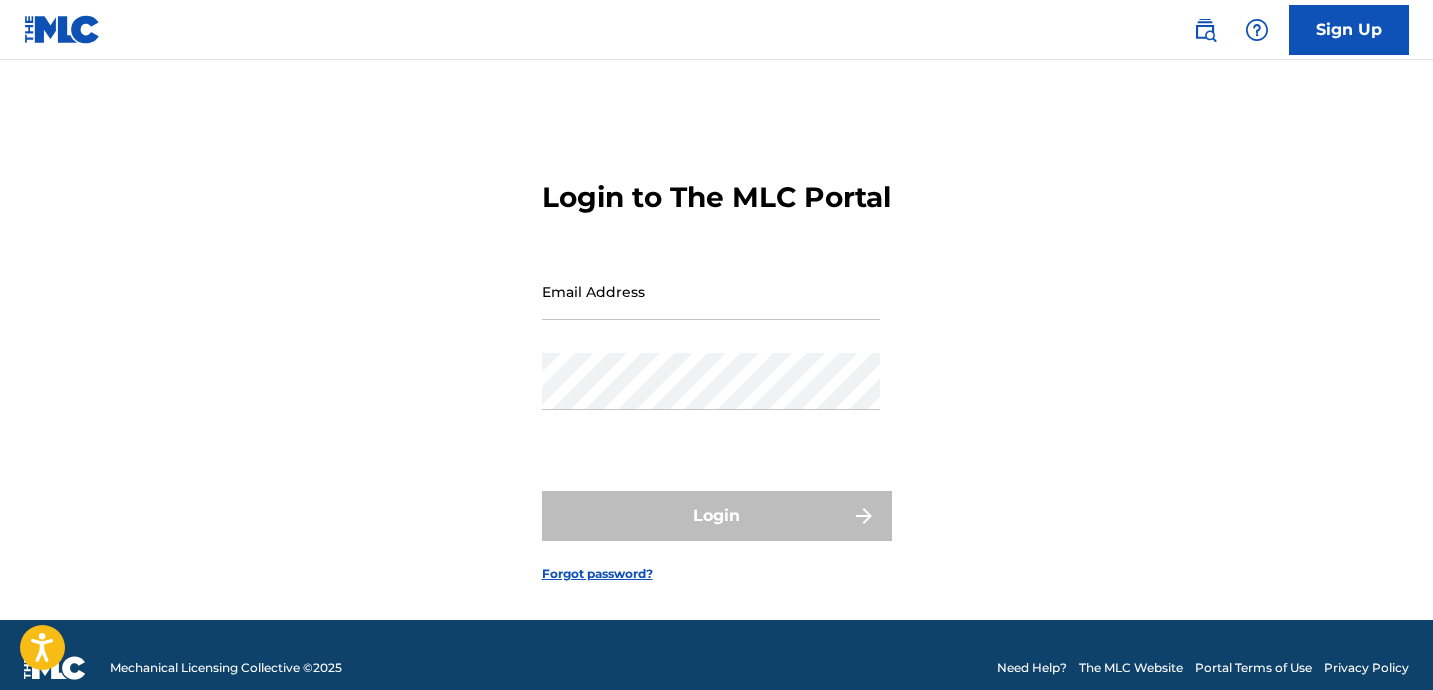 scroll, scrollTop: 0, scrollLeft: 0, axis: both 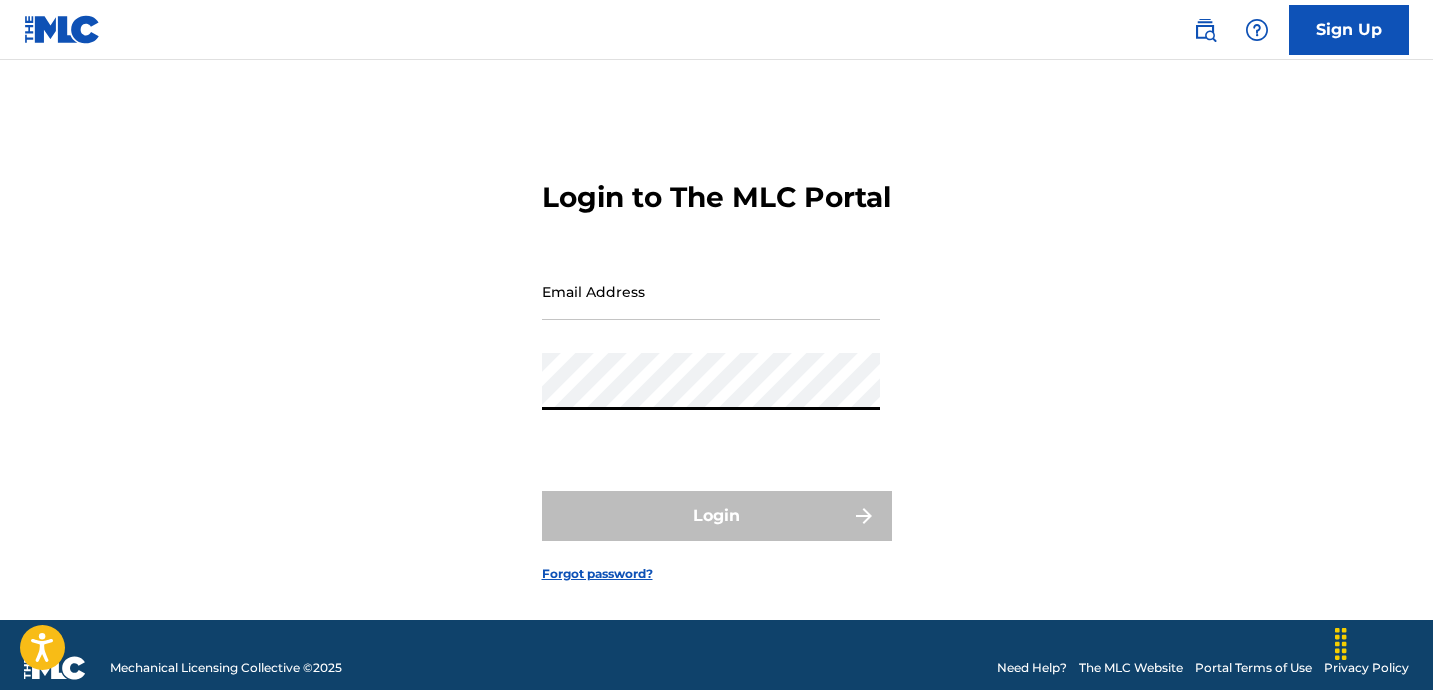 type on "[EMAIL]" 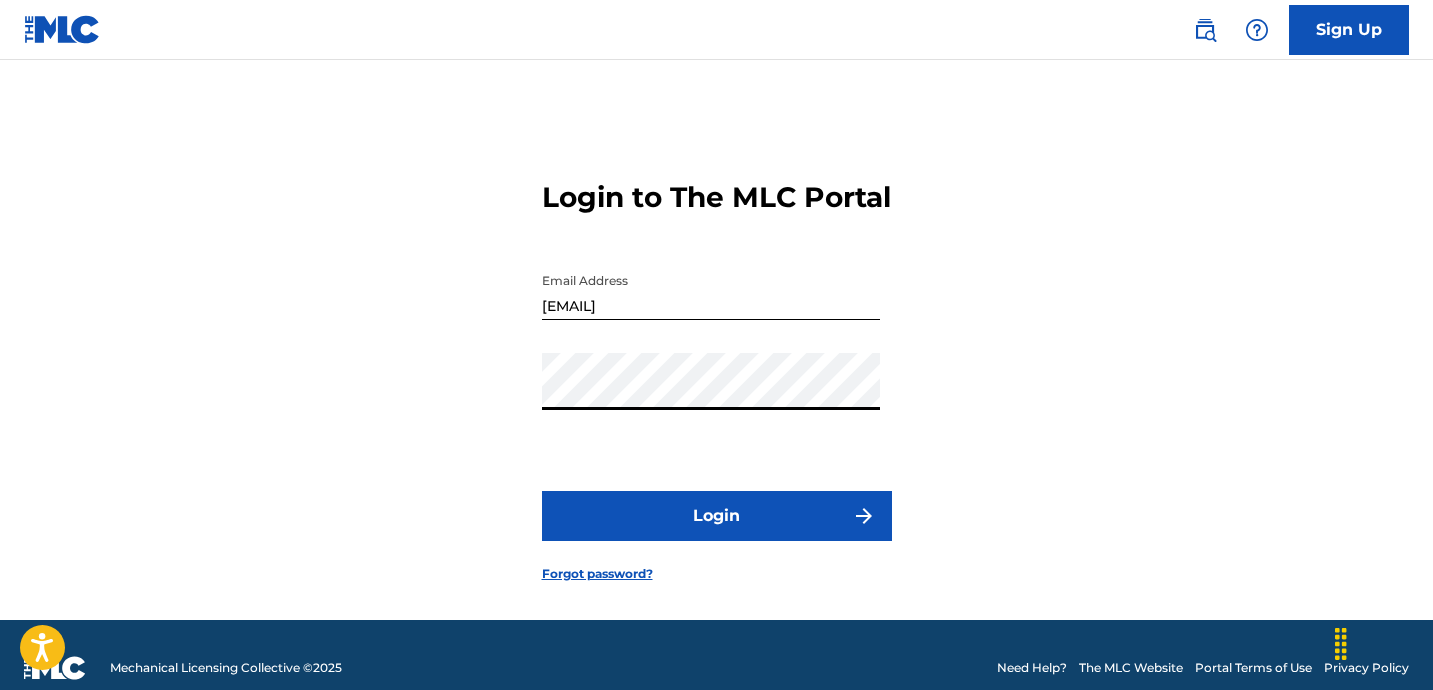 click on "Login" at bounding box center [717, 516] 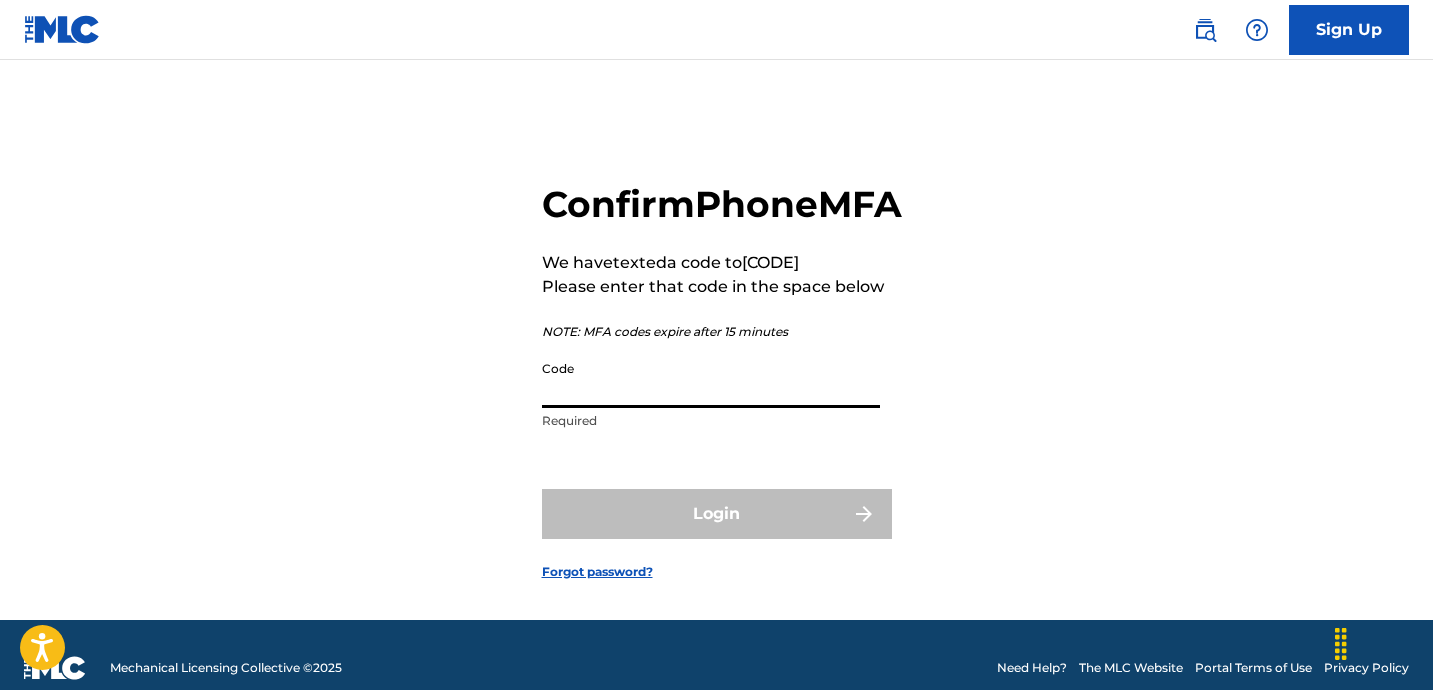 click on "Code" at bounding box center [711, 379] 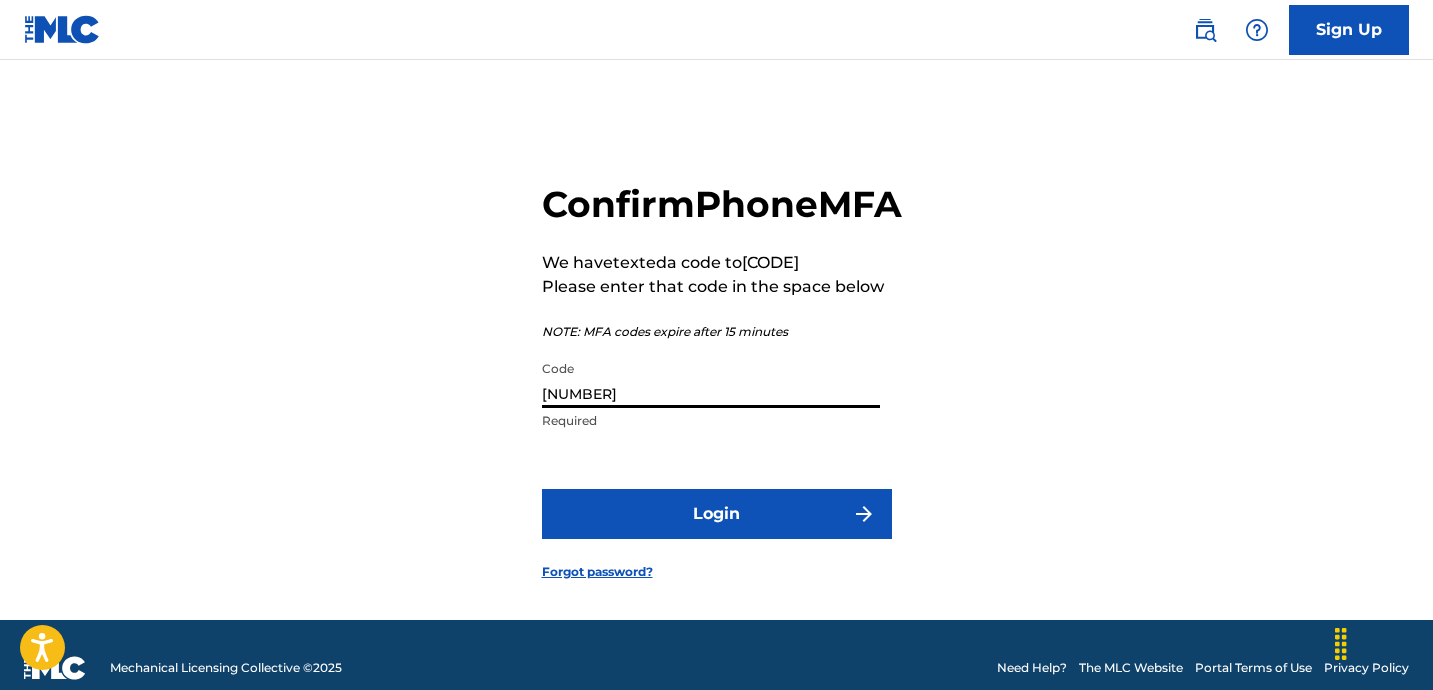 type on "904209" 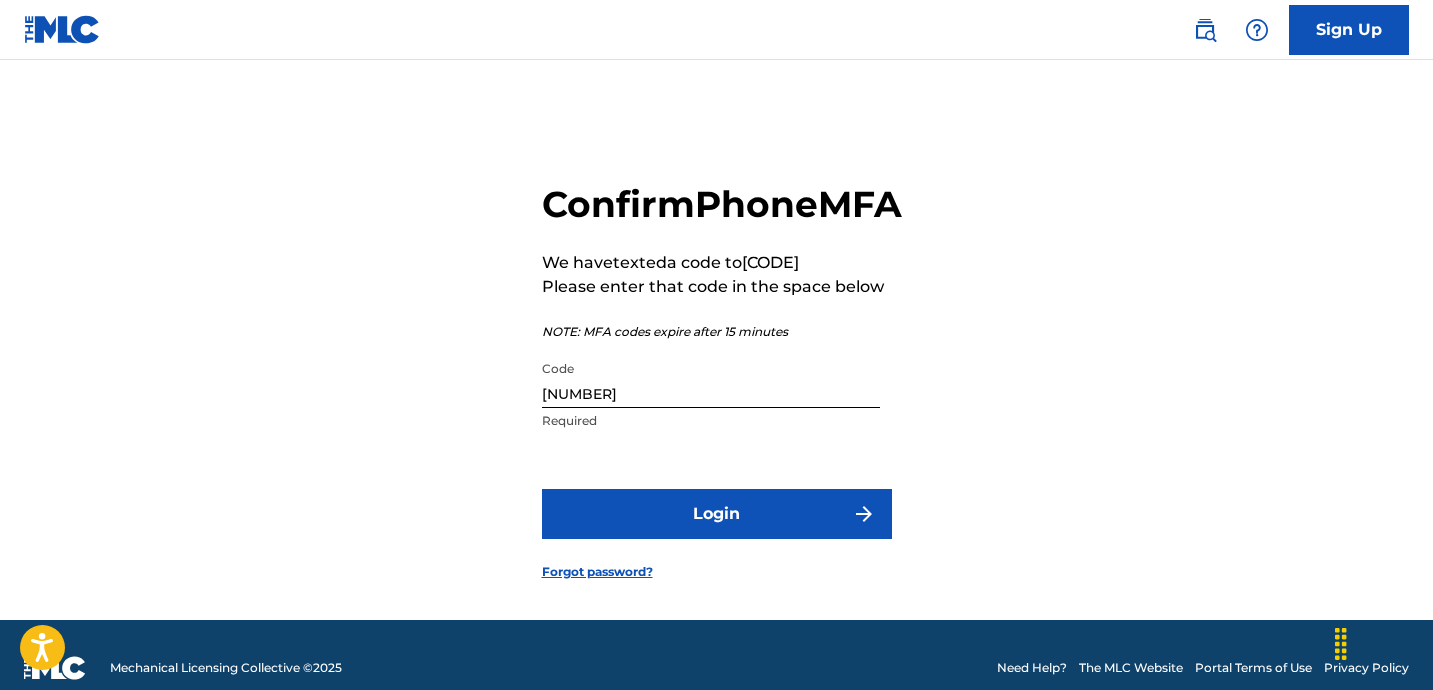 click on "Login" at bounding box center (717, 514) 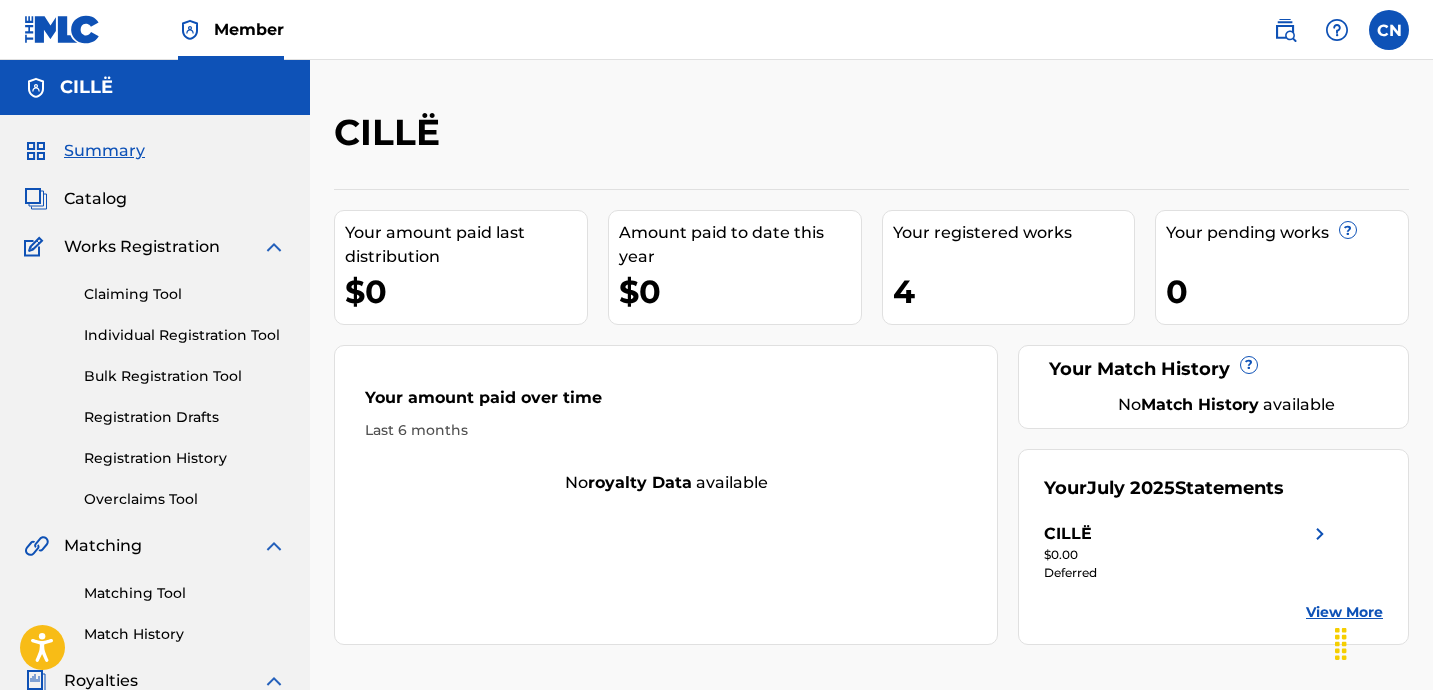 scroll, scrollTop: 0, scrollLeft: 0, axis: both 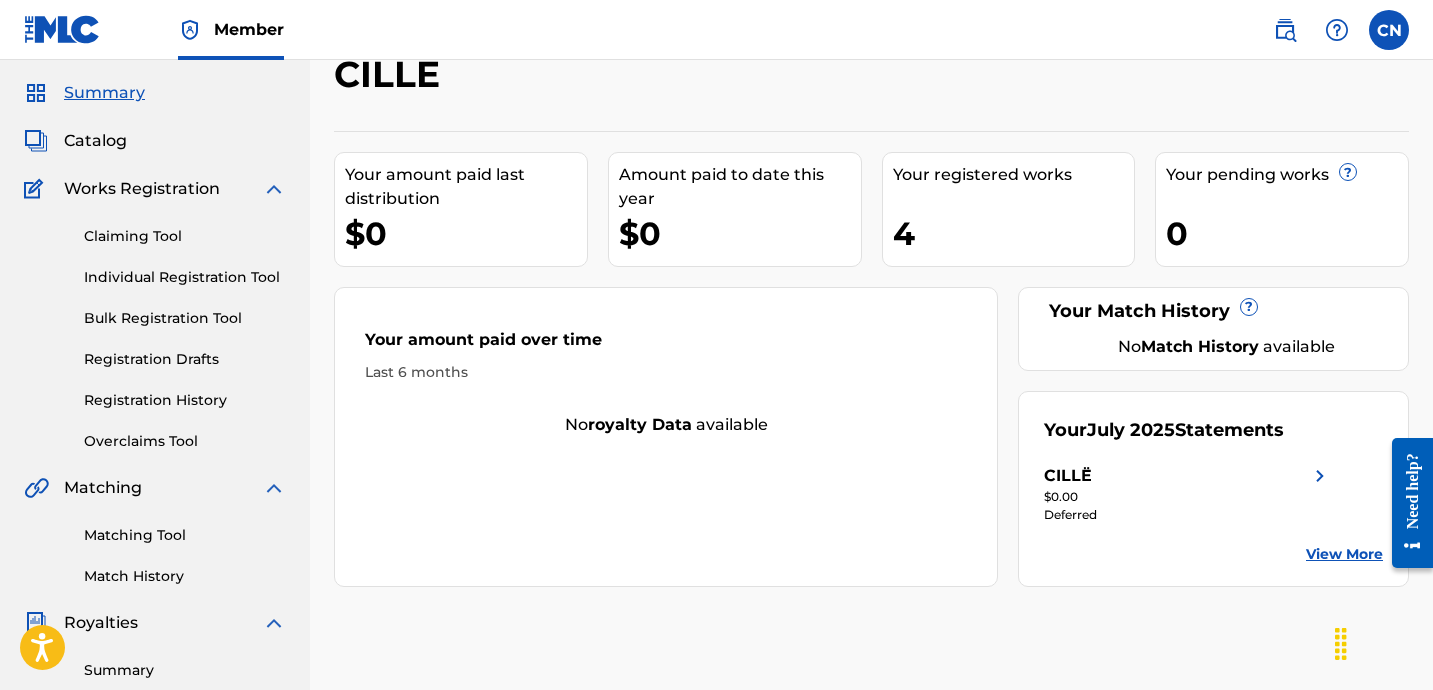 click on "Individual Registration Tool" at bounding box center (185, 277) 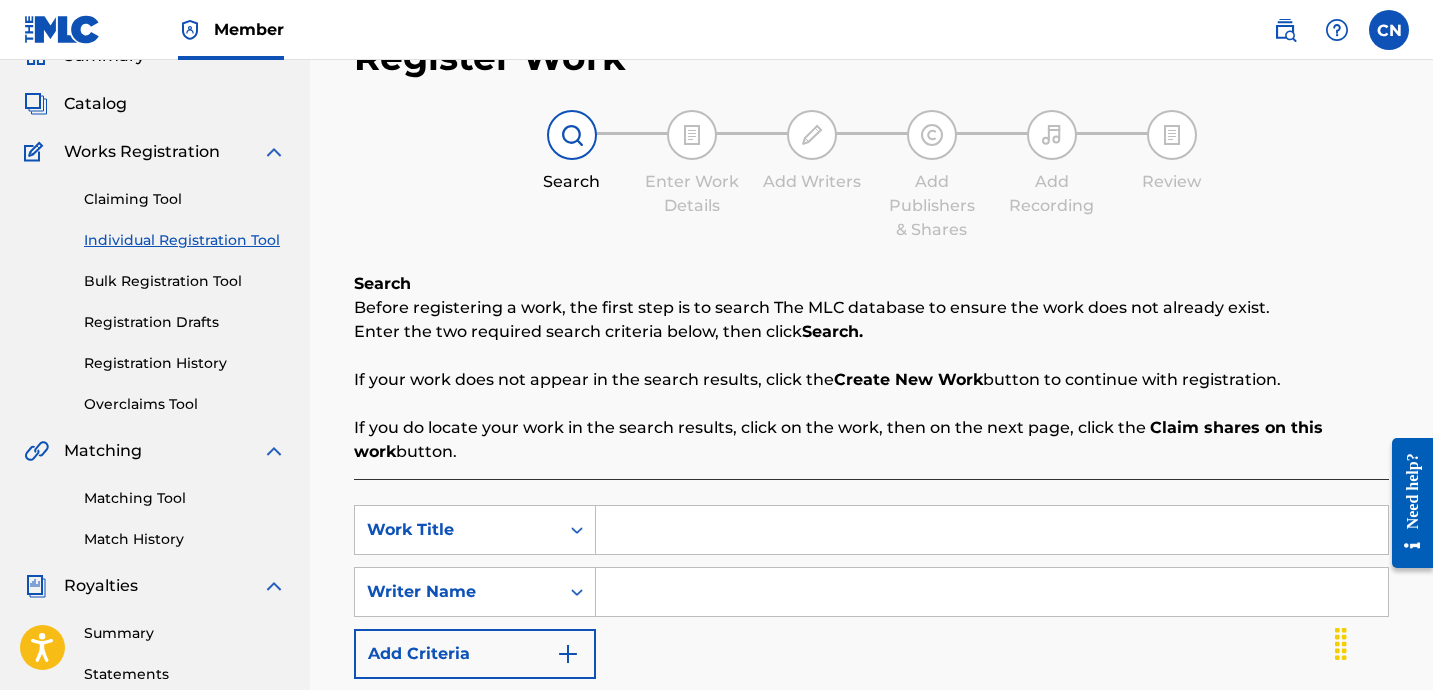 scroll, scrollTop: 67, scrollLeft: 0, axis: vertical 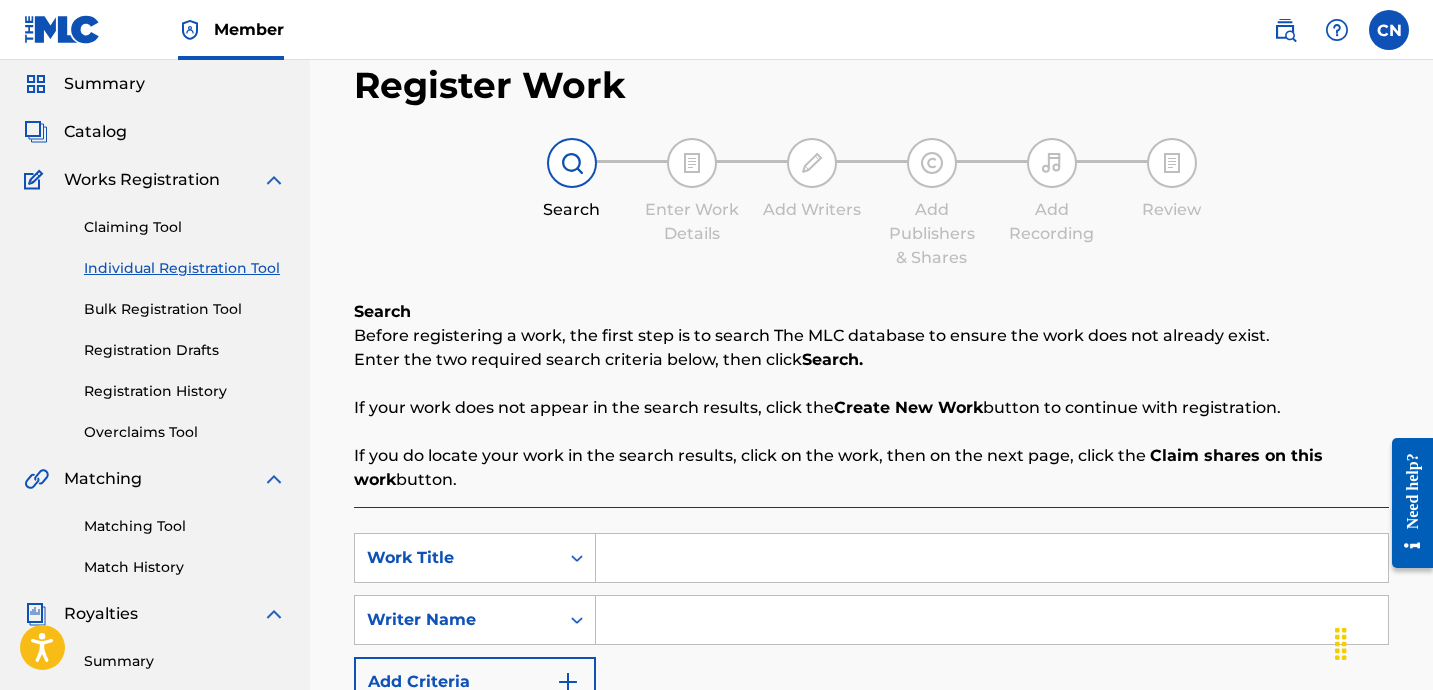 click on "Claiming Tool" at bounding box center [185, 227] 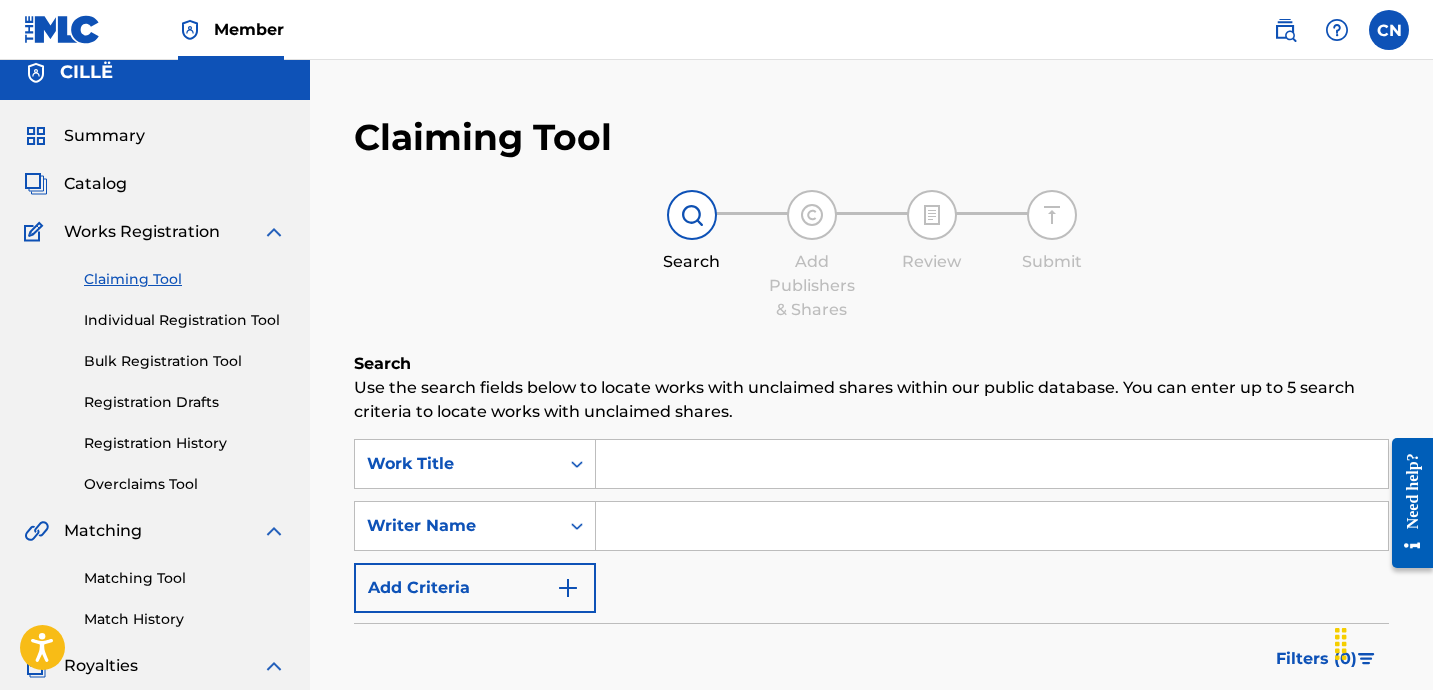 scroll, scrollTop: 0, scrollLeft: 0, axis: both 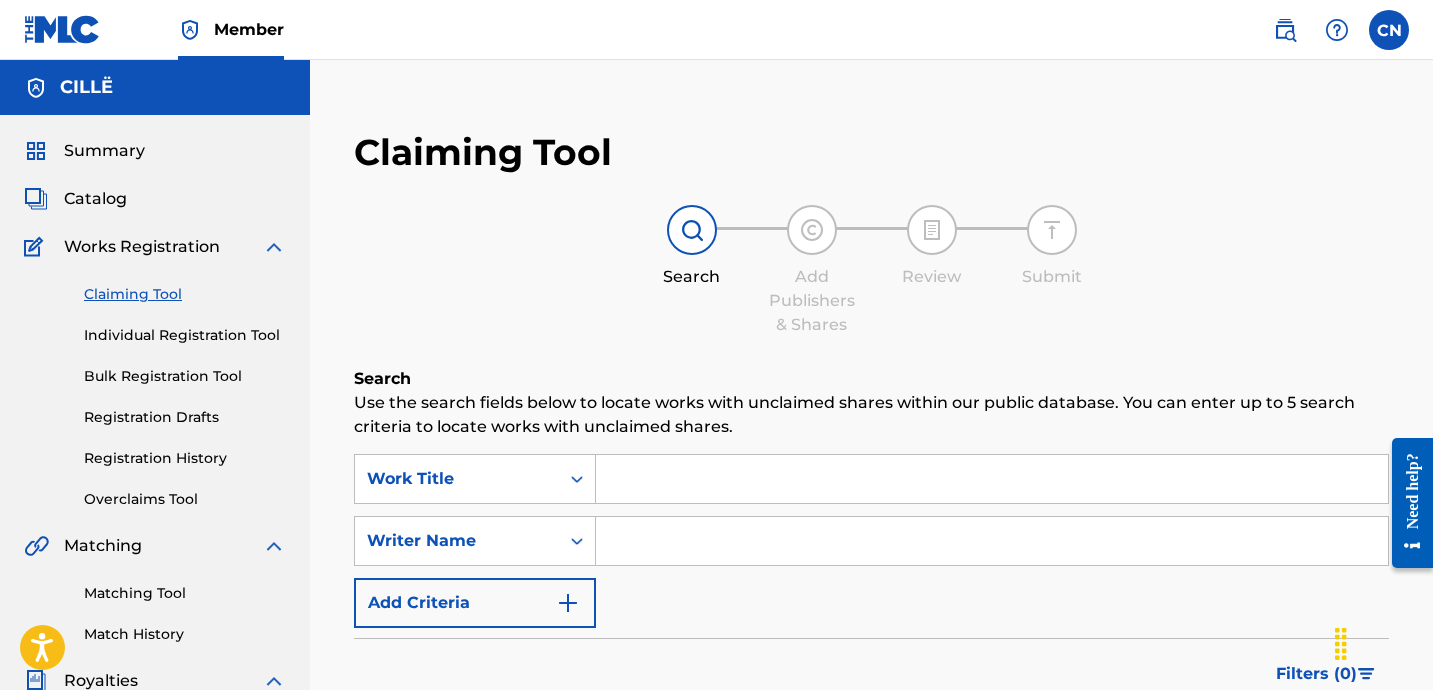 click on "Individual Registration Tool" at bounding box center [185, 335] 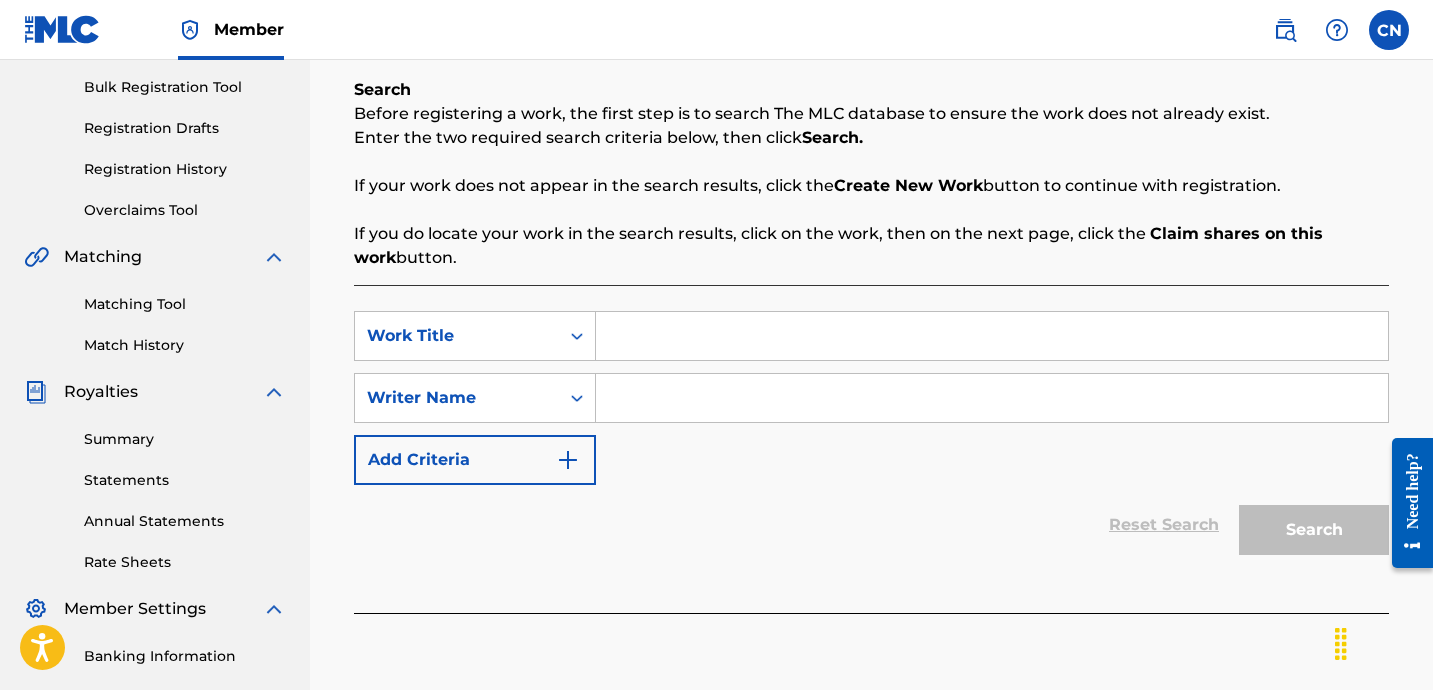 scroll, scrollTop: 294, scrollLeft: 0, axis: vertical 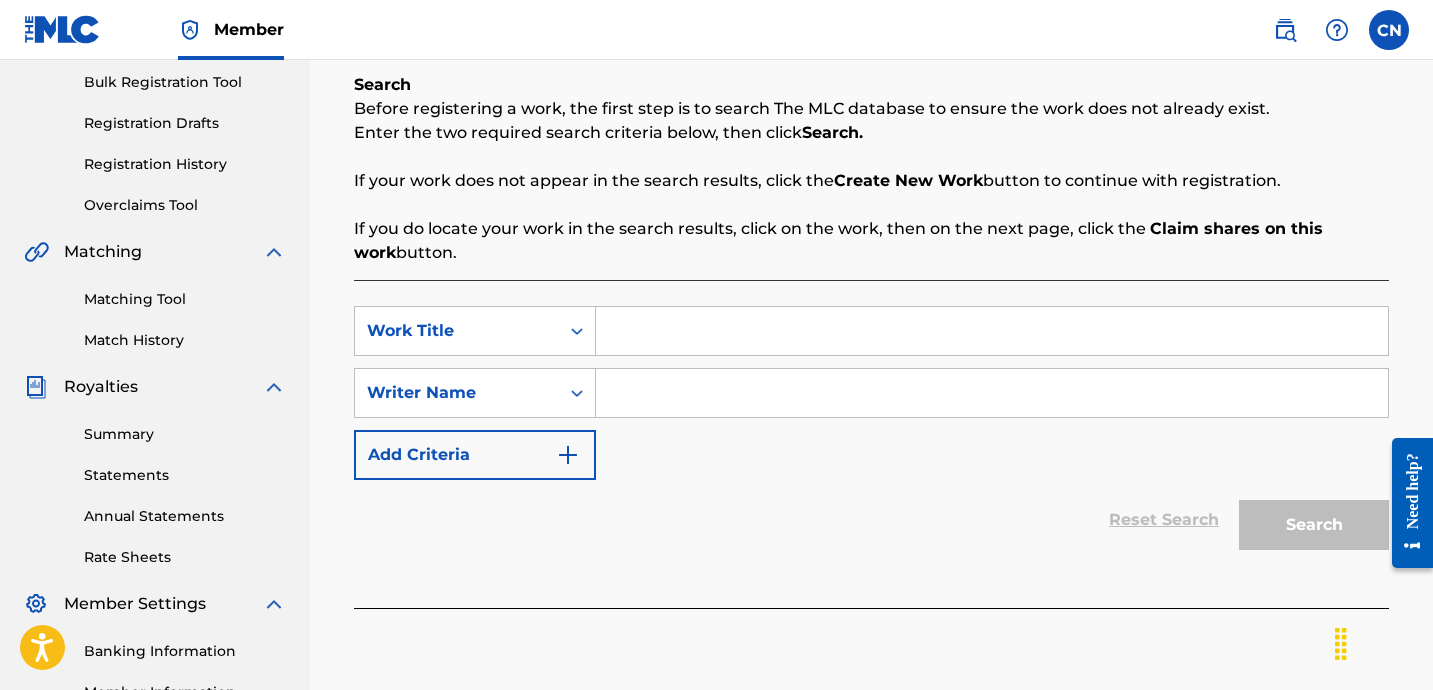 click at bounding box center [992, 331] 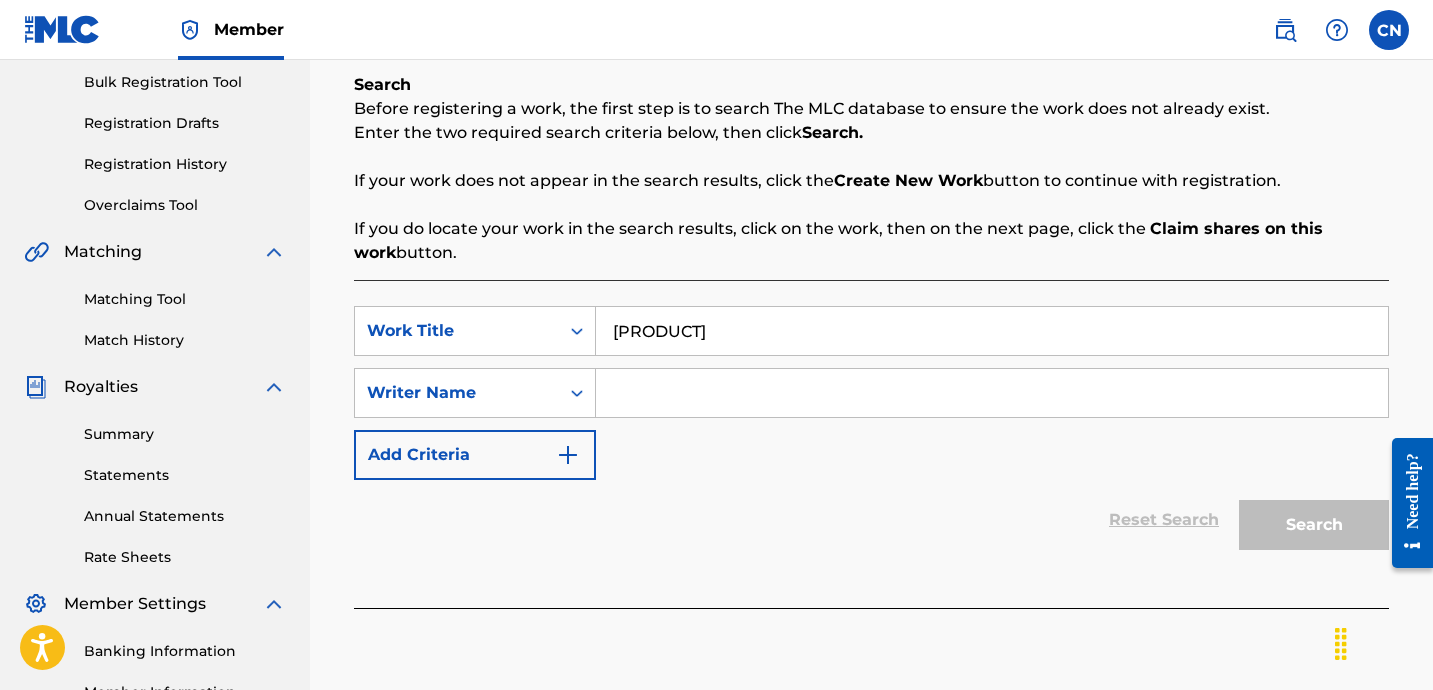 type on "[NAME] [NAME]" 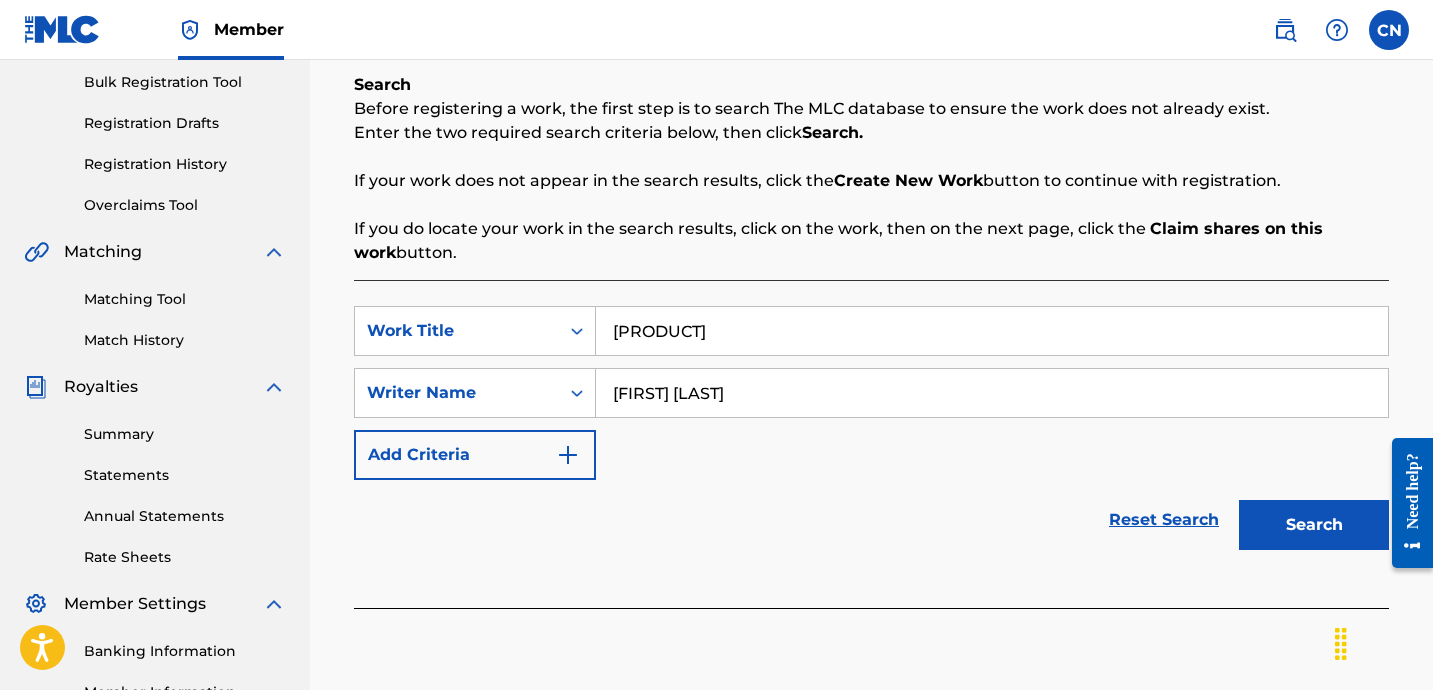 click on "Search" at bounding box center [1314, 525] 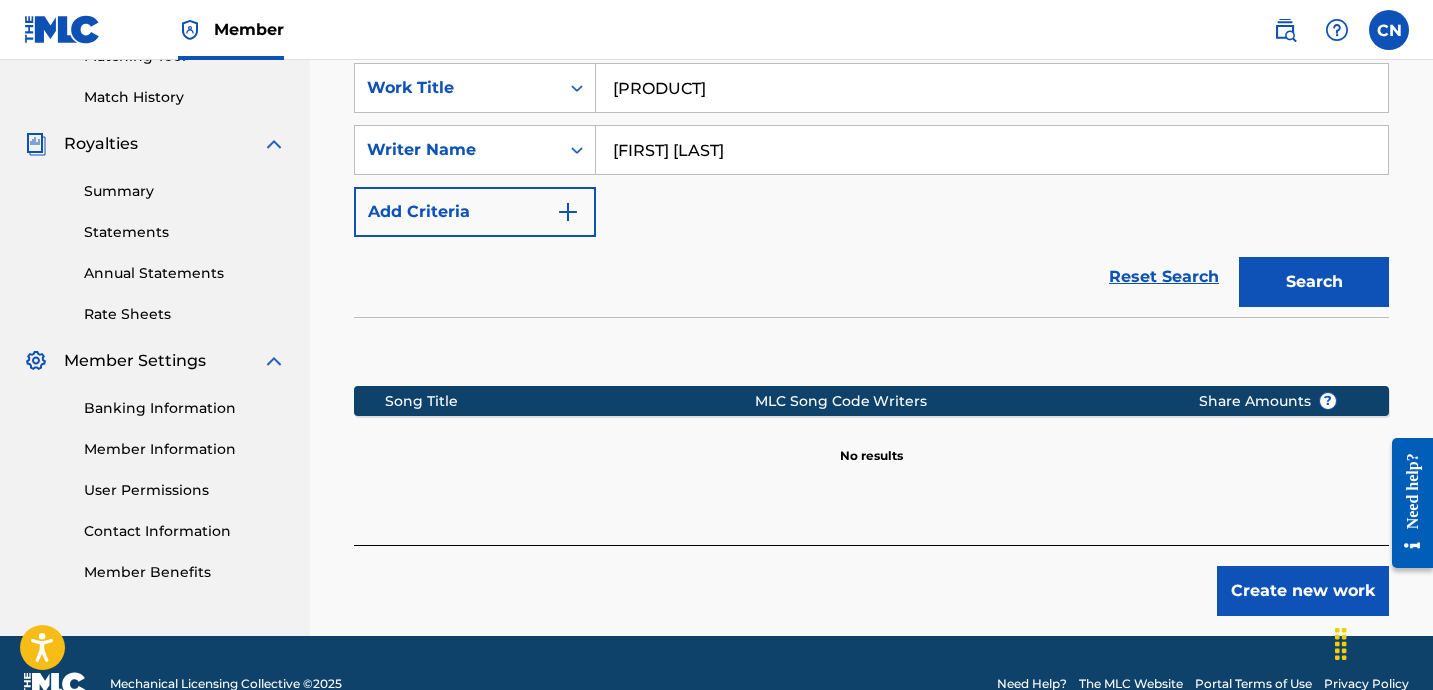 scroll, scrollTop: 456, scrollLeft: 0, axis: vertical 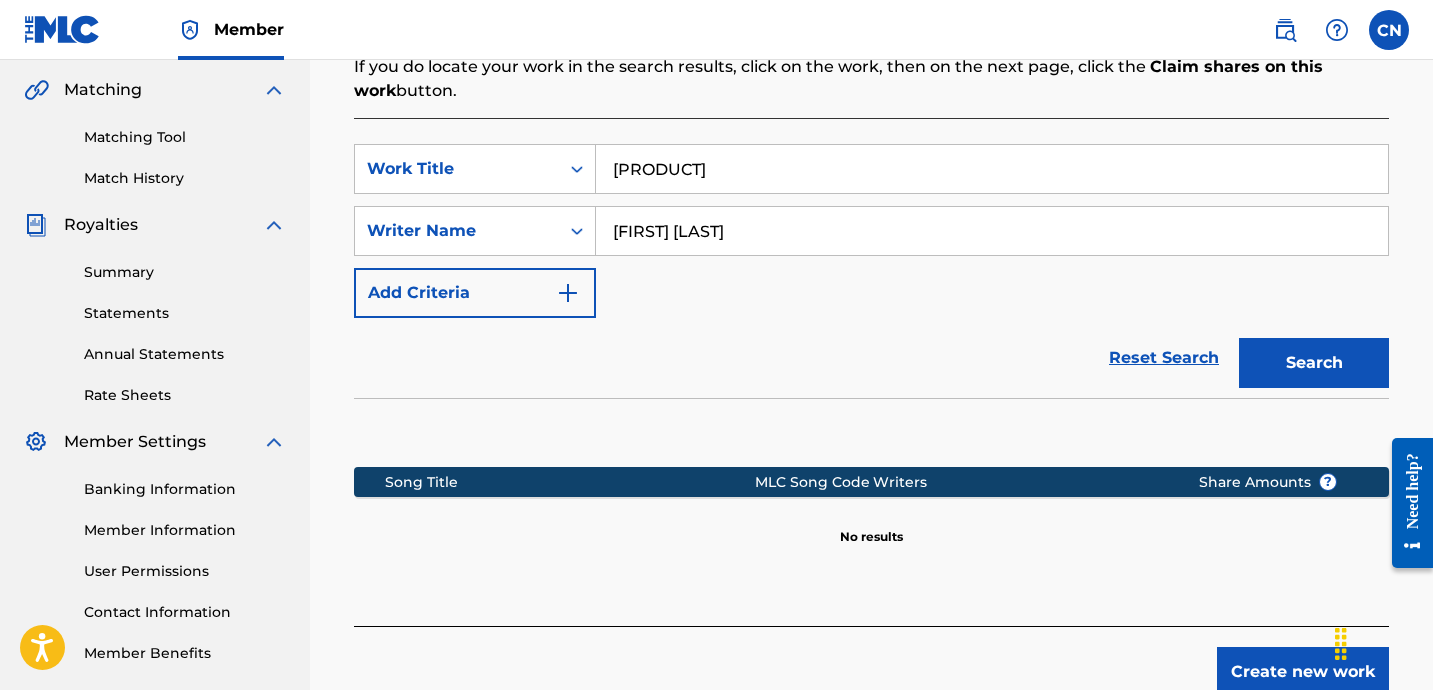 drag, startPoint x: 782, startPoint y: 232, endPoint x: 753, endPoint y: 232, distance: 29 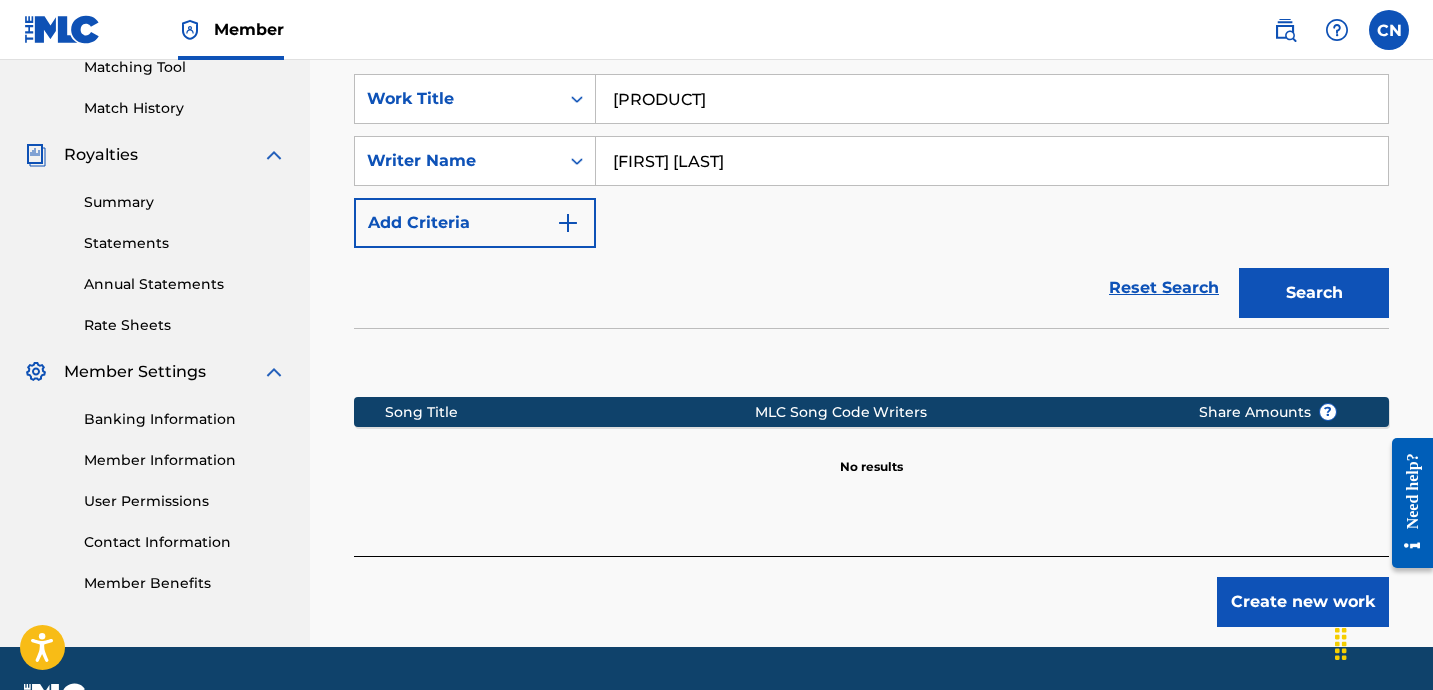 scroll, scrollTop: 579, scrollLeft: 0, axis: vertical 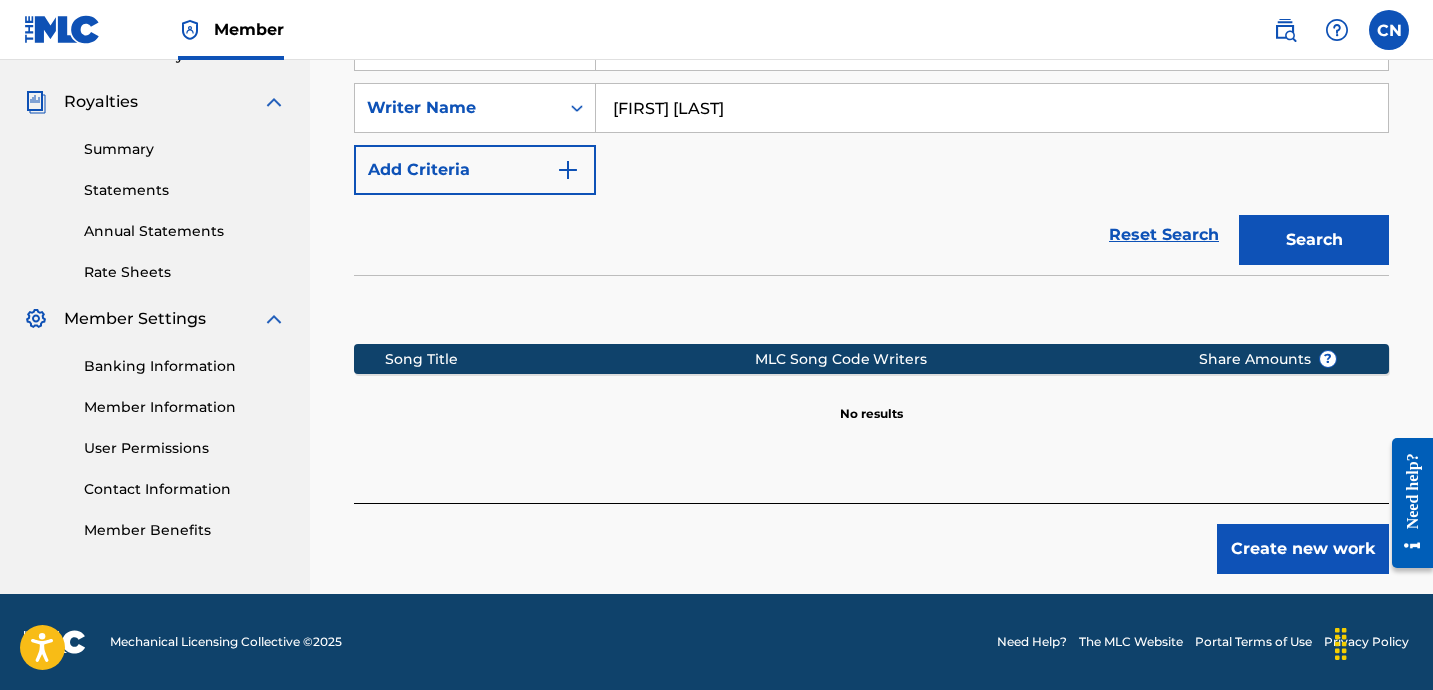 click on "Create new work" at bounding box center (1303, 549) 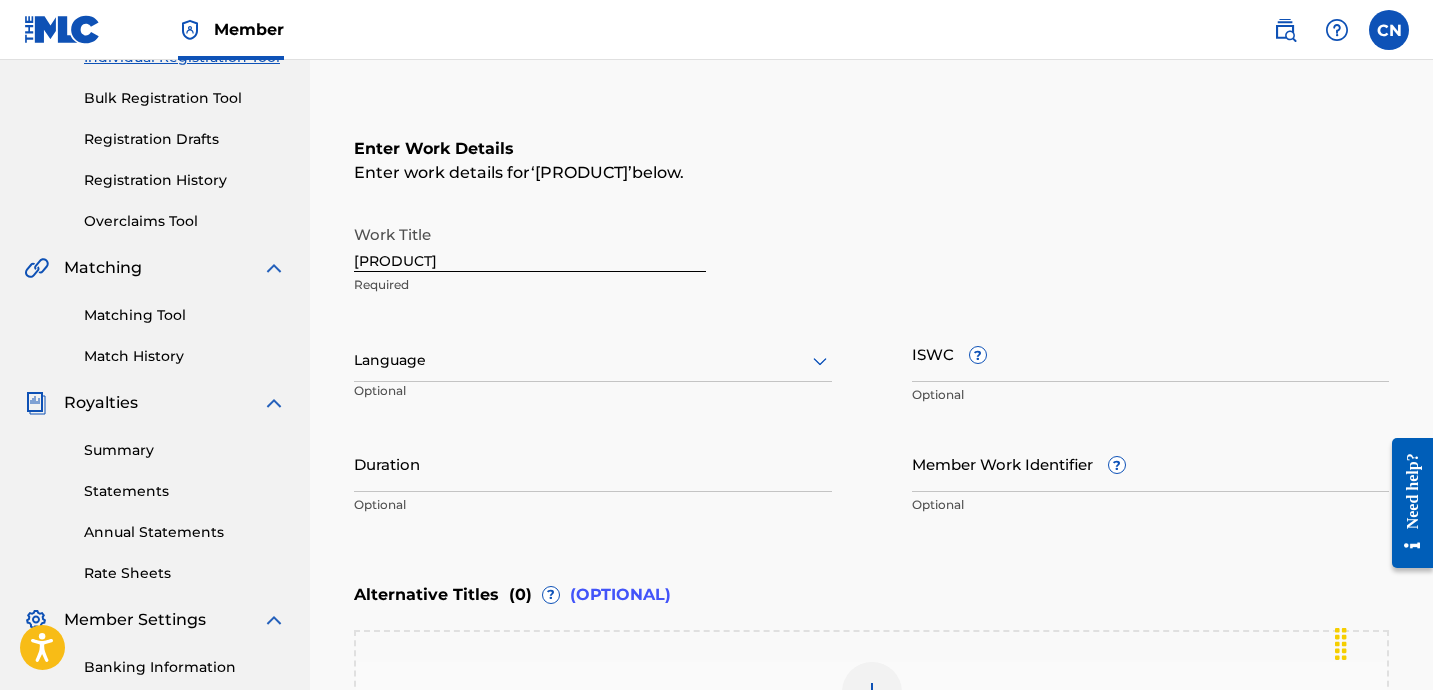 scroll, scrollTop: 316, scrollLeft: 0, axis: vertical 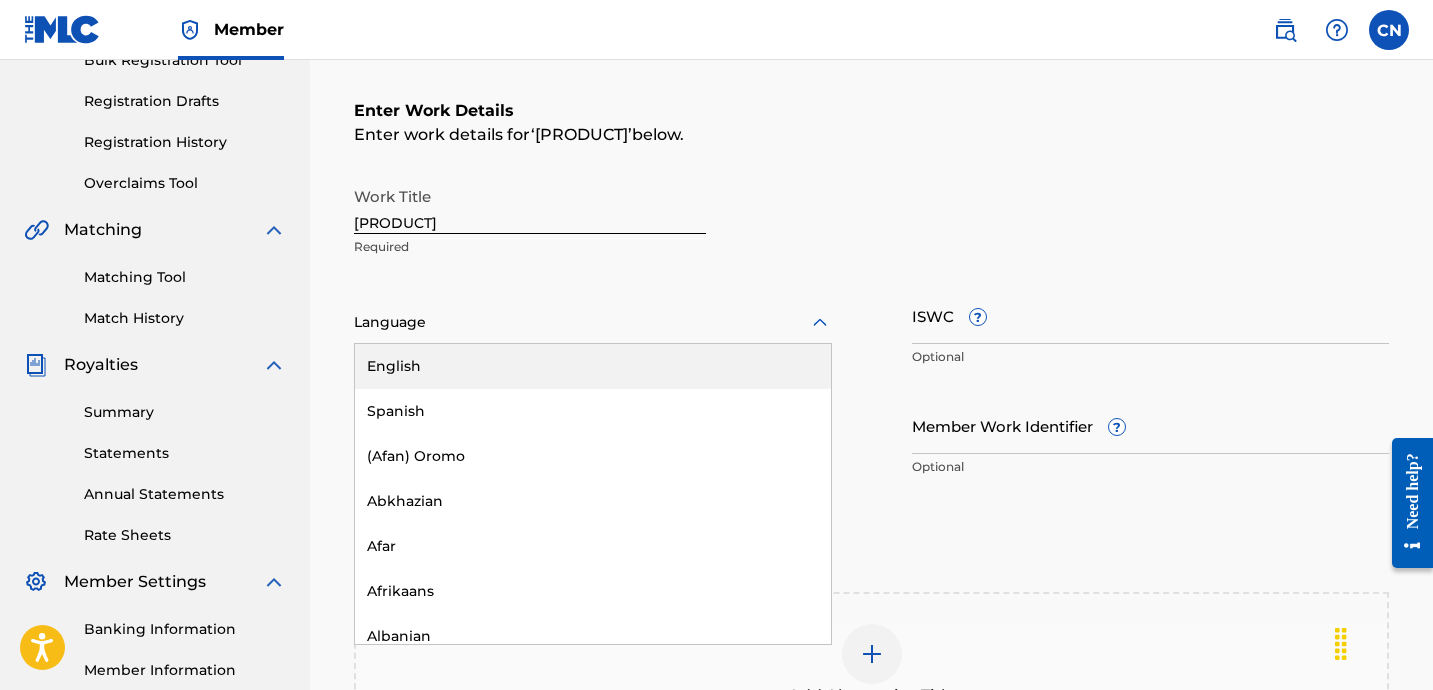 click on "Language" at bounding box center (593, 323) 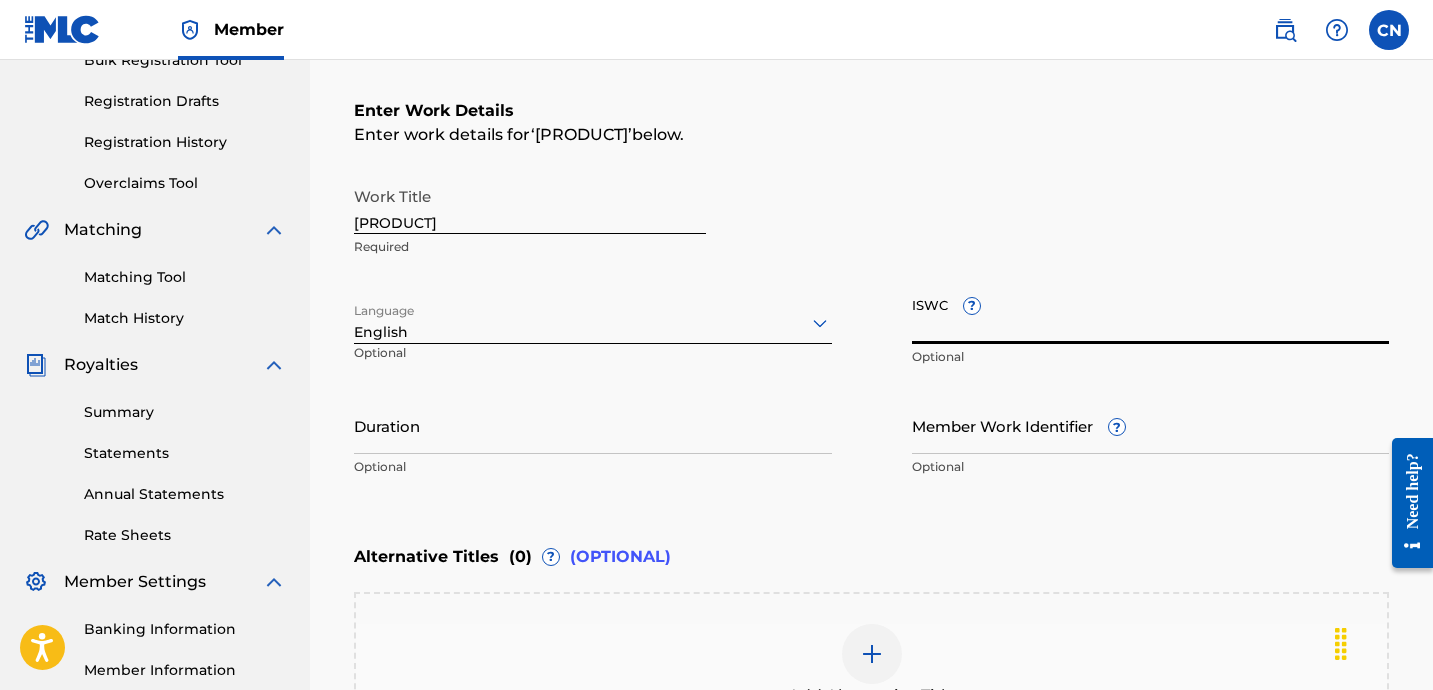 click on "ISWC   ?" at bounding box center [1151, 315] 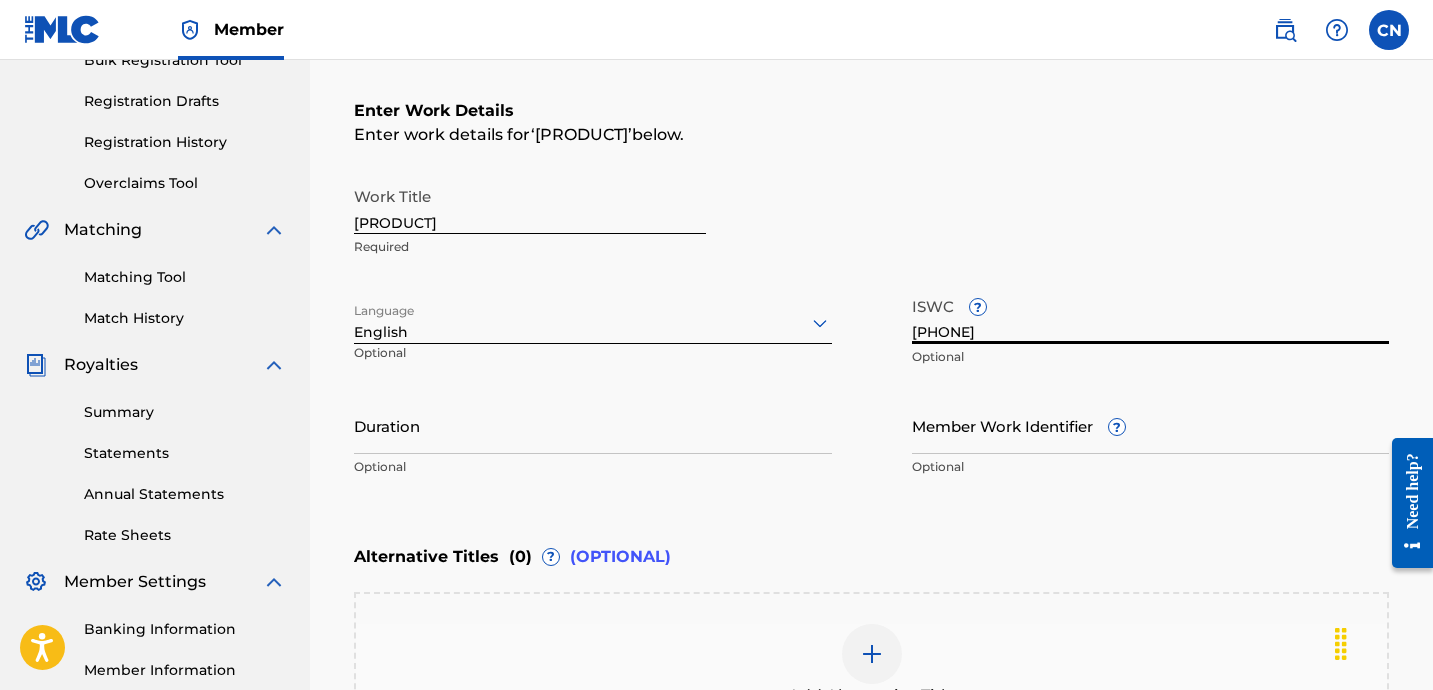 scroll, scrollTop: 405, scrollLeft: 0, axis: vertical 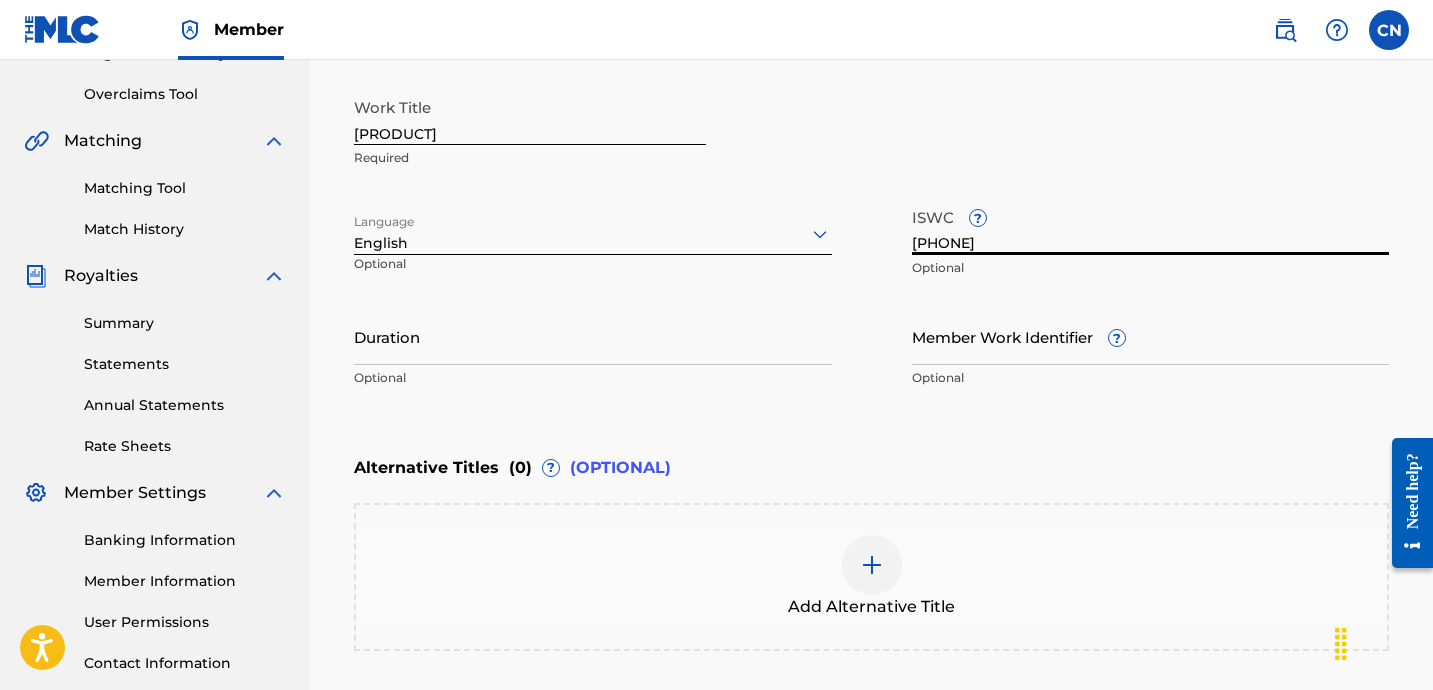 type on "T-312.929.525-2" 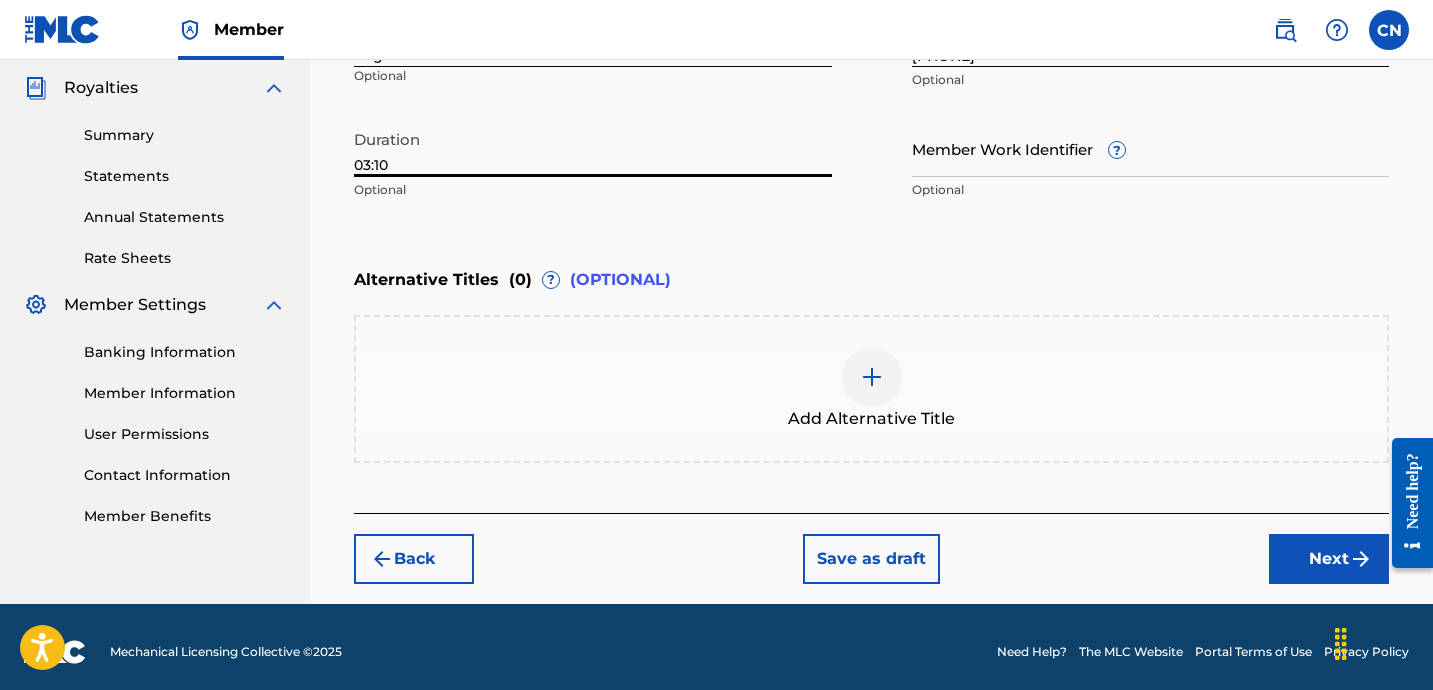 scroll, scrollTop: 594, scrollLeft: 0, axis: vertical 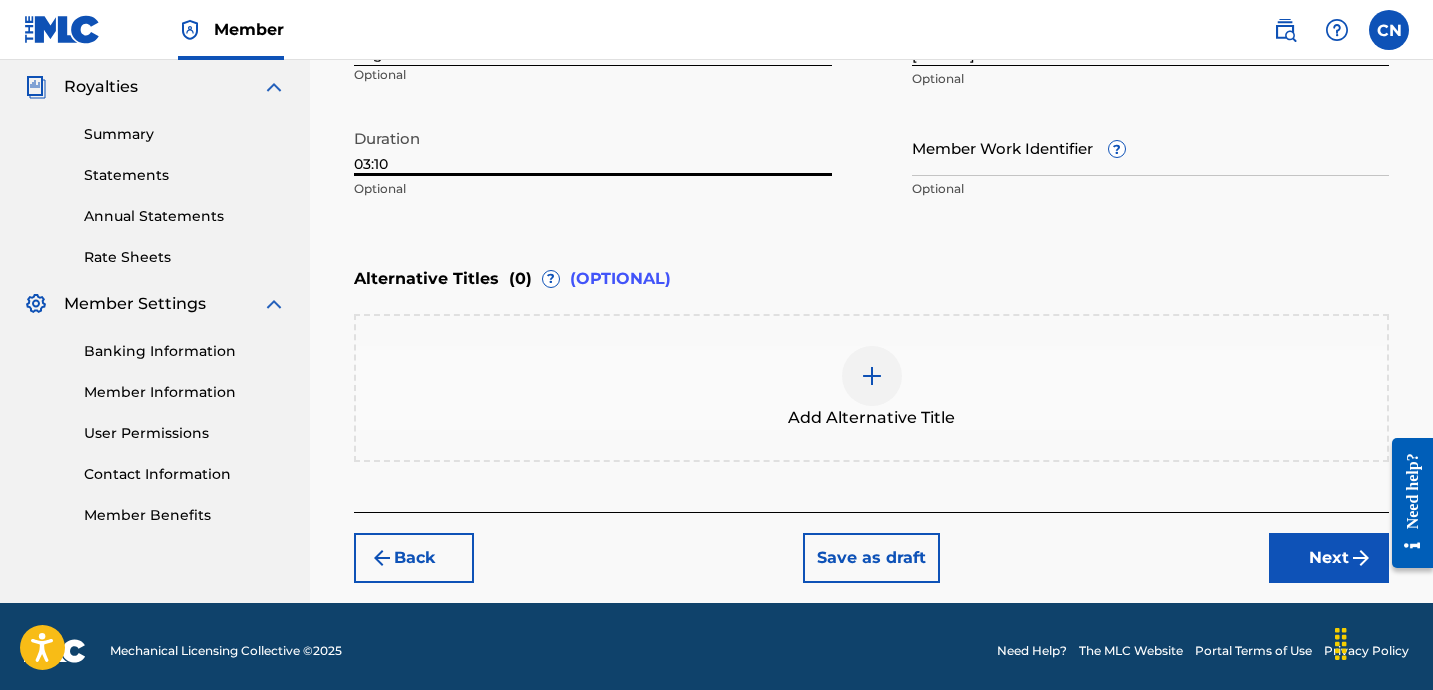 type on "03:10" 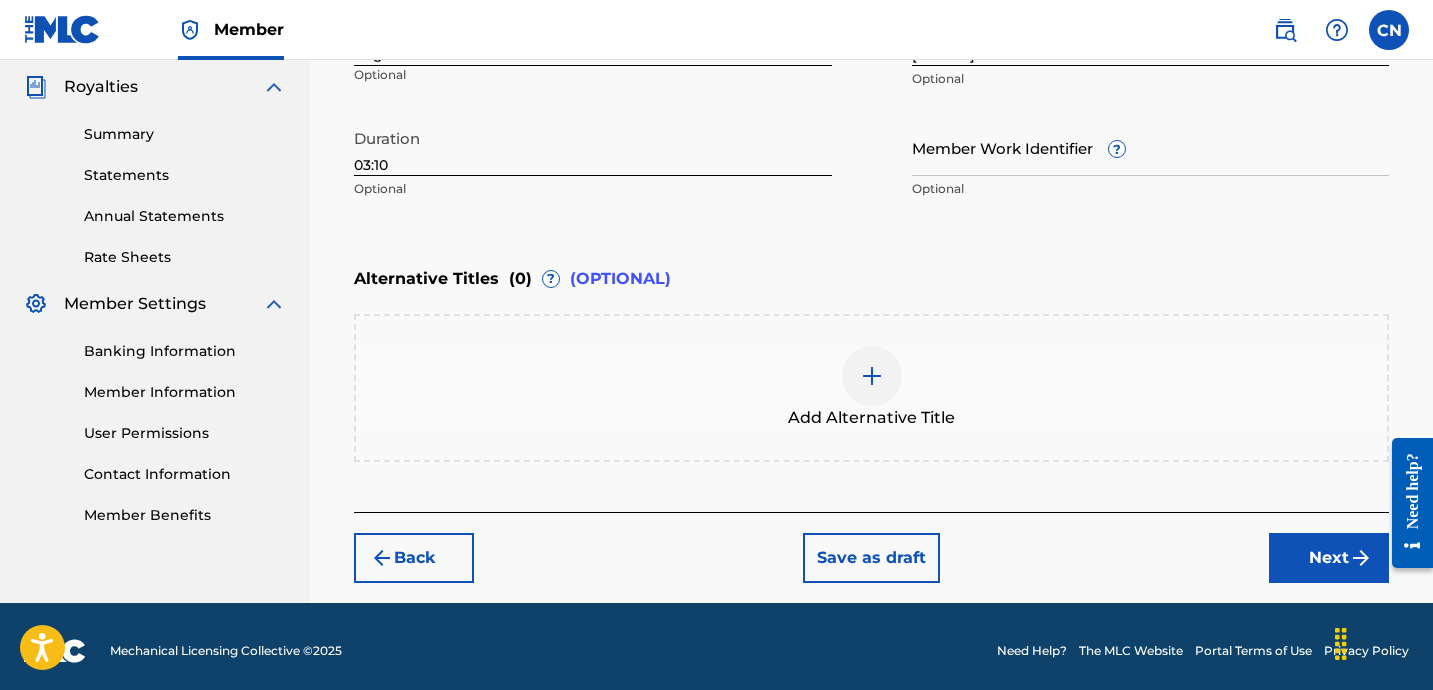click on "Next" at bounding box center [1329, 558] 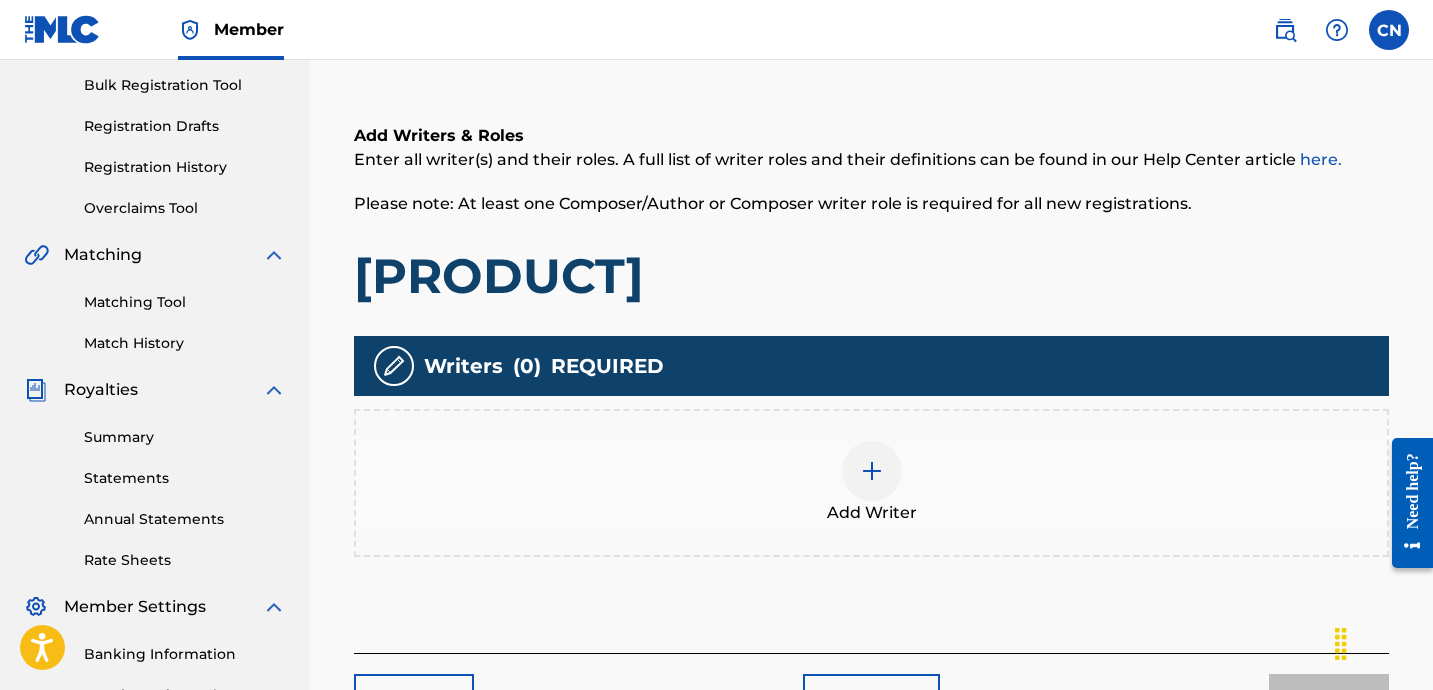 scroll, scrollTop: 301, scrollLeft: 0, axis: vertical 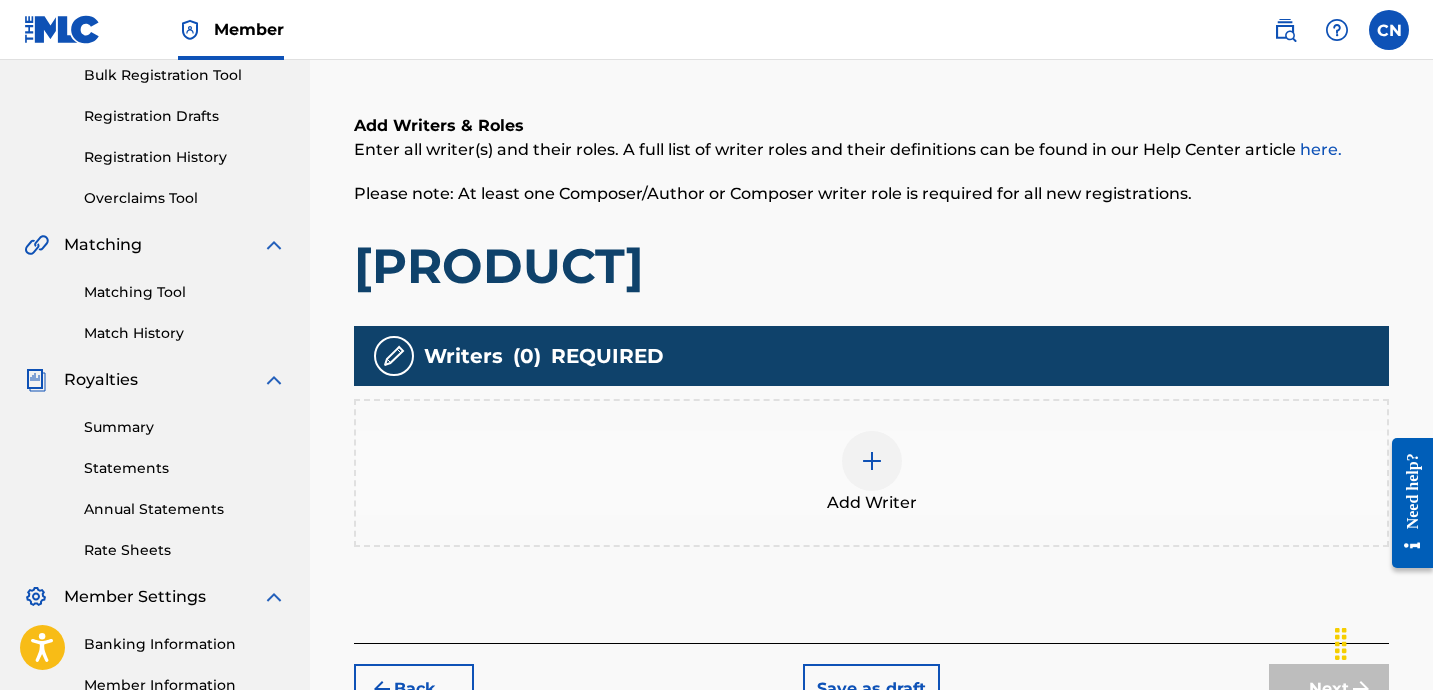 click at bounding box center [872, 461] 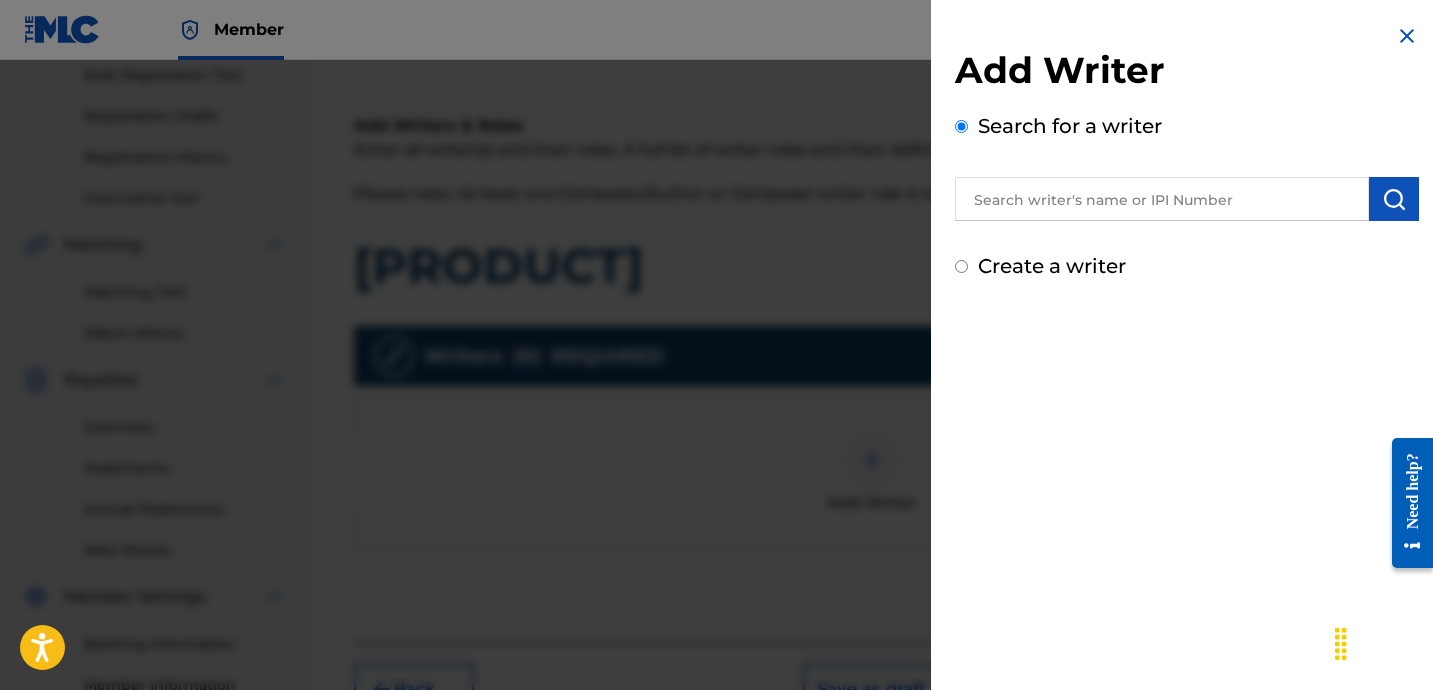 click at bounding box center (1162, 199) 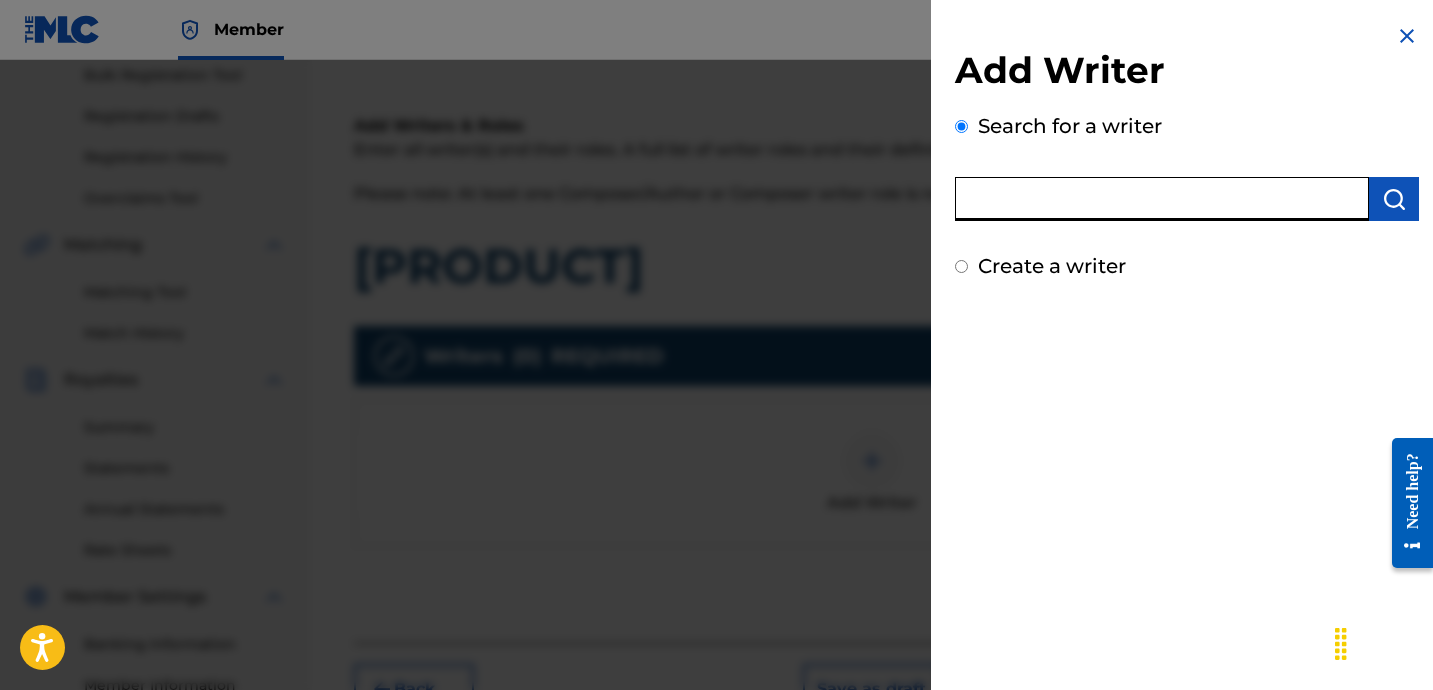 type on "Cecilie Maria Nielsen" 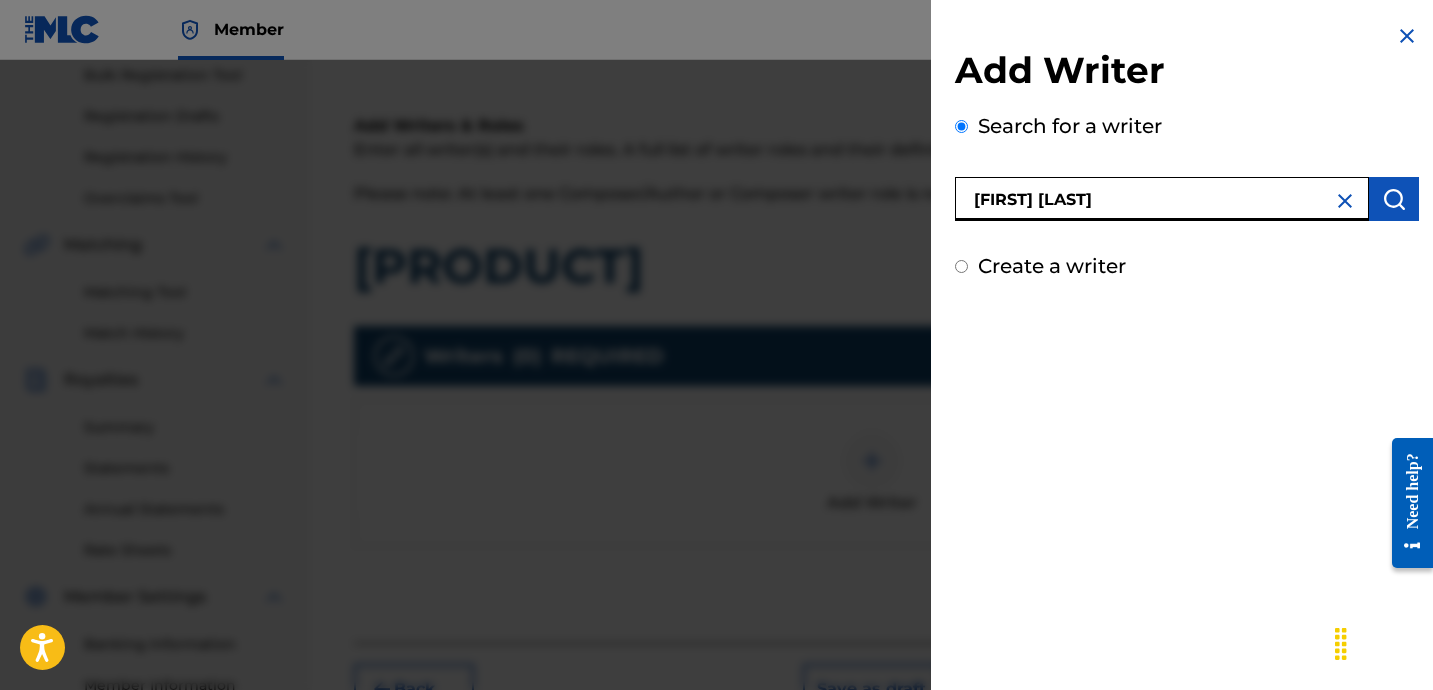click on "Add Writer Search for a writer Cecilie Maria Nielsen Create a writer" at bounding box center (1187, 345) 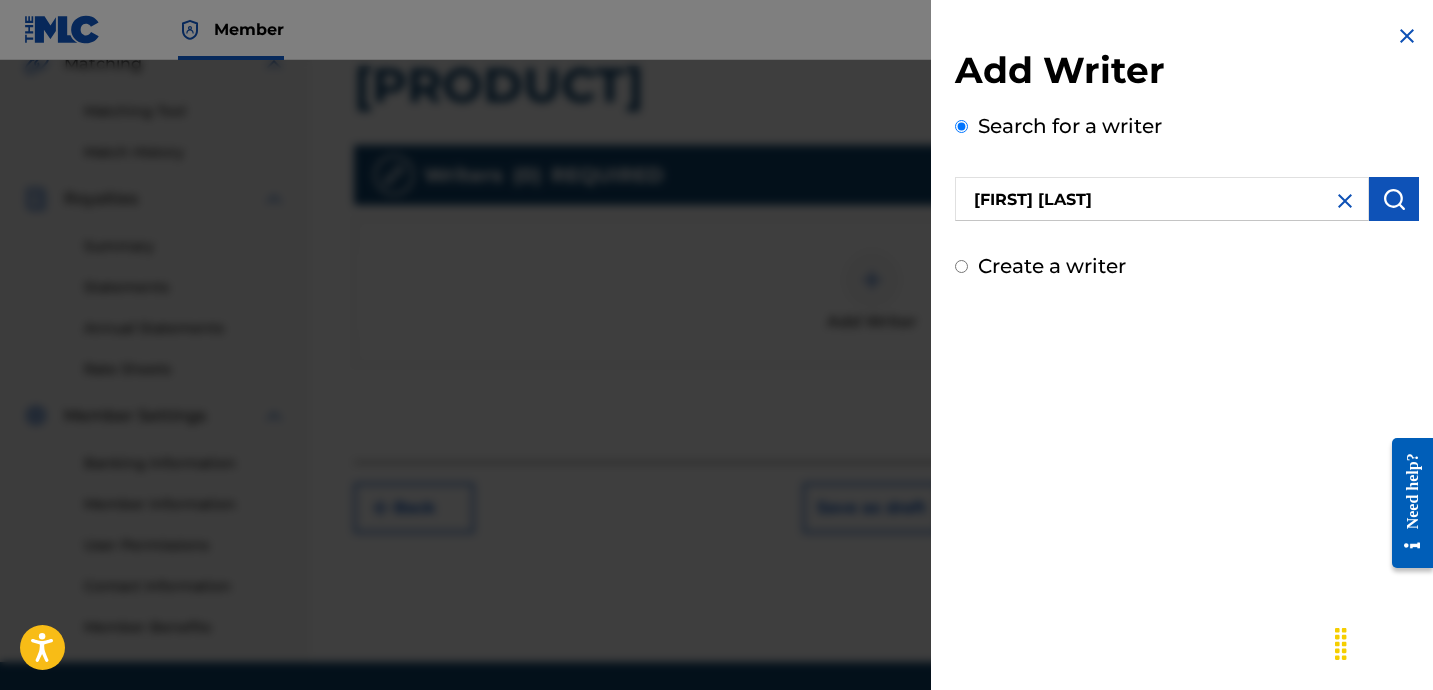 scroll, scrollTop: 550, scrollLeft: 0, axis: vertical 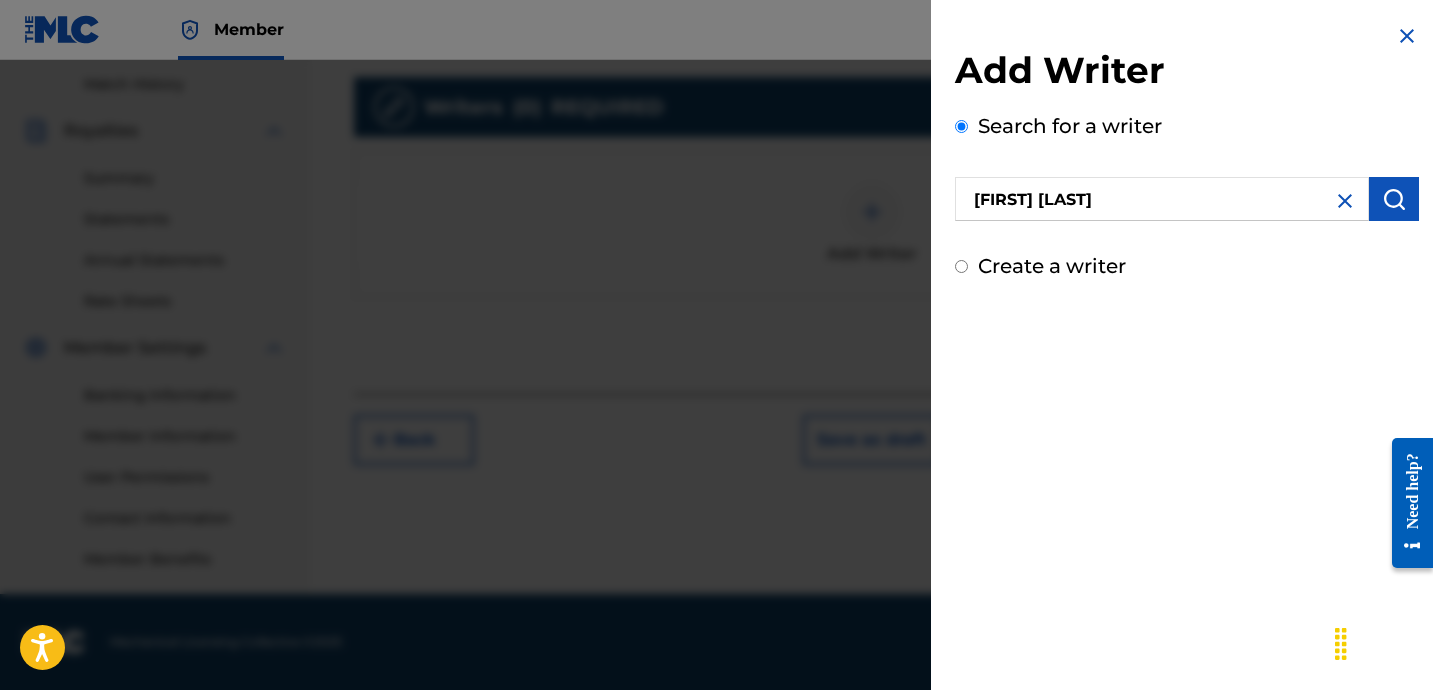 click at bounding box center (1407, 36) 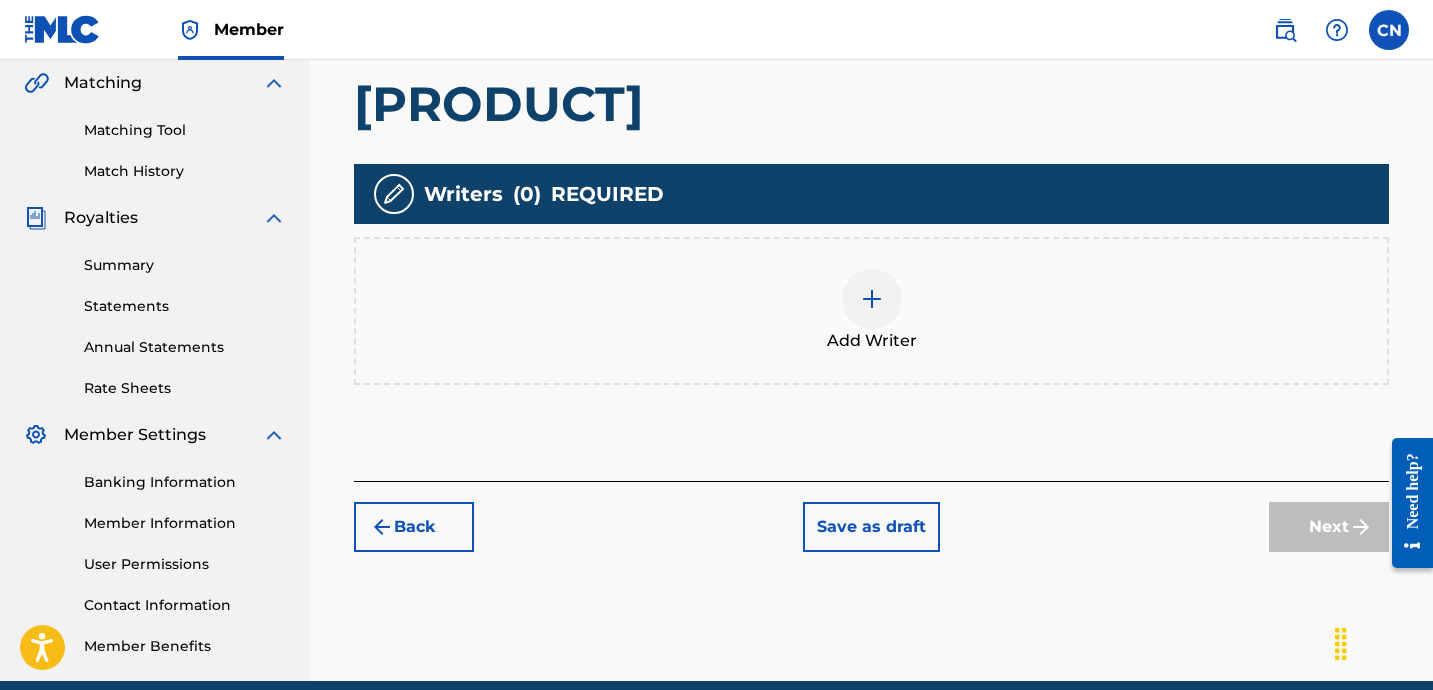 scroll, scrollTop: 459, scrollLeft: 0, axis: vertical 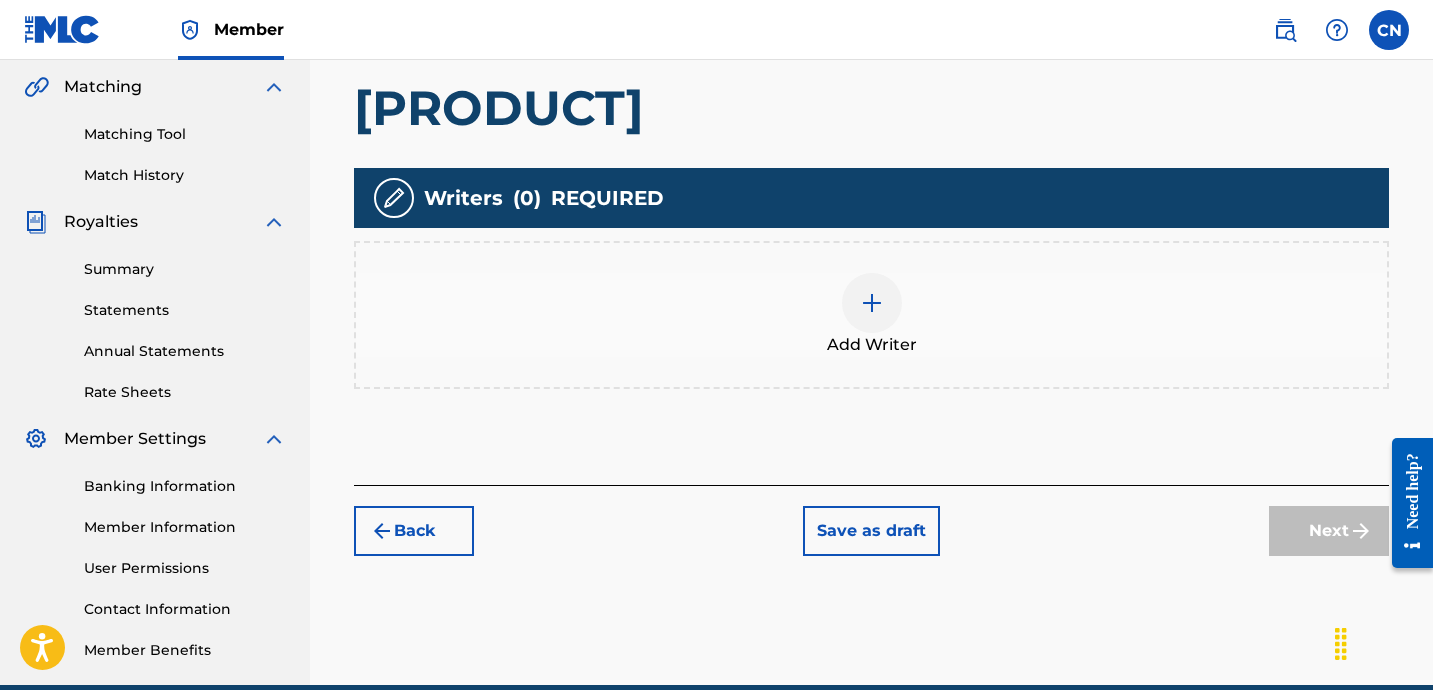 click on "Add Writer" at bounding box center (871, 315) 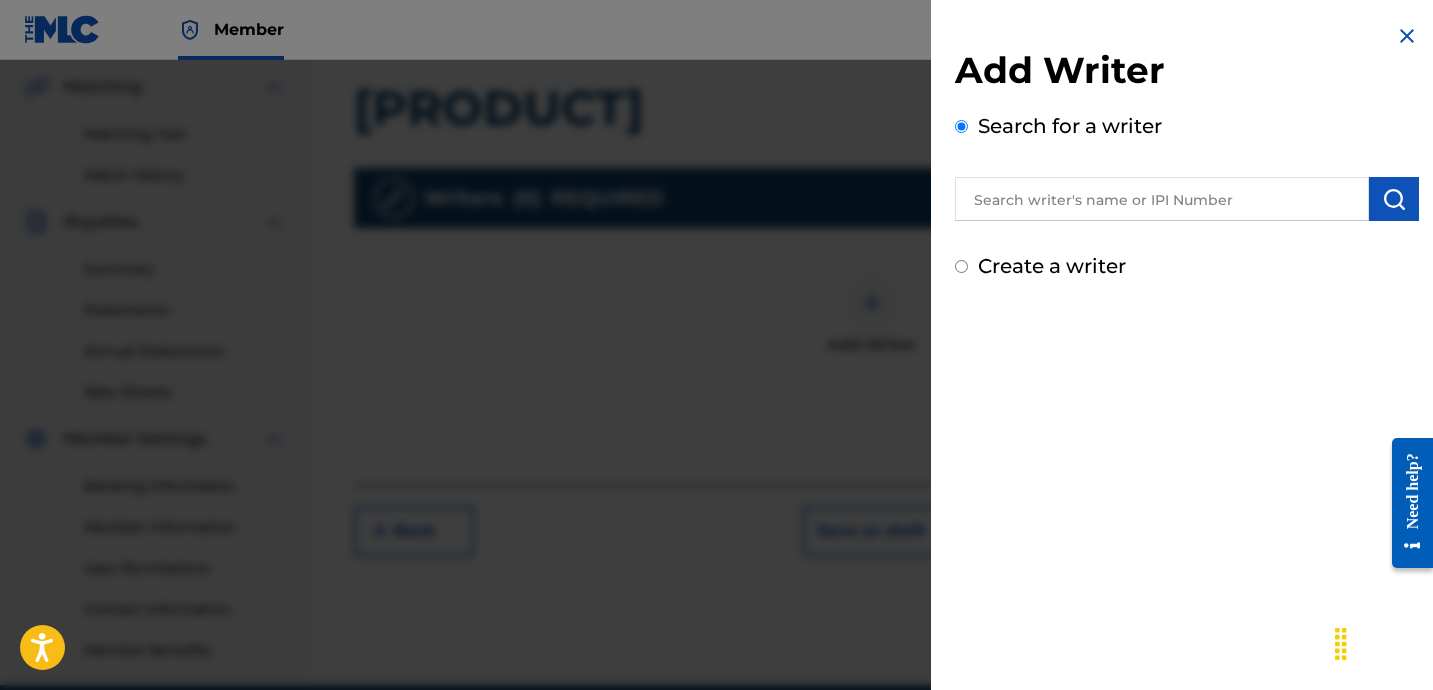 click at bounding box center (1162, 199) 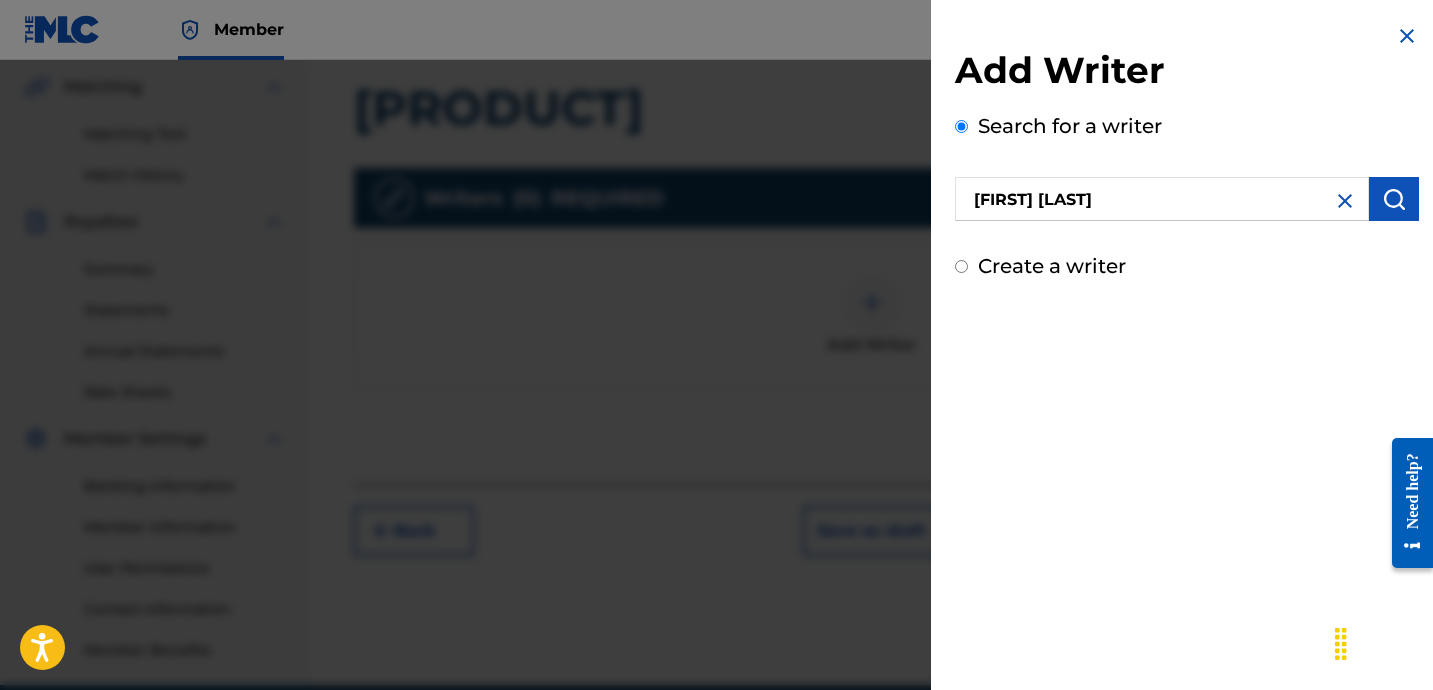 click at bounding box center (1394, 199) 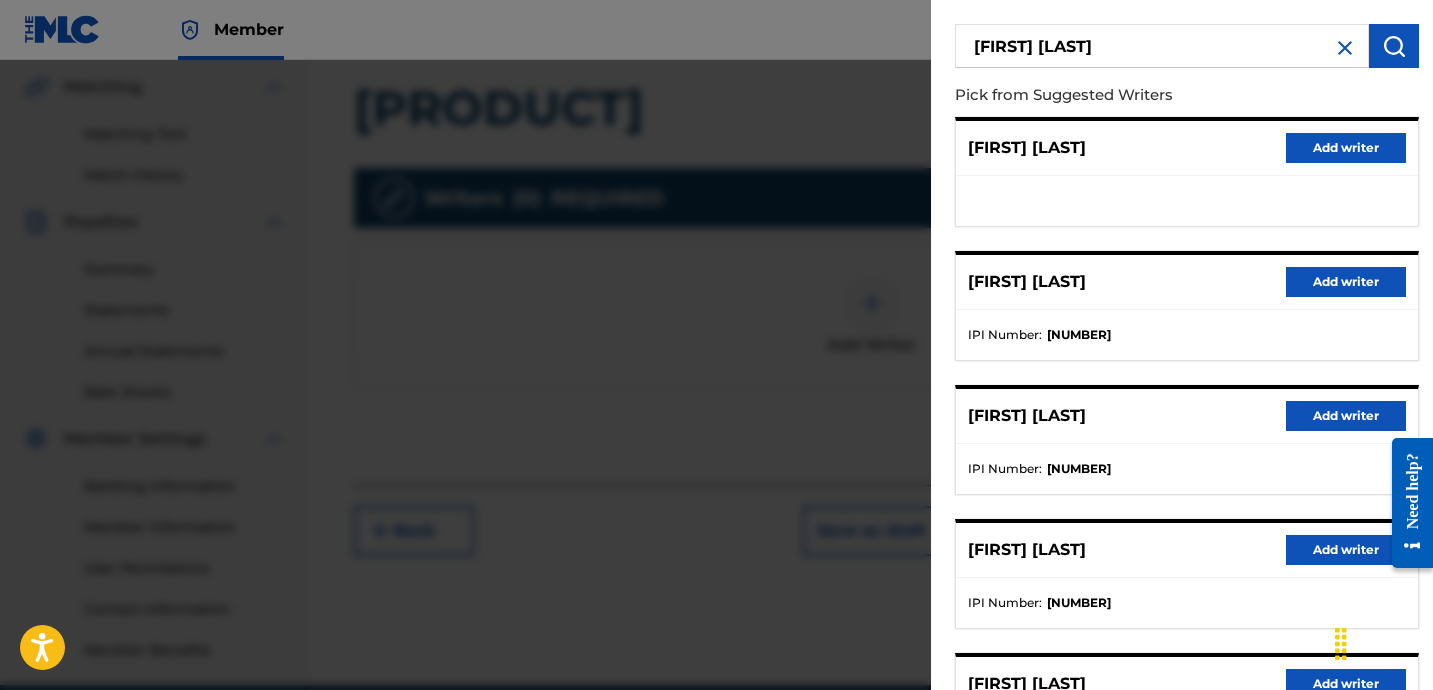 scroll, scrollTop: 0, scrollLeft: 0, axis: both 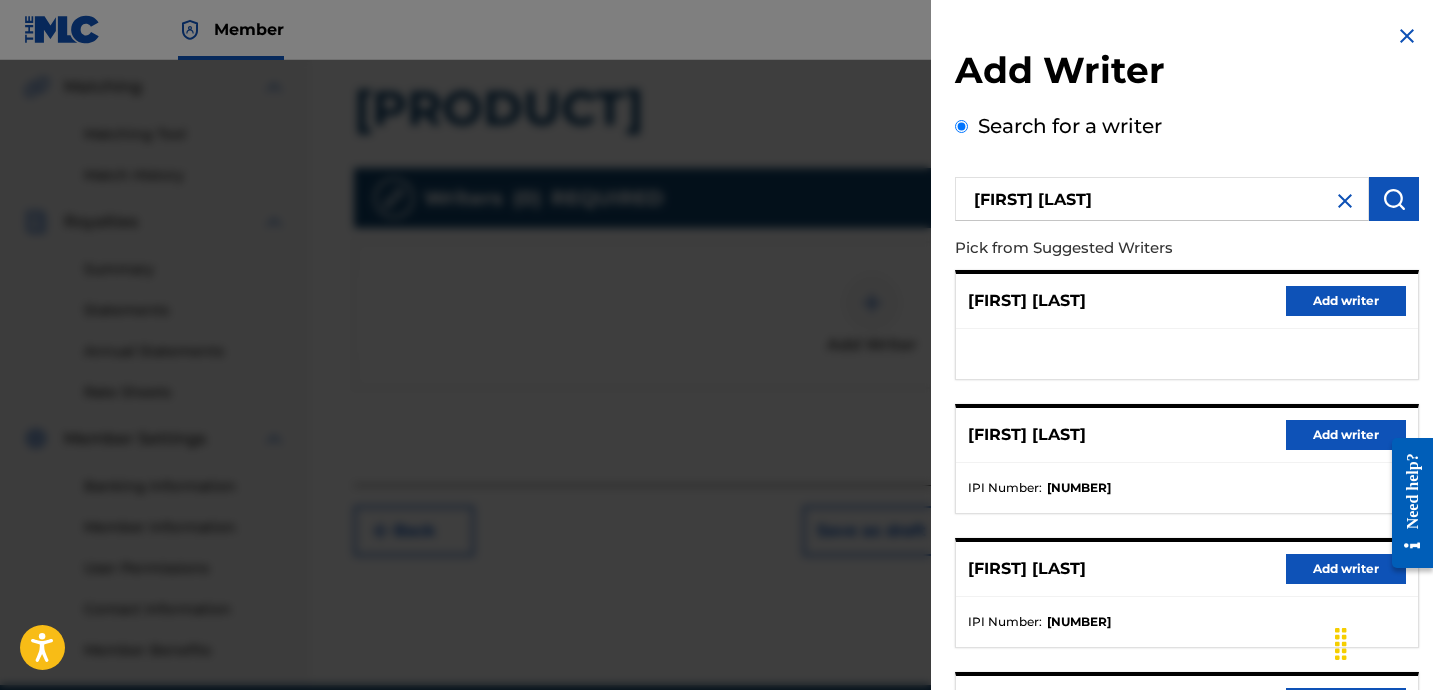 click on "Cecilie Maria Nielsen" at bounding box center (1162, 199) 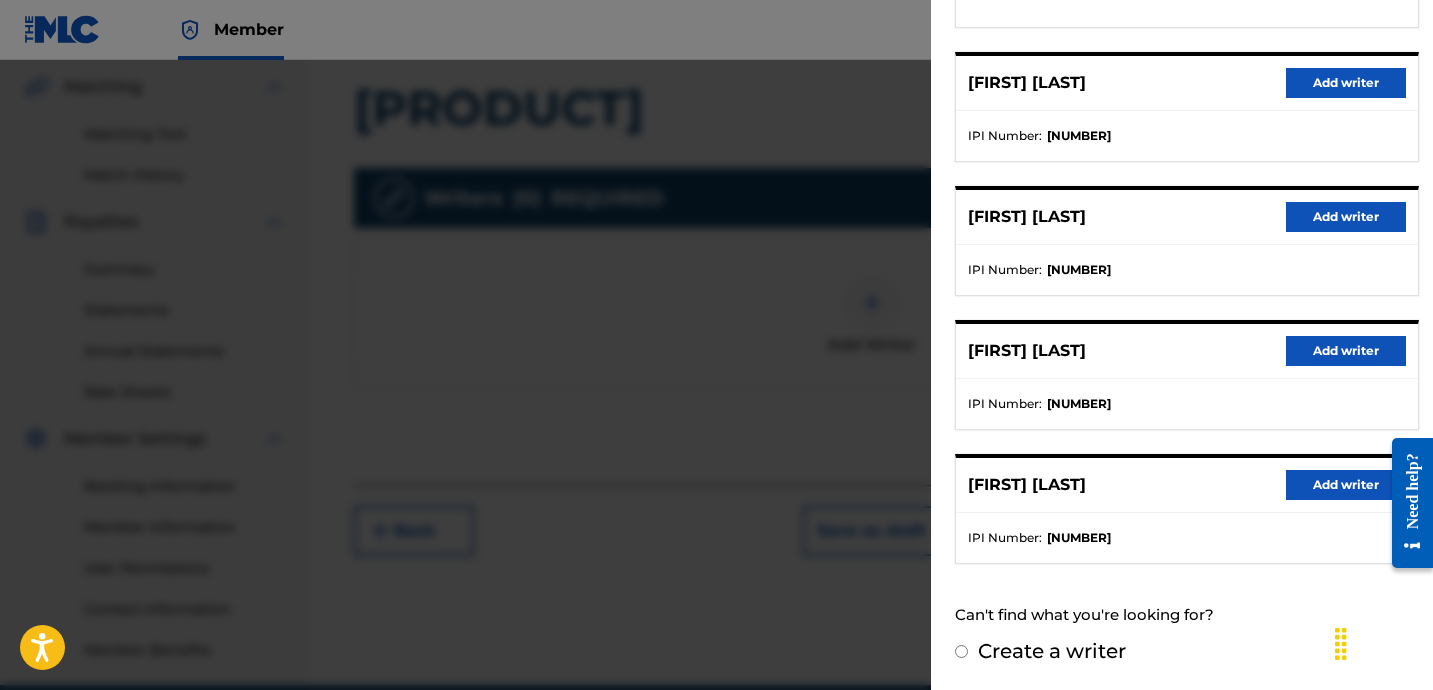 scroll, scrollTop: 388, scrollLeft: 0, axis: vertical 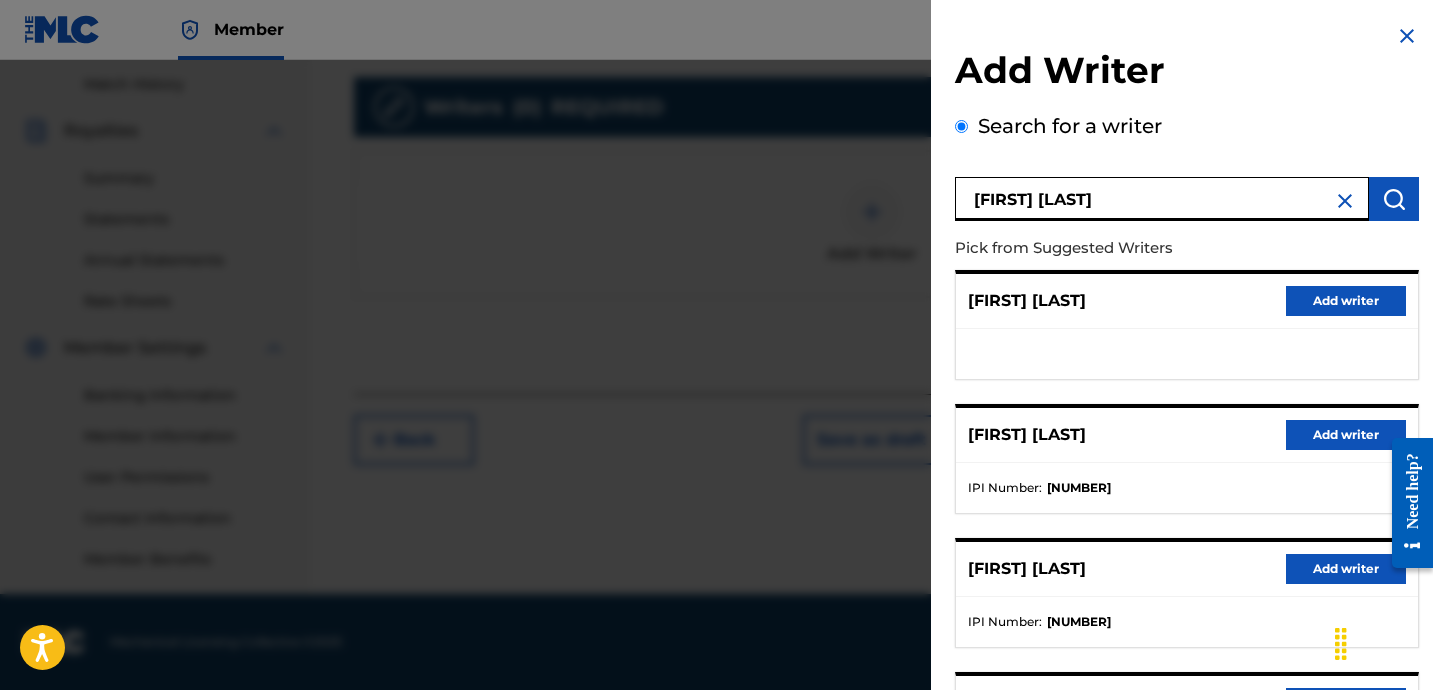click on "Cecilie Maria Haurits Nielsen" at bounding box center [1162, 199] 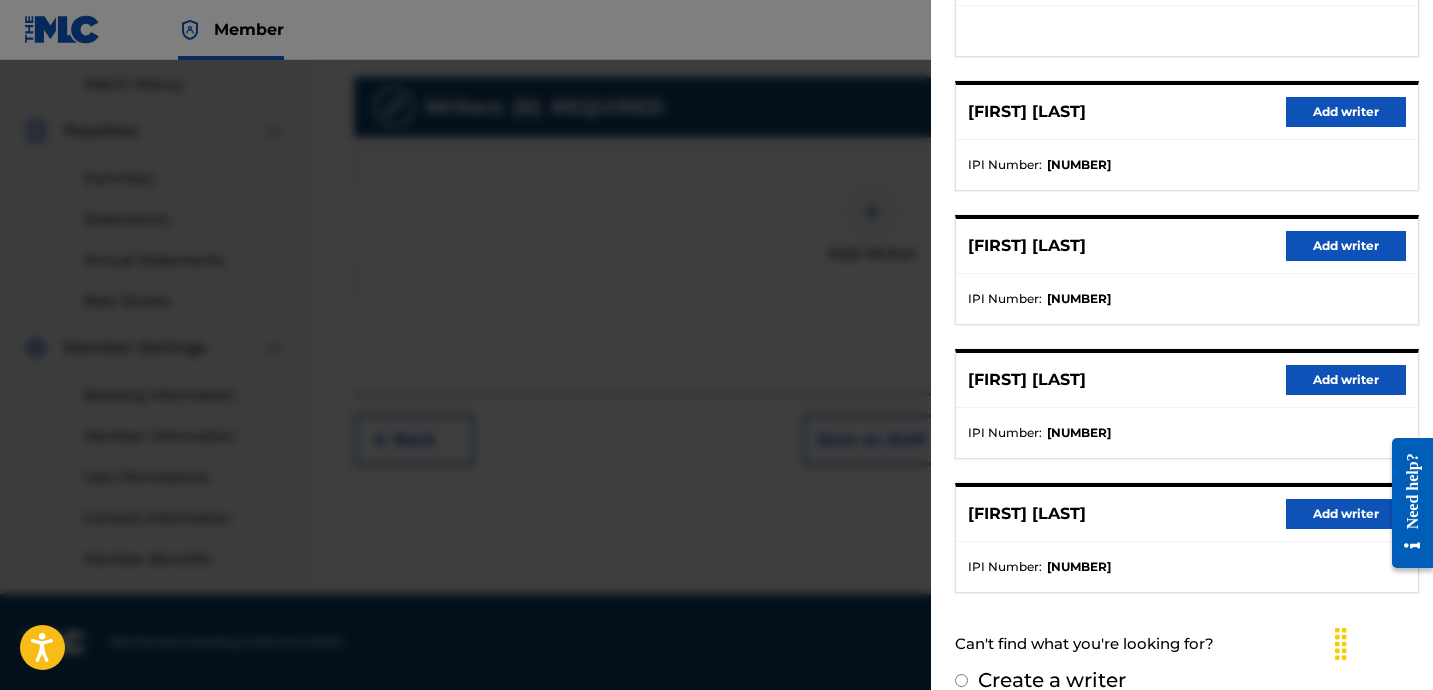 scroll, scrollTop: 388, scrollLeft: 0, axis: vertical 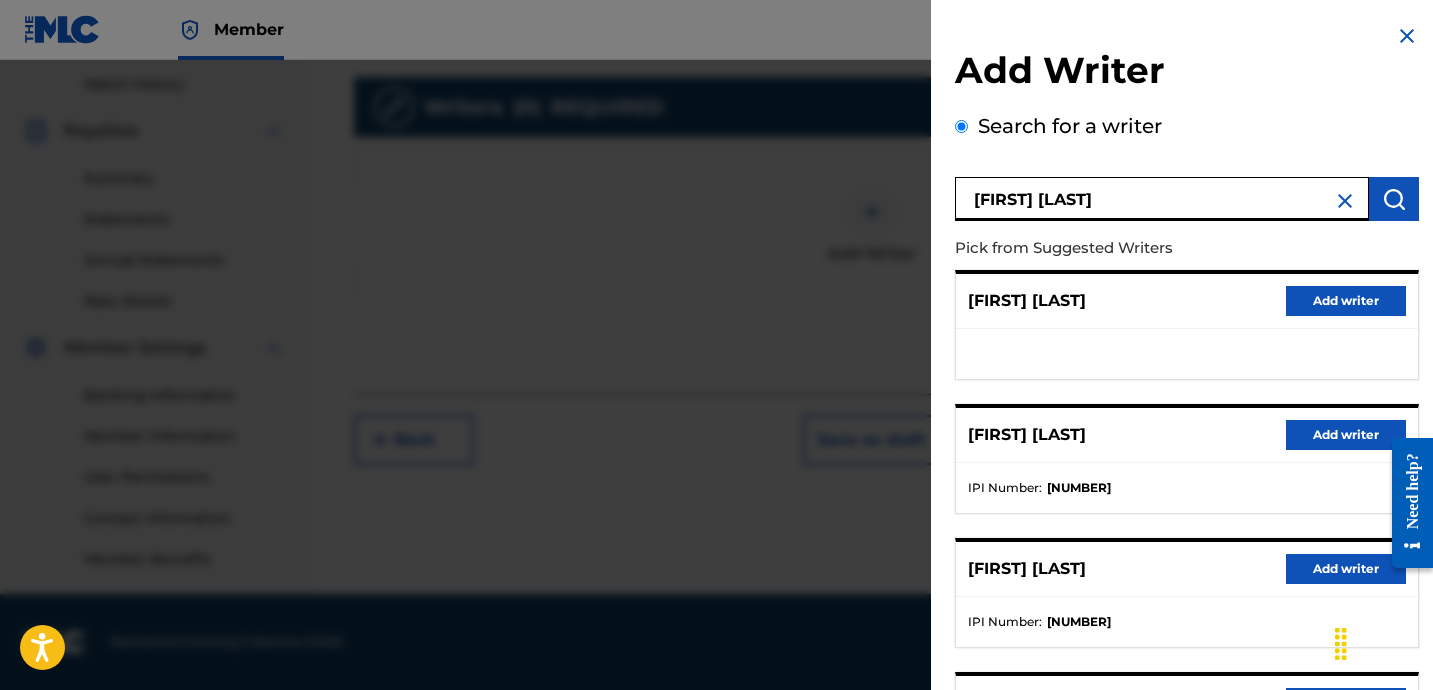 drag, startPoint x: 1227, startPoint y: 190, endPoint x: 984, endPoint y: 201, distance: 243.24884 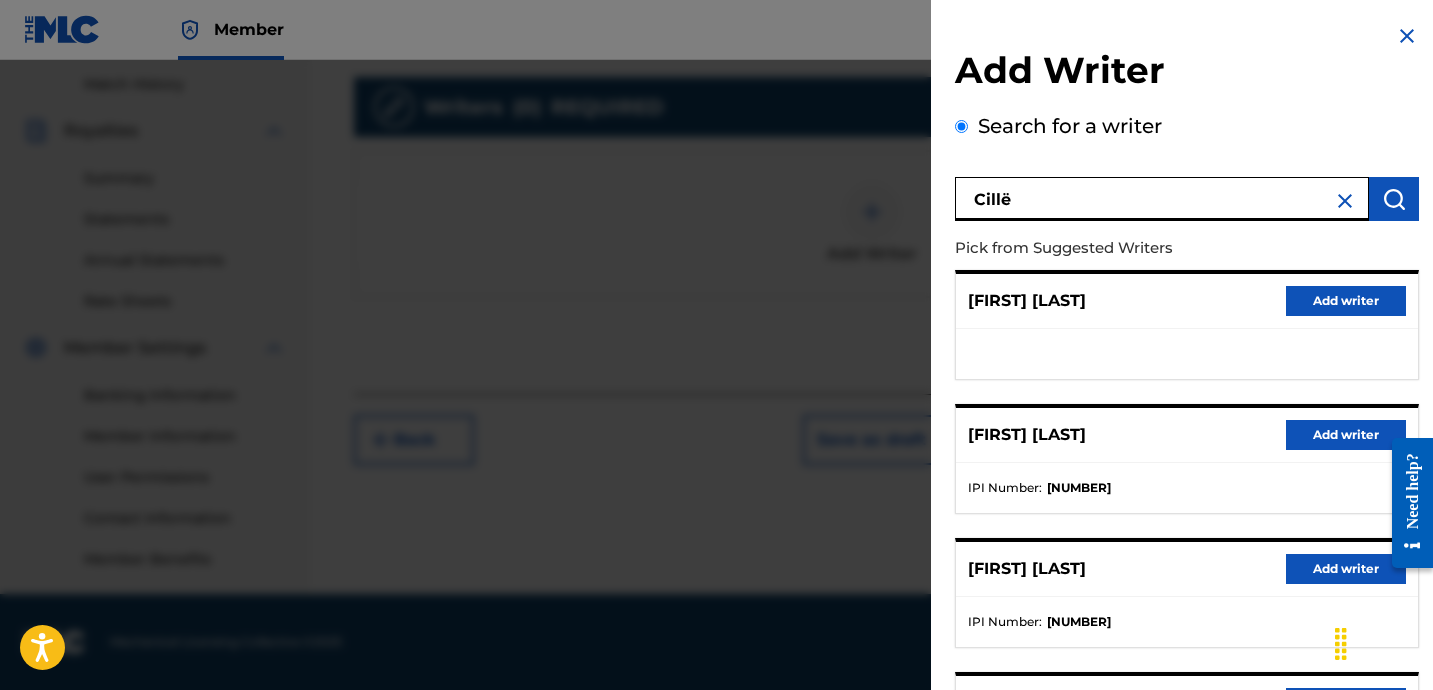 type on "Cillë" 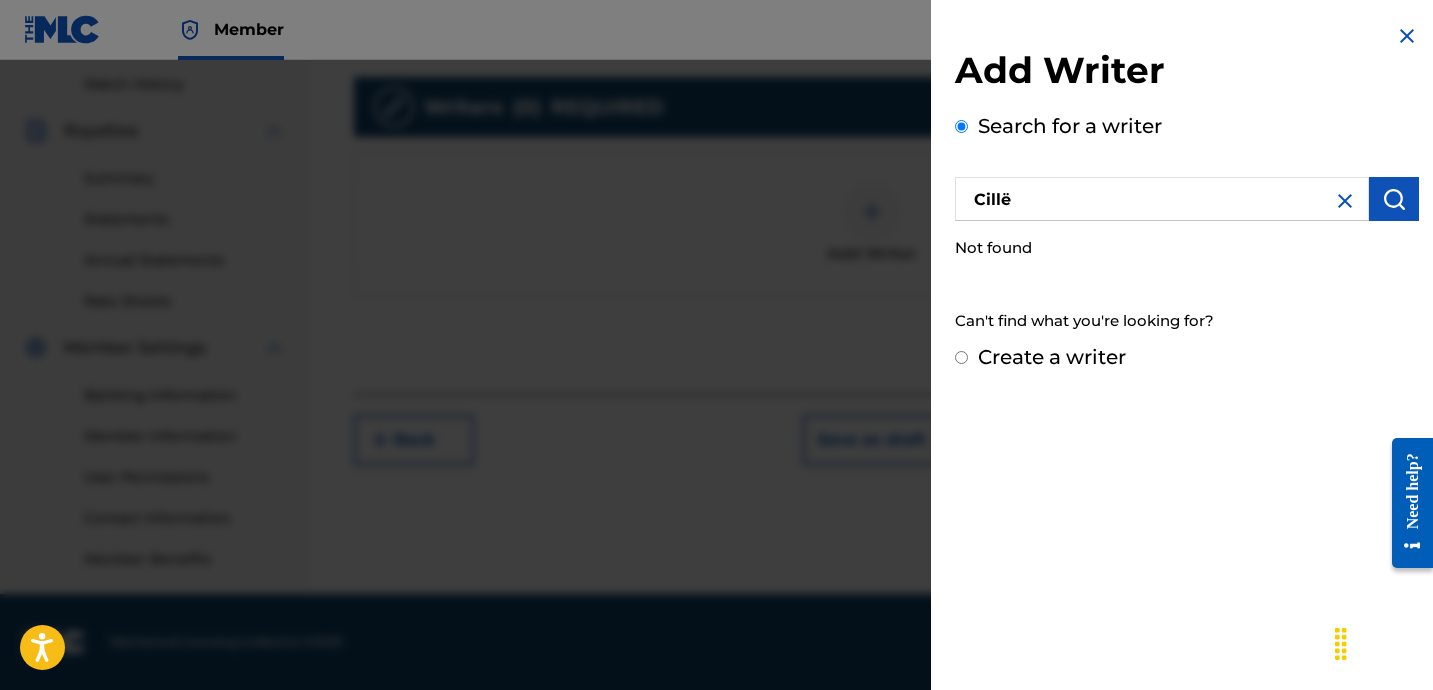 click at bounding box center (1407, 36) 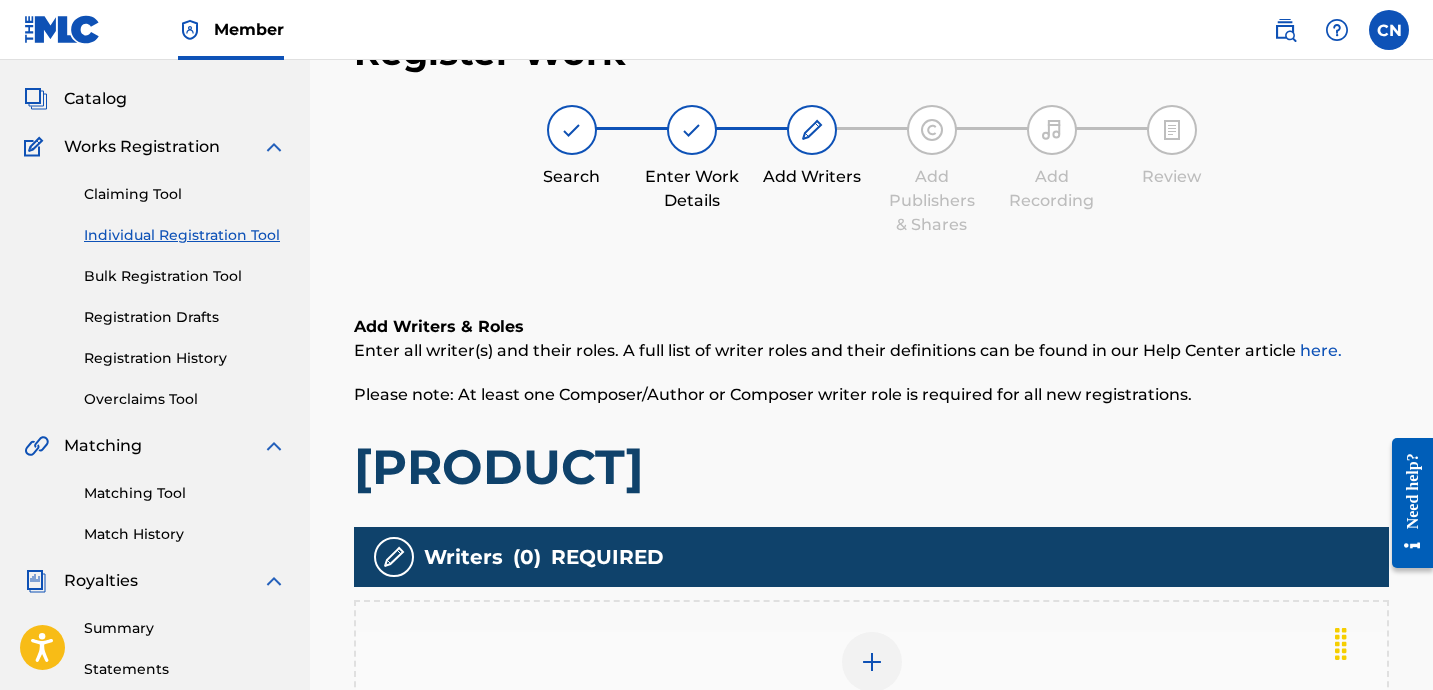 scroll, scrollTop: 0, scrollLeft: 0, axis: both 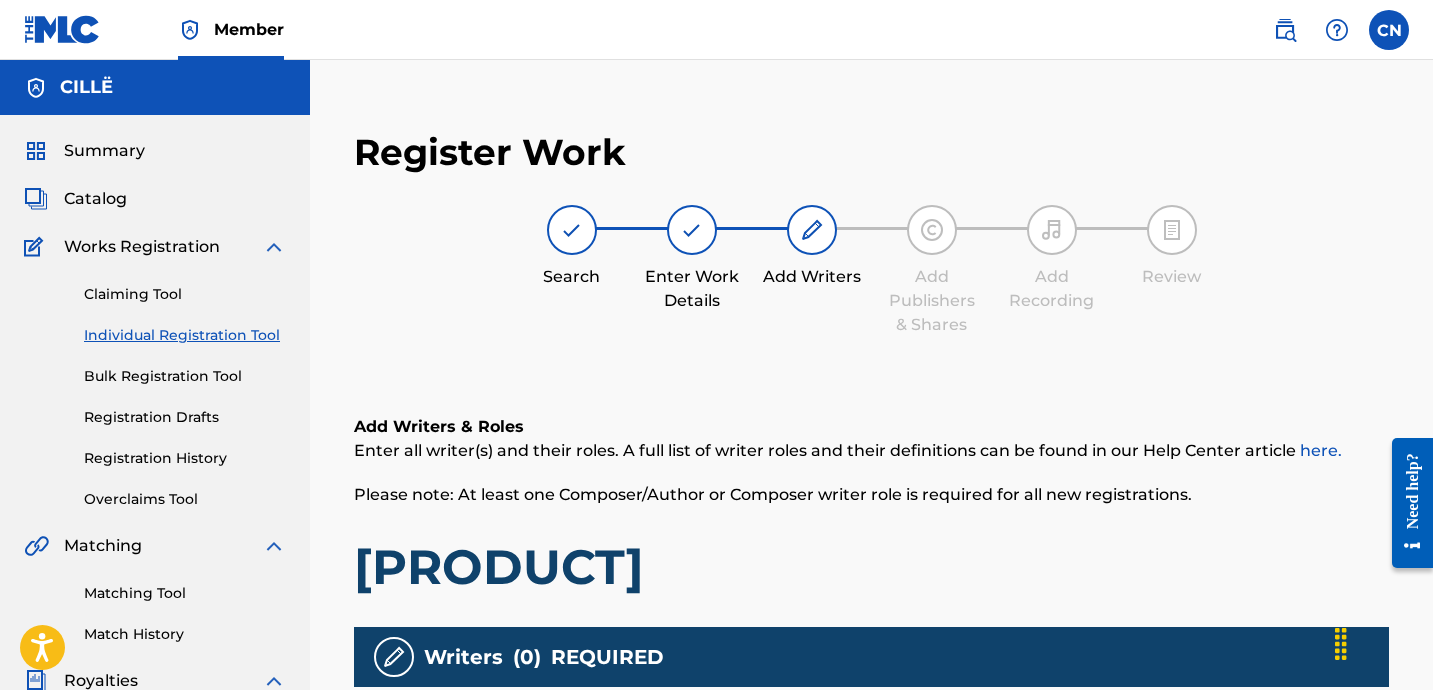 click on "Summary" at bounding box center (104, 151) 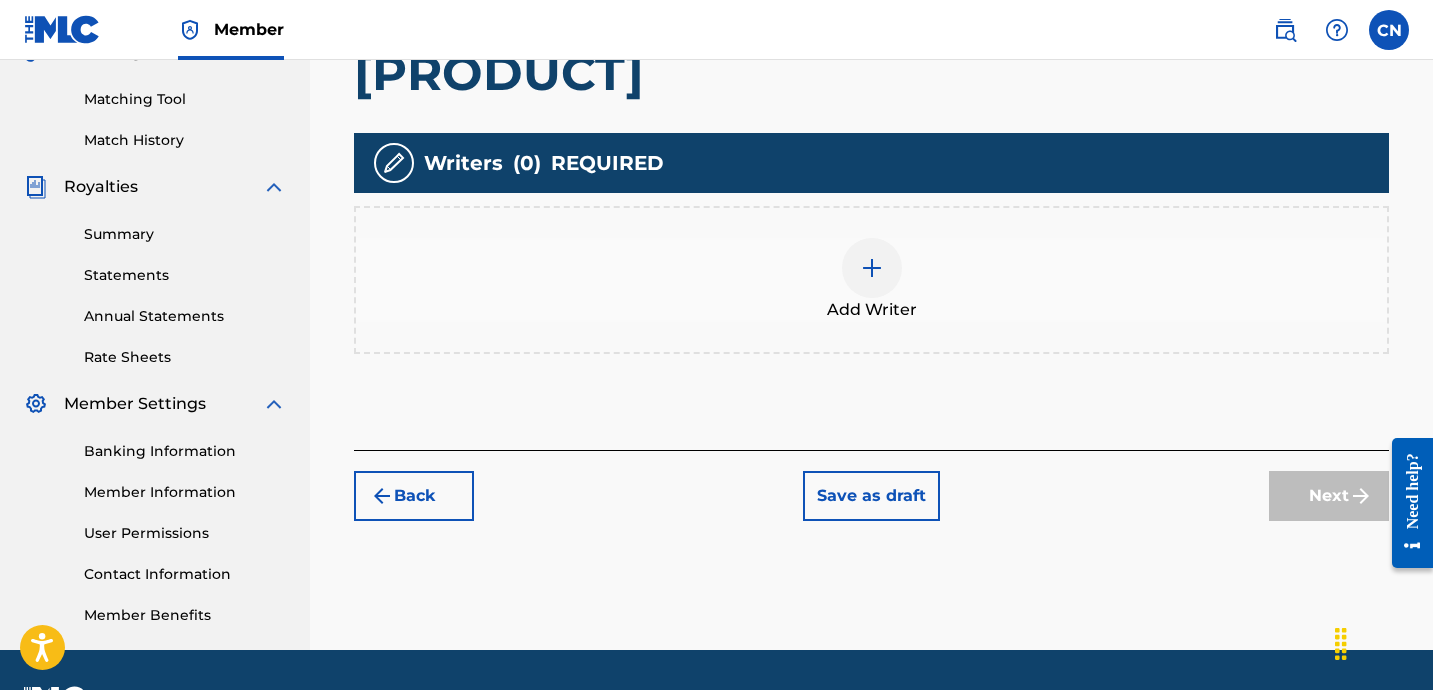 scroll, scrollTop: 523, scrollLeft: 0, axis: vertical 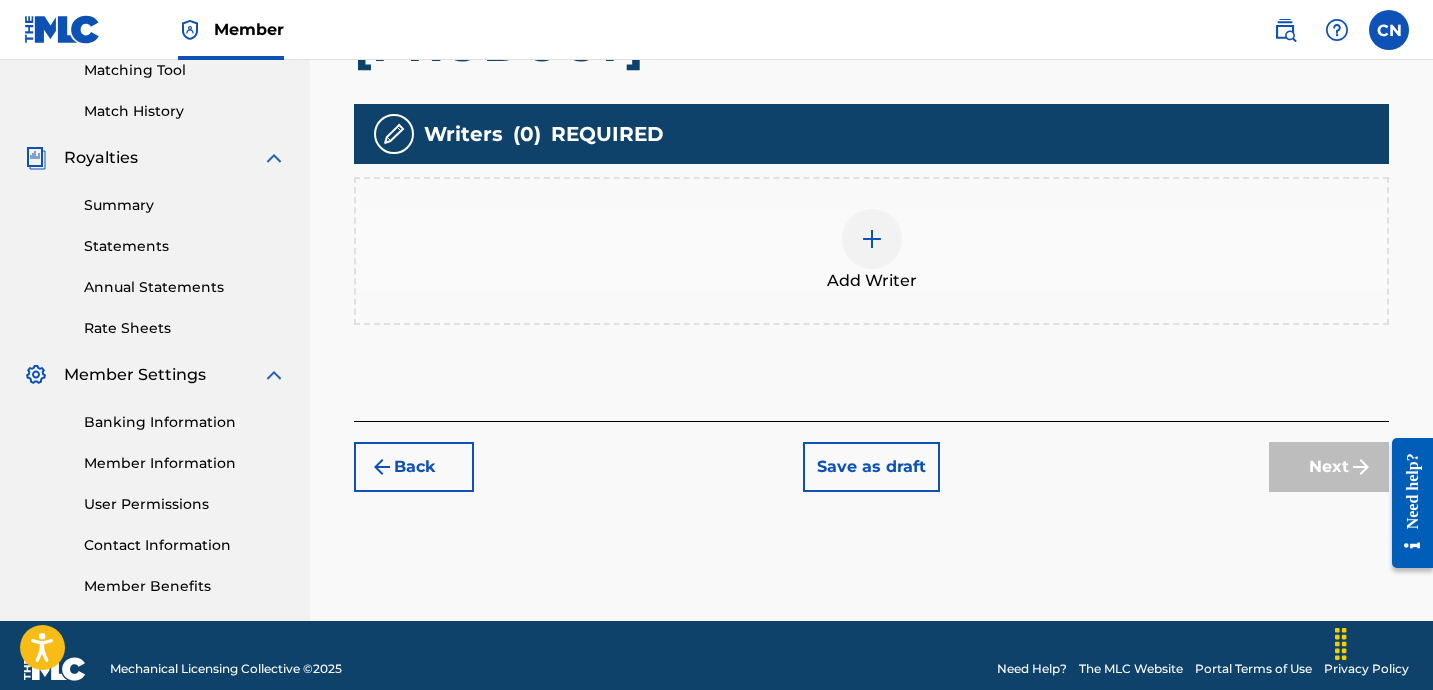 click on "Add Writer" at bounding box center [872, 281] 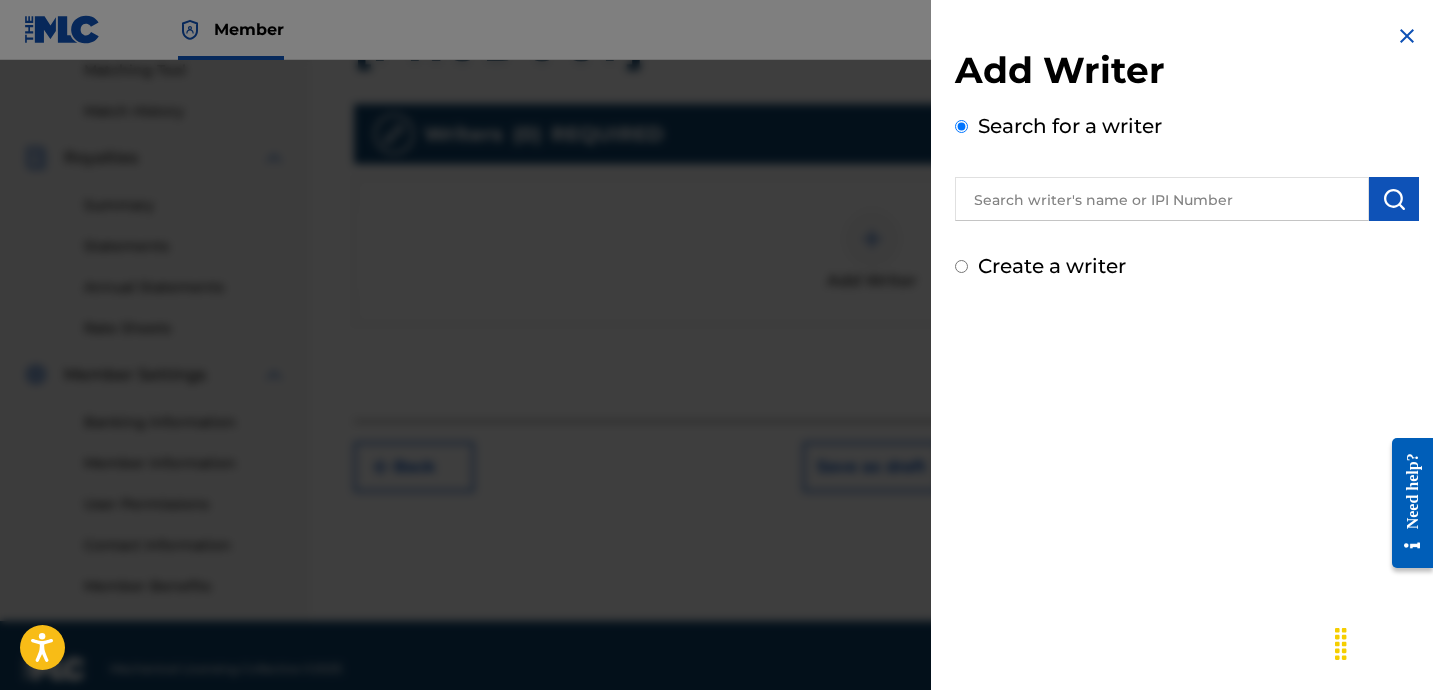 click at bounding box center (1162, 199) 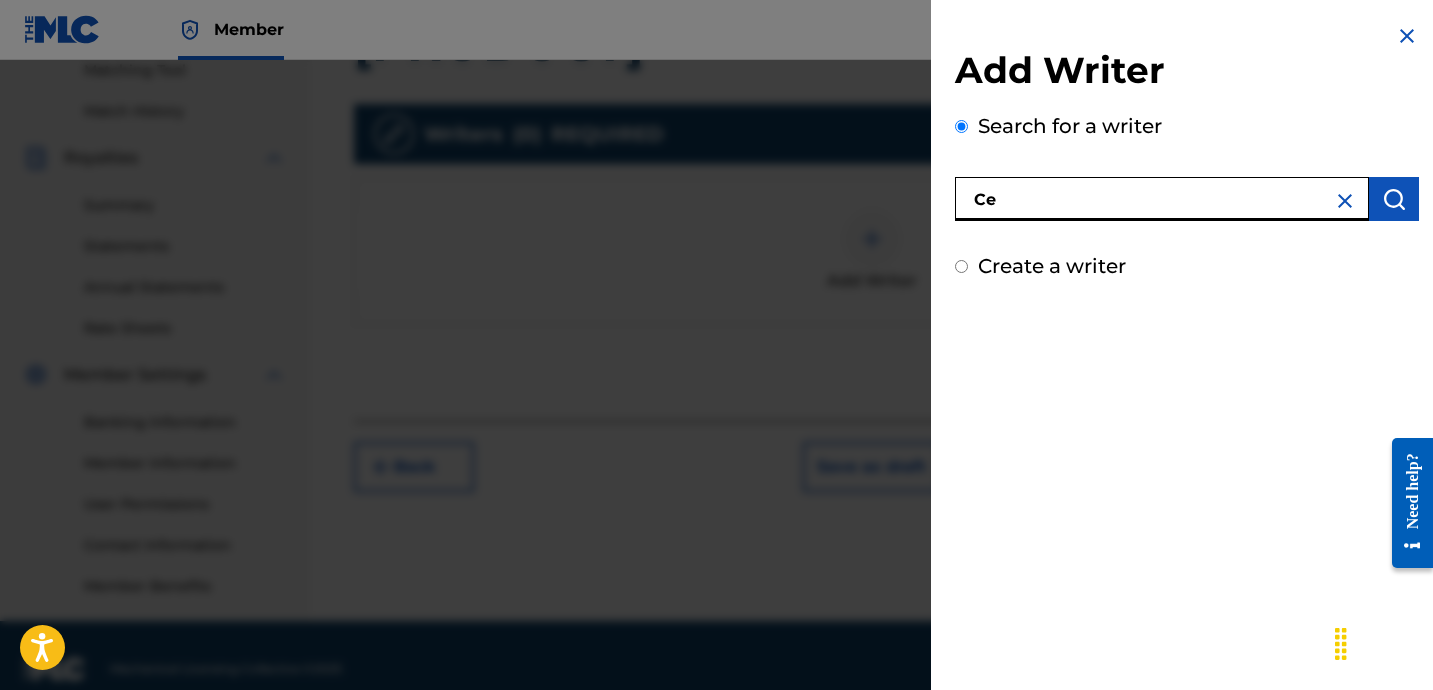 type on "Cecilie Maria Nielsen" 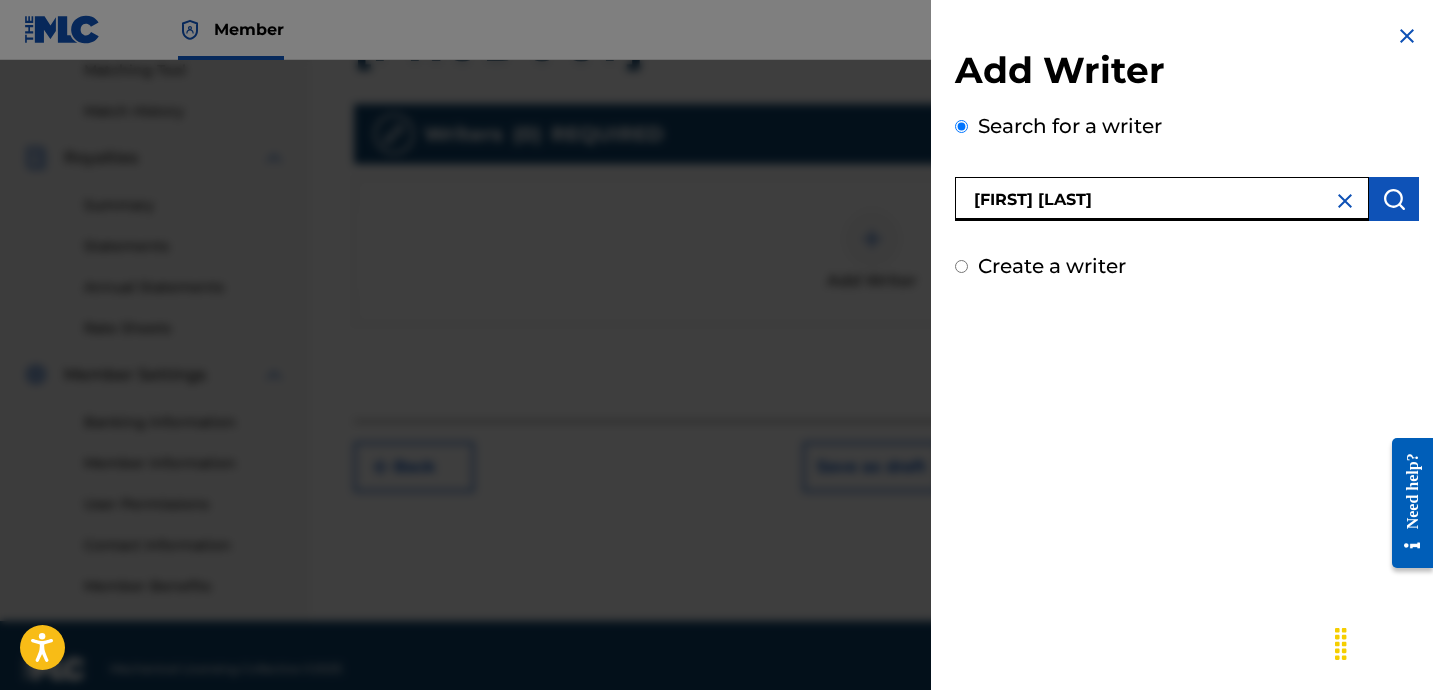 click at bounding box center (1394, 199) 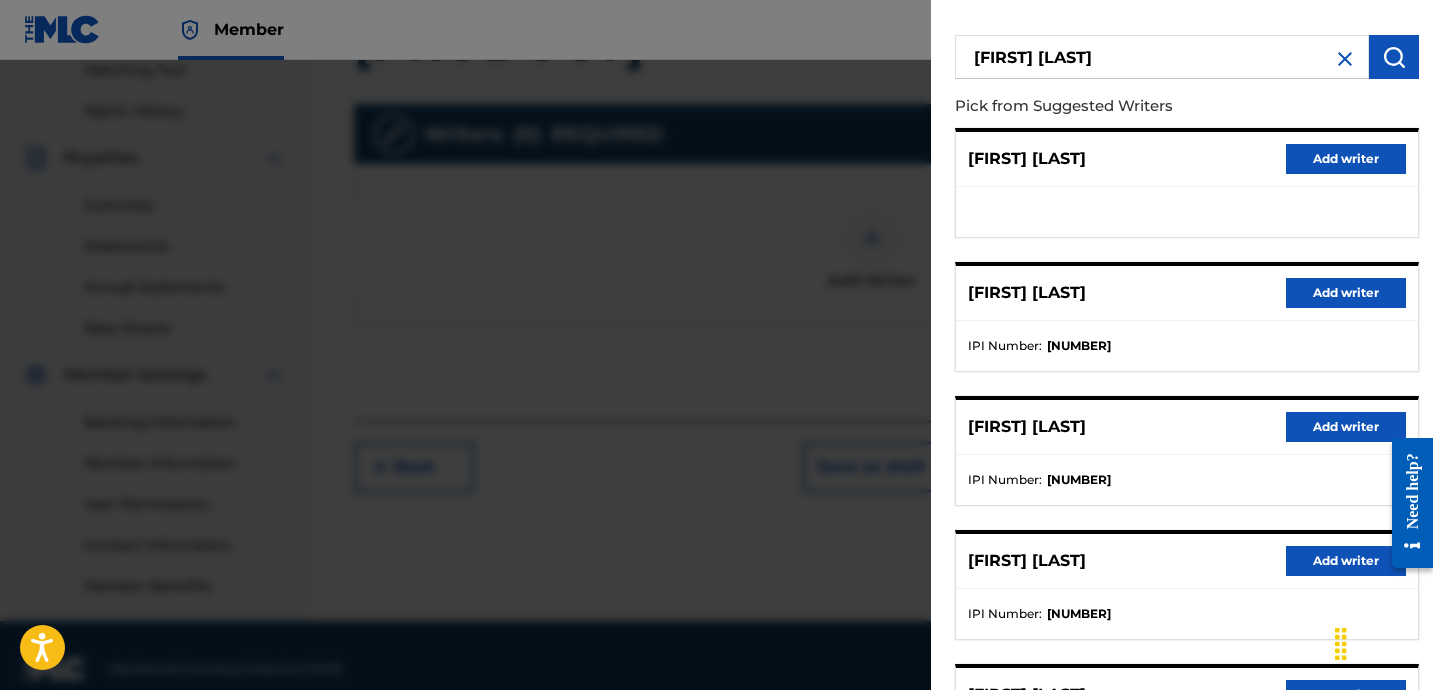 scroll, scrollTop: 143, scrollLeft: 0, axis: vertical 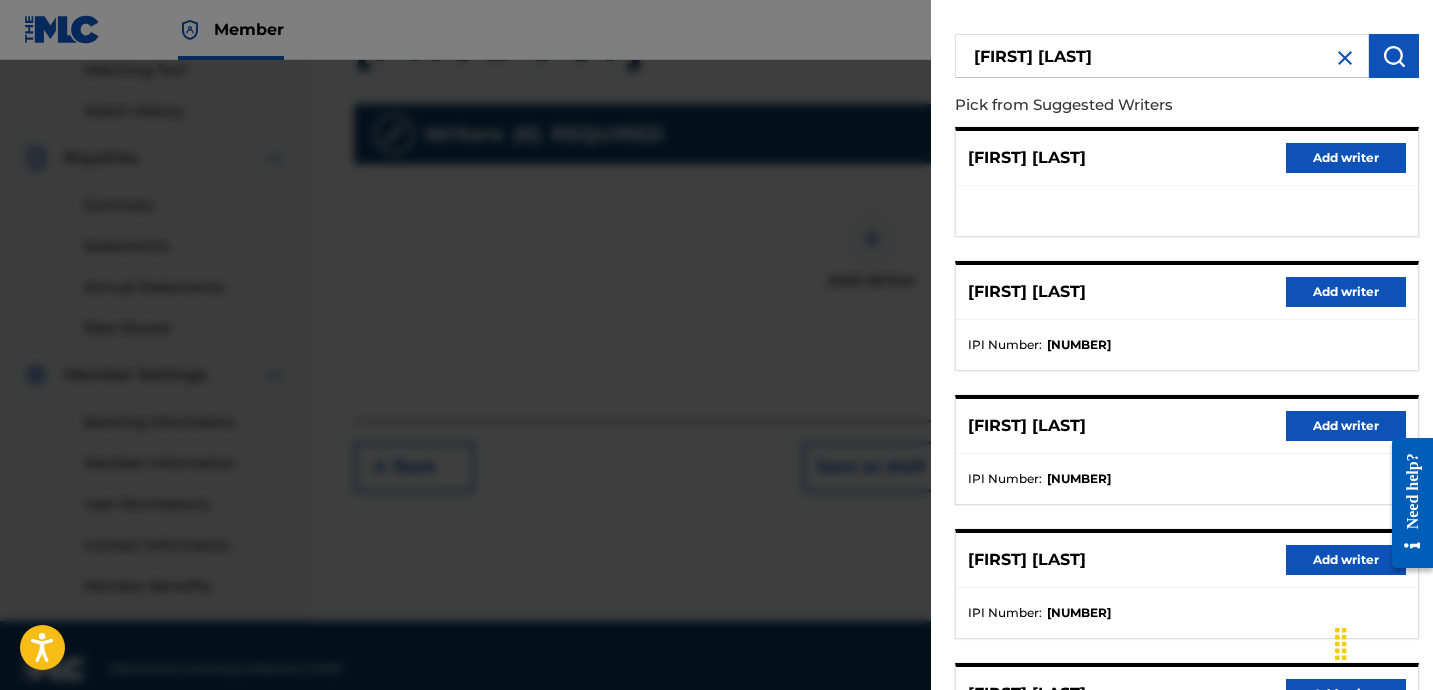 type 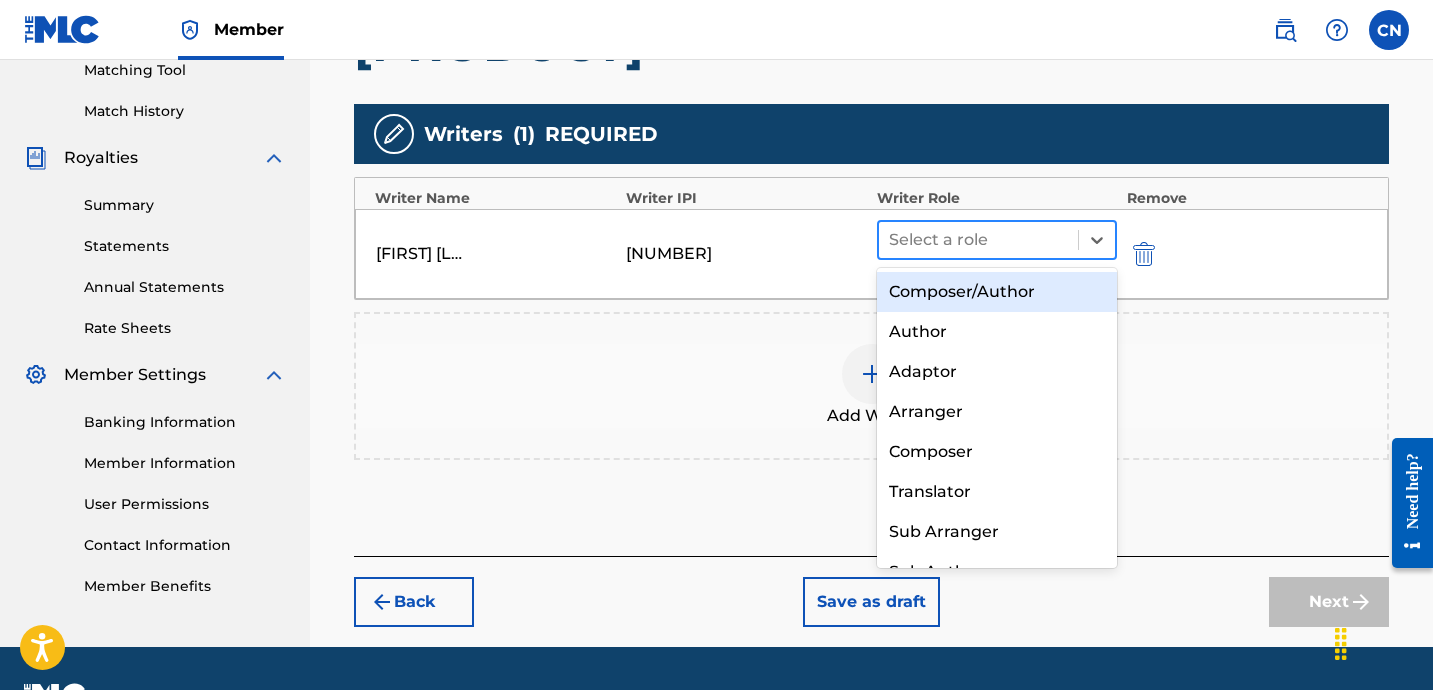 click at bounding box center (978, 240) 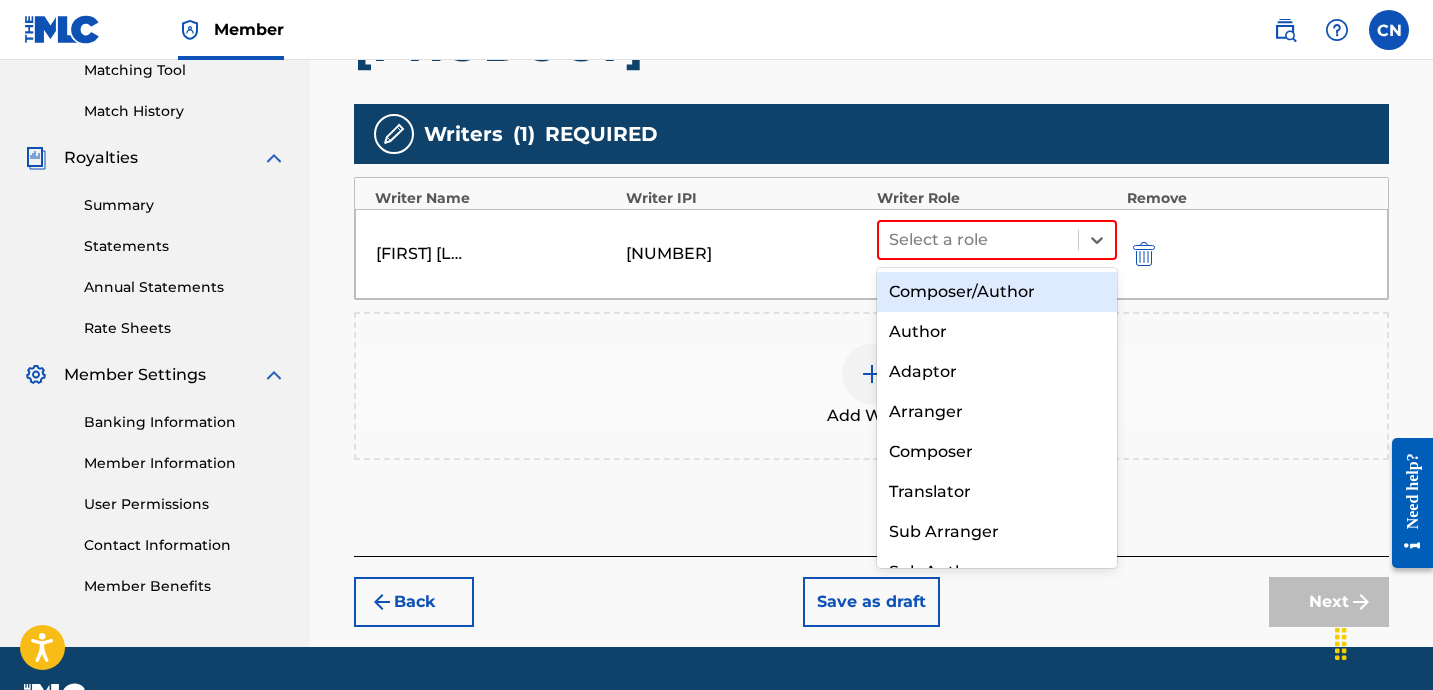 click on "Composer/Author" at bounding box center [997, 292] 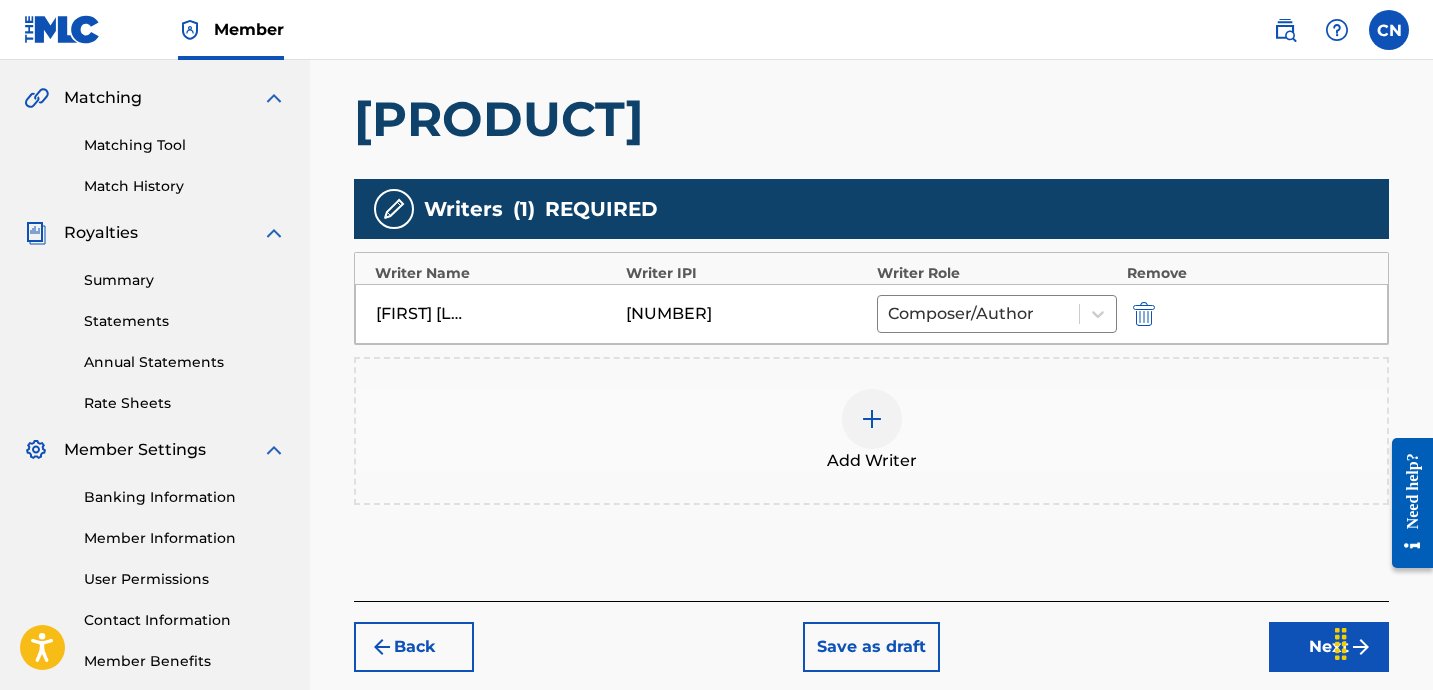 scroll, scrollTop: 476, scrollLeft: 0, axis: vertical 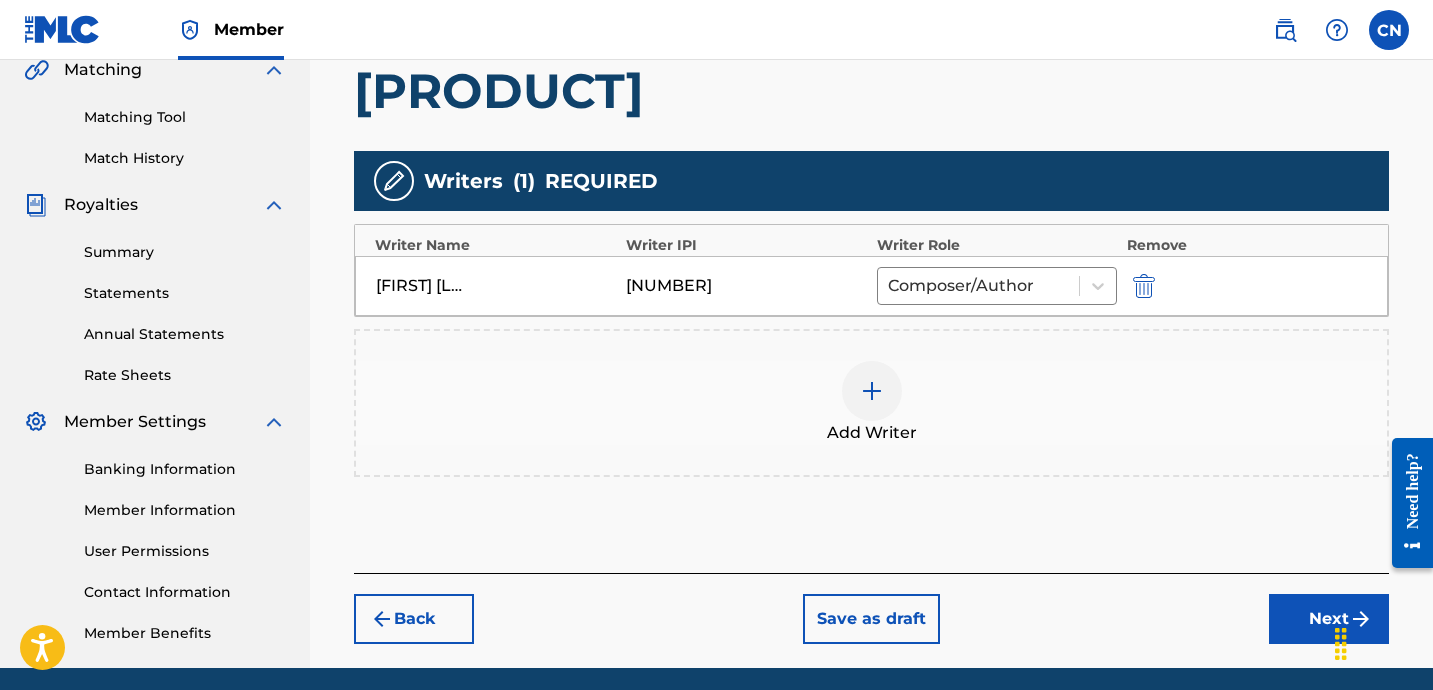 click at bounding box center (872, 391) 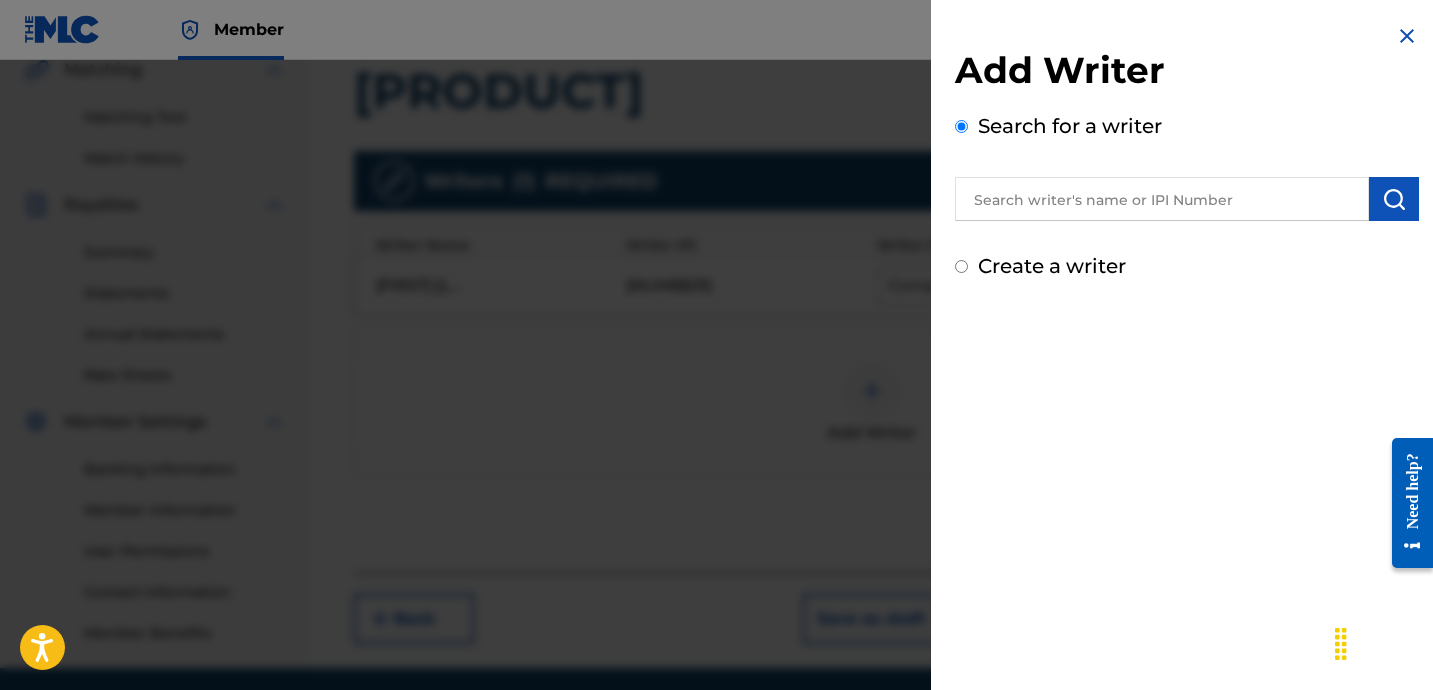 click at bounding box center (1162, 199) 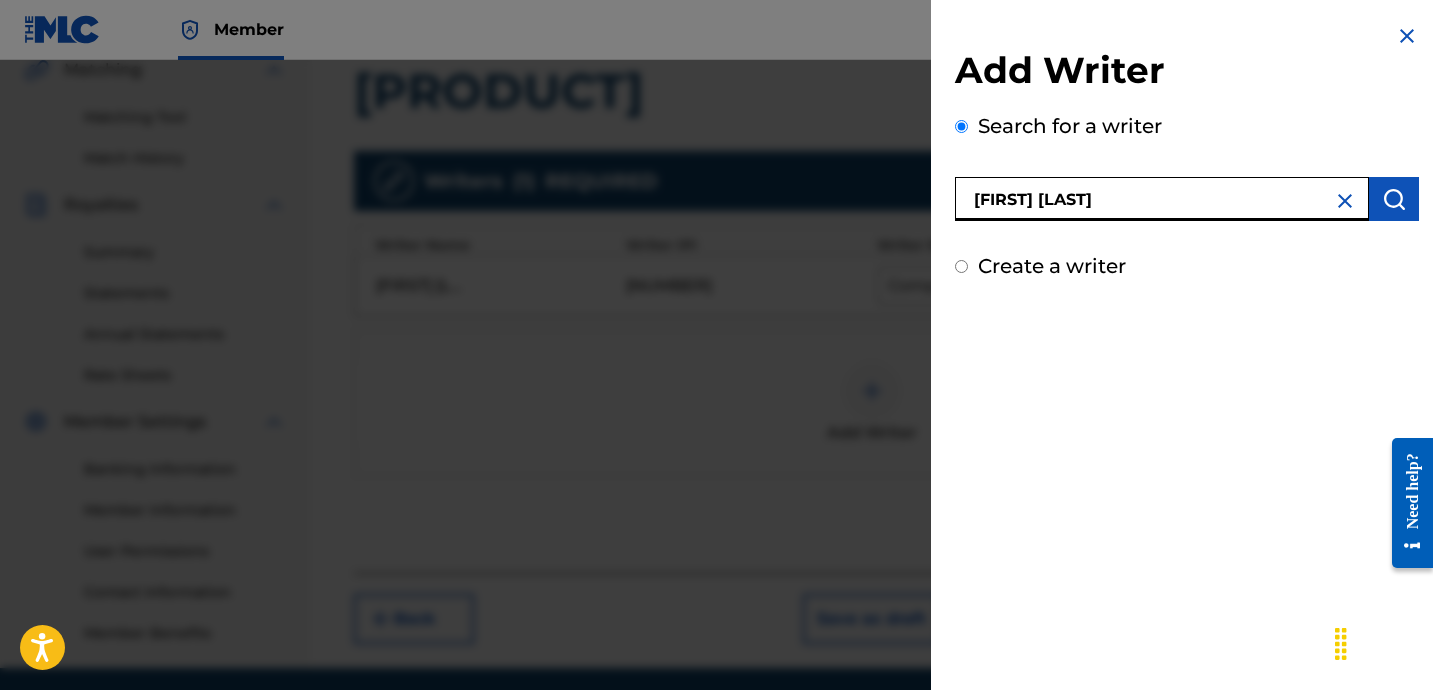 type on "Camilla Burgwald" 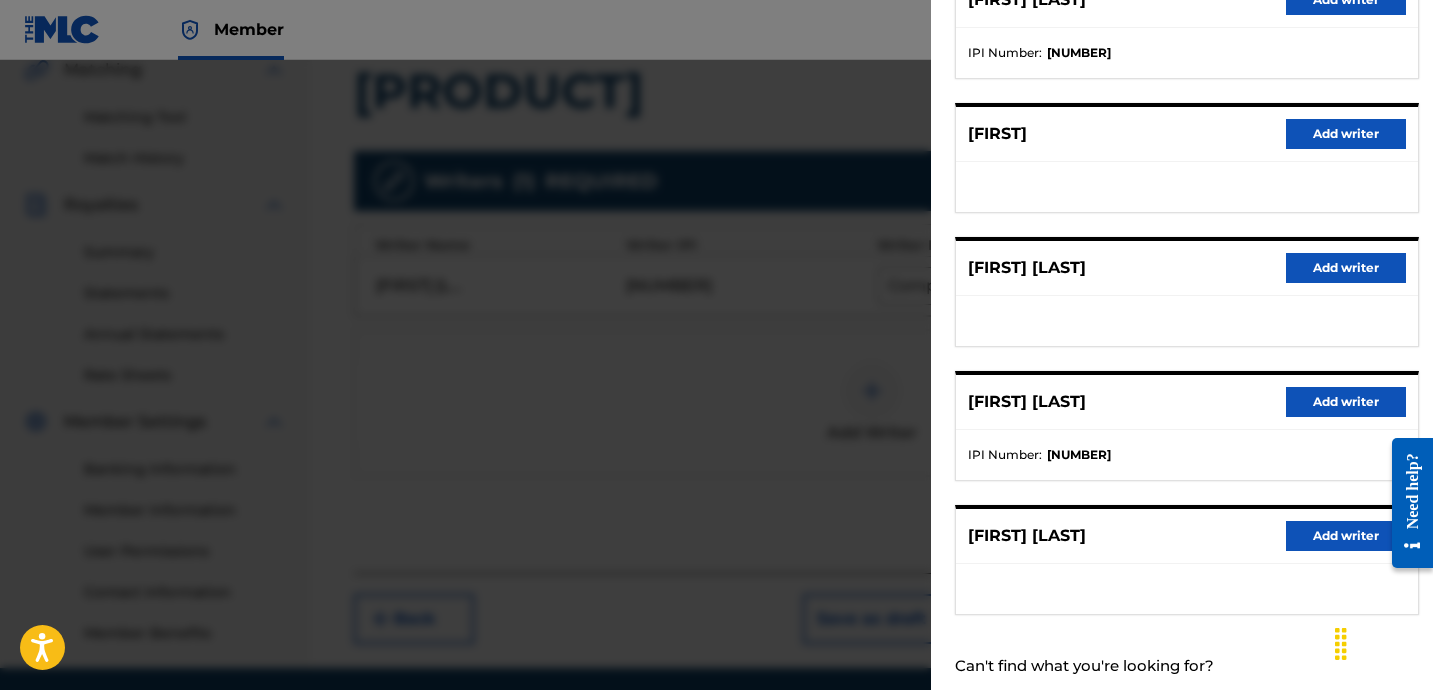 scroll, scrollTop: 305, scrollLeft: 0, axis: vertical 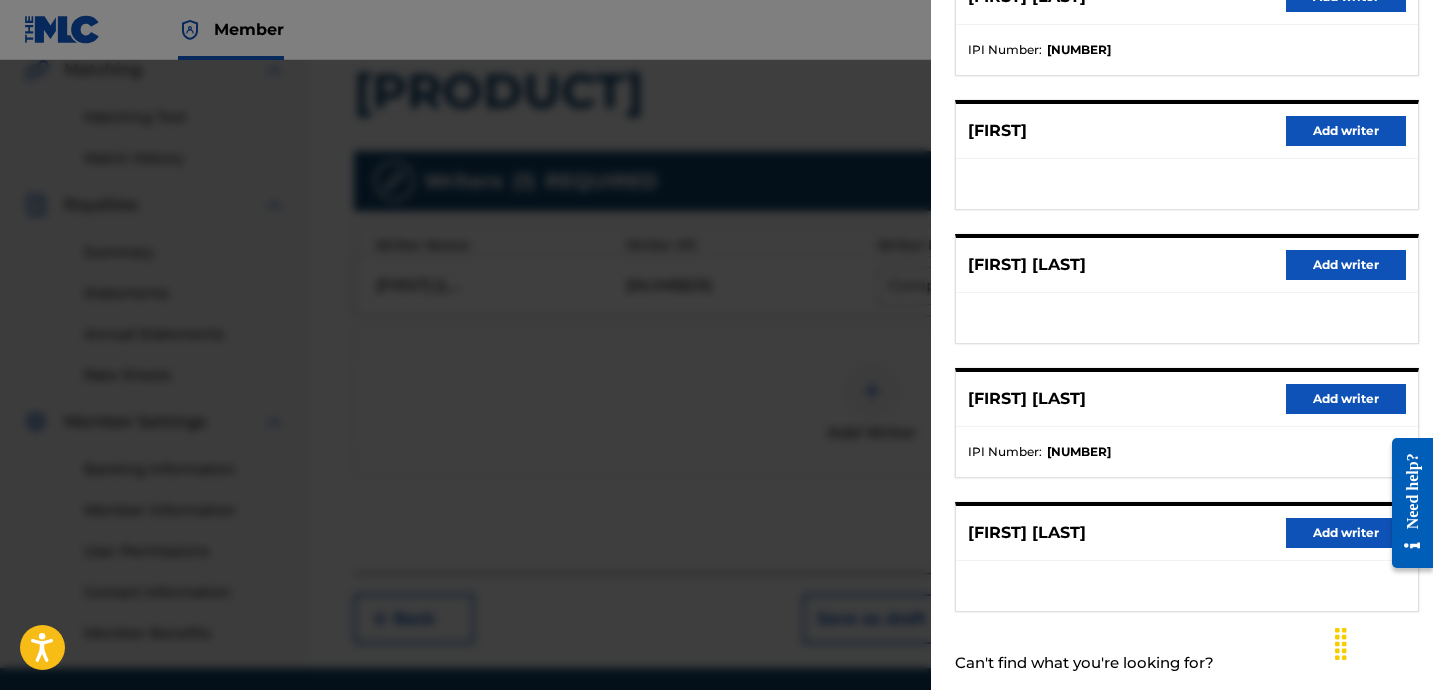 click on "Add writer" at bounding box center (1346, 399) 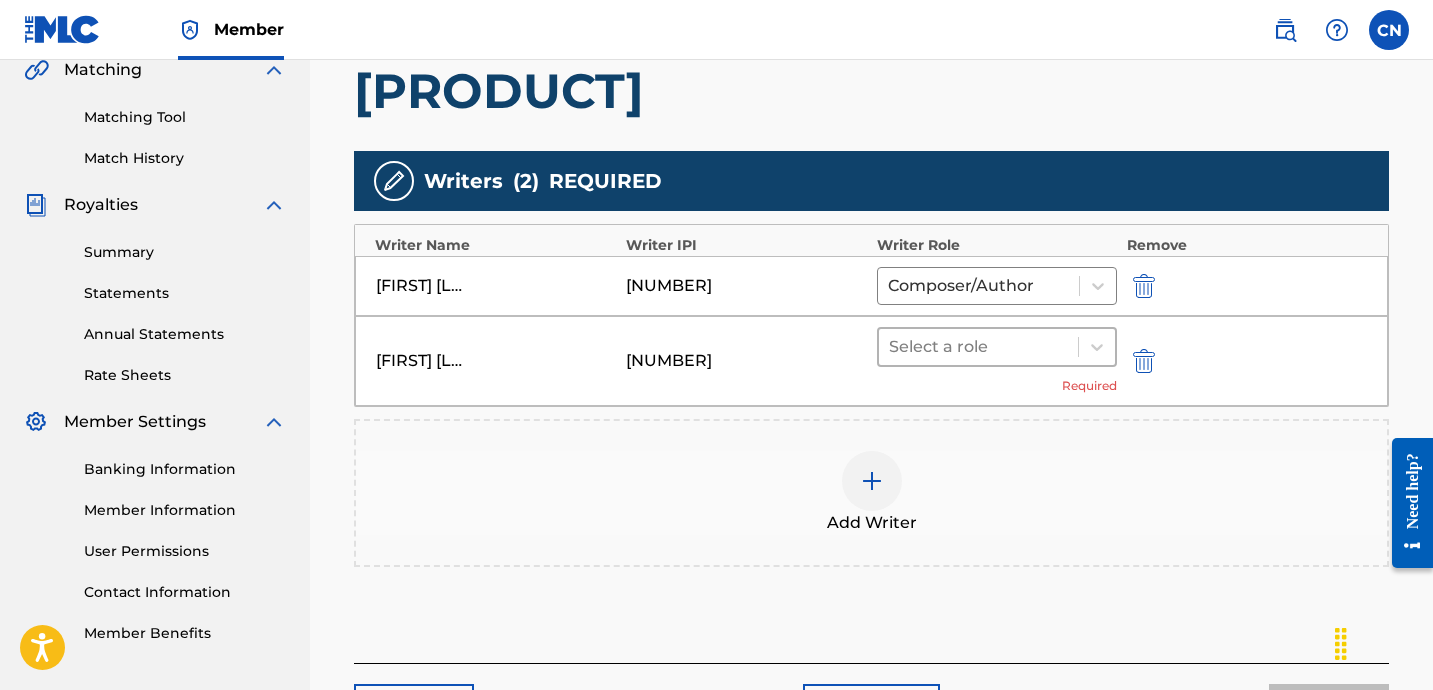 click at bounding box center (978, 347) 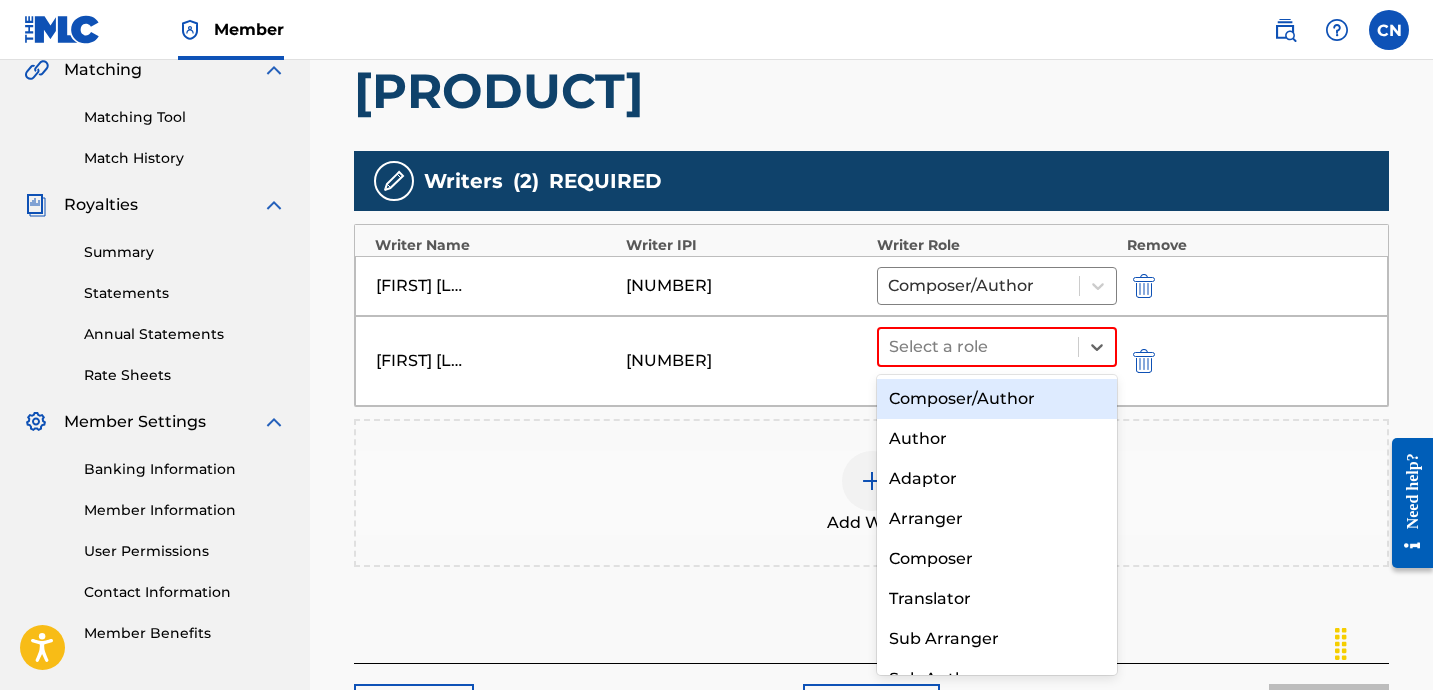click on "Composer/Author" at bounding box center [997, 399] 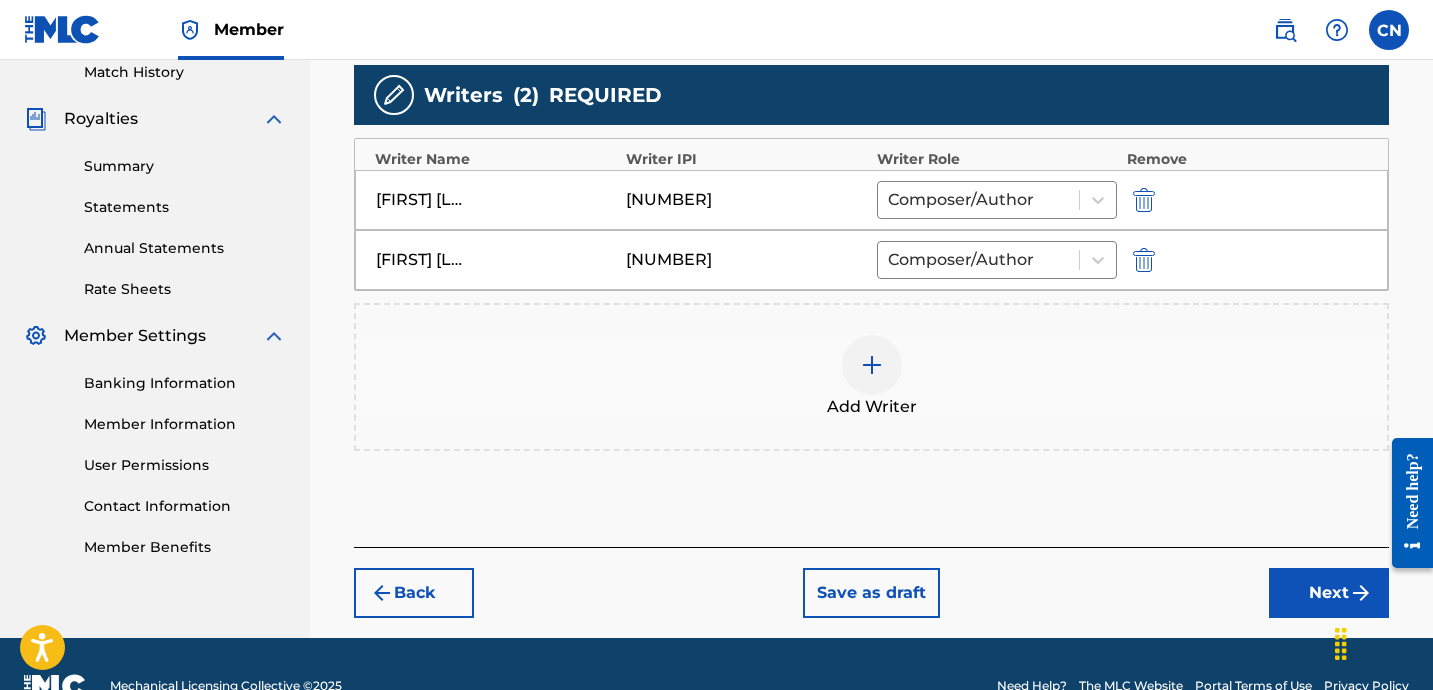 scroll, scrollTop: 570, scrollLeft: 0, axis: vertical 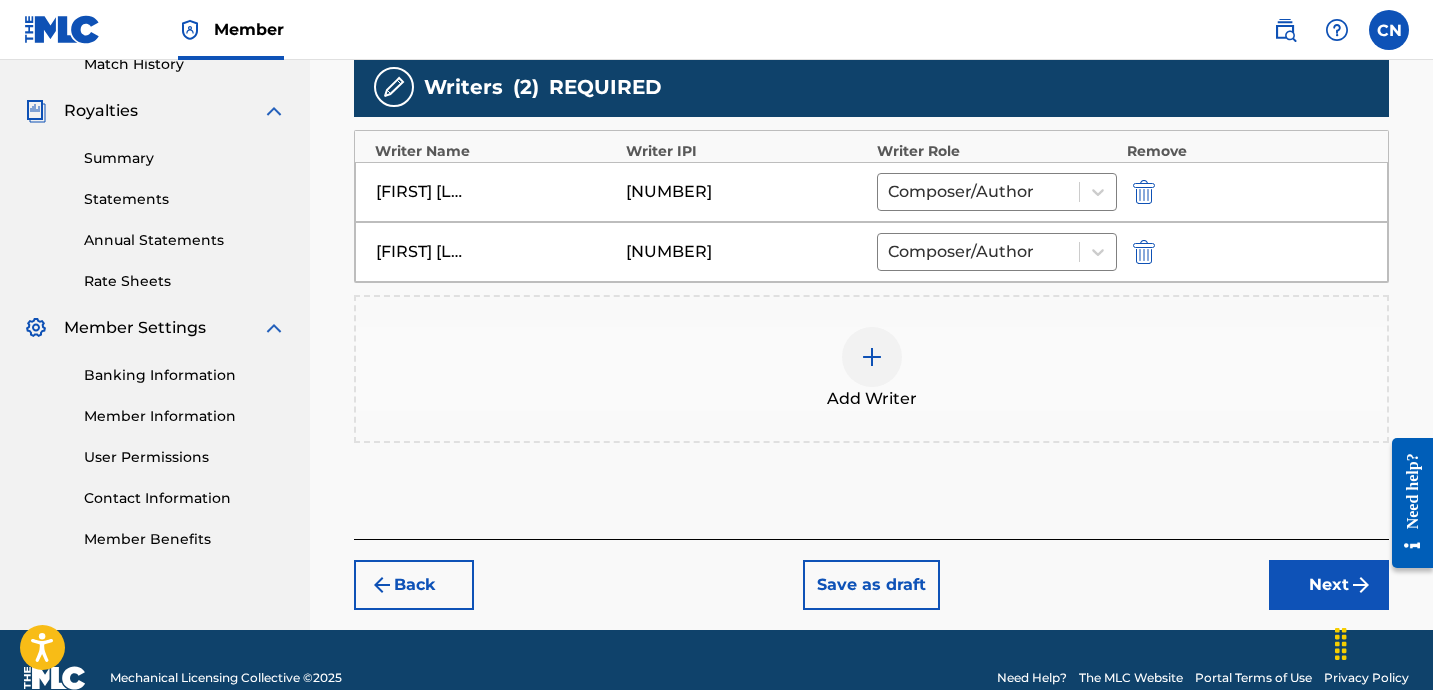 click on "Next" at bounding box center [1329, 585] 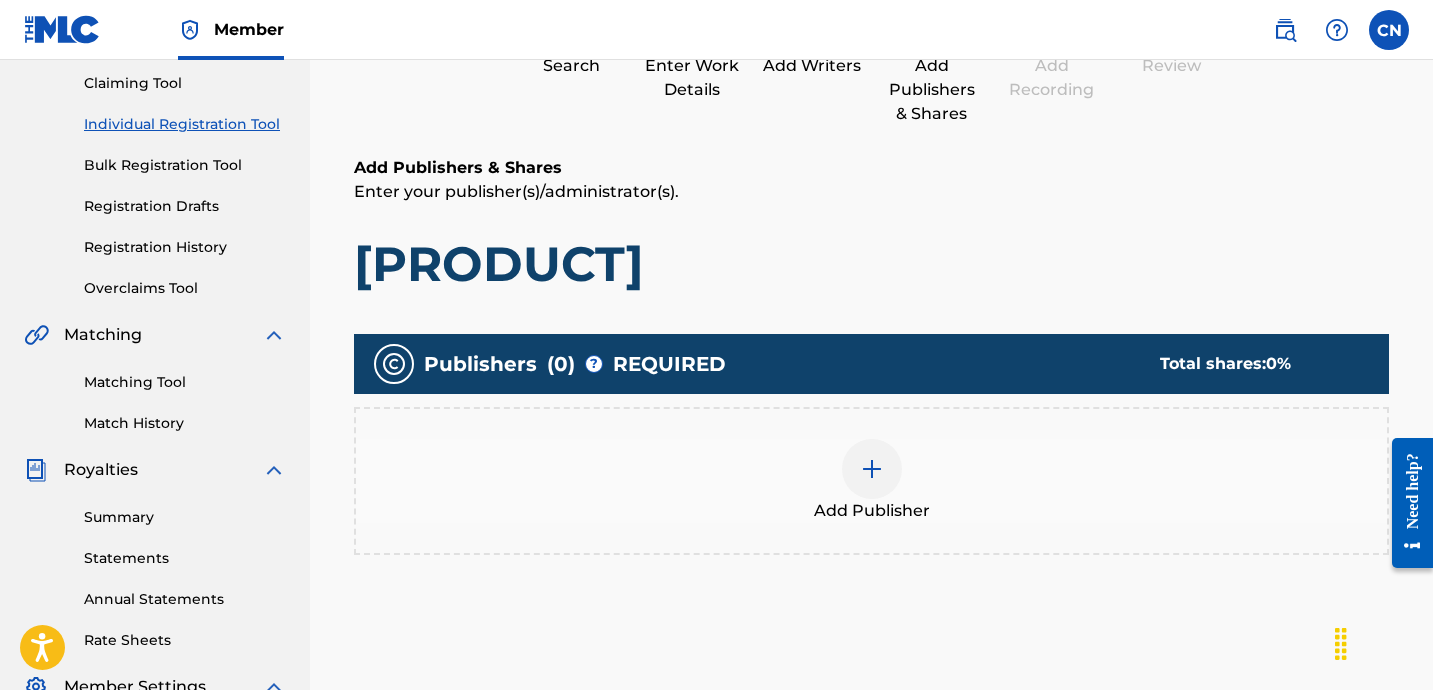 scroll, scrollTop: 400, scrollLeft: 0, axis: vertical 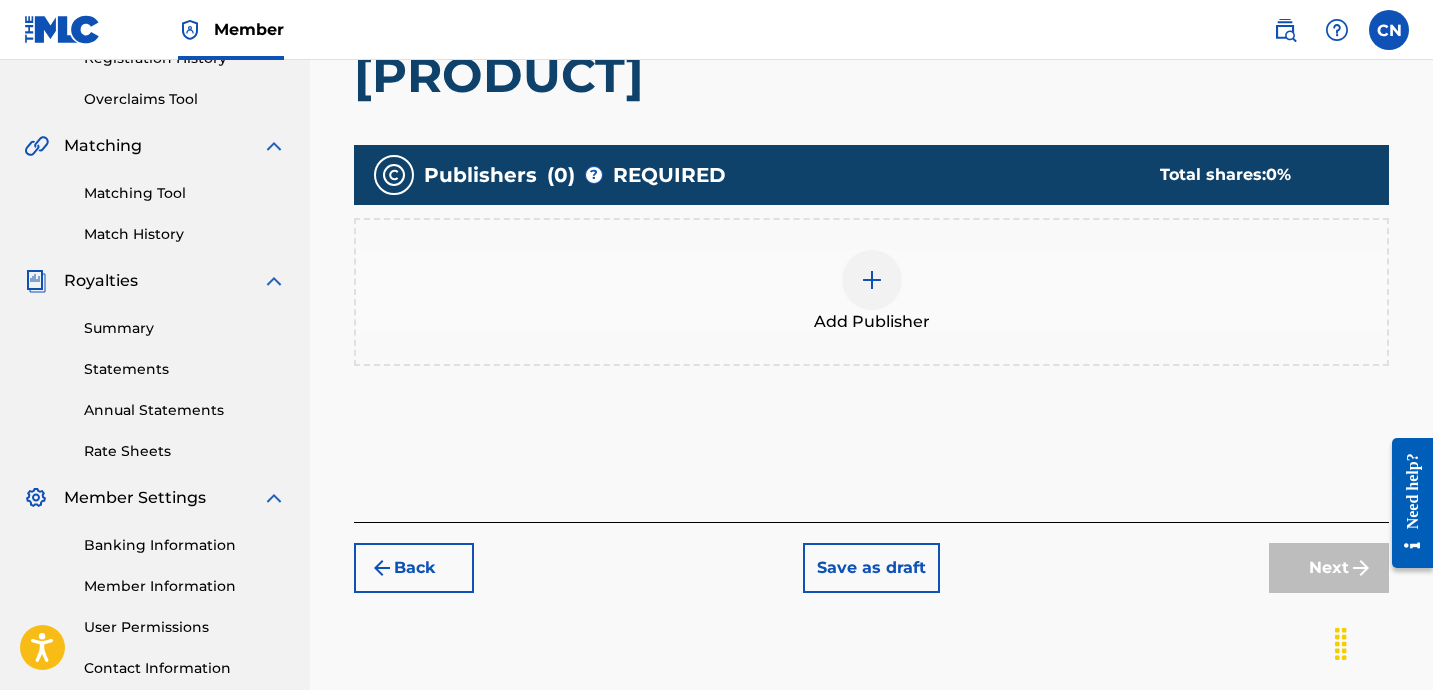 click on "Next" at bounding box center [1329, 568] 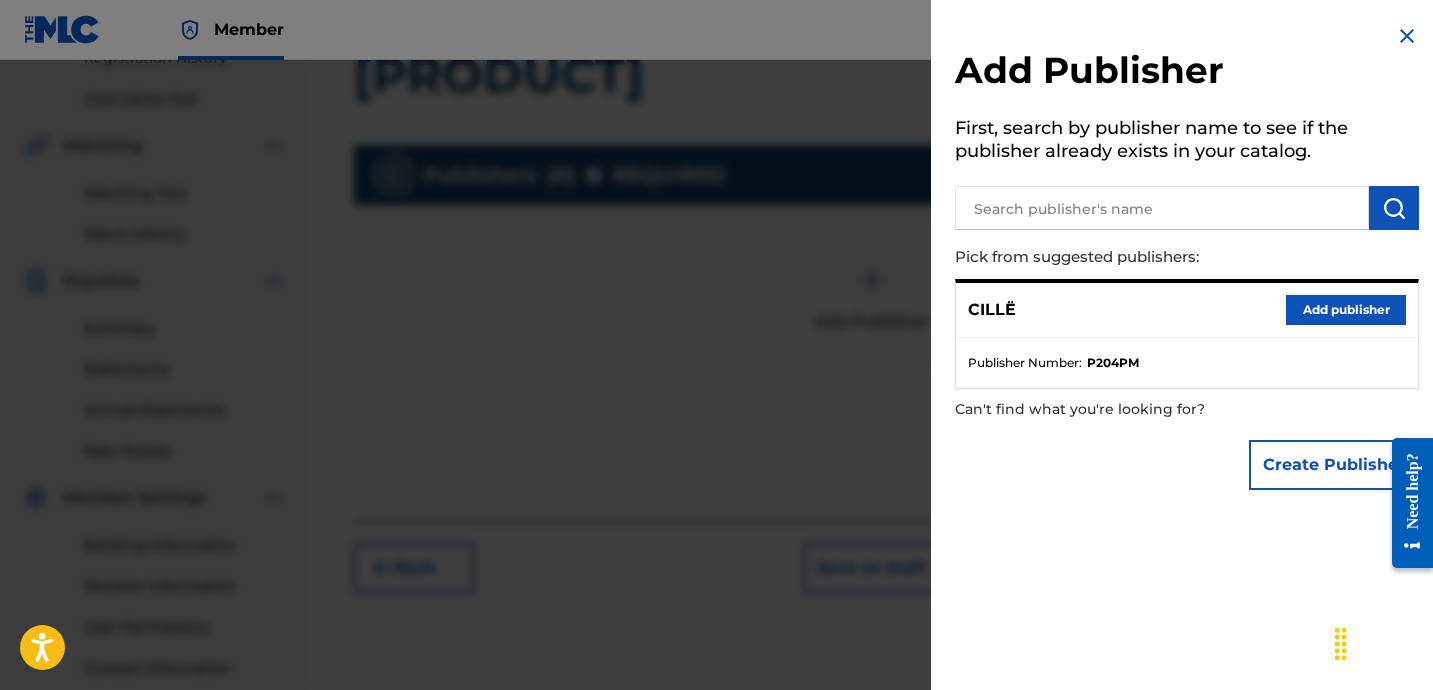 click on "Add publisher" at bounding box center (1346, 310) 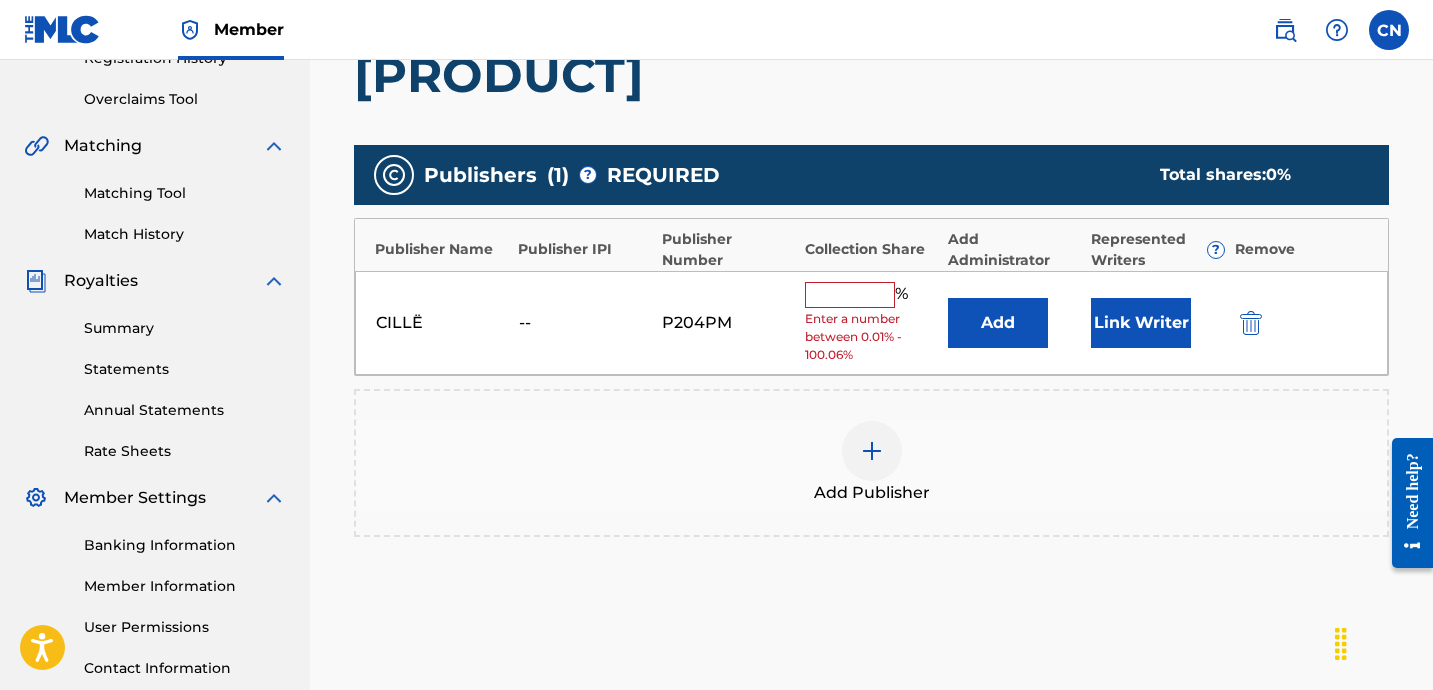 click at bounding box center [850, 295] 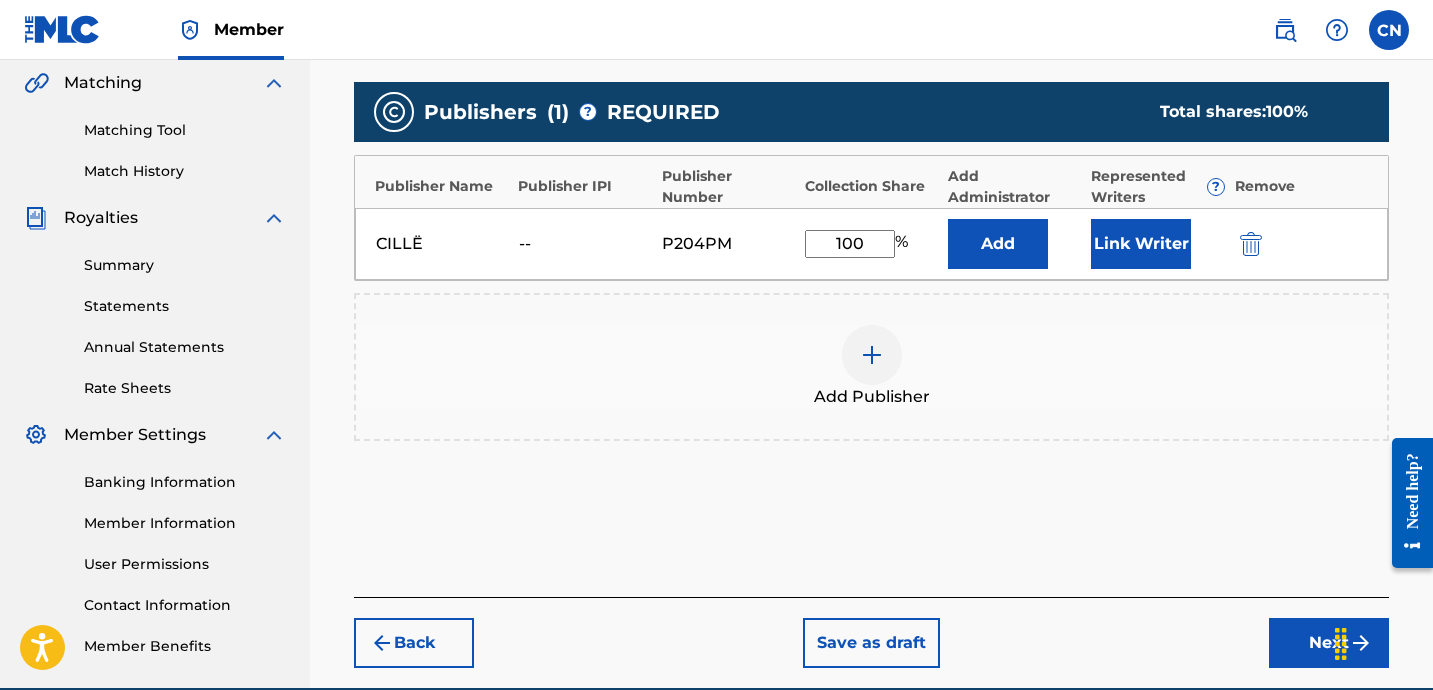type on "100" 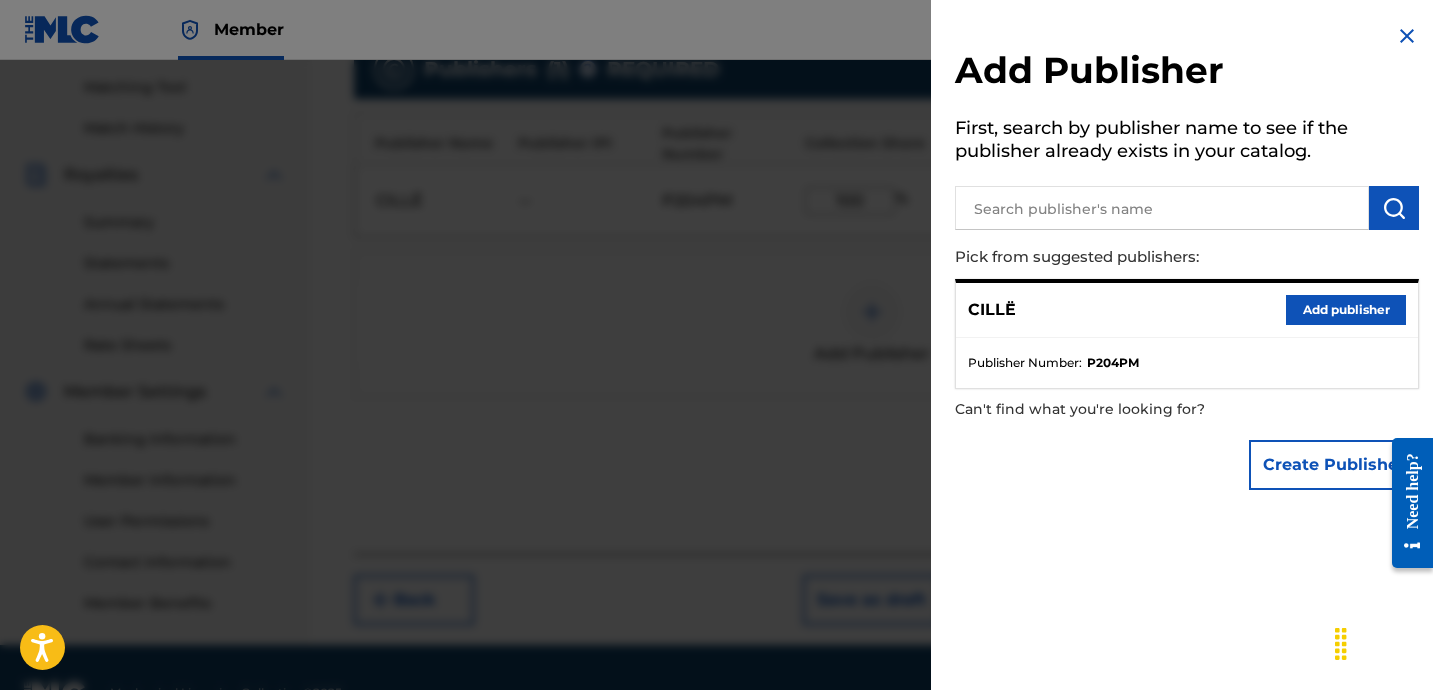 scroll, scrollTop: 510, scrollLeft: 0, axis: vertical 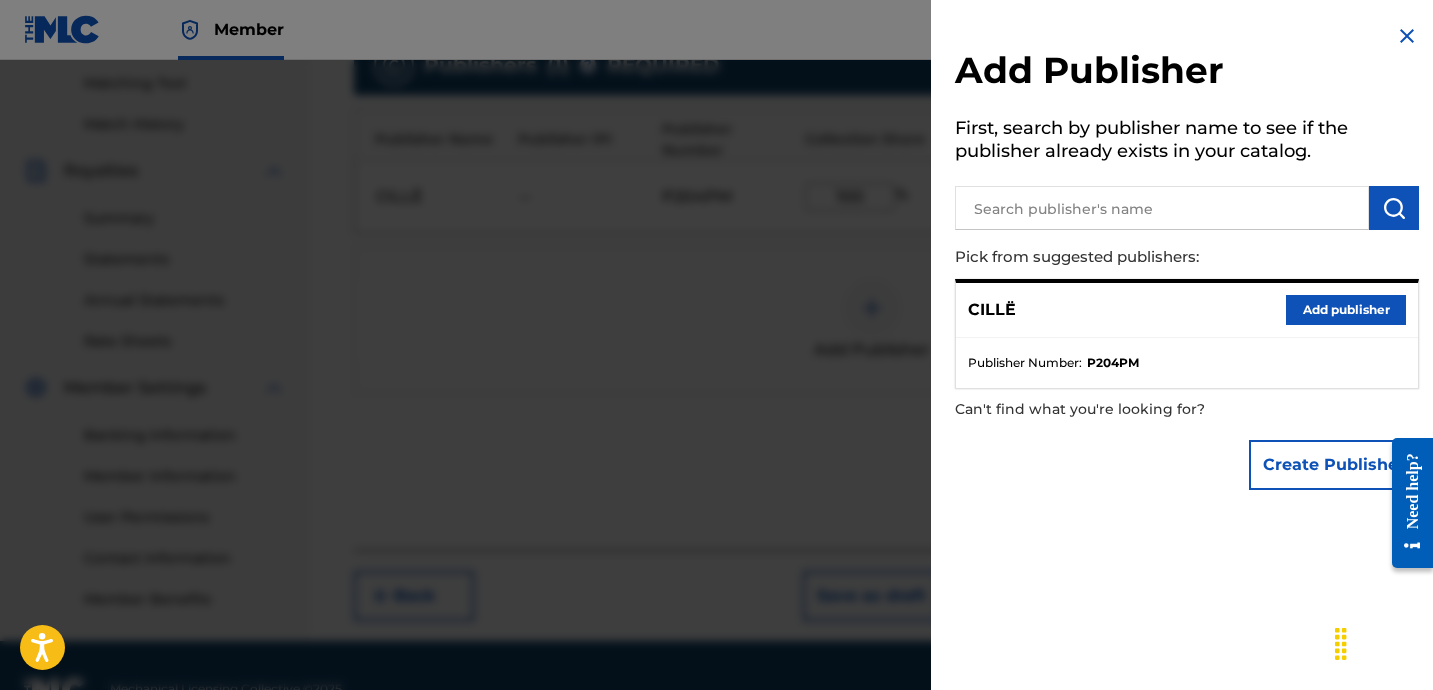 click at bounding box center [1407, 36] 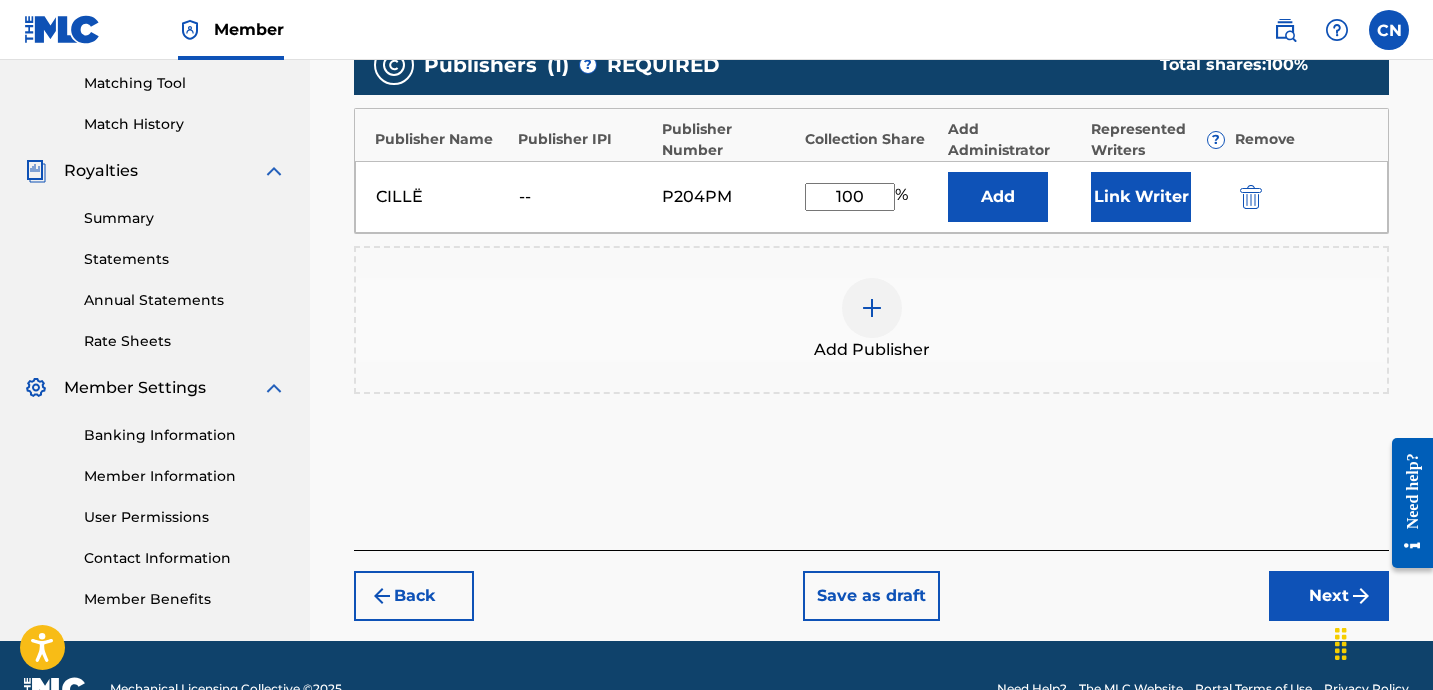 scroll, scrollTop: 557, scrollLeft: 0, axis: vertical 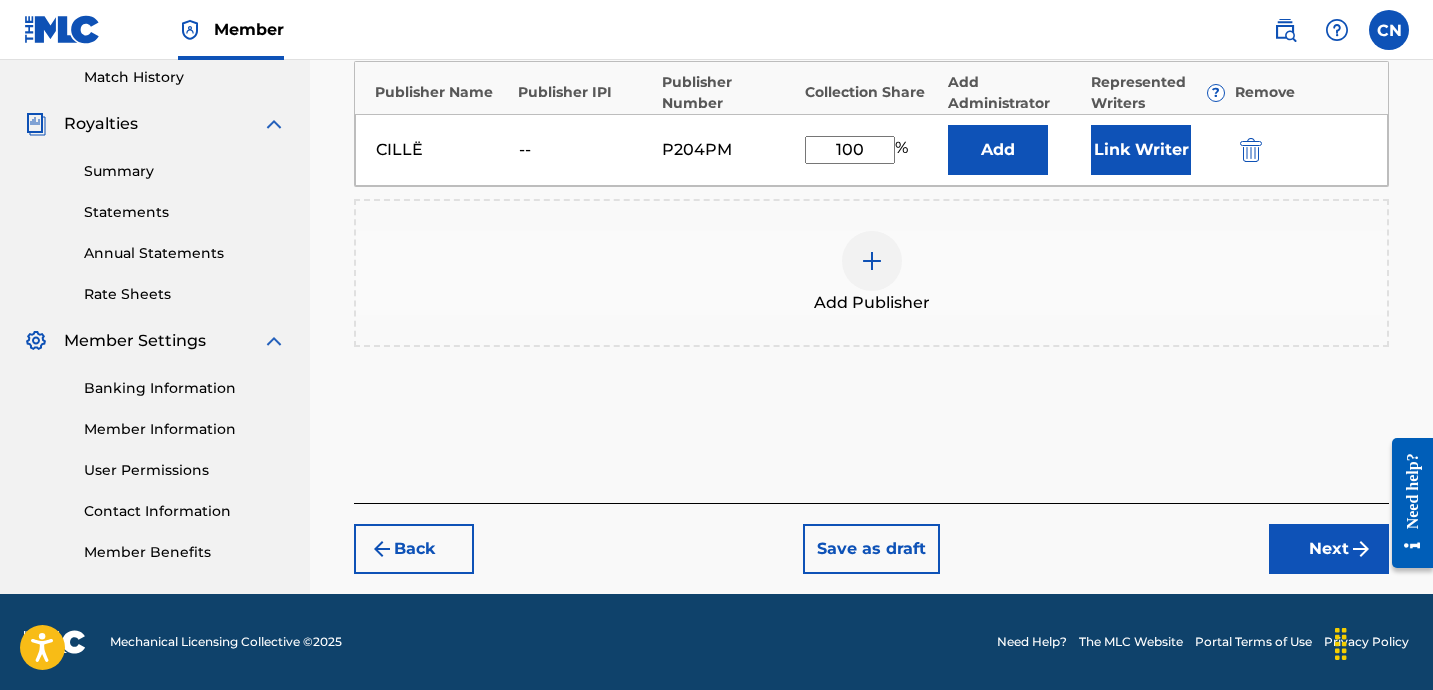 click on "Next" at bounding box center [1329, 549] 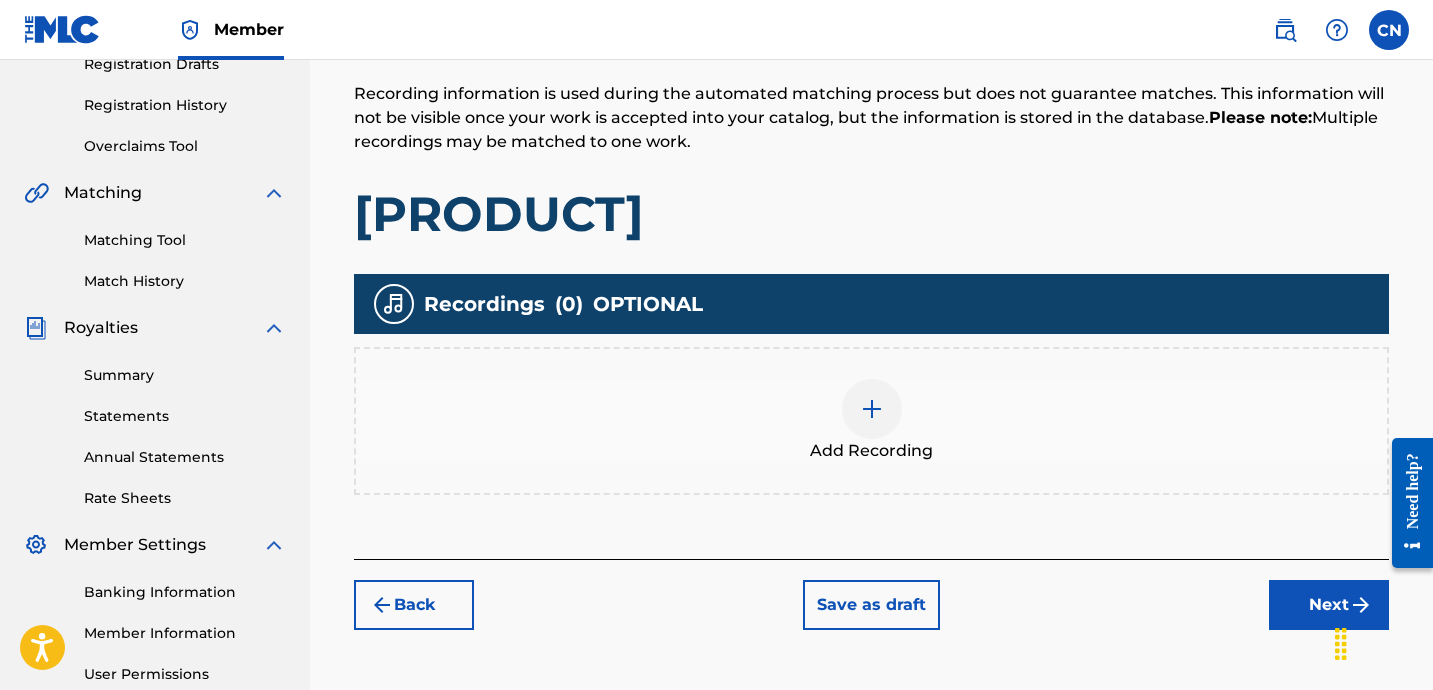 scroll, scrollTop: 367, scrollLeft: 0, axis: vertical 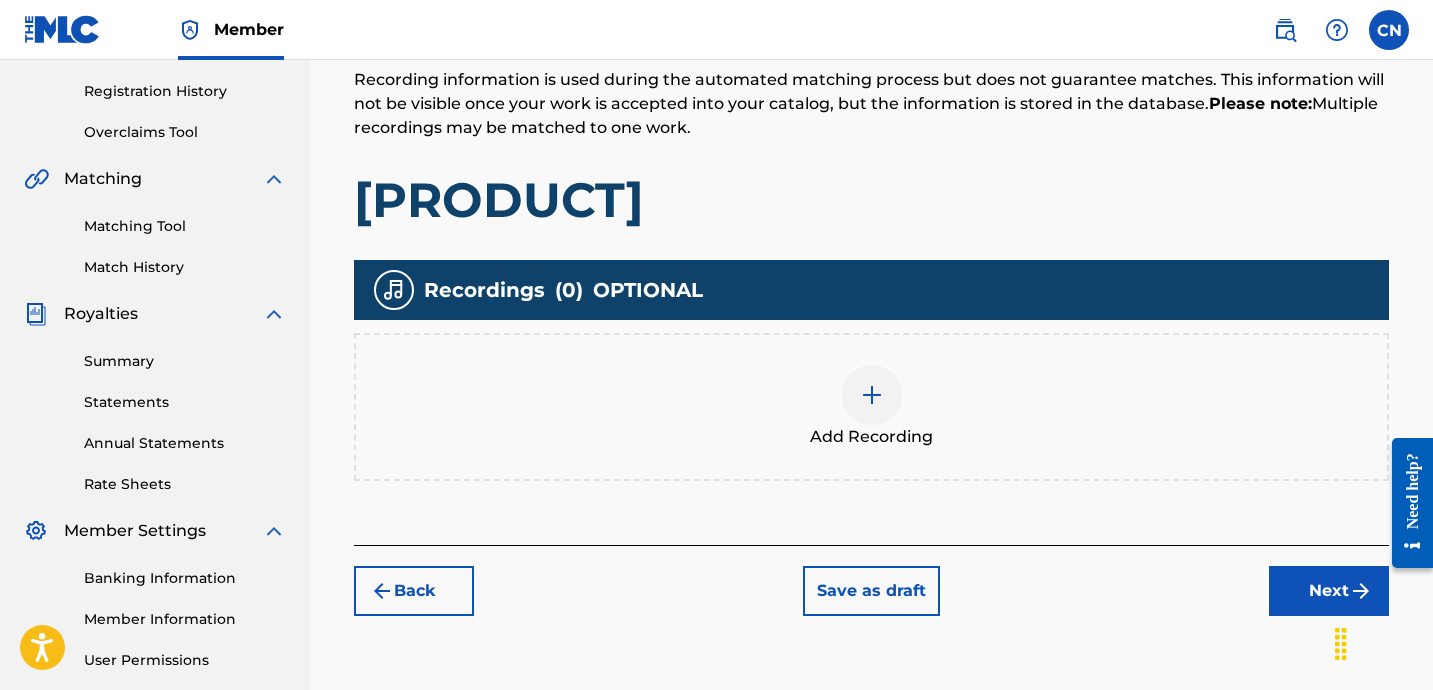 click at bounding box center (872, 395) 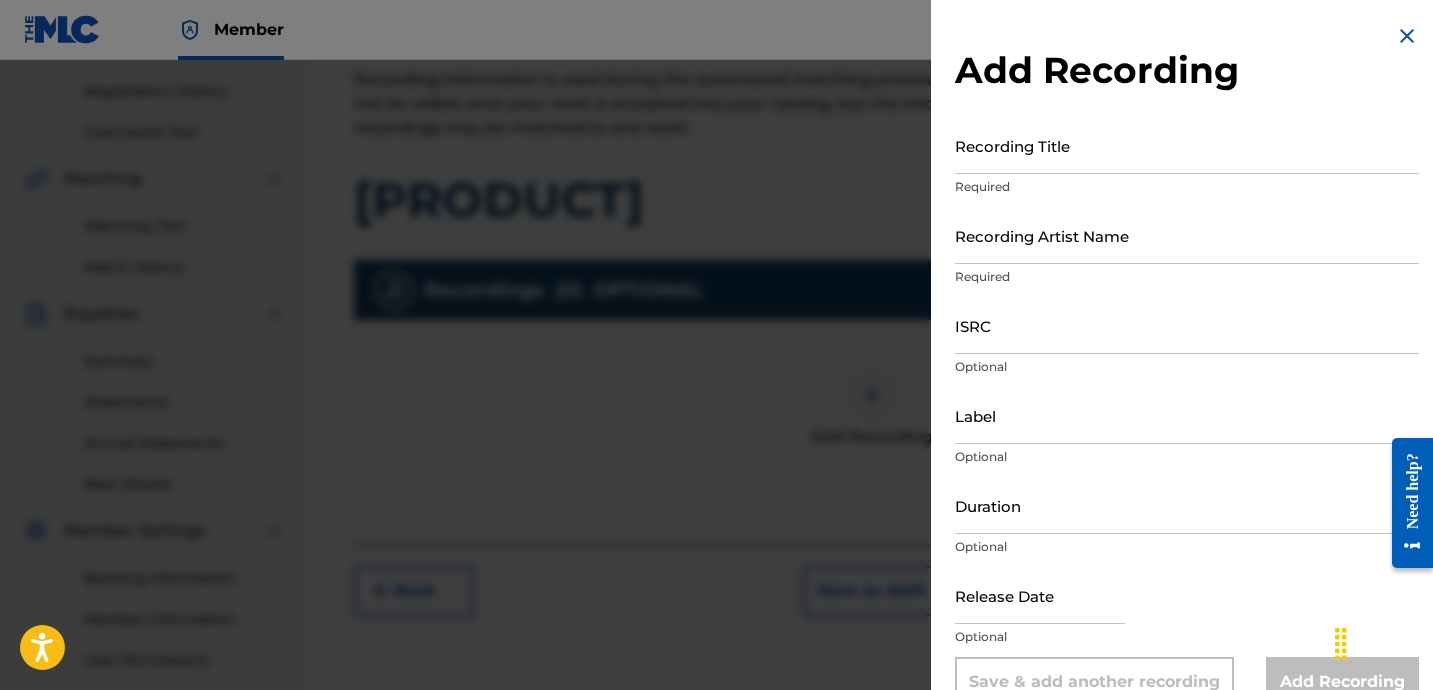 click on "Recording Title" at bounding box center (1187, 145) 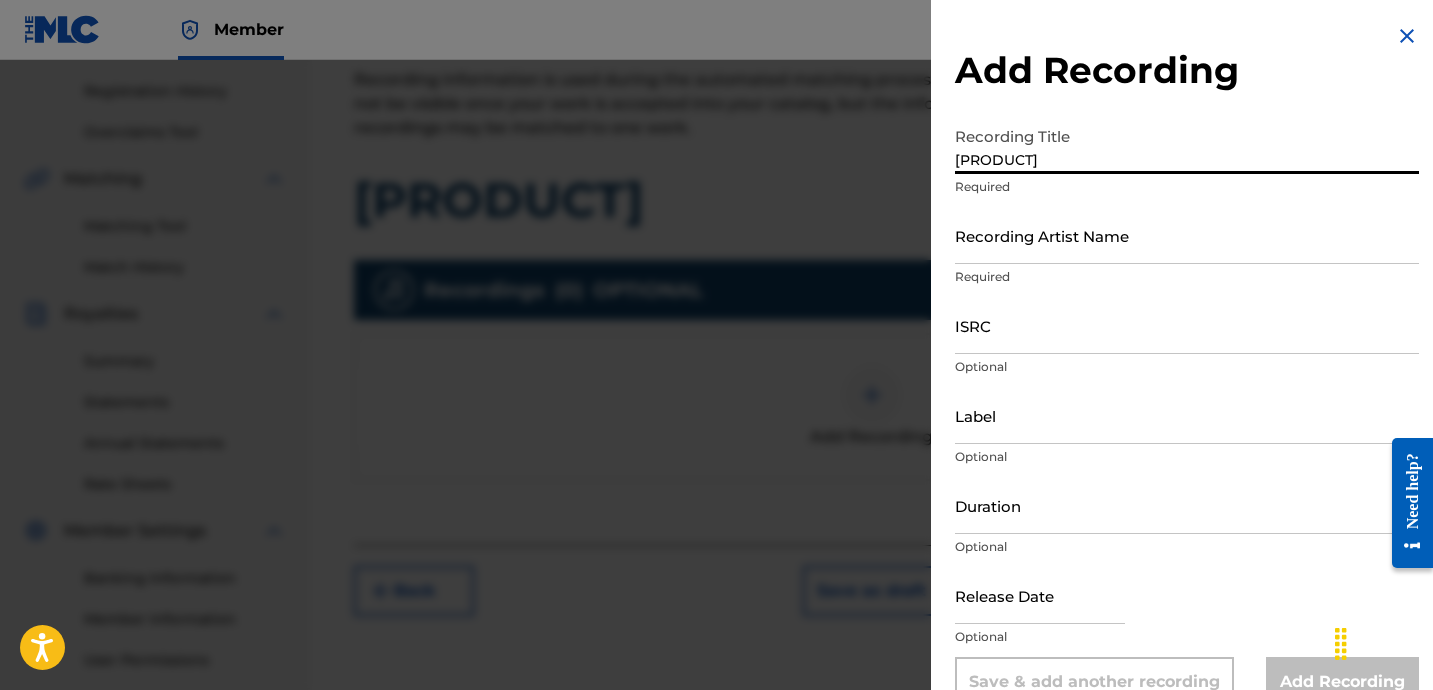 type on "Neon Trooper" 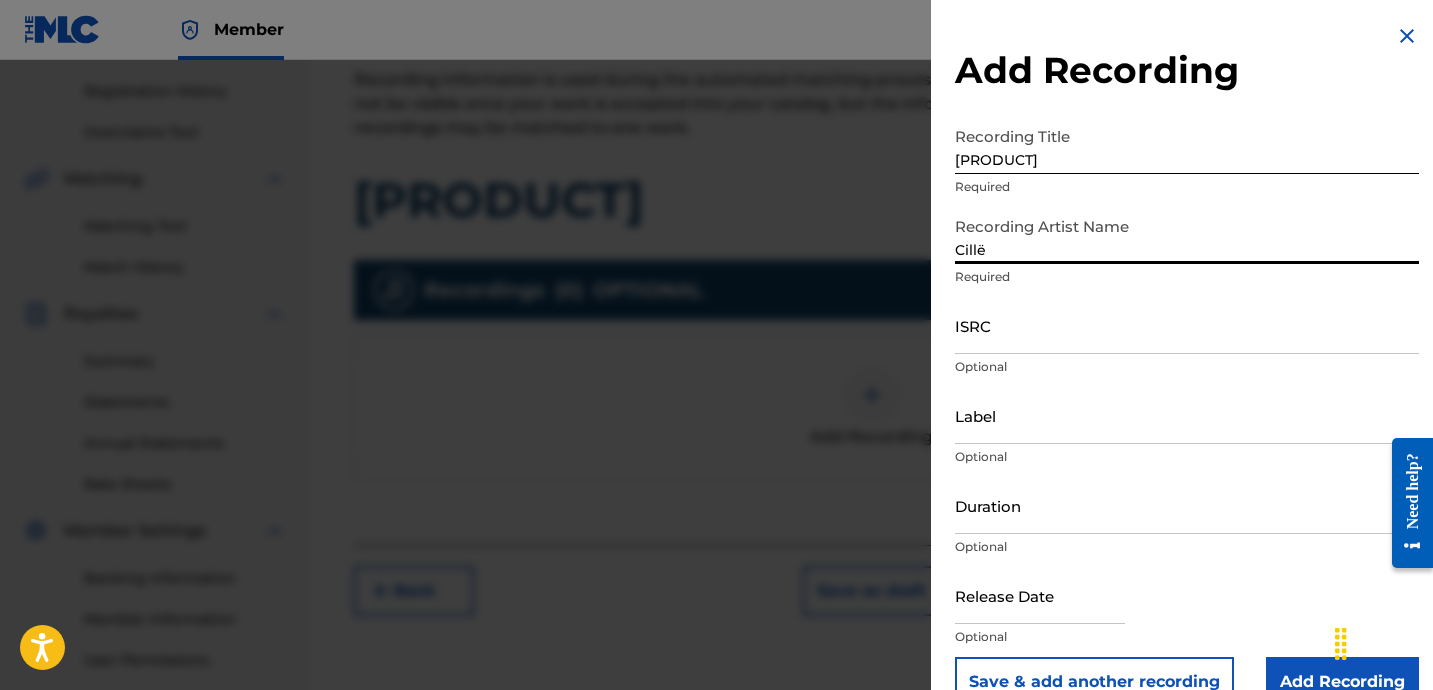 type on "Cillë" 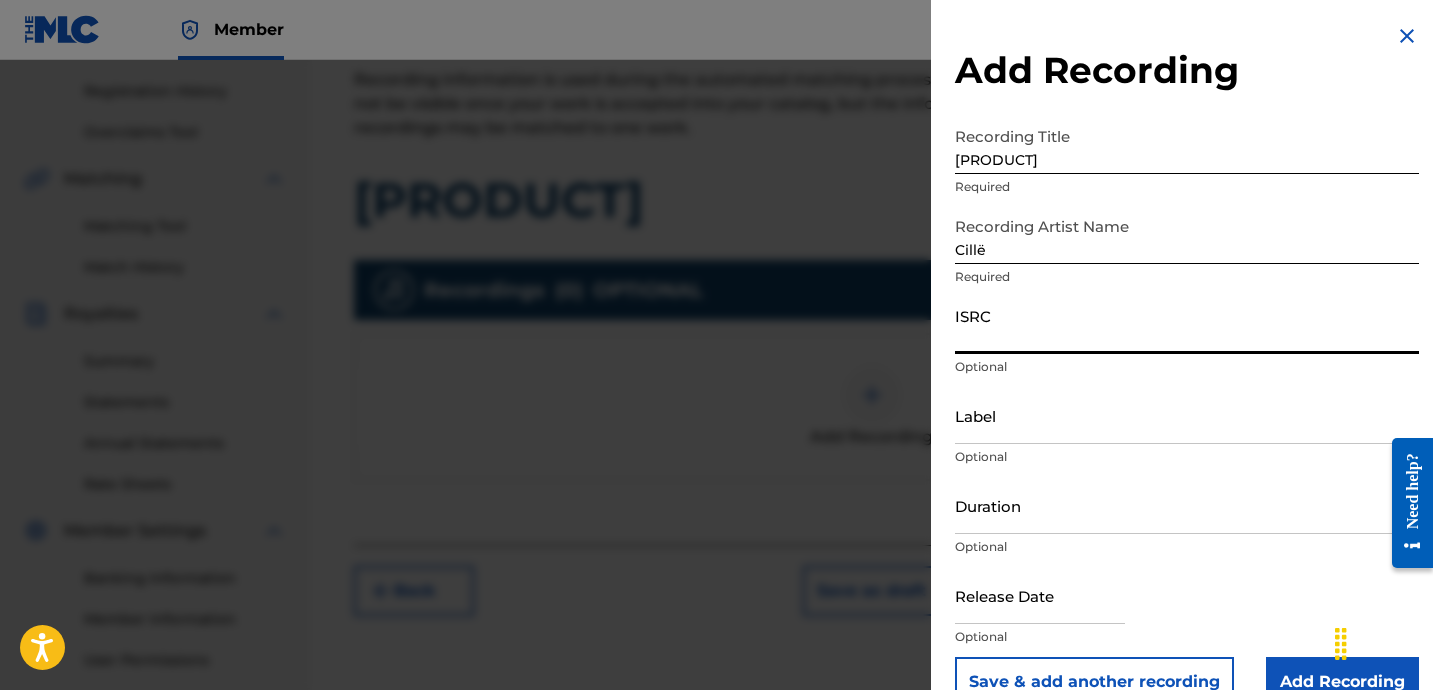 click on "ISRC" at bounding box center (1187, 325) 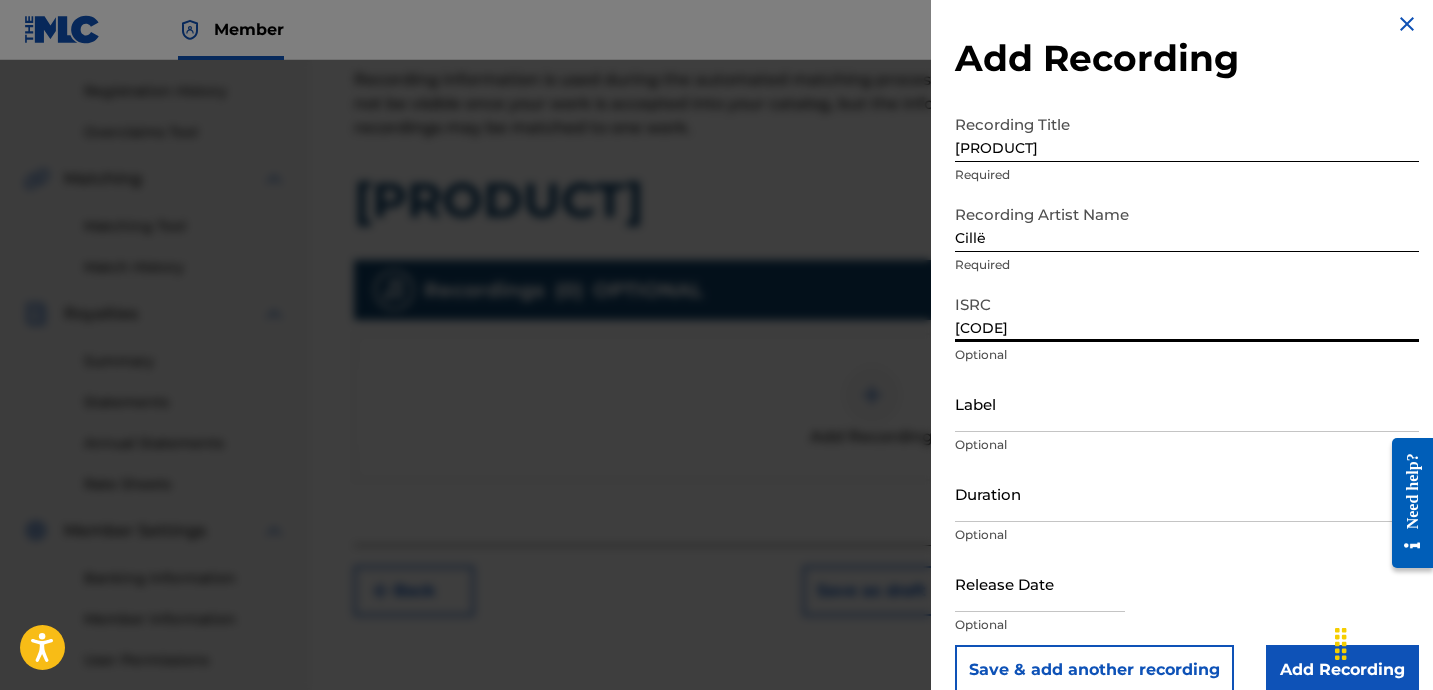 scroll, scrollTop: 41, scrollLeft: 0, axis: vertical 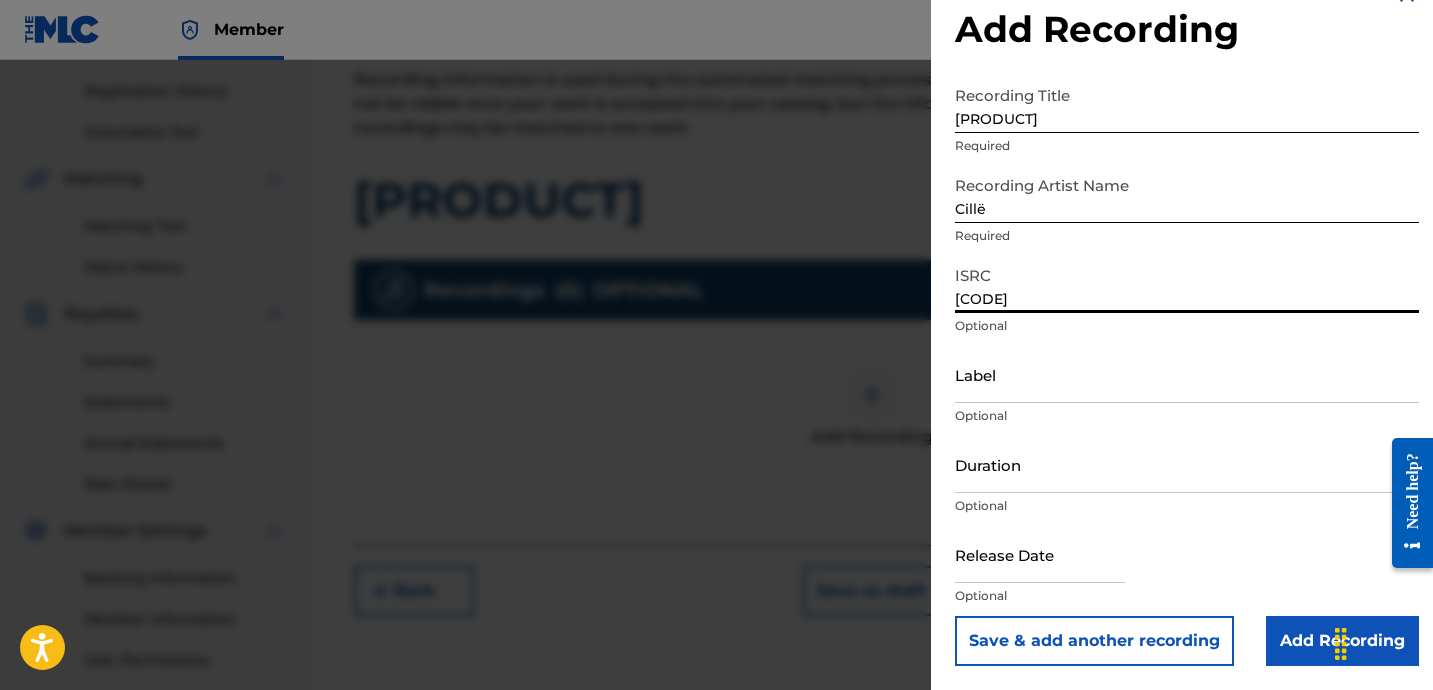 type on "QZWFJ2532348" 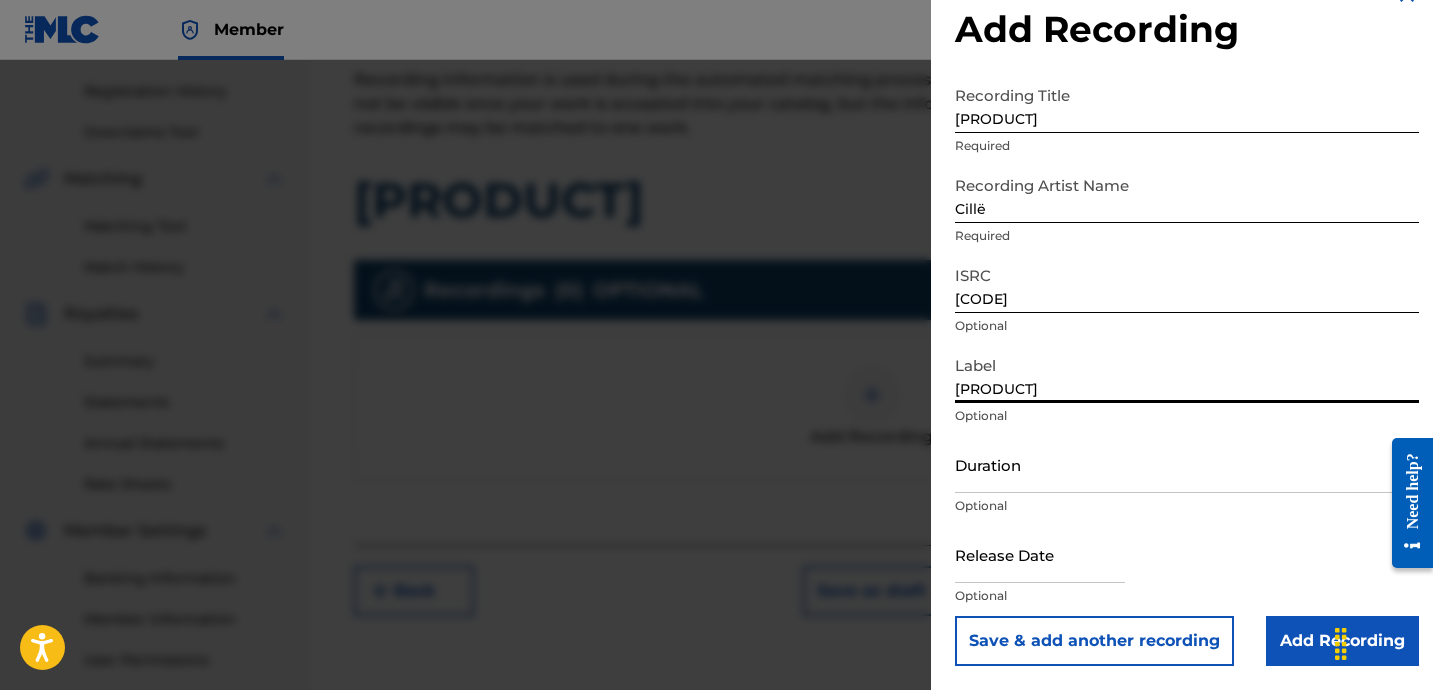 type on "Pink Peacock" 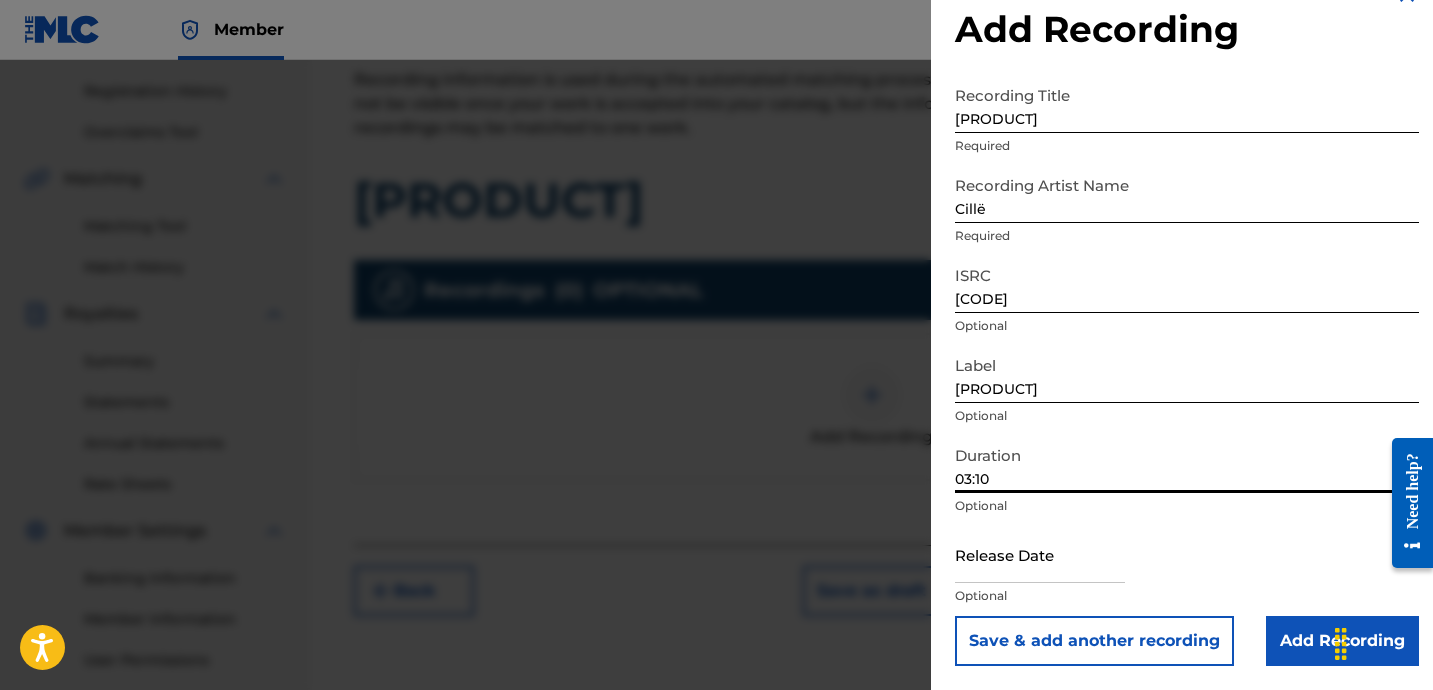 scroll, scrollTop: 461, scrollLeft: 0, axis: vertical 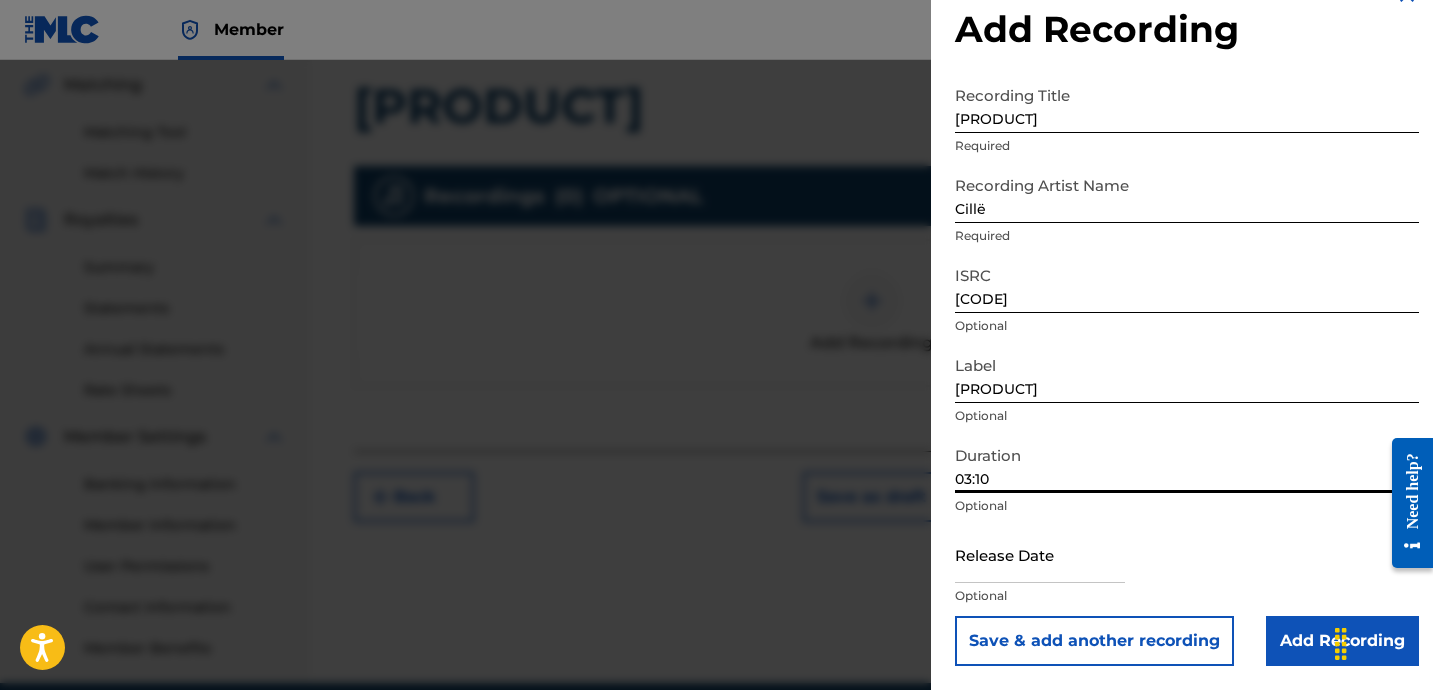 type on "03:10" 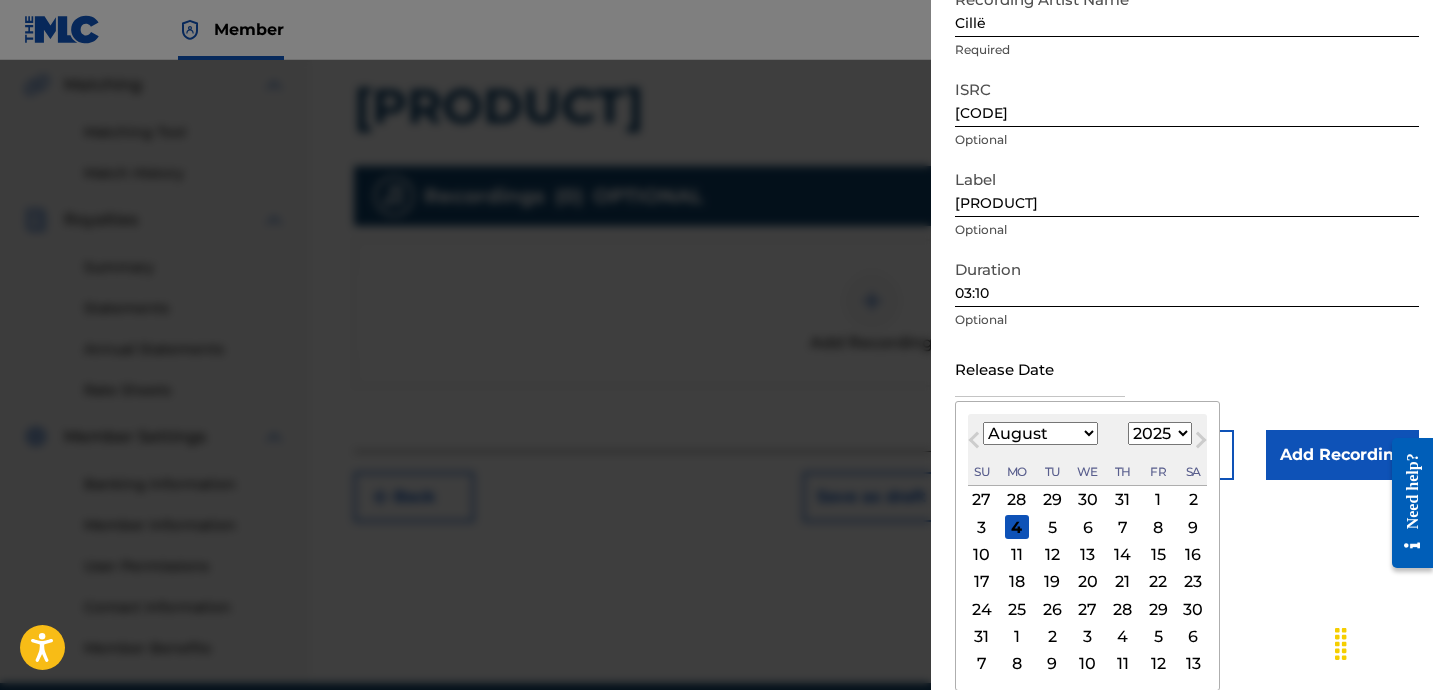 click on "13" at bounding box center (1088, 555) 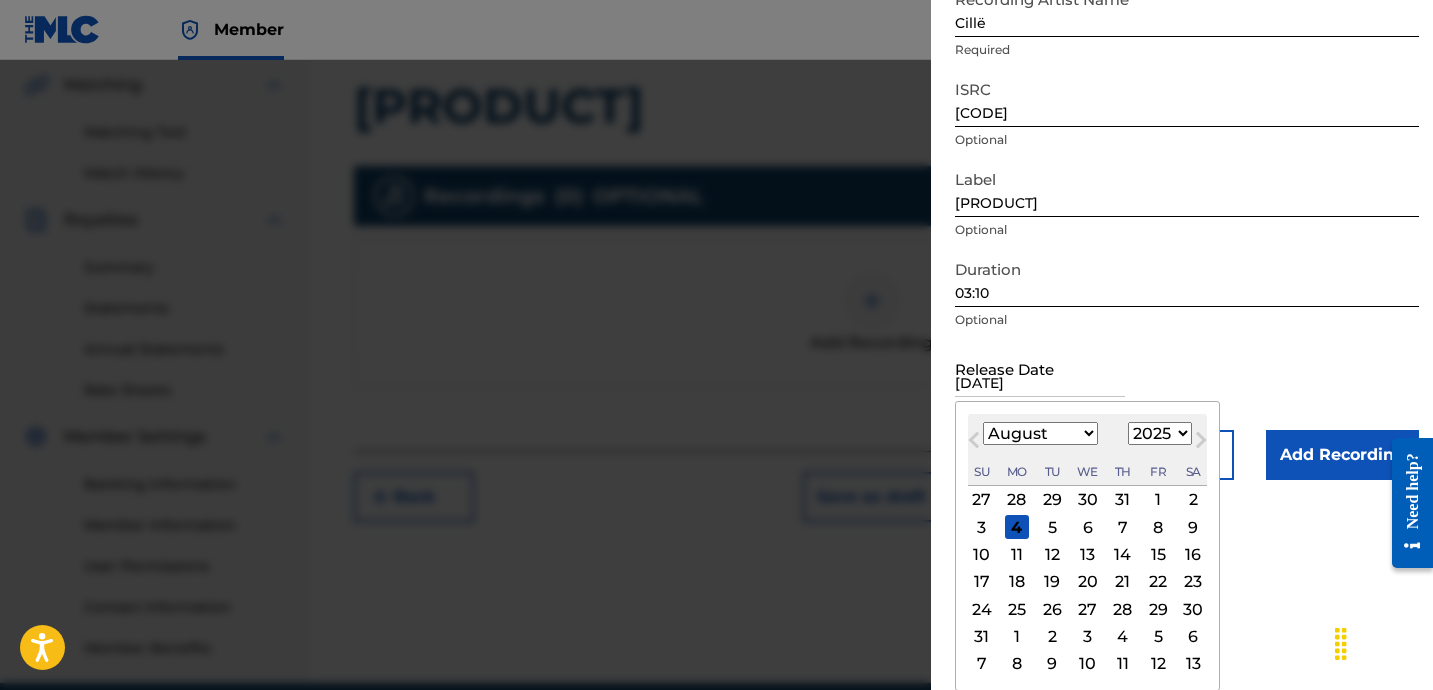 scroll, scrollTop: 41, scrollLeft: 0, axis: vertical 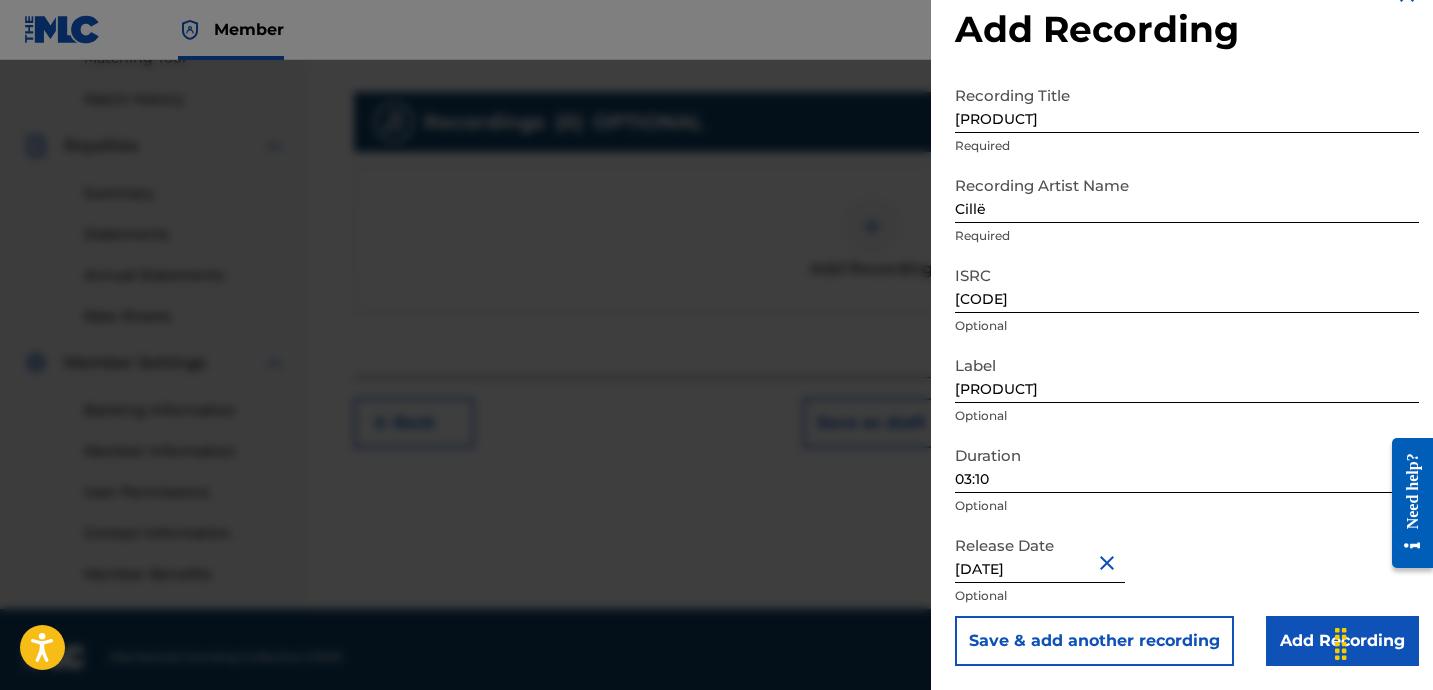 click on "Add Recording" at bounding box center (1342, 641) 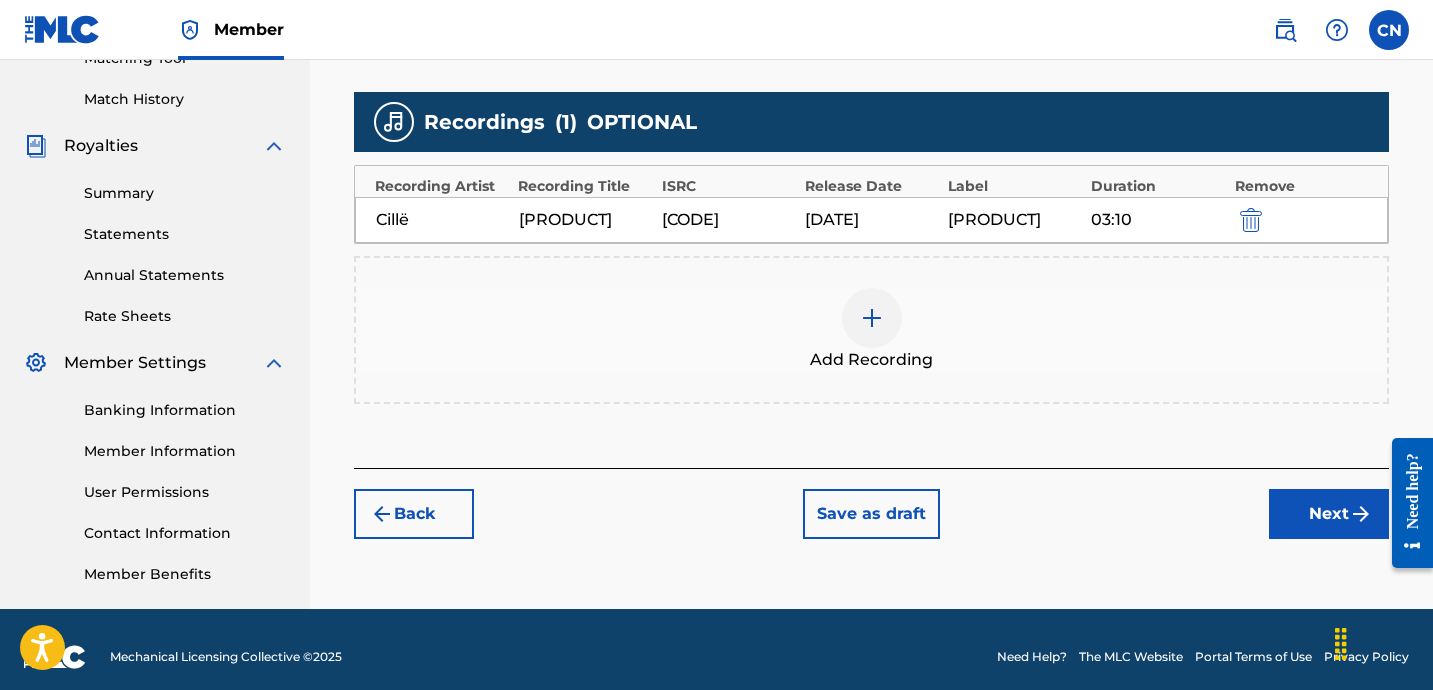 click on "Next" at bounding box center [1329, 514] 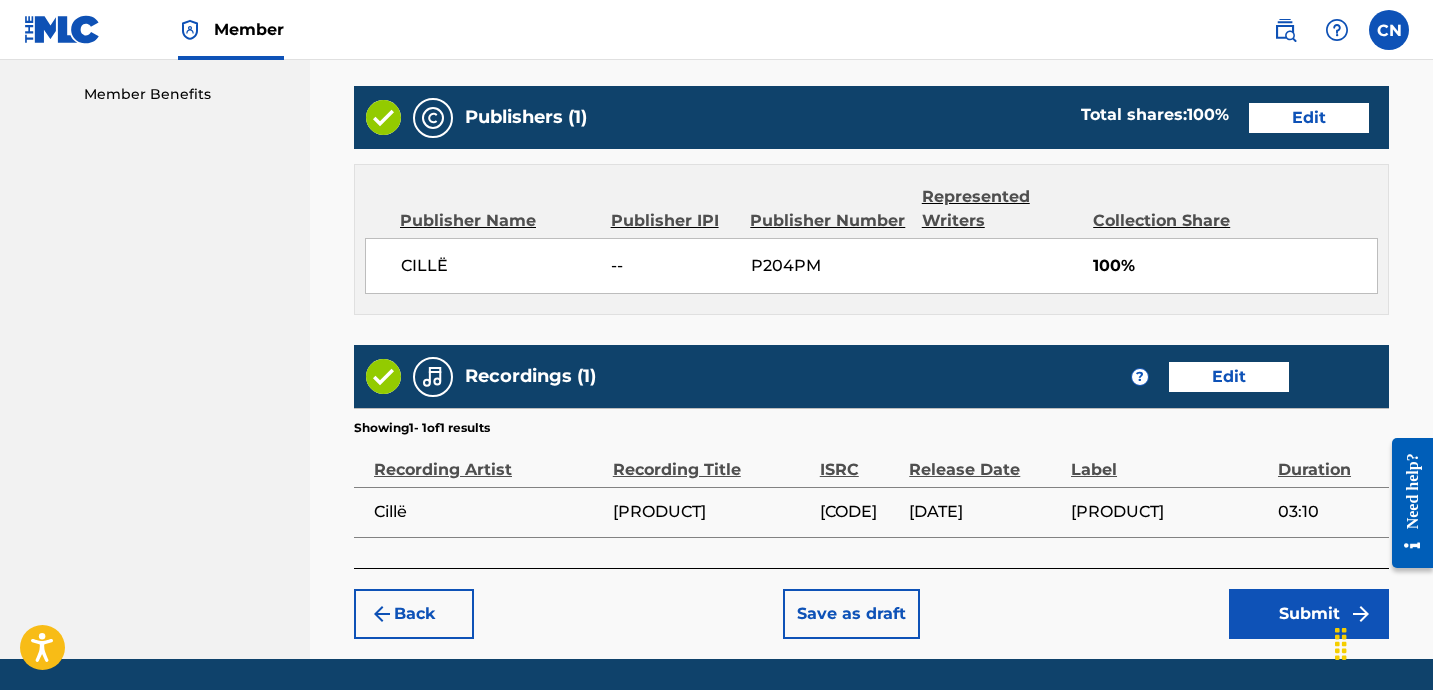 scroll, scrollTop: 1077, scrollLeft: 0, axis: vertical 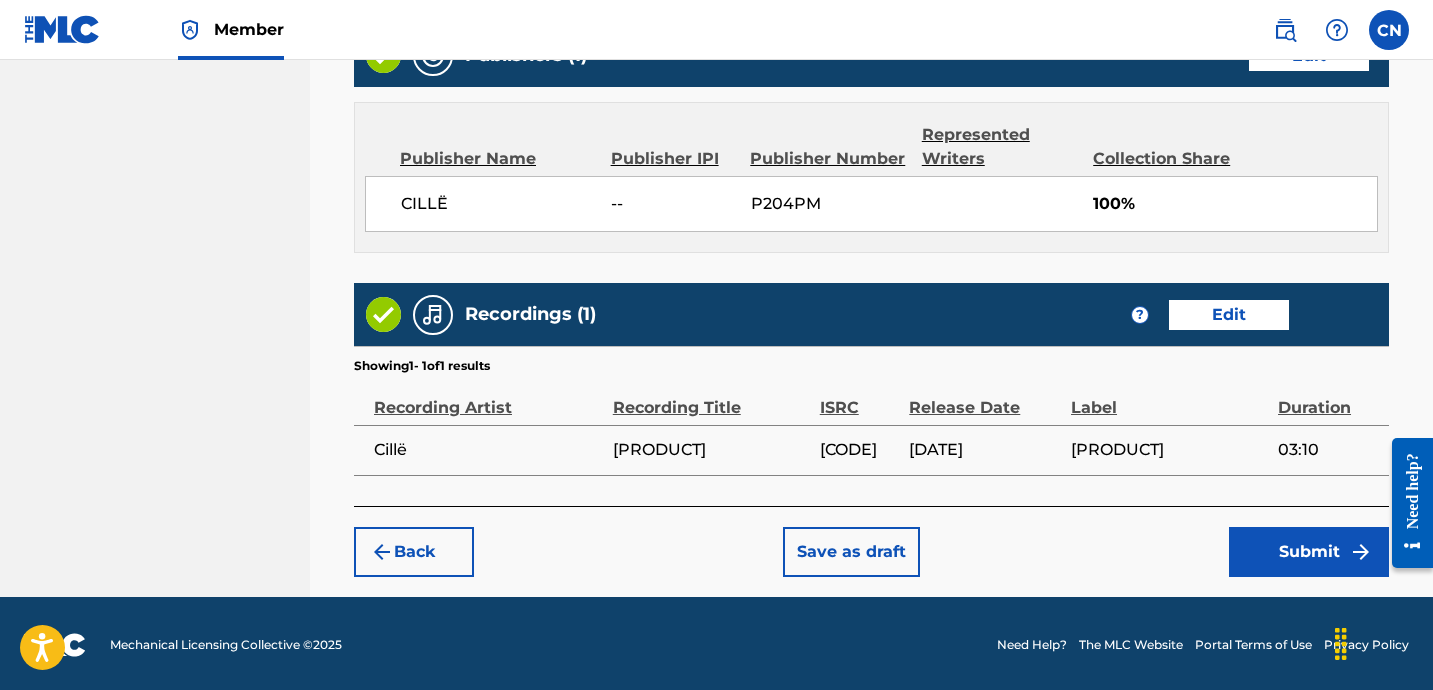 click on "Submit" at bounding box center (1309, 552) 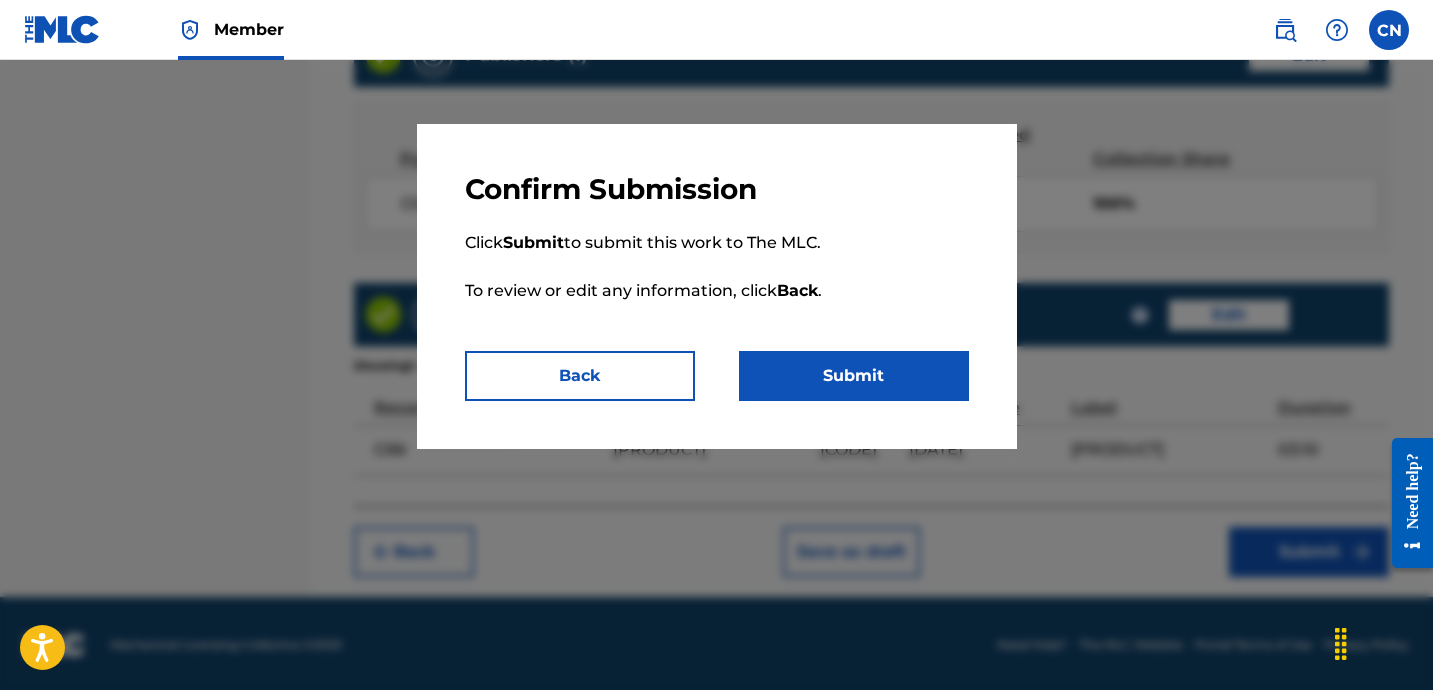 click on "Submit" at bounding box center [854, 376] 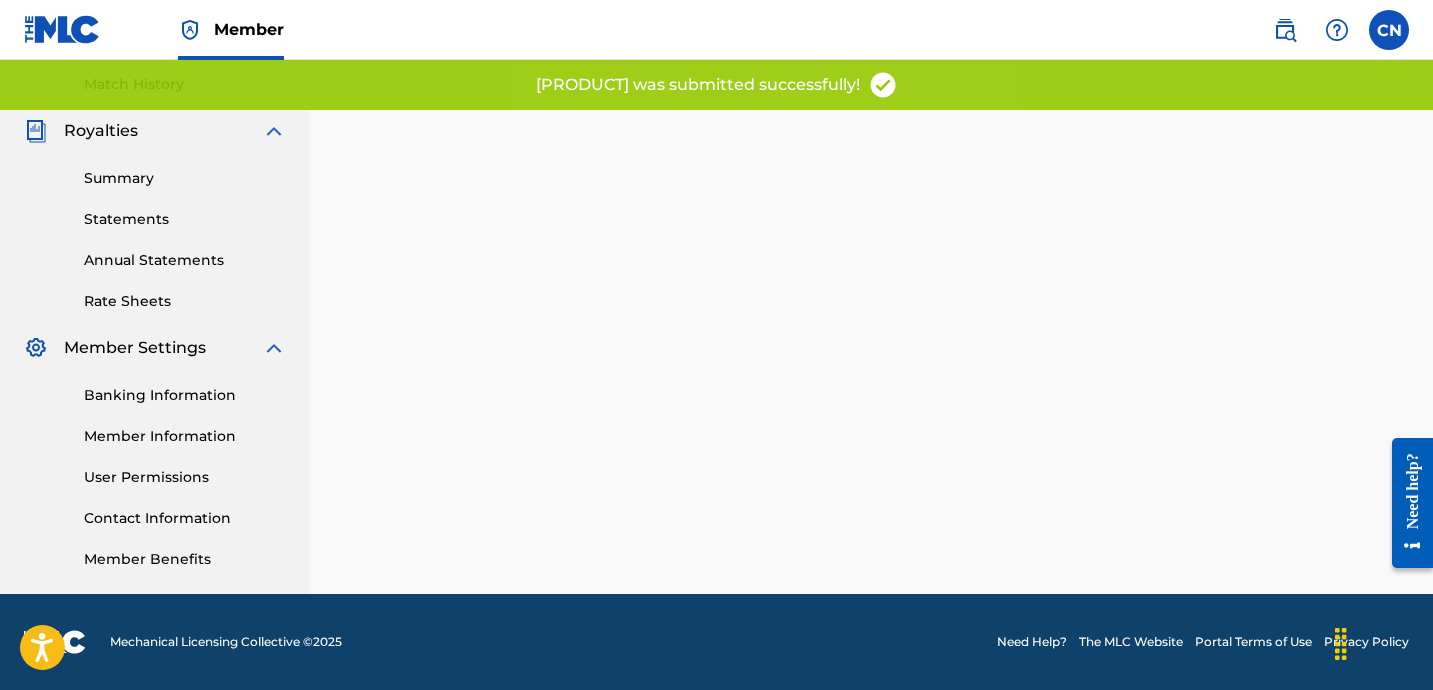 scroll, scrollTop: 0, scrollLeft: 0, axis: both 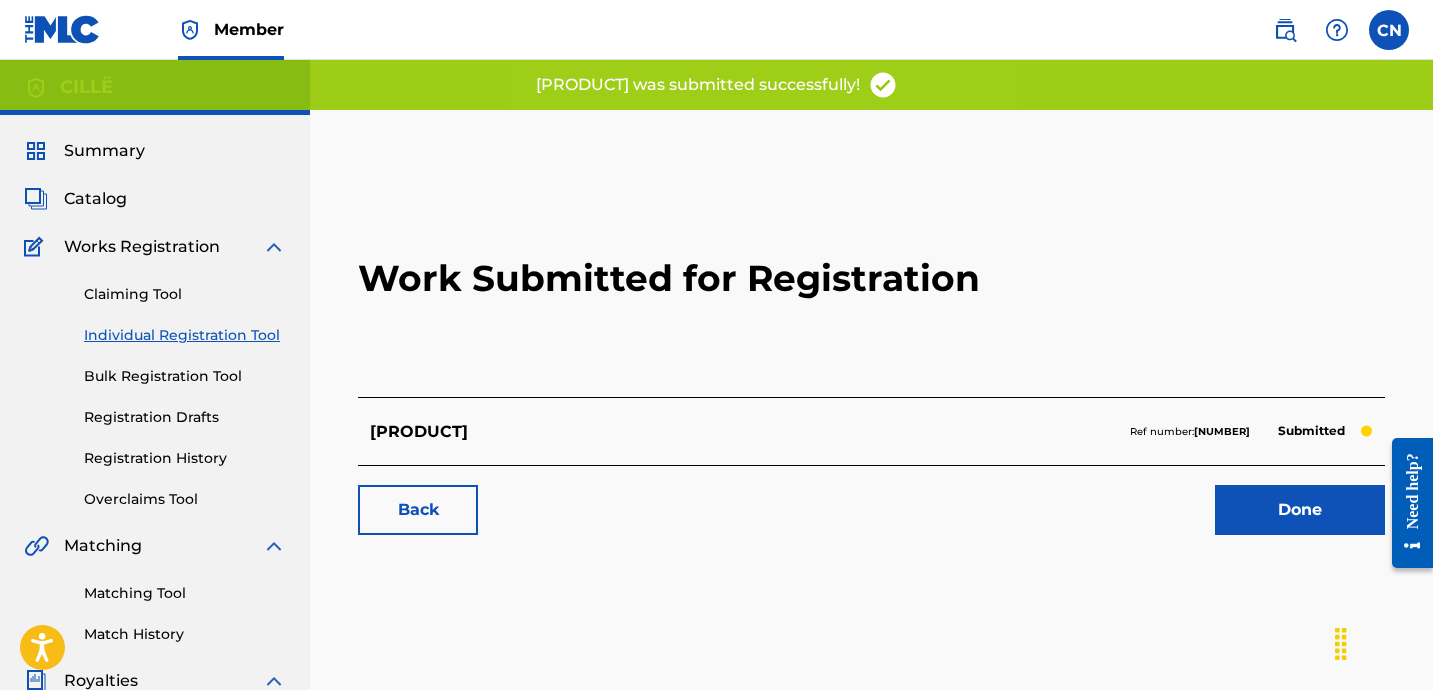click on "Done" at bounding box center (1300, 510) 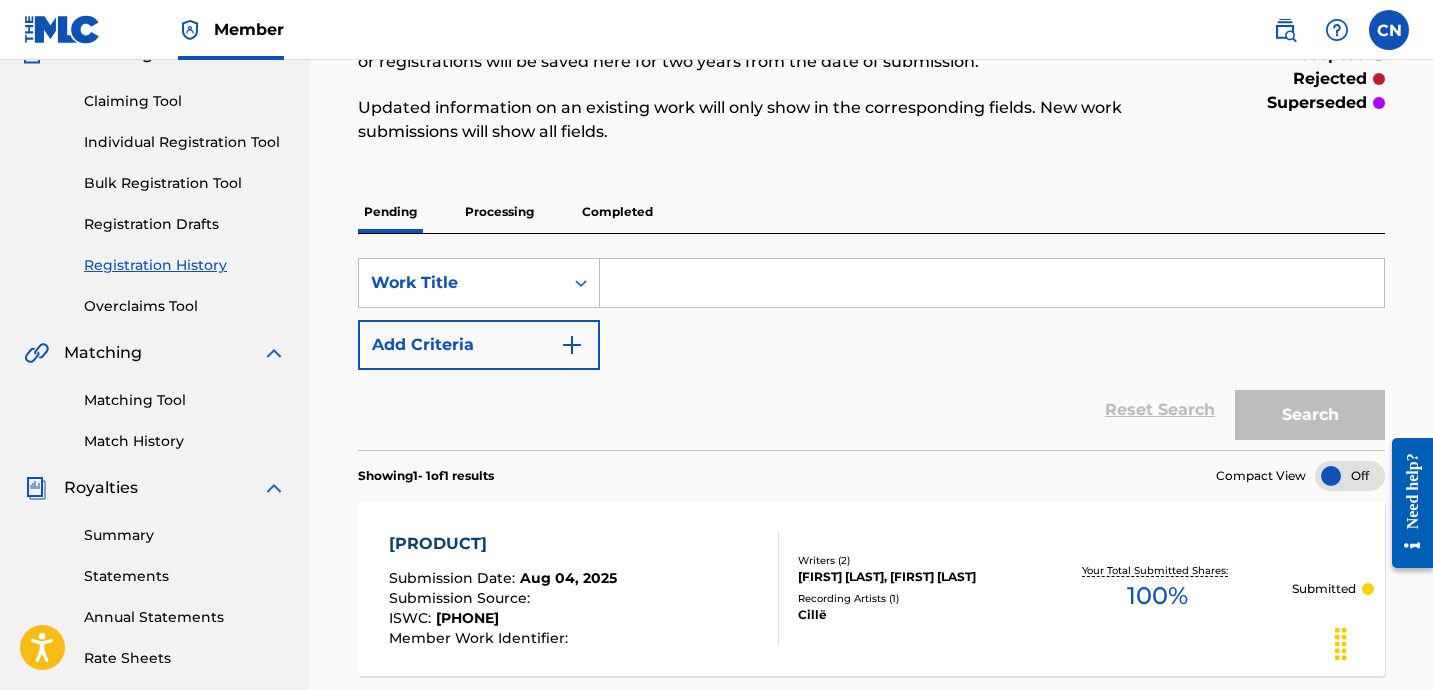 scroll, scrollTop: 158, scrollLeft: 0, axis: vertical 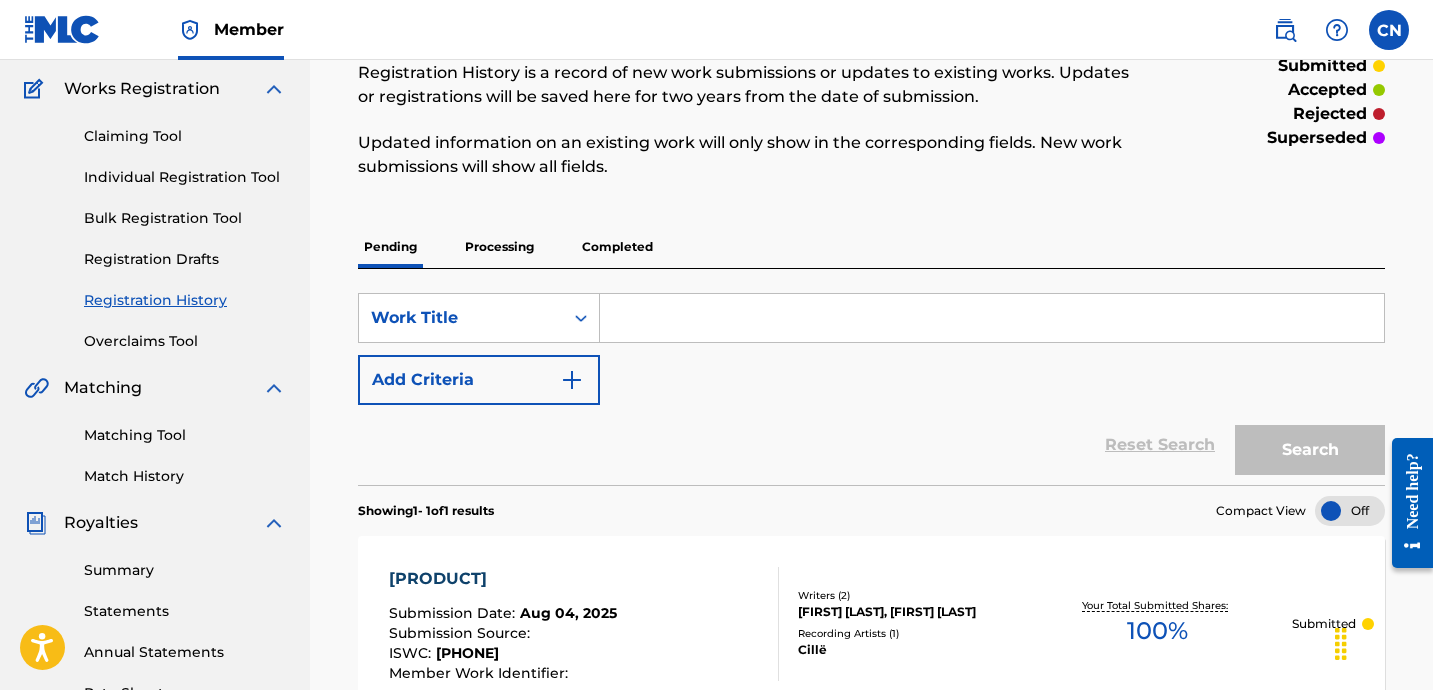 click at bounding box center (992, 318) 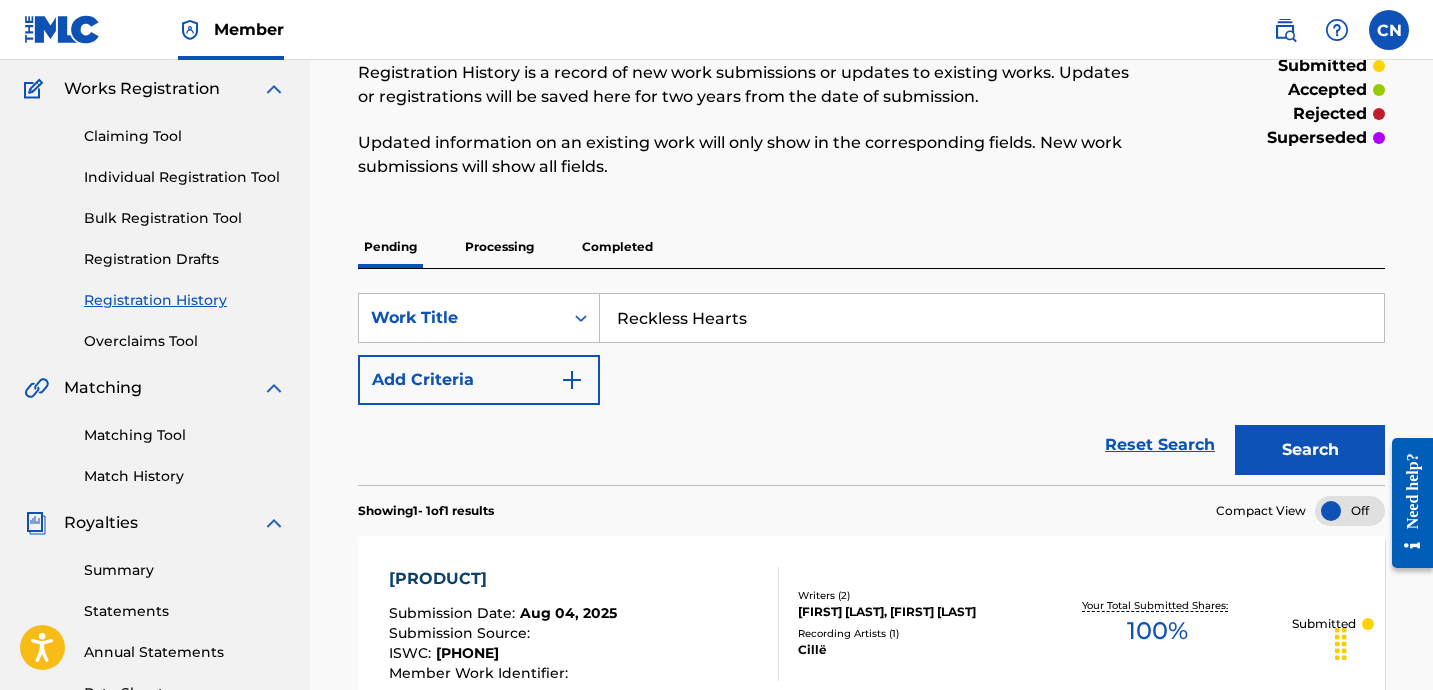 type on "Reckless Hearts" 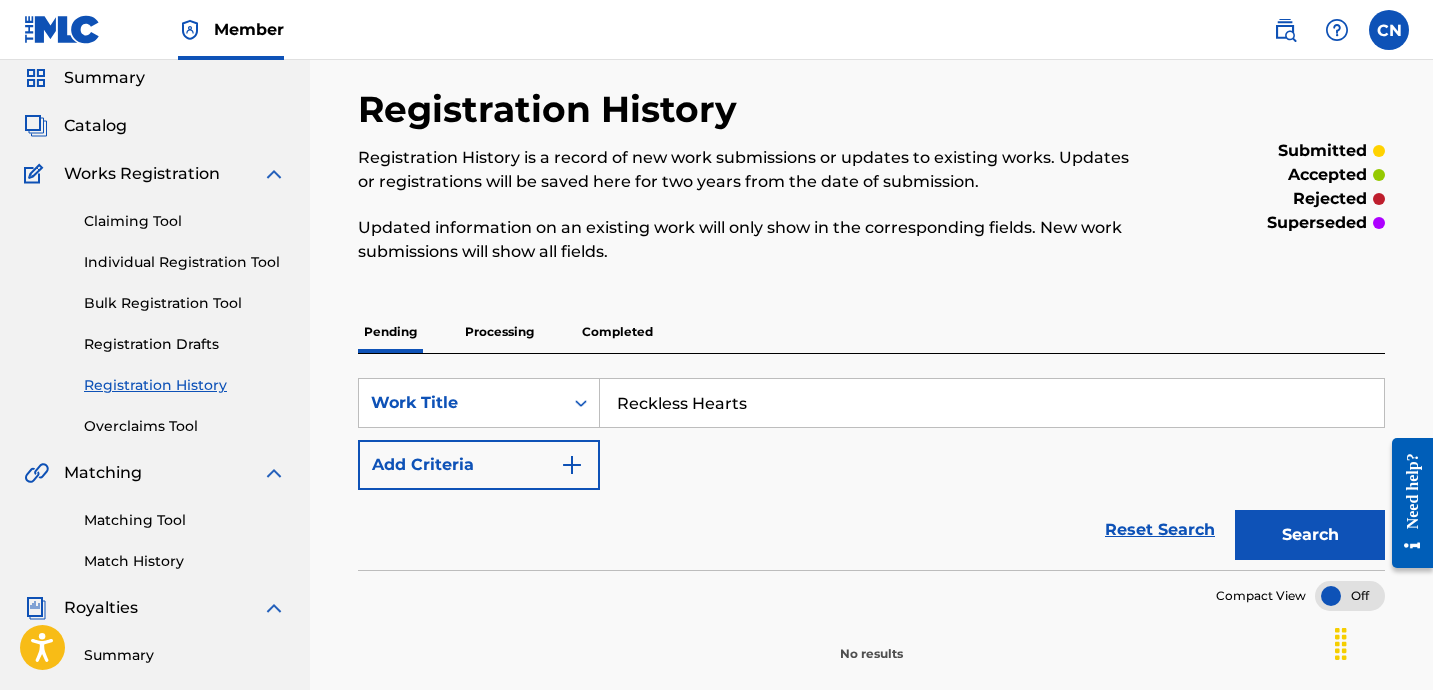scroll, scrollTop: 0, scrollLeft: 0, axis: both 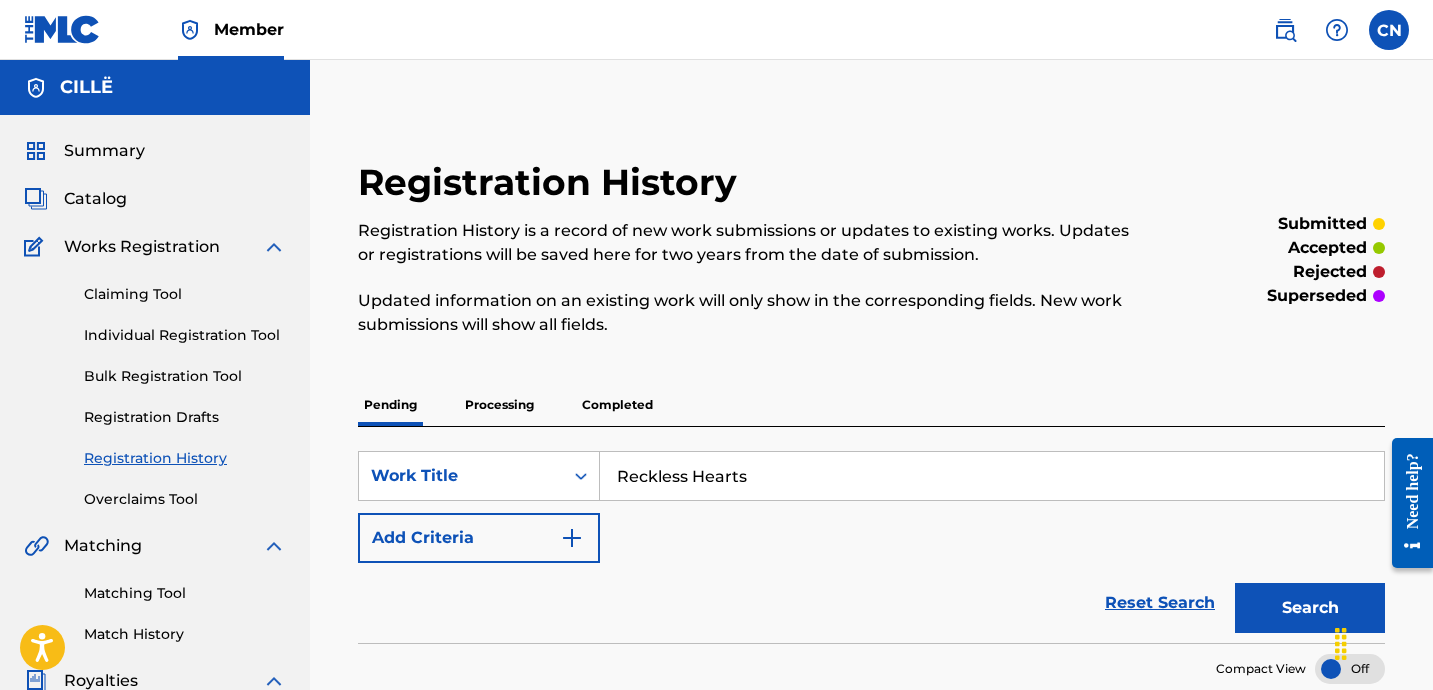 click on "Catalog" at bounding box center [95, 199] 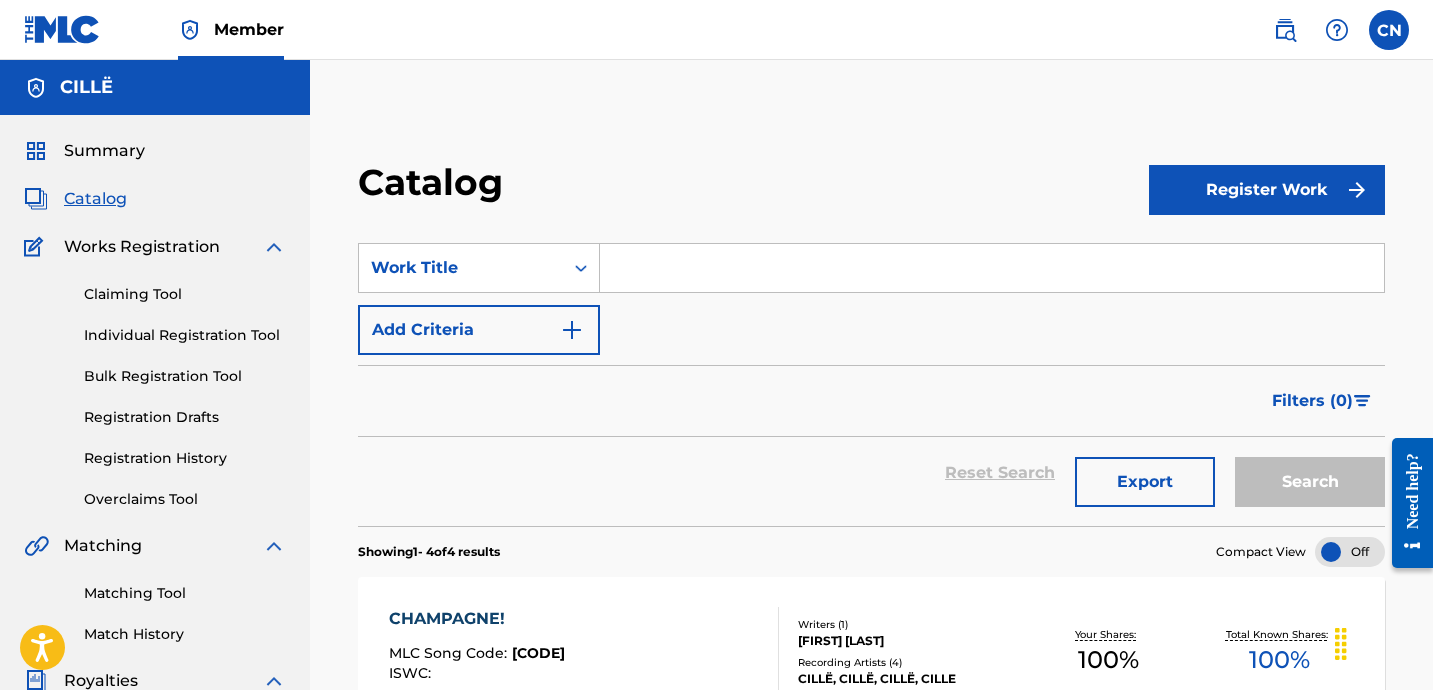 click at bounding box center (992, 268) 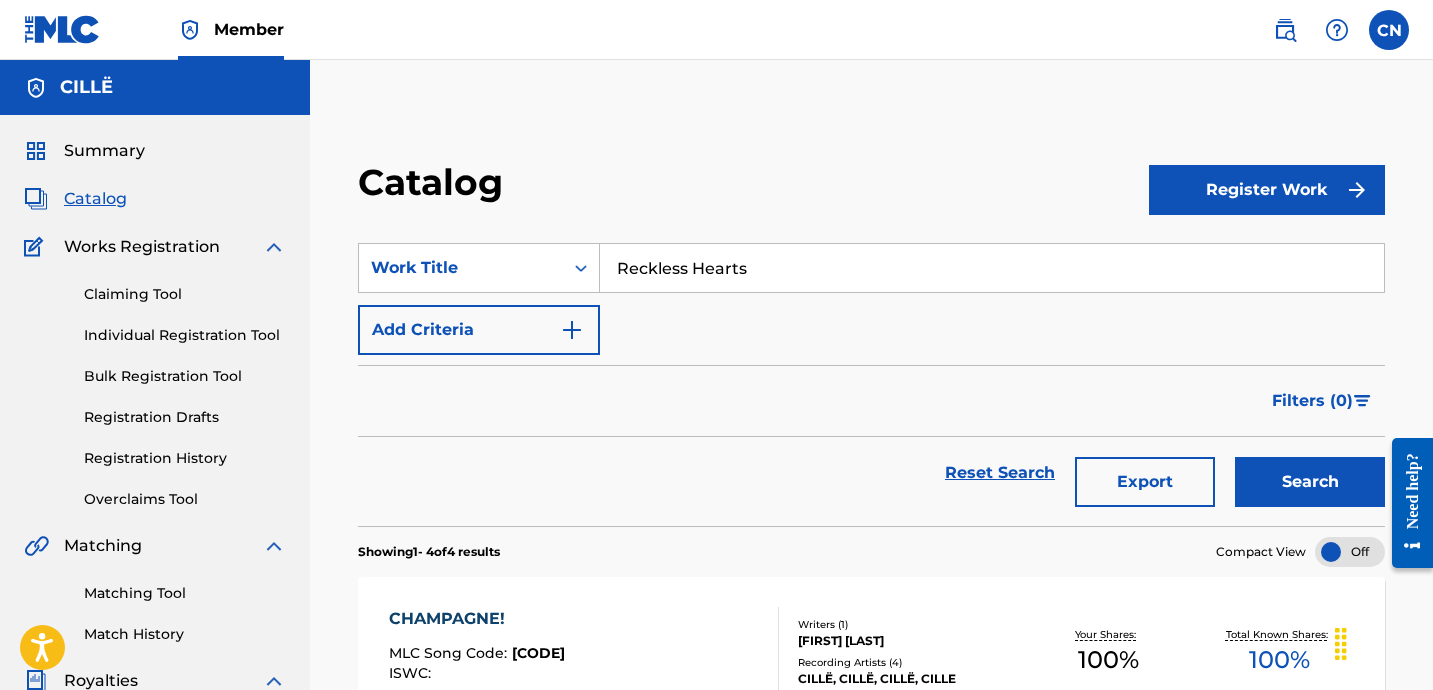 type on "Reckless Hearts" 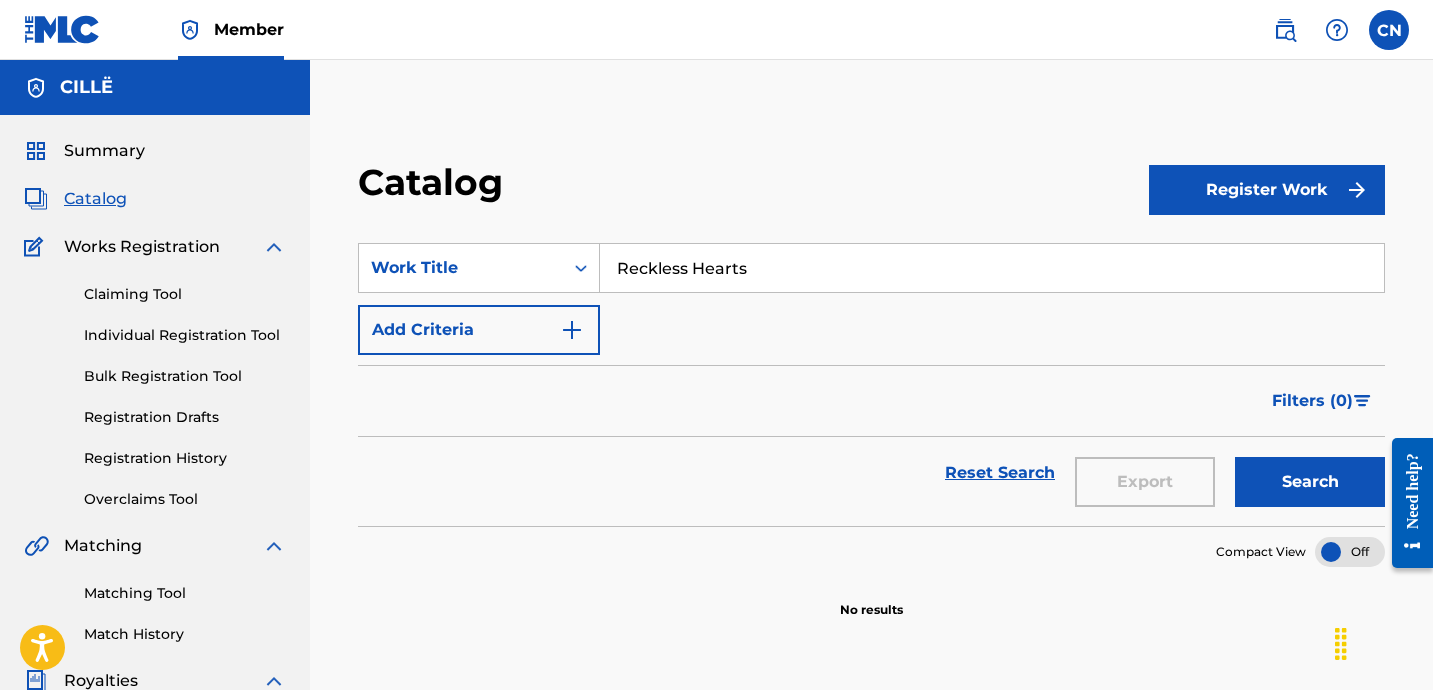click on "Register Work" at bounding box center (1267, 190) 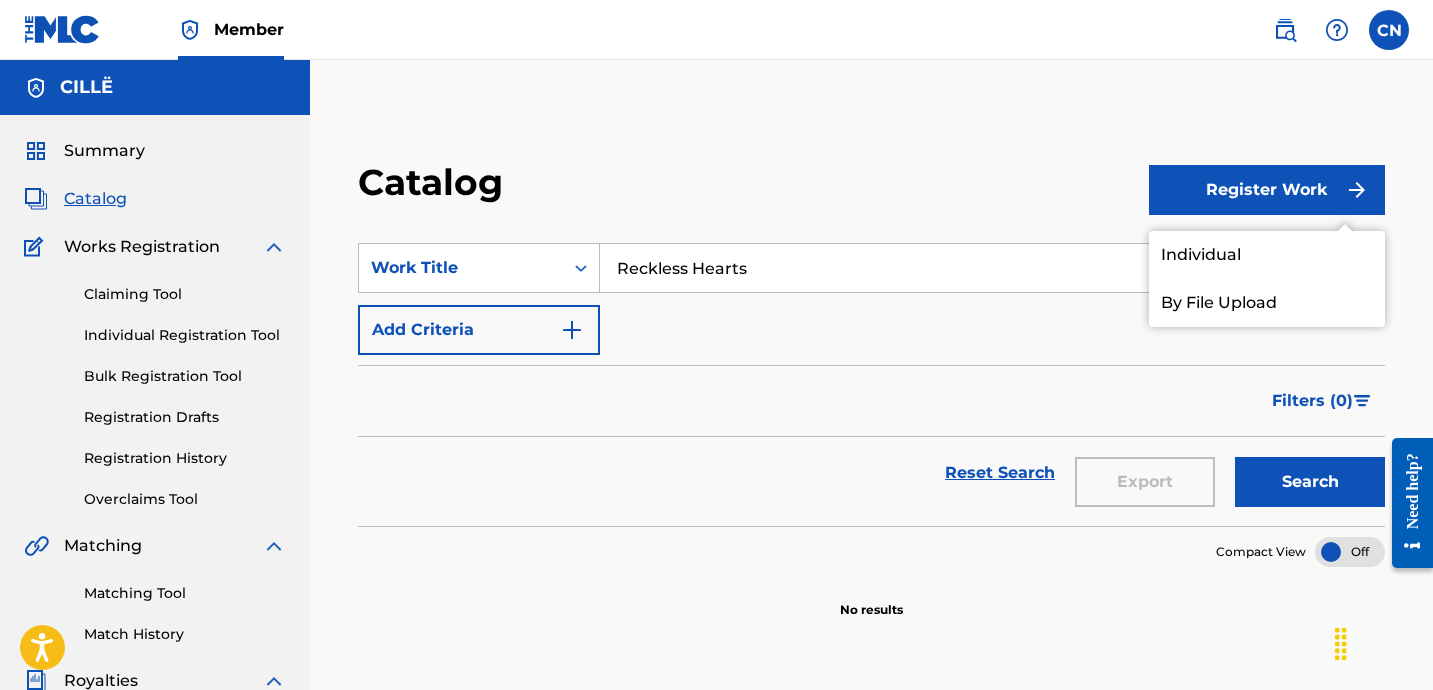 click on "Individual" at bounding box center (1267, 255) 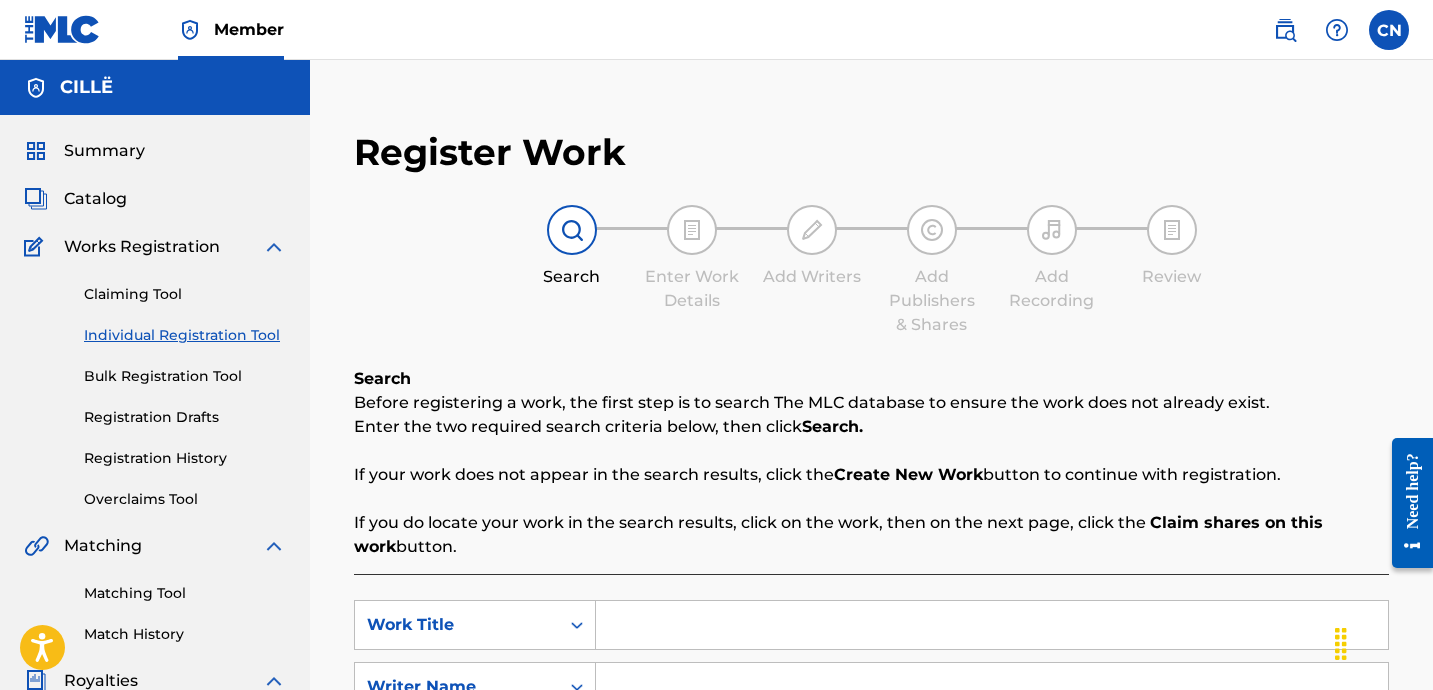 scroll, scrollTop: 172, scrollLeft: 0, axis: vertical 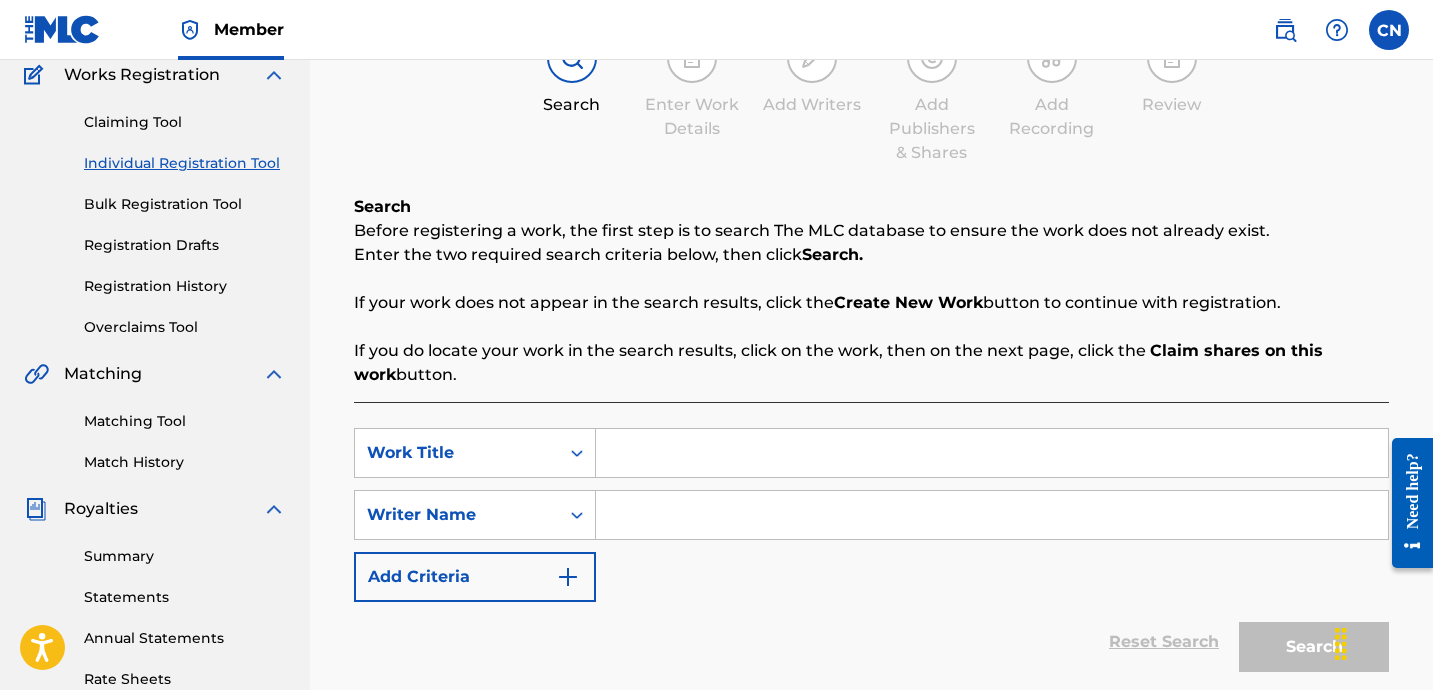 click at bounding box center (992, 453) 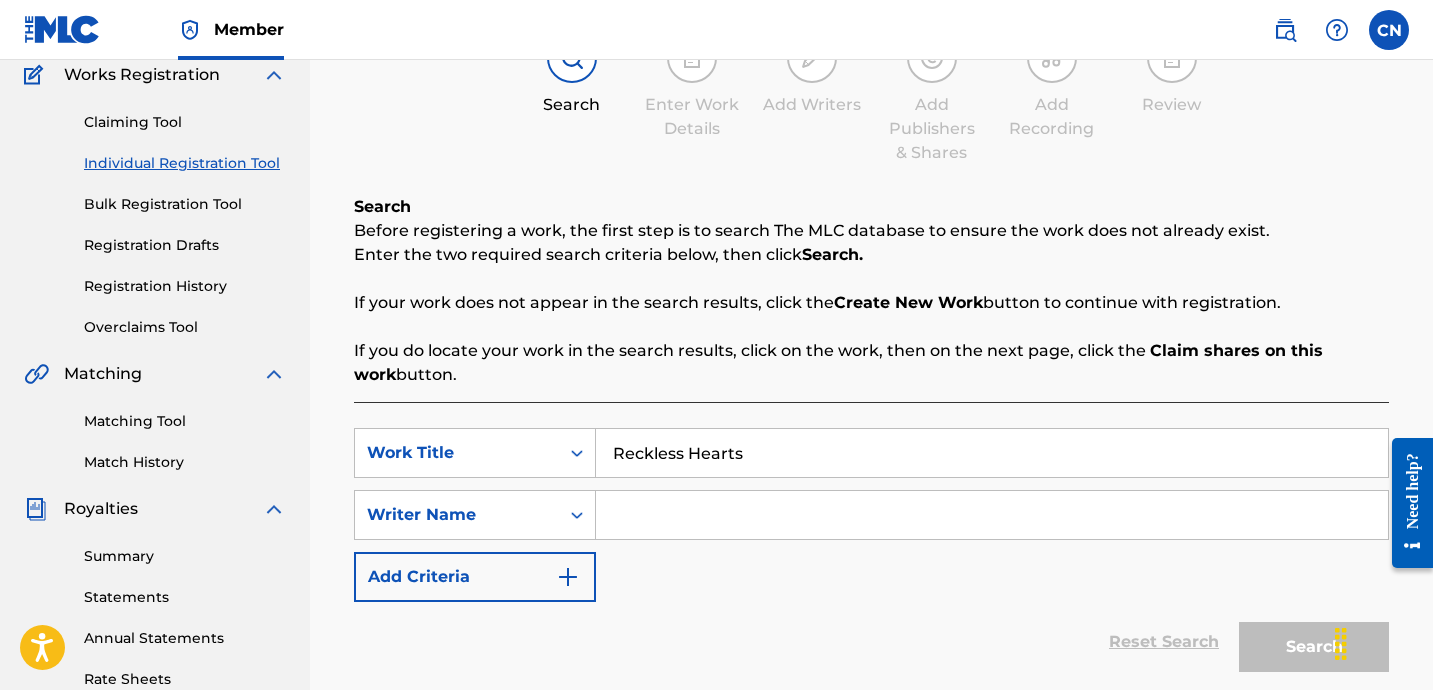 type on "Reckless Hearts" 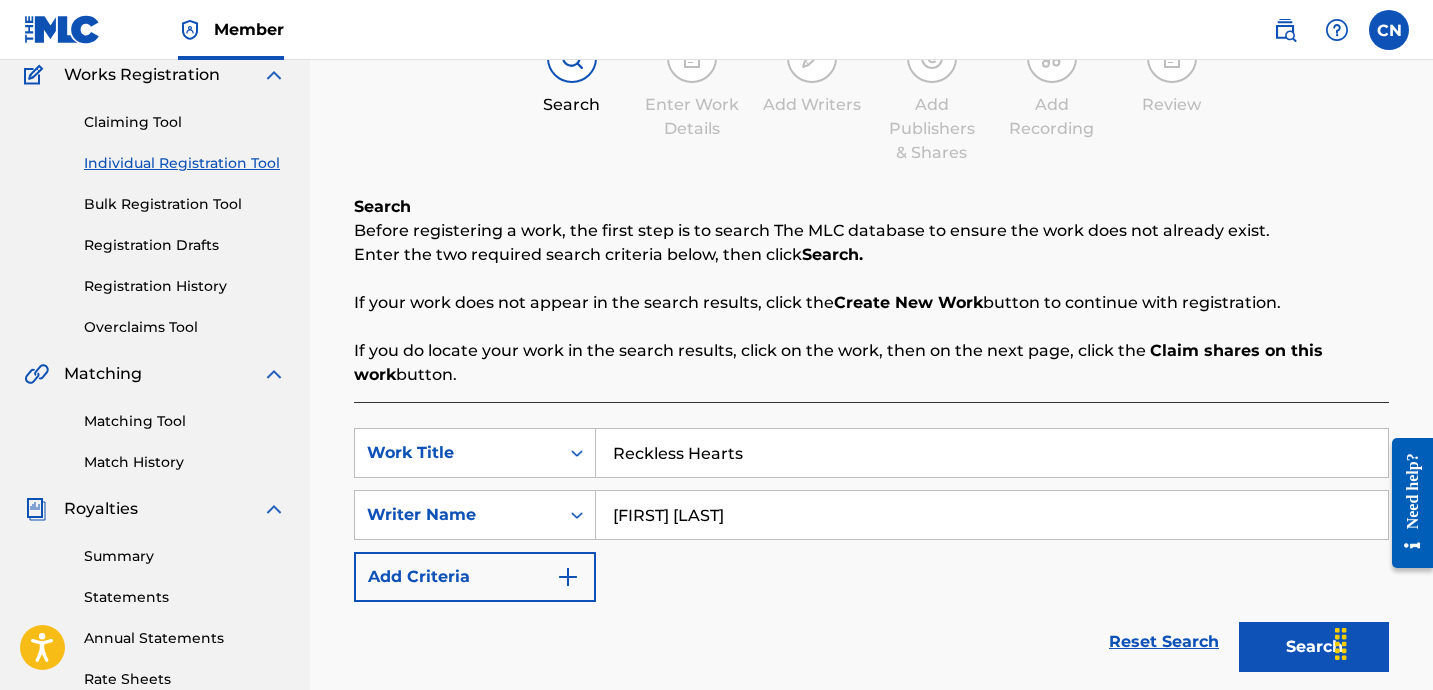 type on "[FIRST] [MIDDLE]" 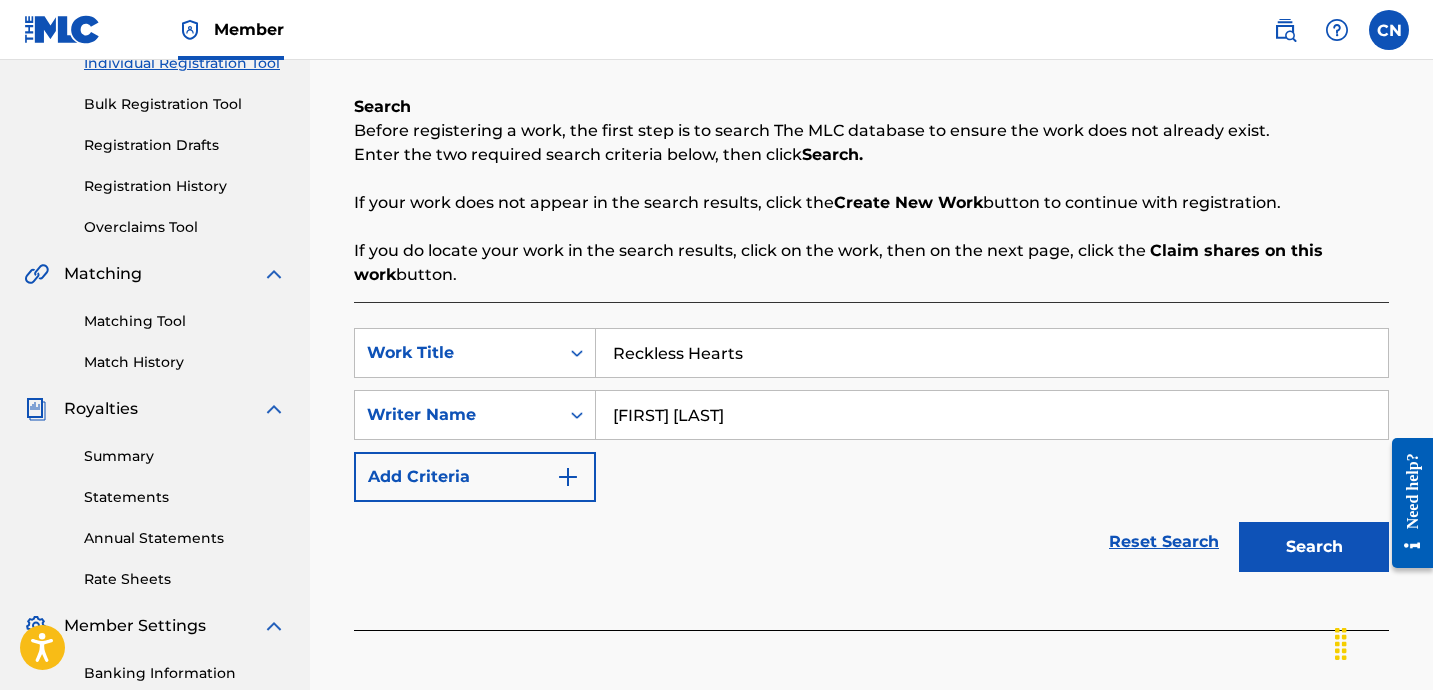click on "Search" at bounding box center [1314, 547] 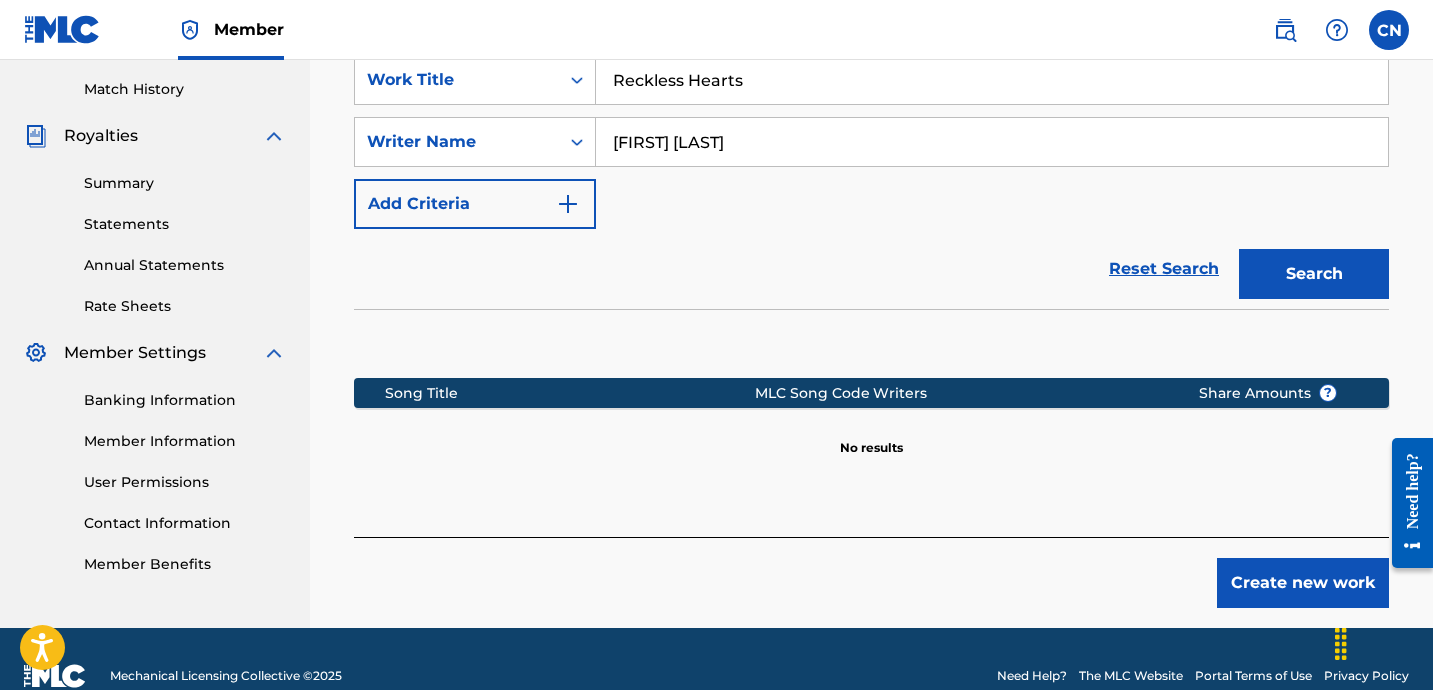 scroll, scrollTop: 579, scrollLeft: 0, axis: vertical 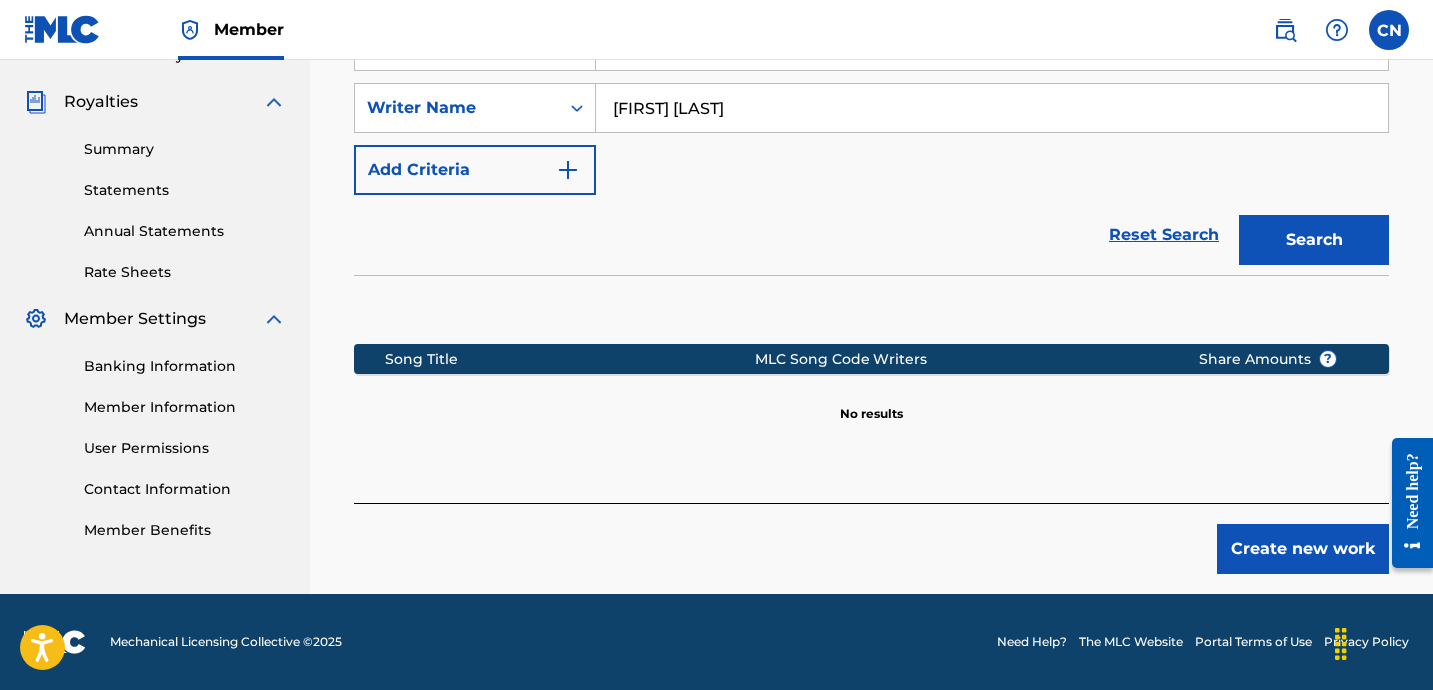 click on "Create new work" at bounding box center (1303, 549) 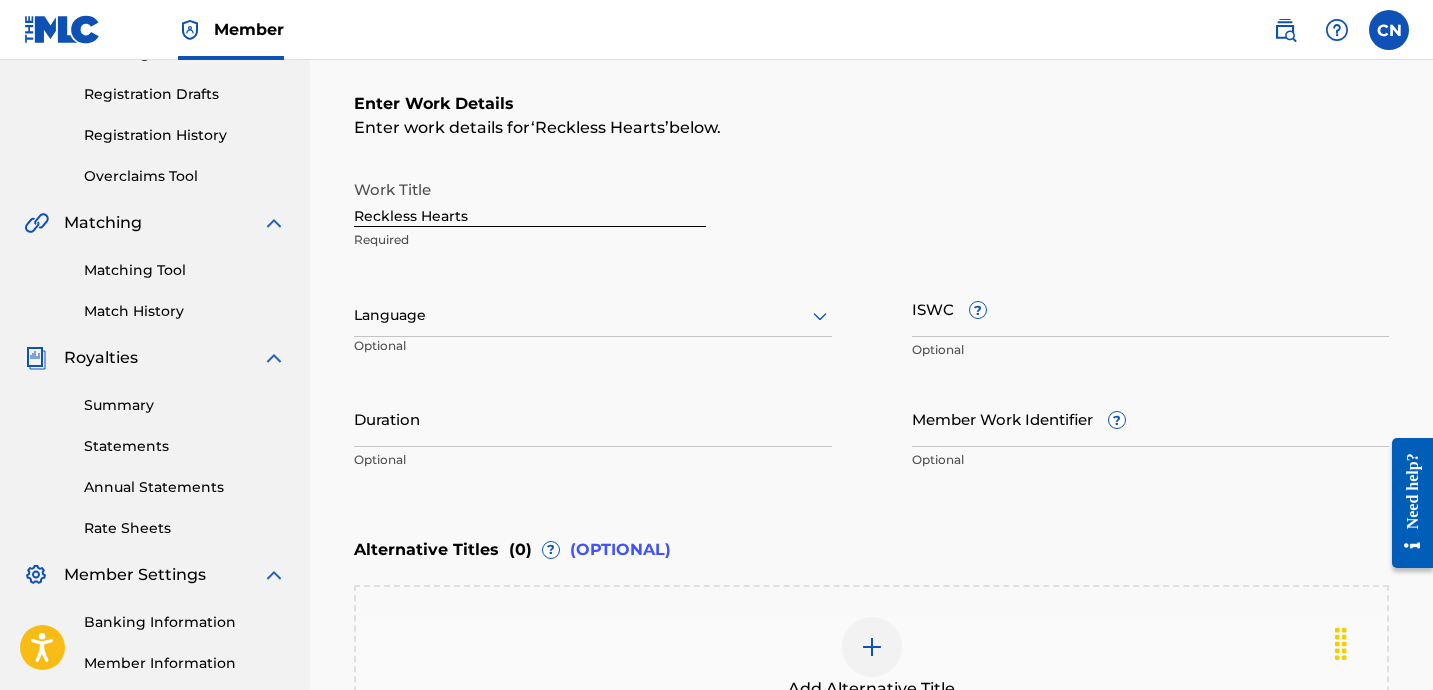 scroll, scrollTop: 298, scrollLeft: 0, axis: vertical 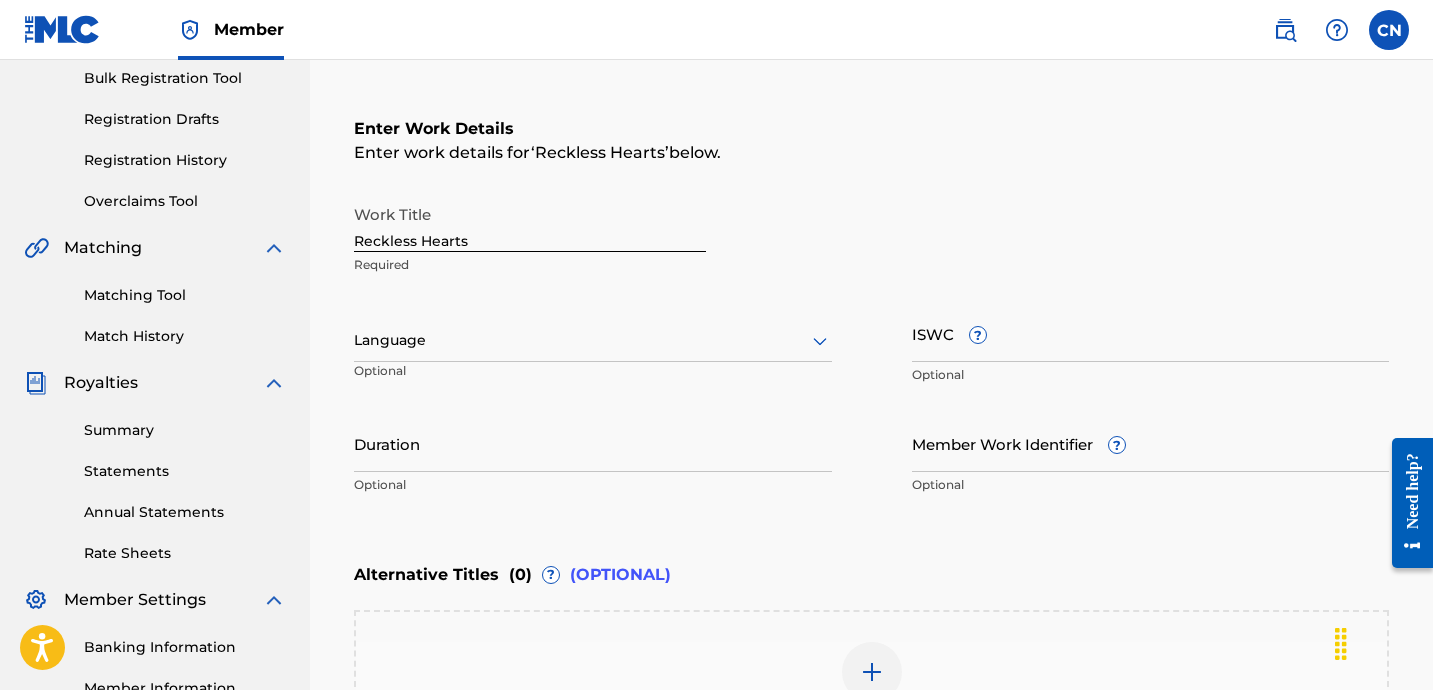 click on "Language" at bounding box center [593, 341] 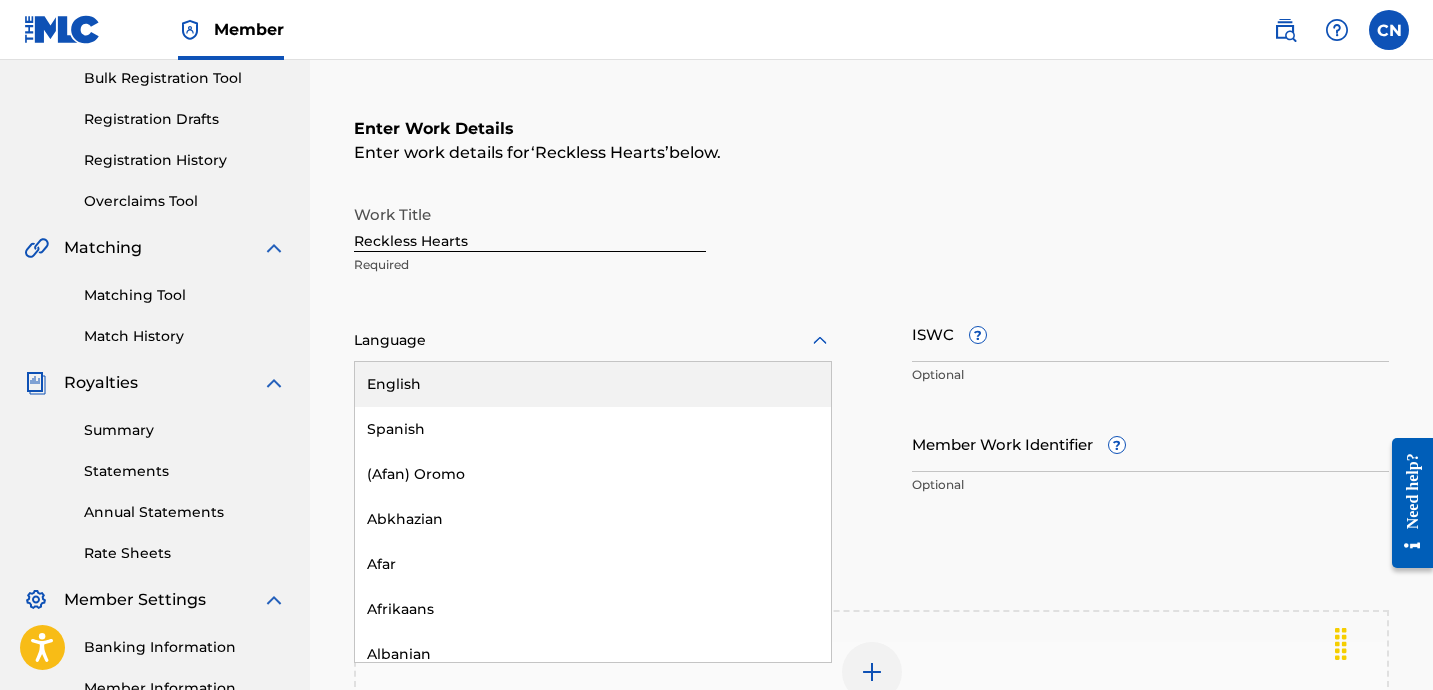 click on "English" at bounding box center (593, 384) 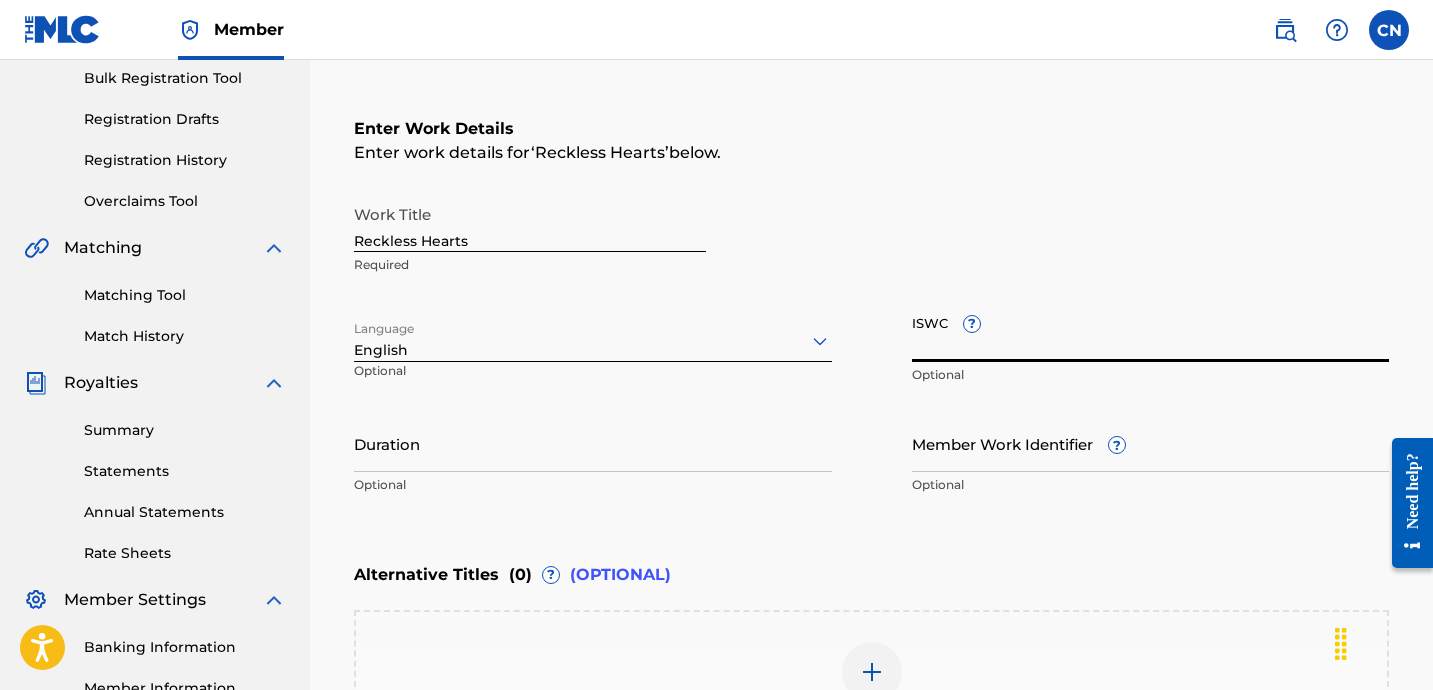 click on "ISWC   ?" at bounding box center (1151, 333) 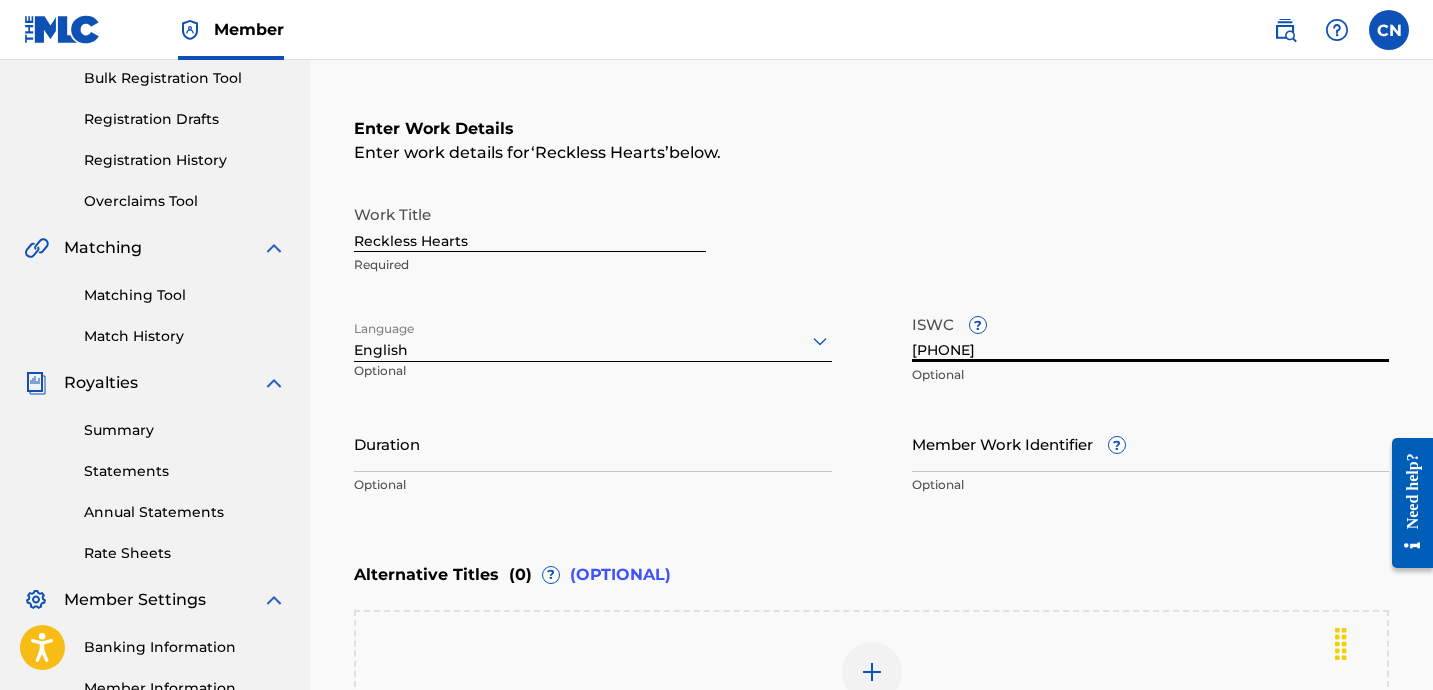type on "T-312.914.511-1" 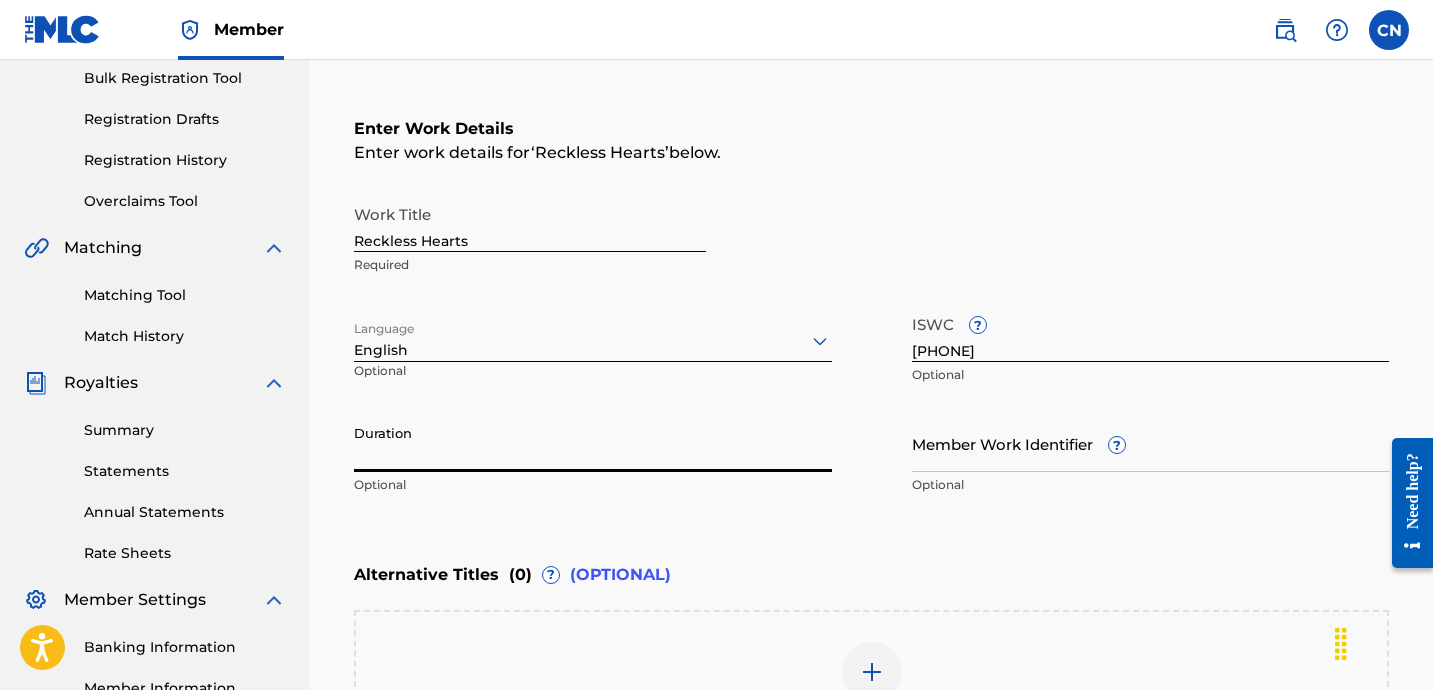 click on "Duration" at bounding box center [593, 443] 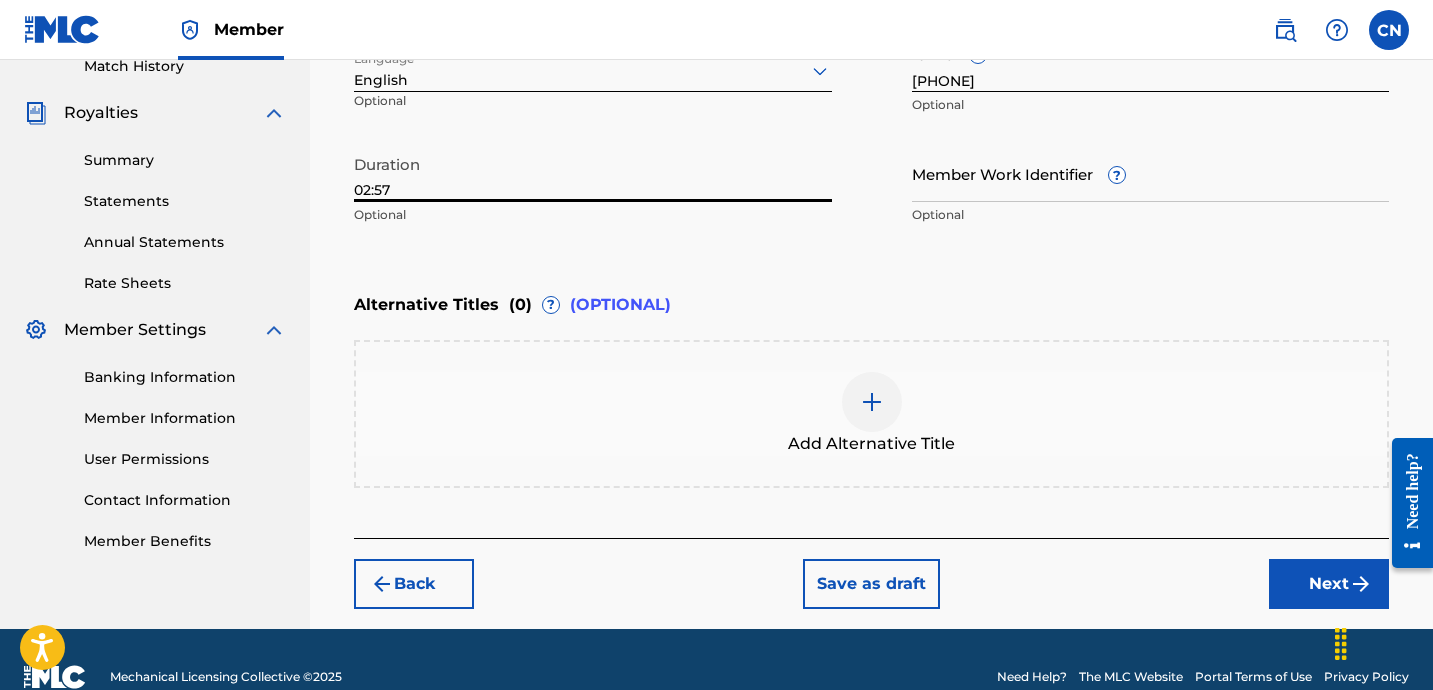 scroll, scrollTop: 602, scrollLeft: 0, axis: vertical 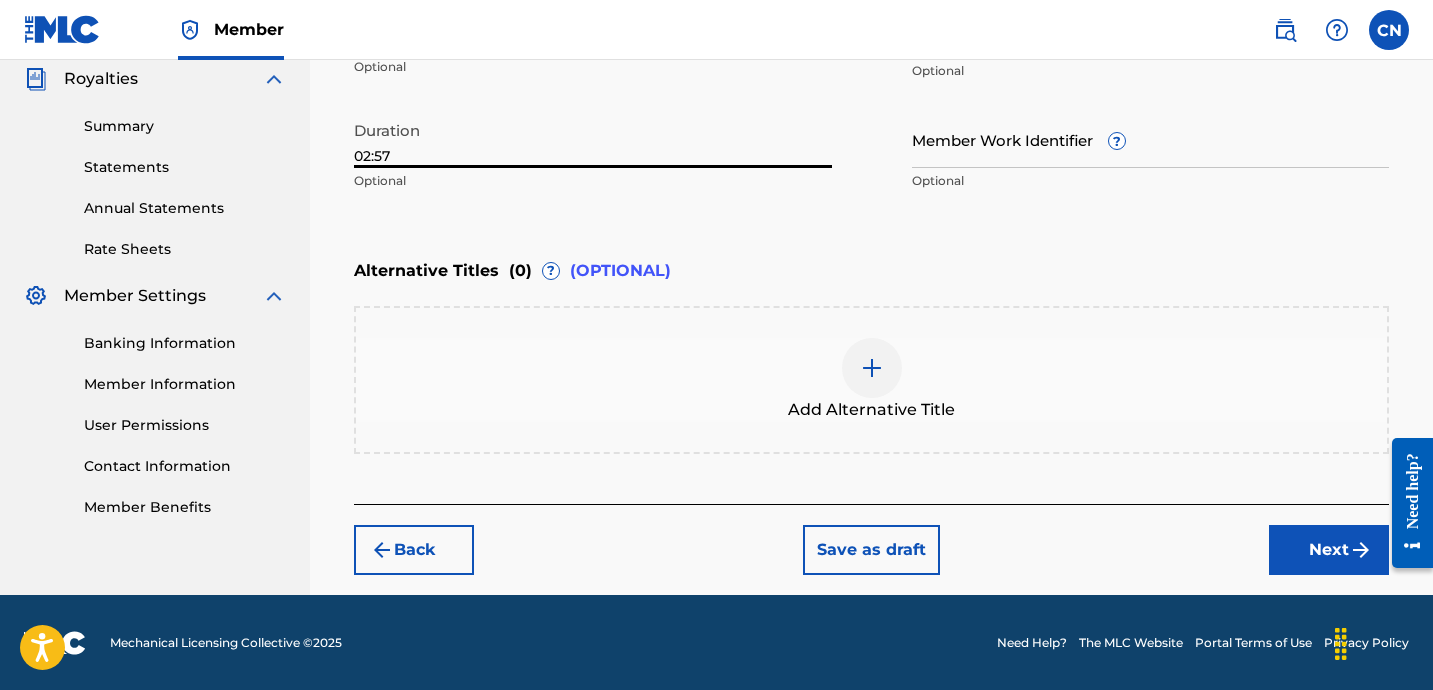 type on "02:57" 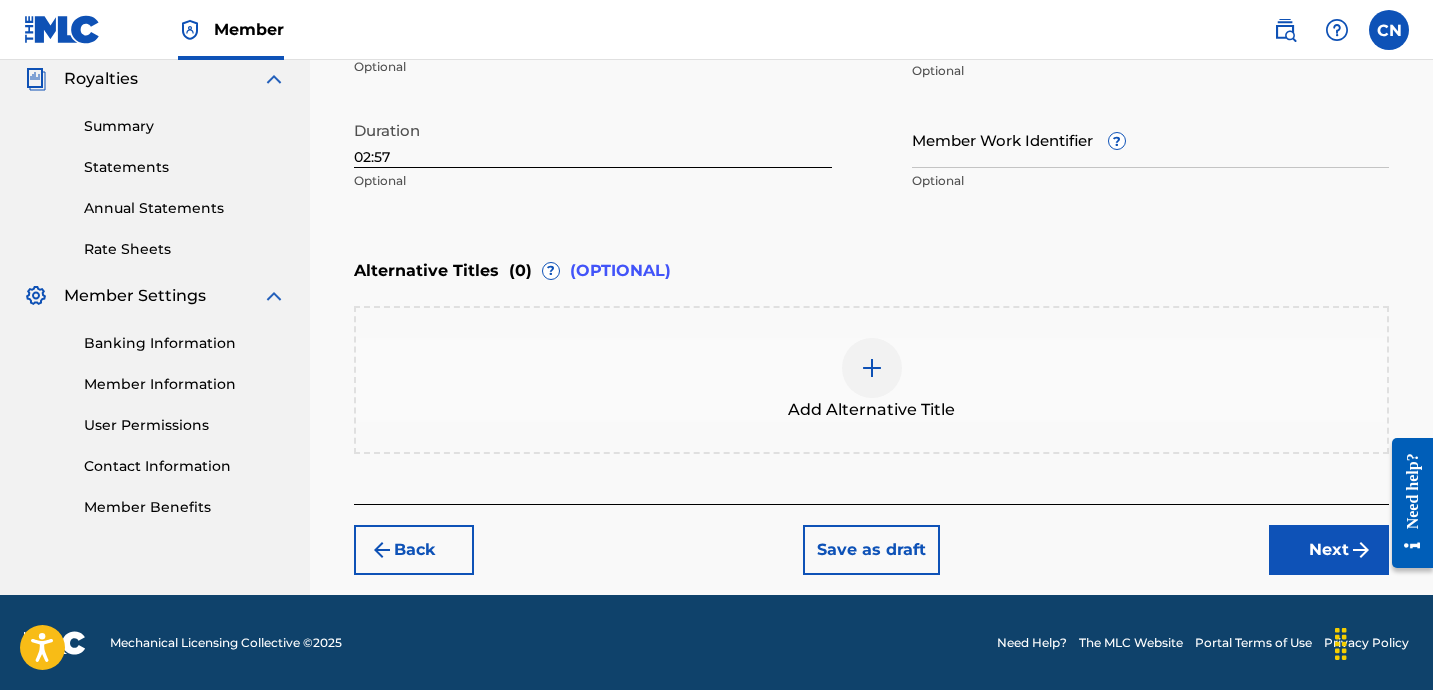 click on "Next" at bounding box center [1329, 550] 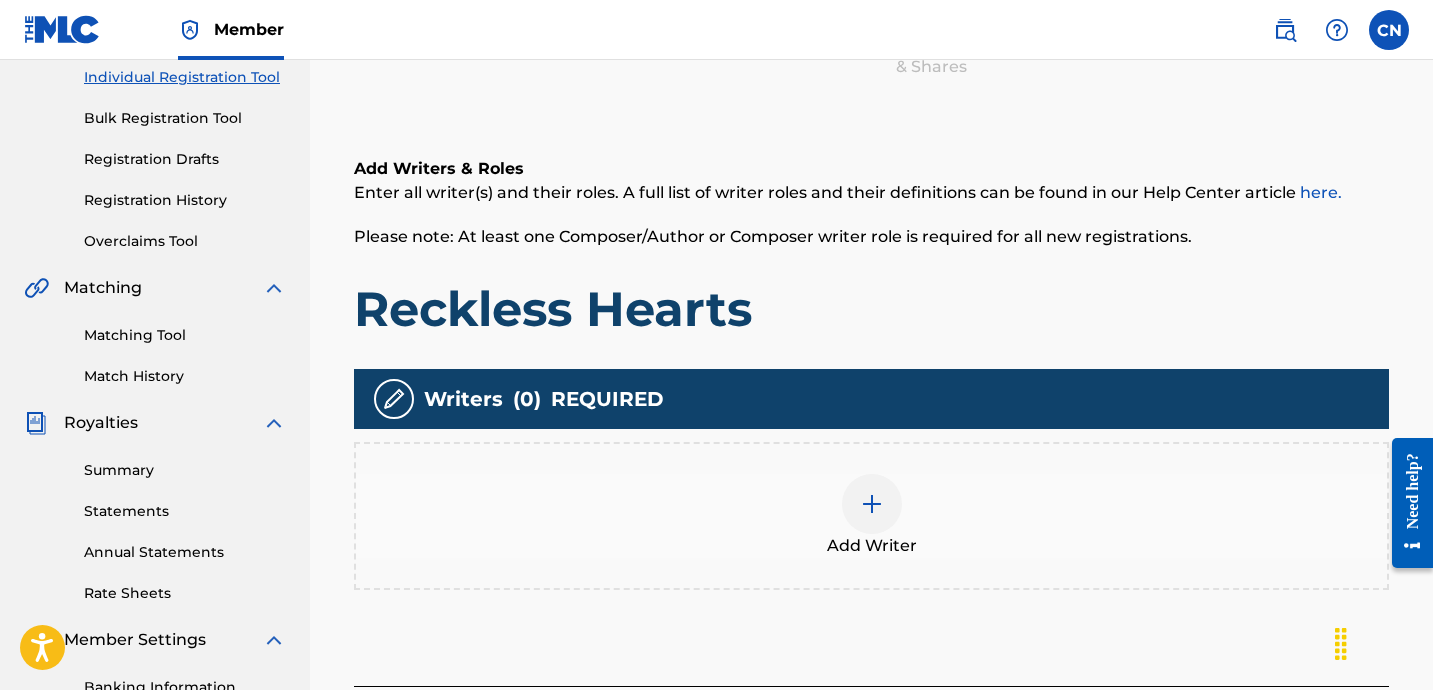 scroll, scrollTop: 315, scrollLeft: 0, axis: vertical 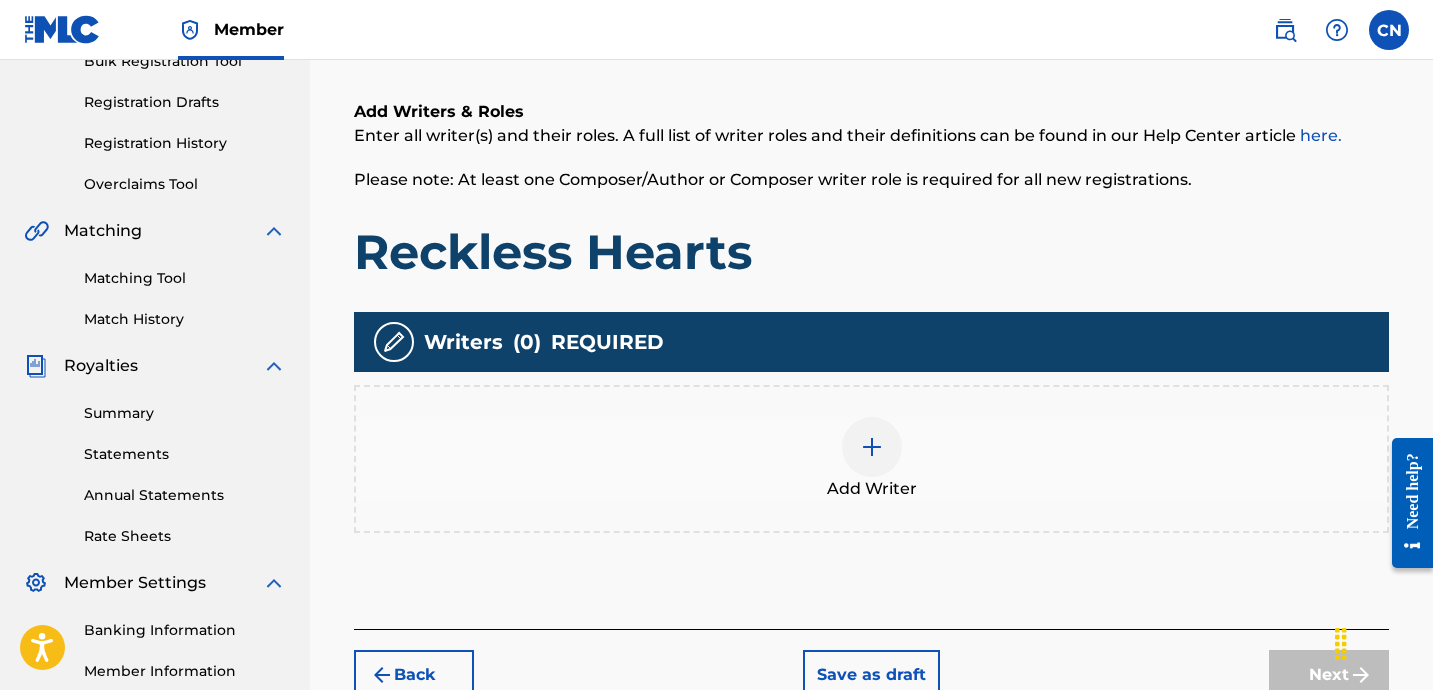 click at bounding box center (872, 447) 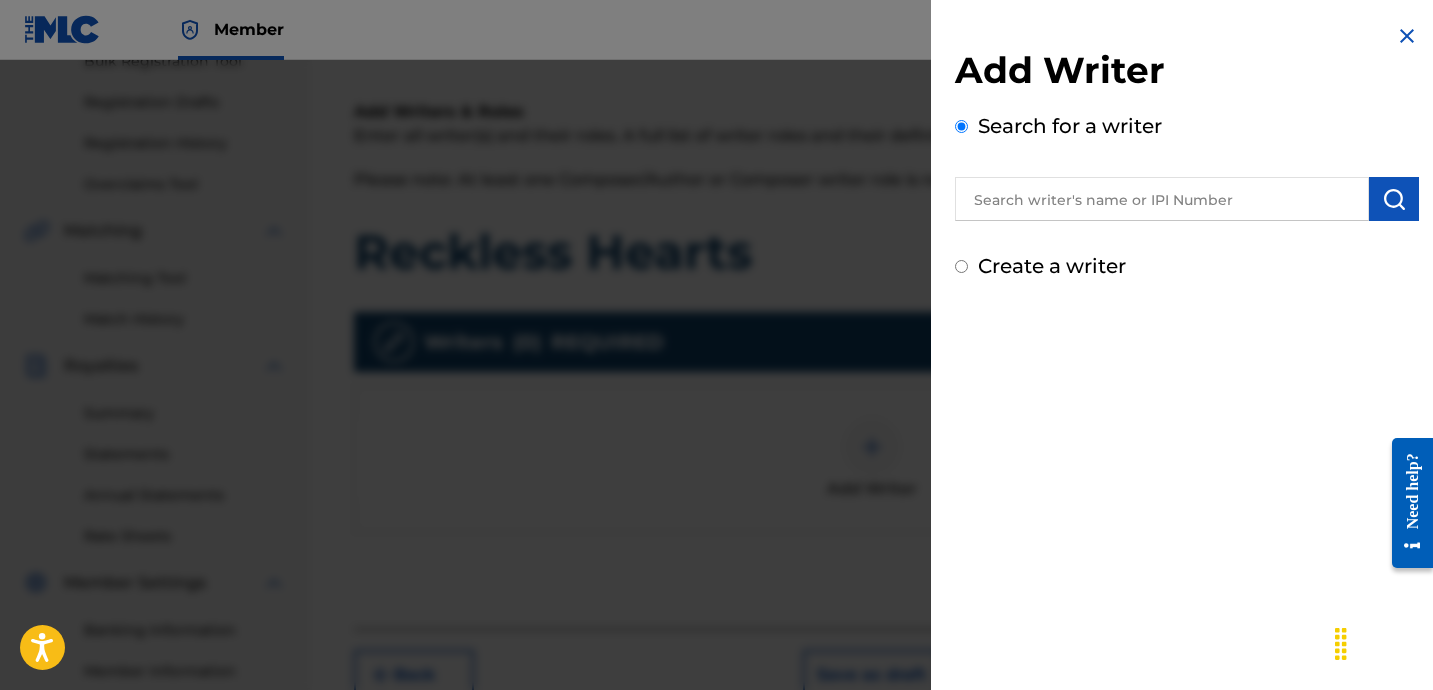 click at bounding box center (1162, 199) 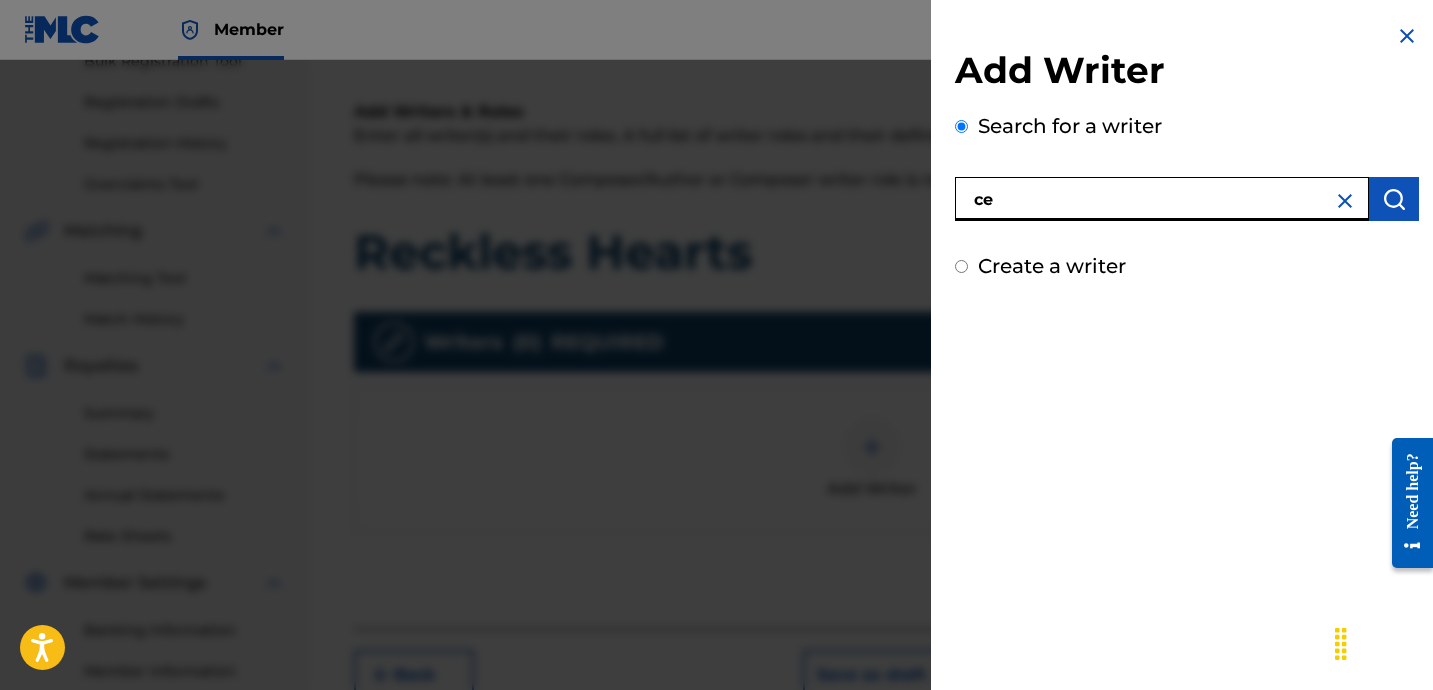 type on "c" 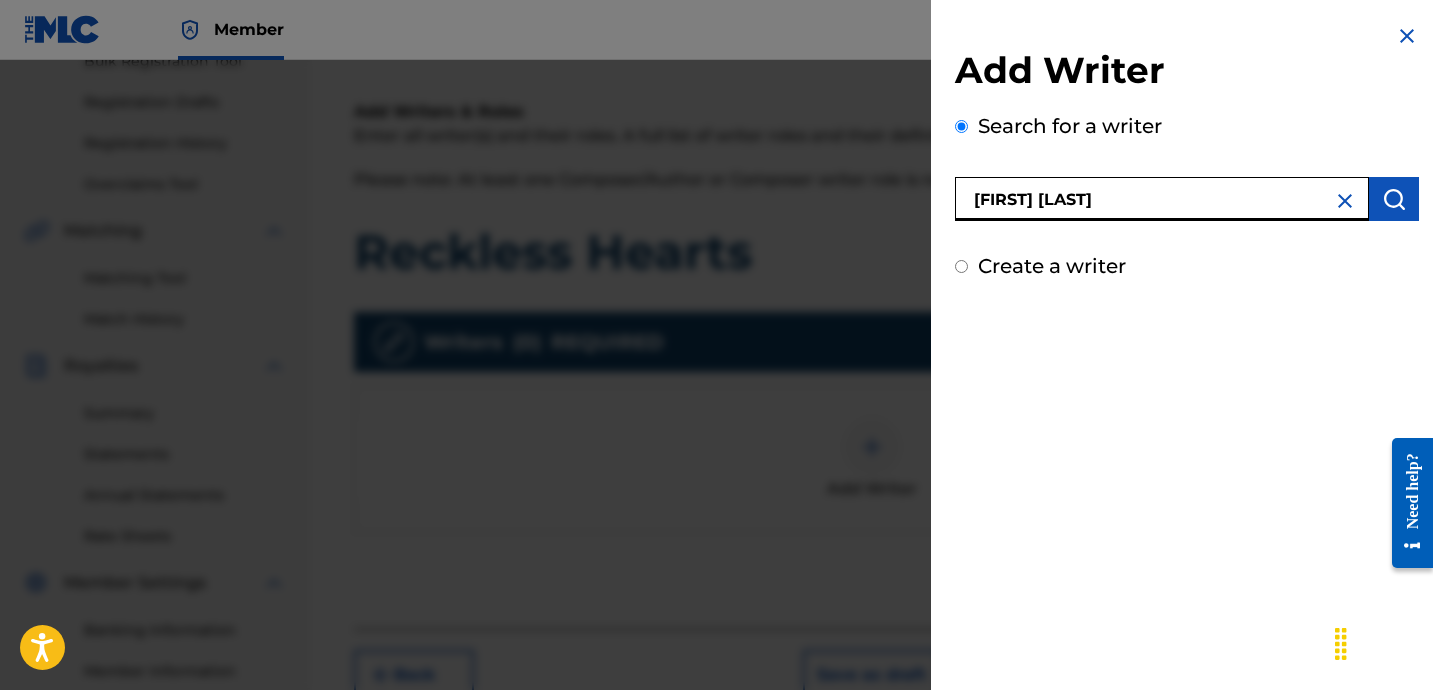 type on "[FIRST] [MIDDLE]" 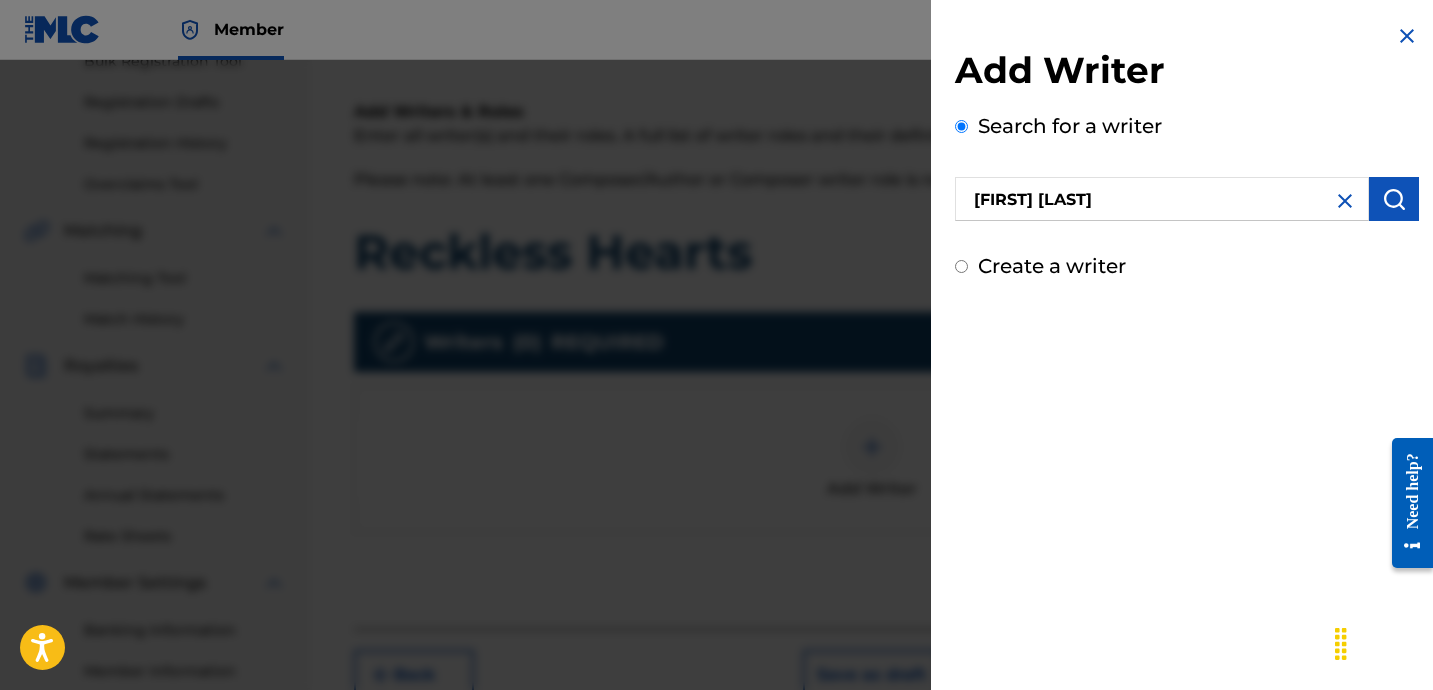 click at bounding box center (1394, 199) 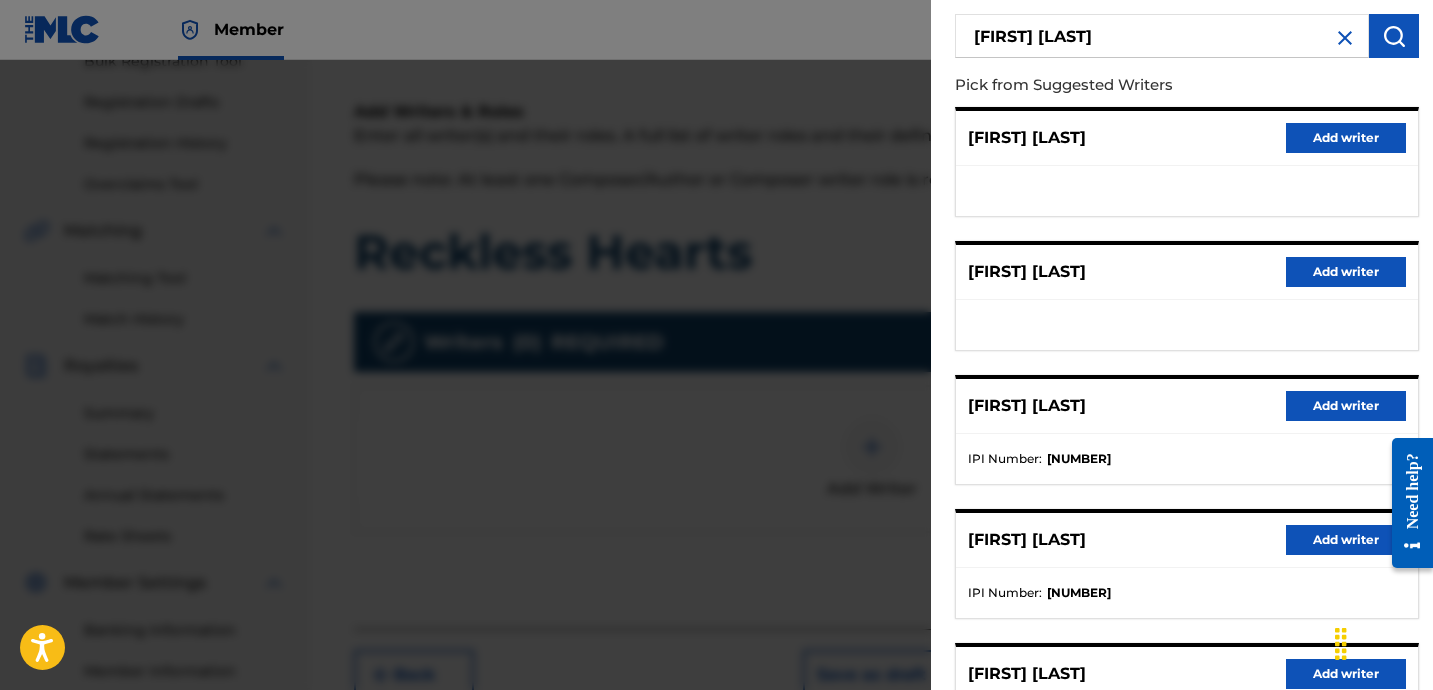 scroll, scrollTop: 198, scrollLeft: 0, axis: vertical 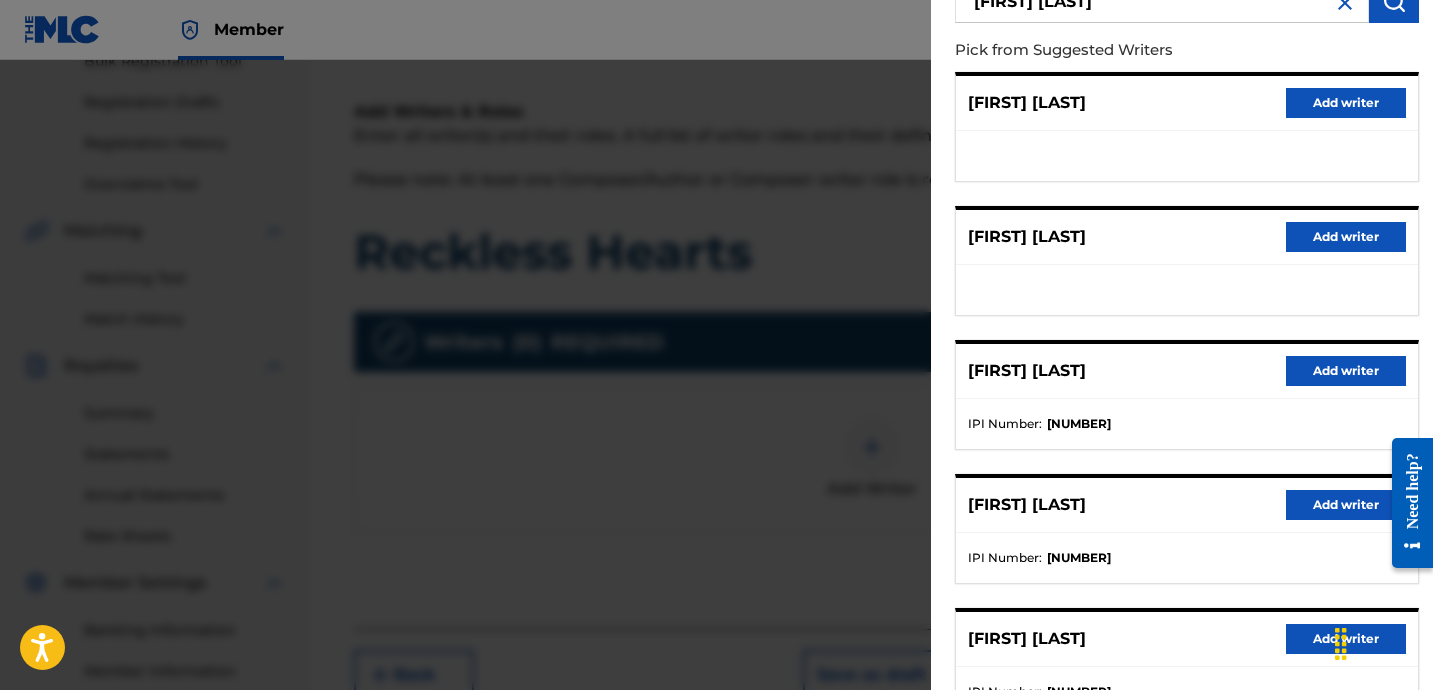 click on "Add writer" at bounding box center [1346, 371] 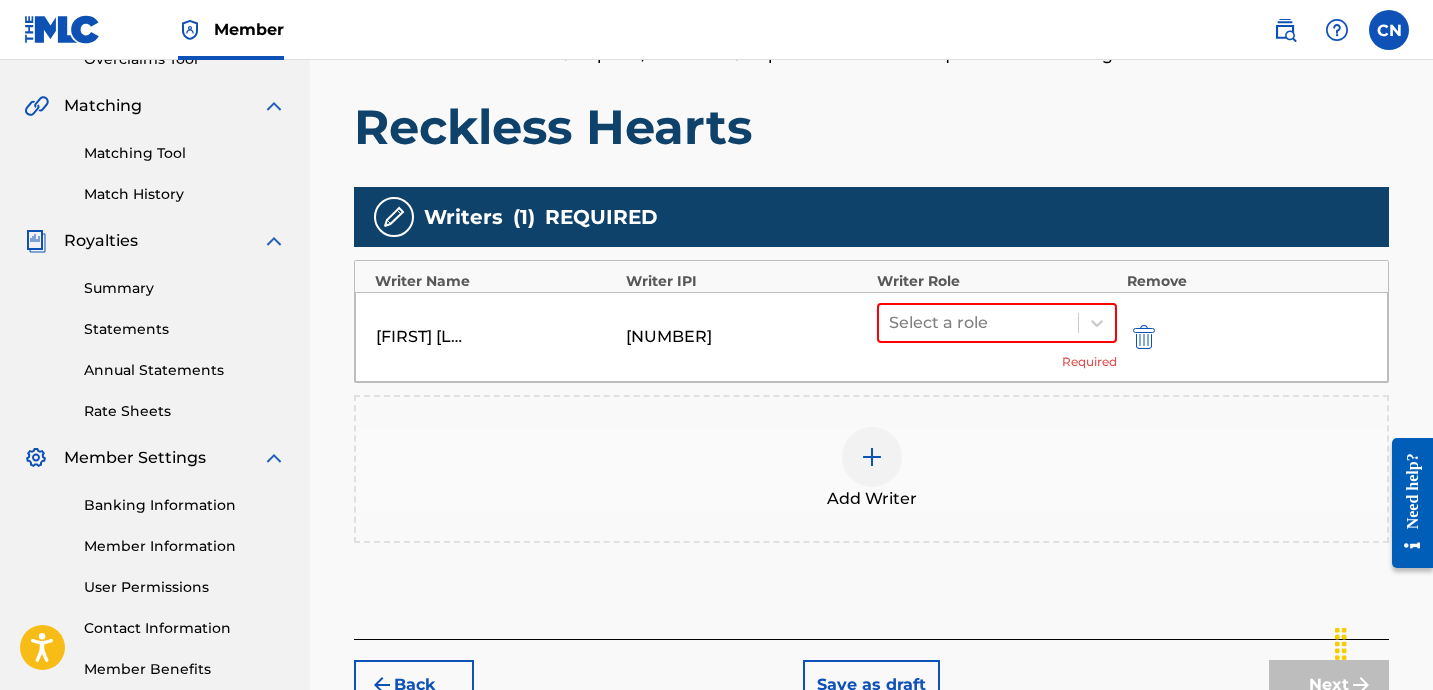 scroll, scrollTop: 470, scrollLeft: 0, axis: vertical 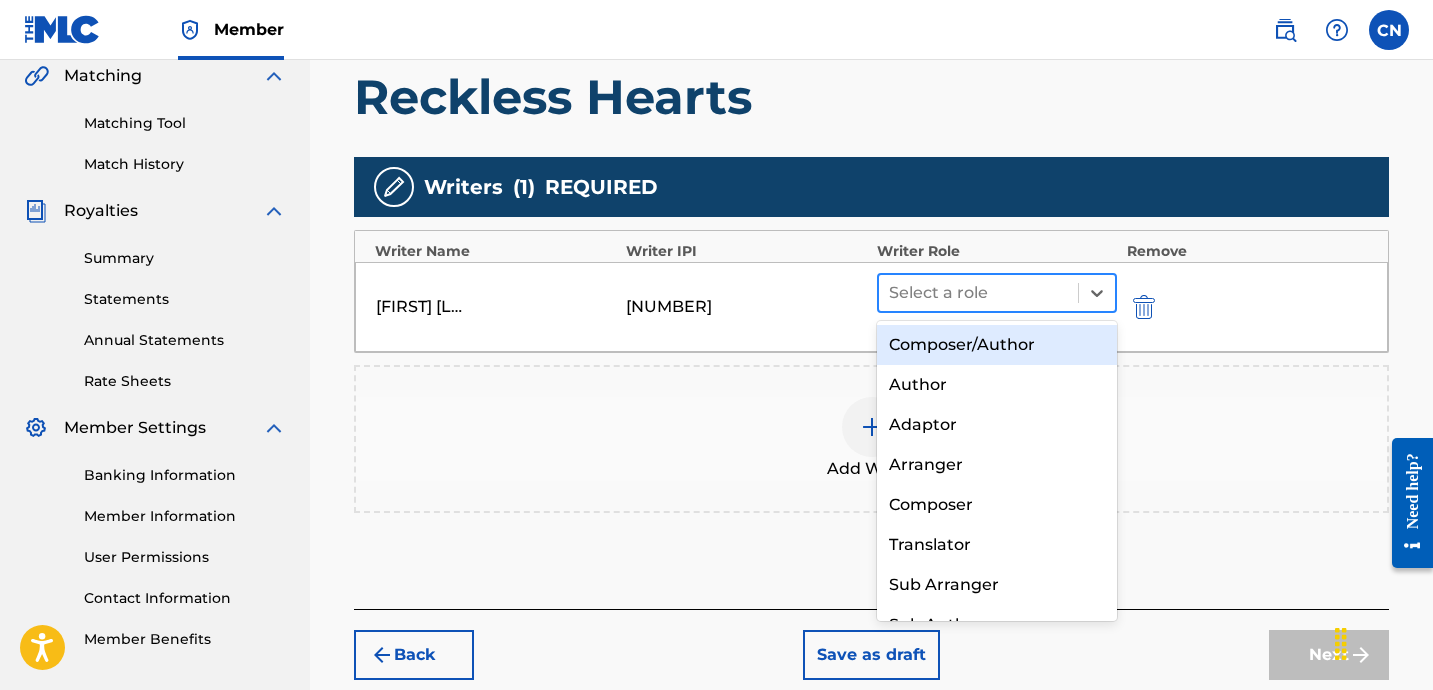 click on "Select a role" at bounding box center [978, 293] 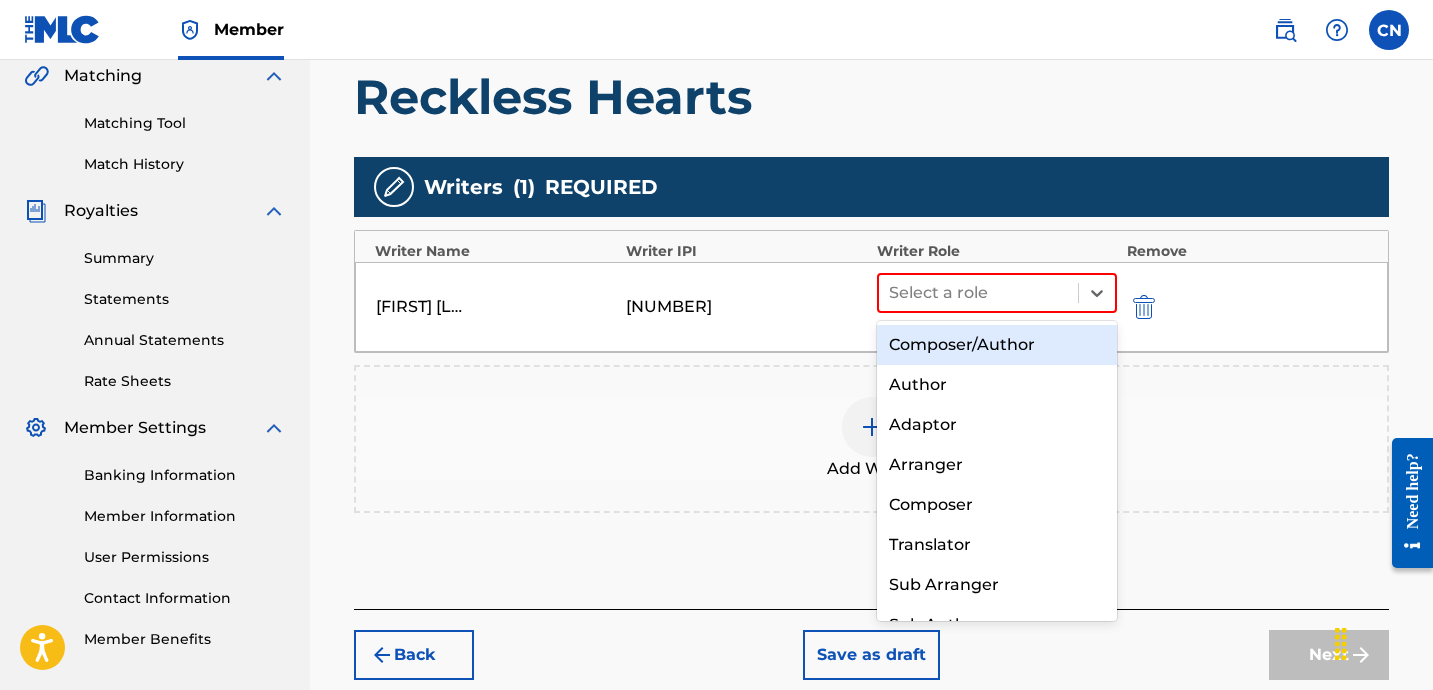 click on "Composer/Author" at bounding box center [997, 345] 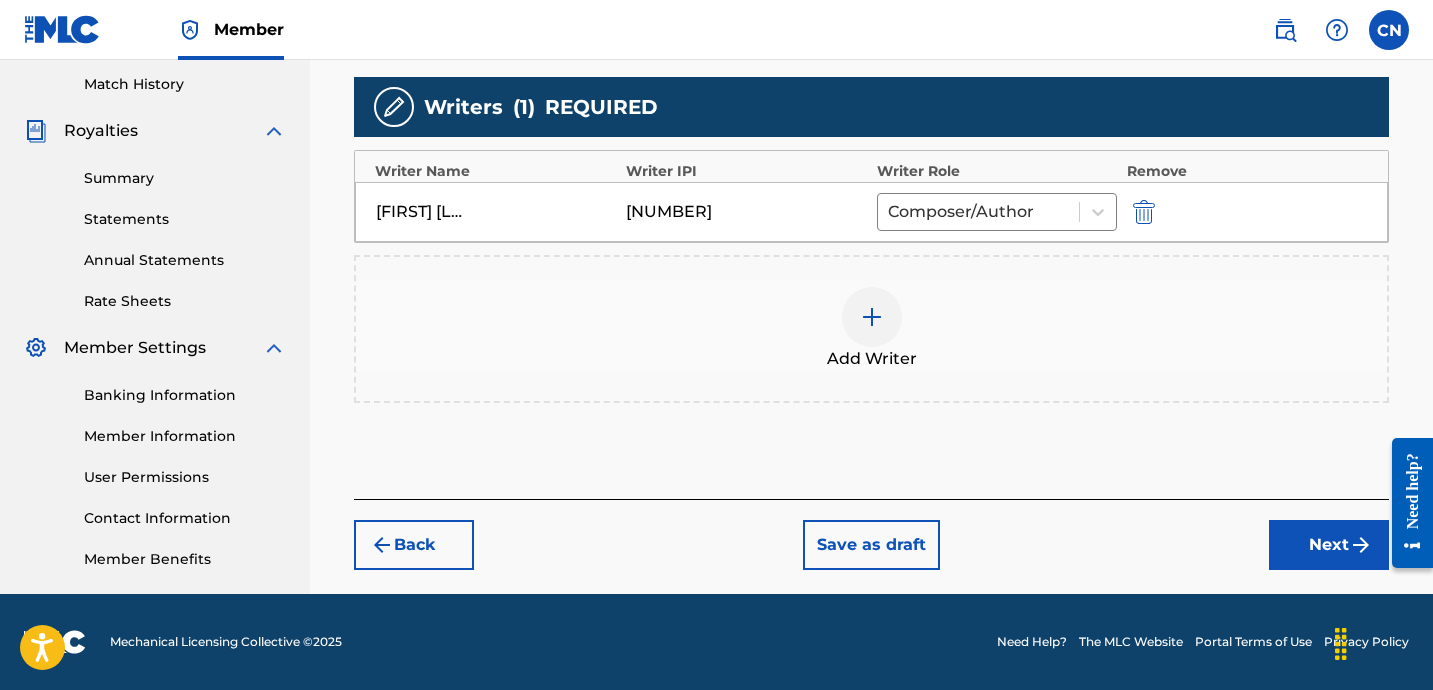 click on "Next" at bounding box center (1329, 545) 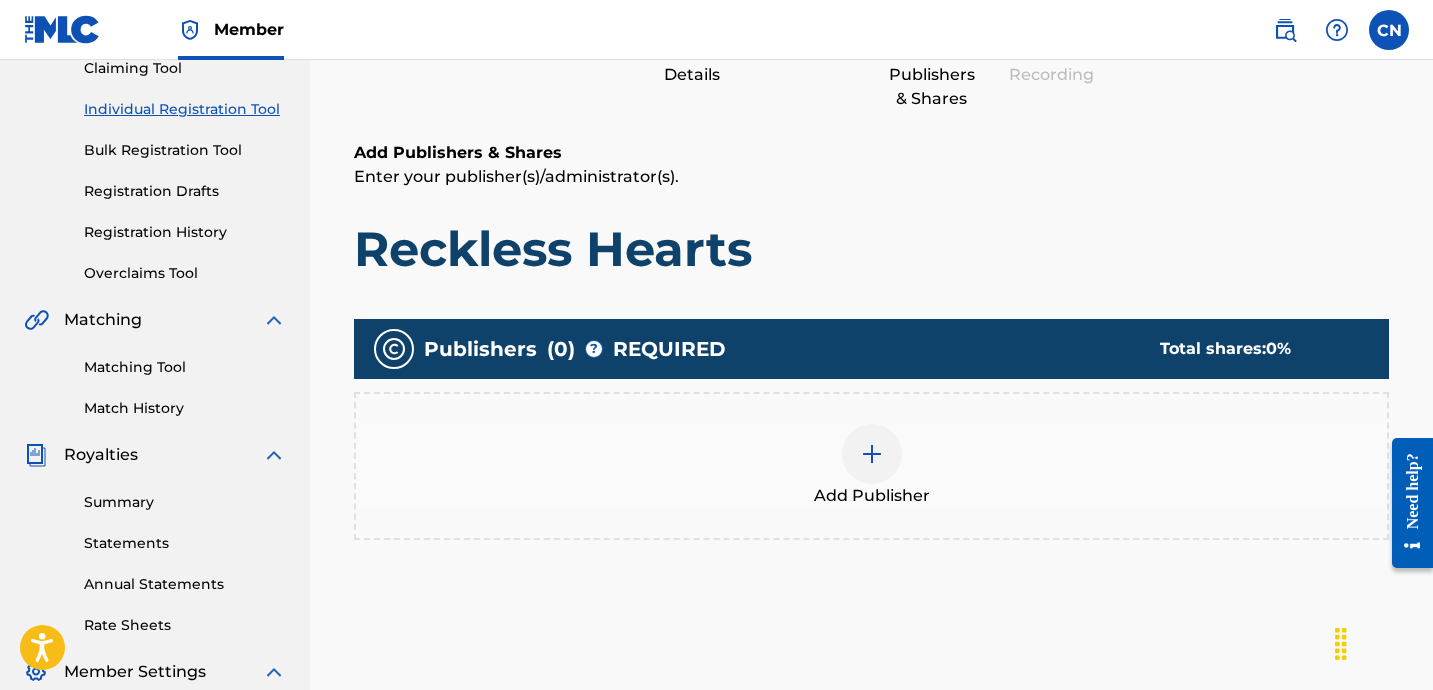 scroll, scrollTop: 228, scrollLeft: 0, axis: vertical 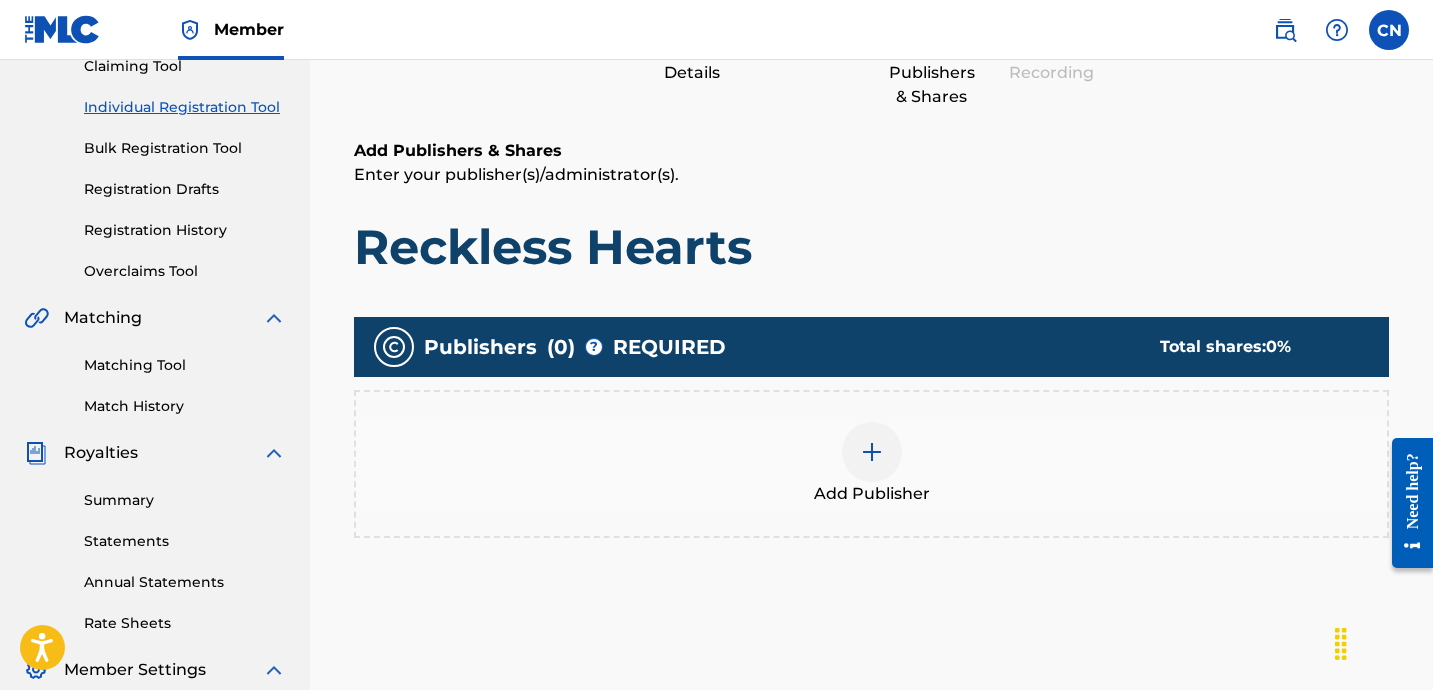 click at bounding box center [872, 452] 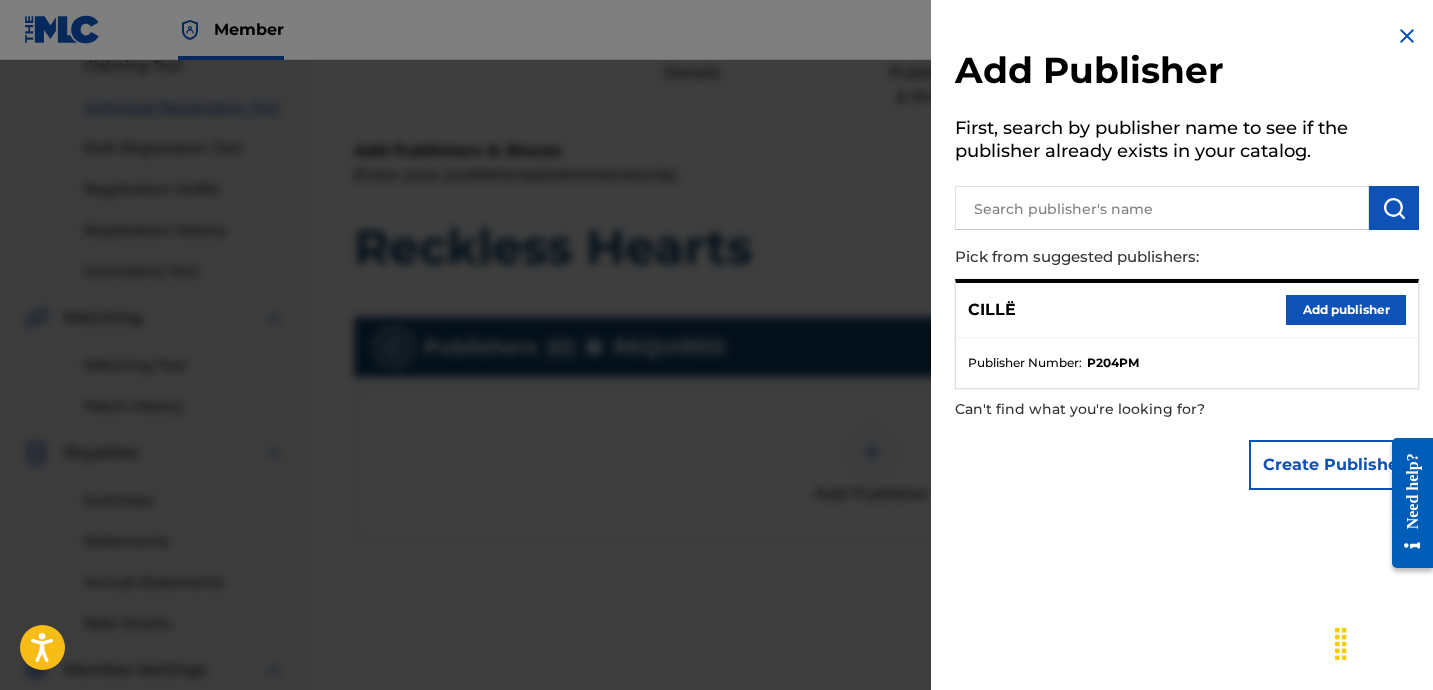 click on "Add publisher" at bounding box center (1346, 310) 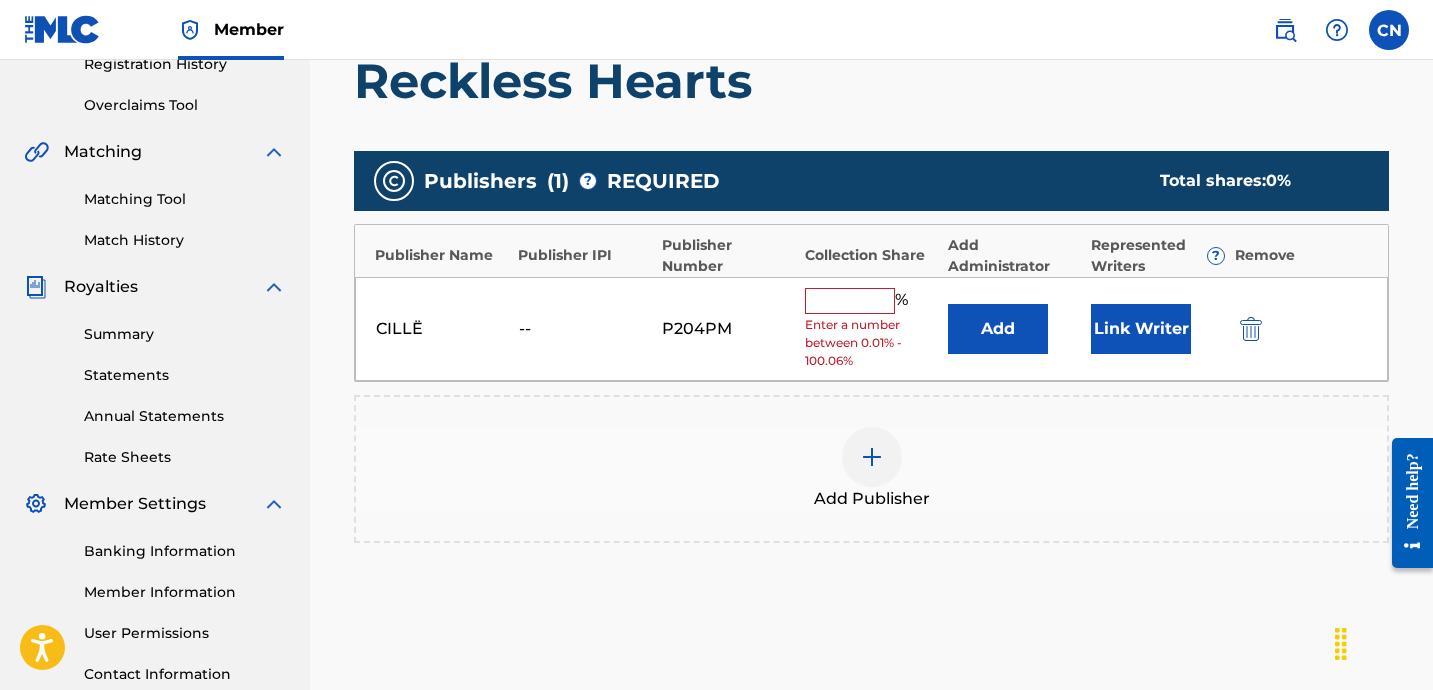 scroll, scrollTop: 410, scrollLeft: 0, axis: vertical 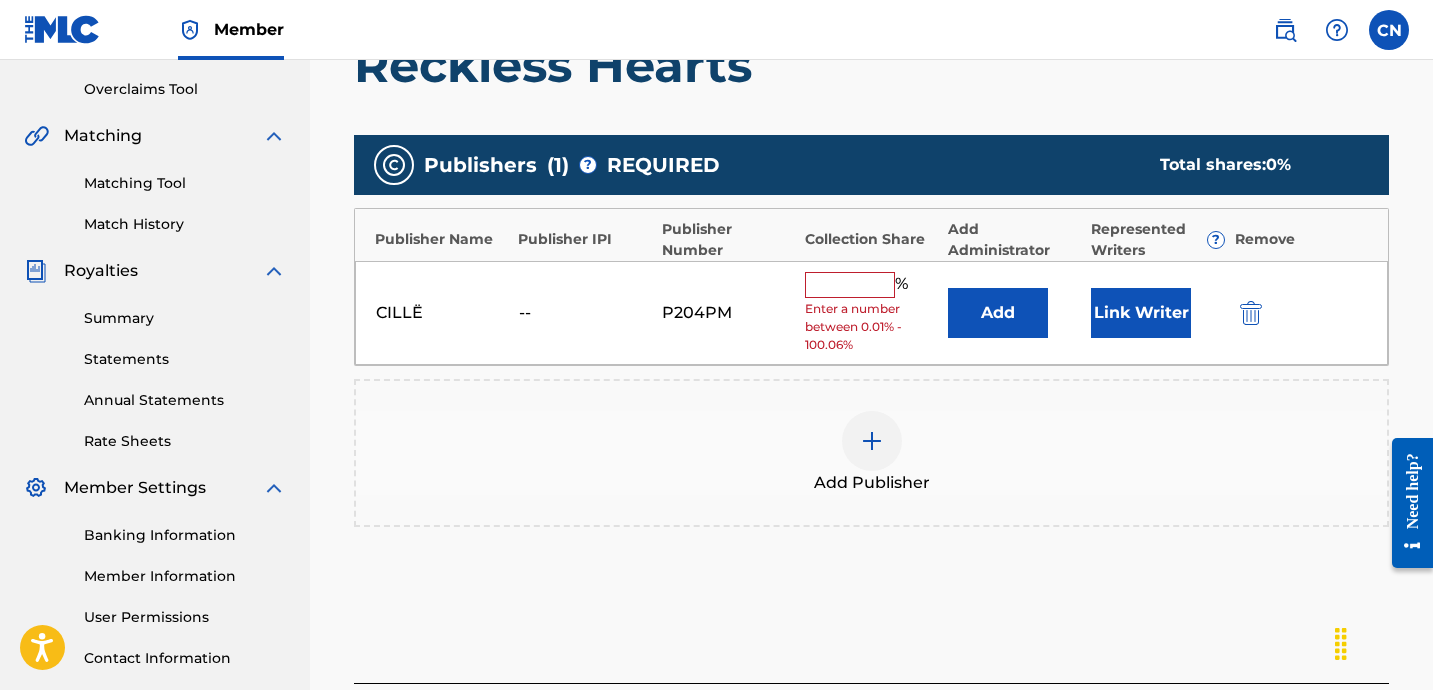 click at bounding box center (850, 285) 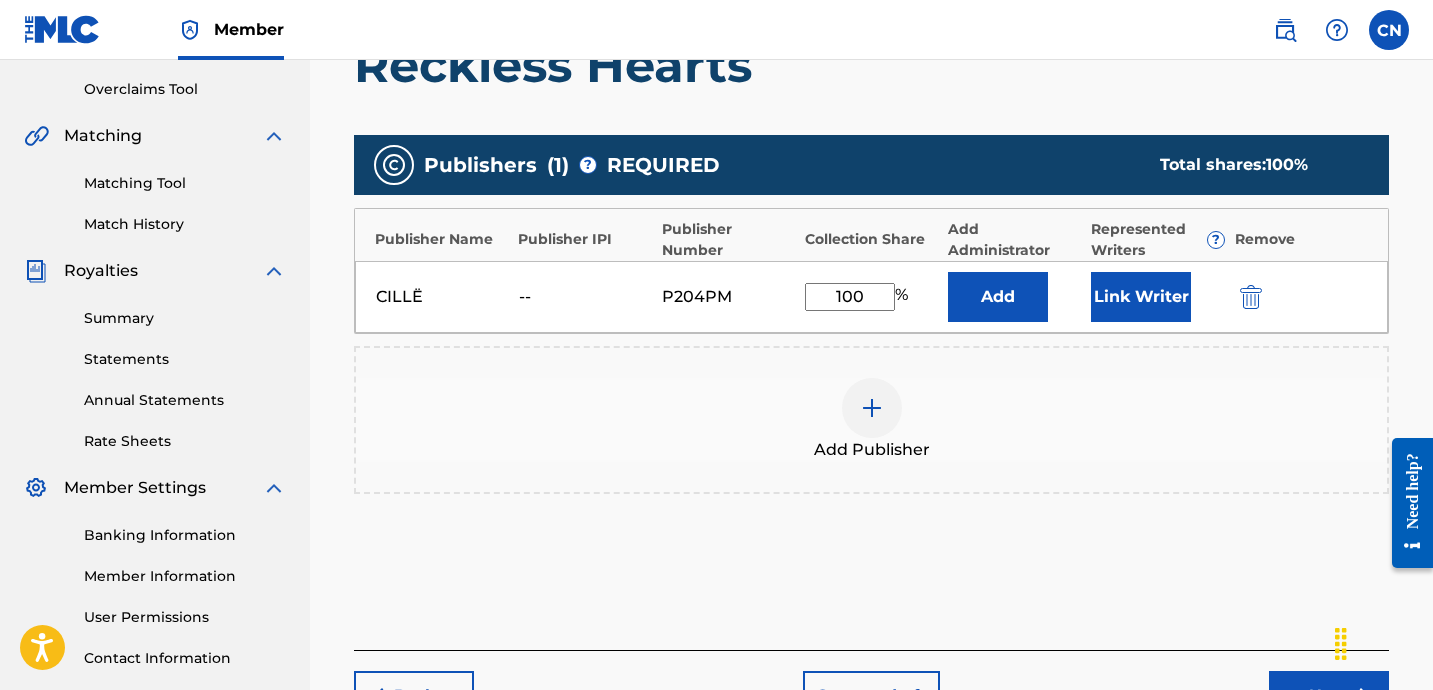 type on "100" 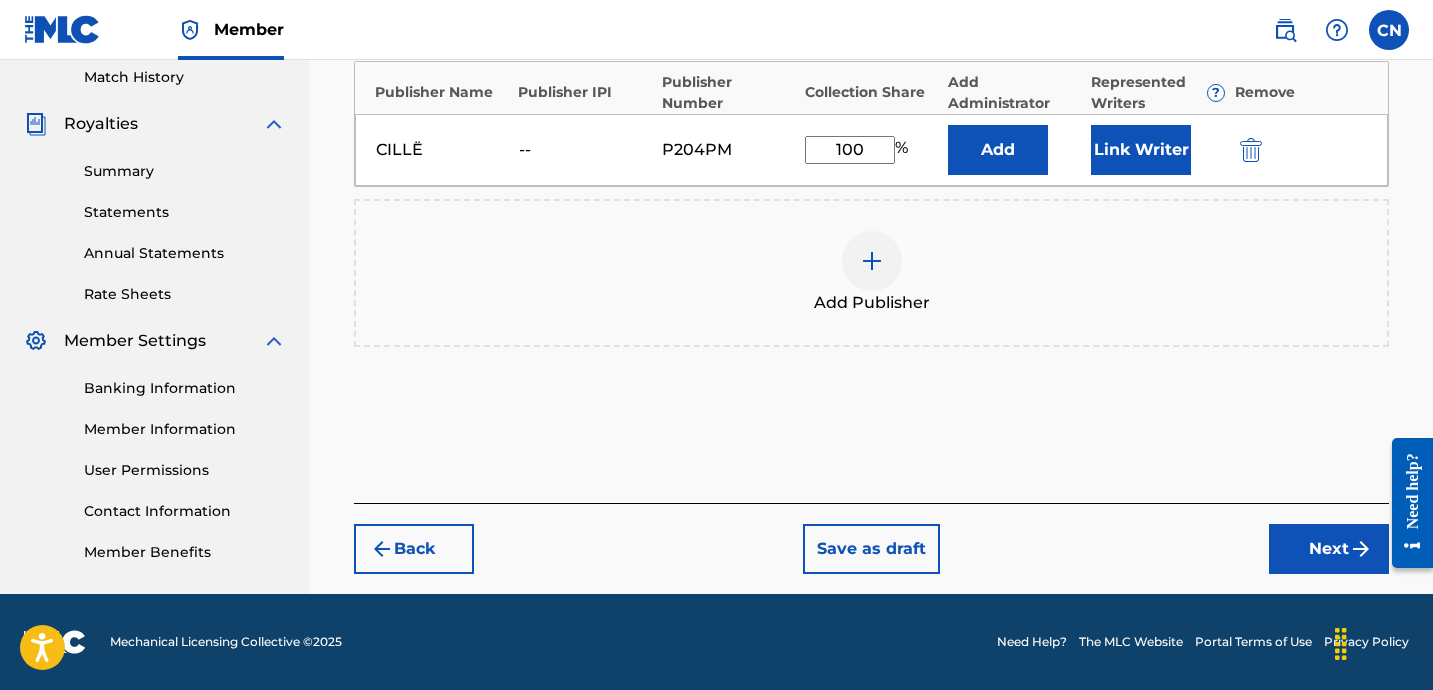 click on "Next" at bounding box center (1329, 549) 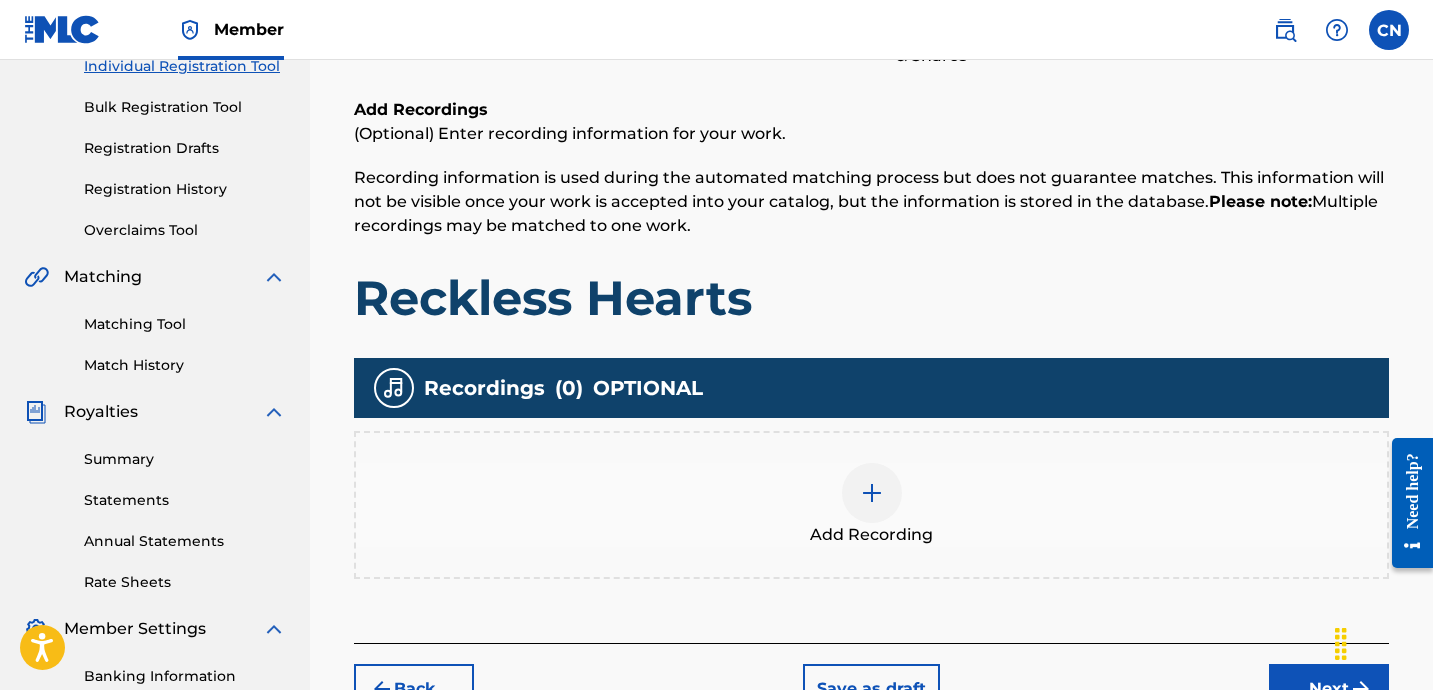 scroll, scrollTop: 275, scrollLeft: 0, axis: vertical 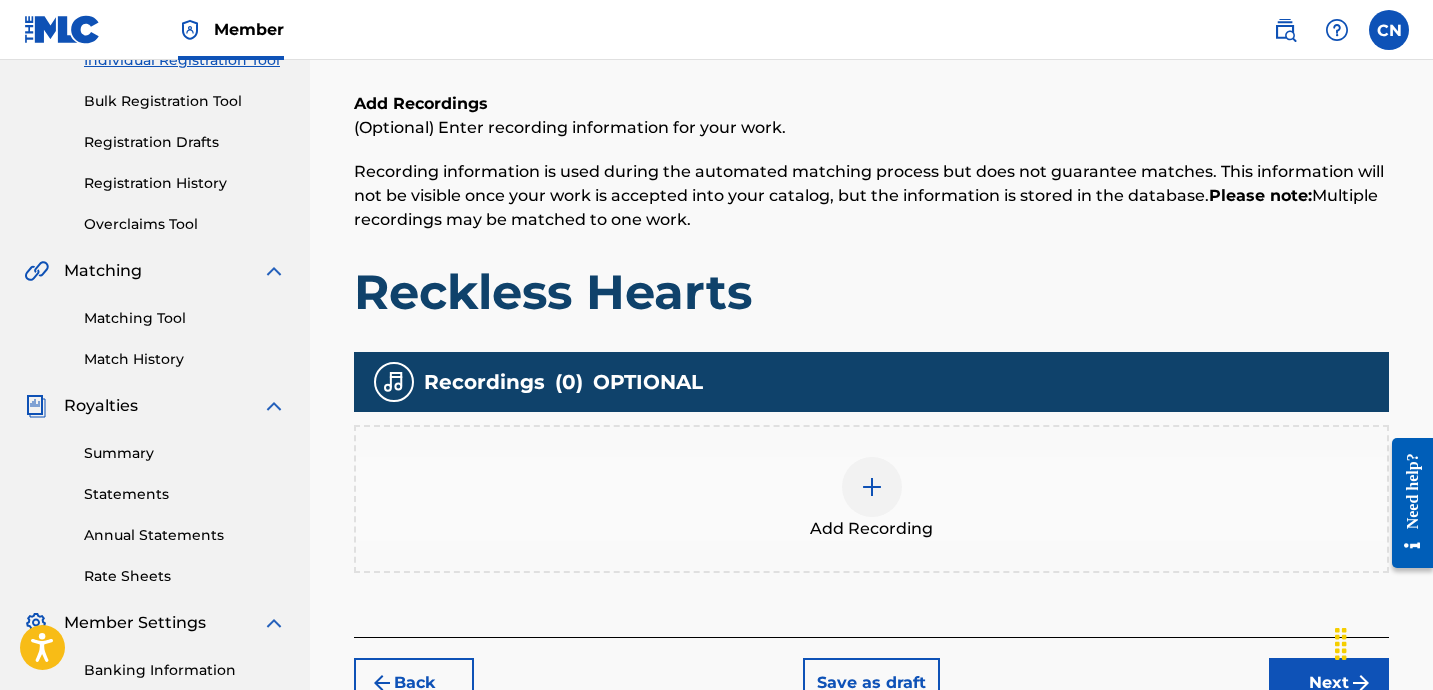 click at bounding box center [872, 487] 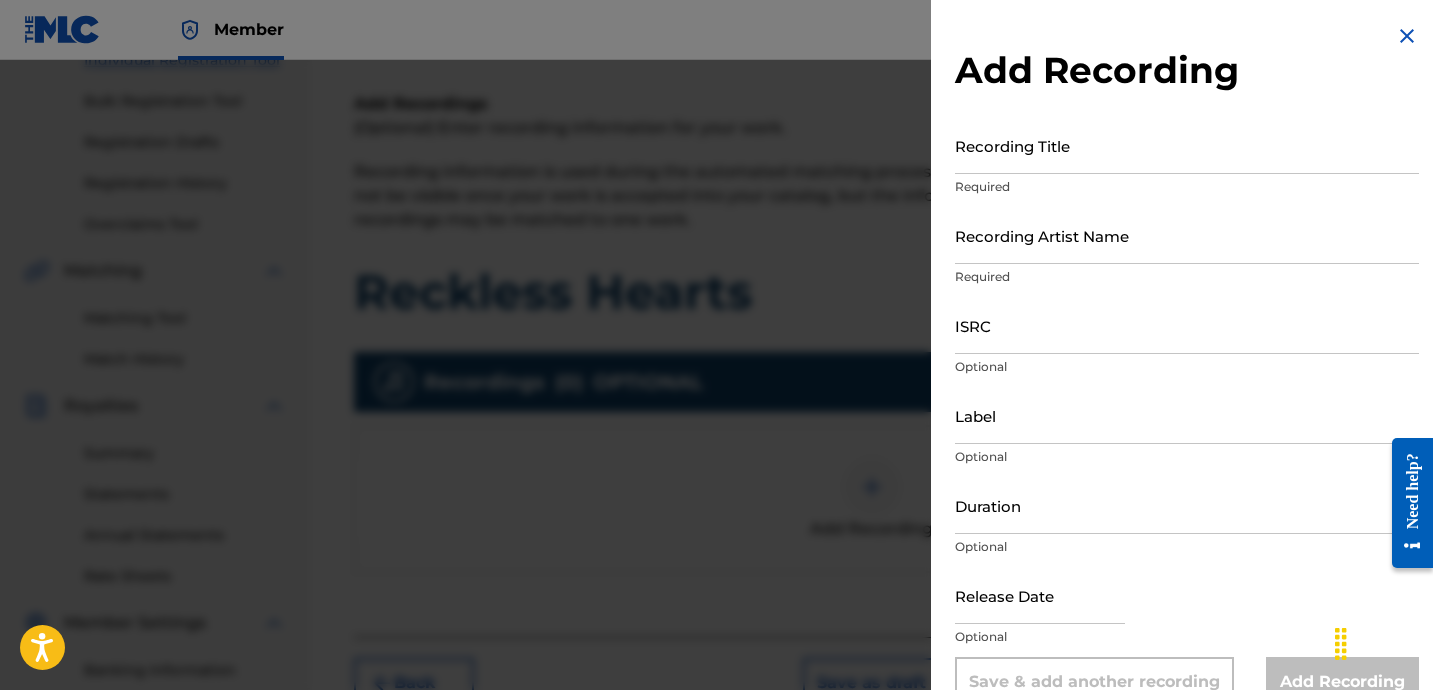 click on "Recording Title" at bounding box center (1187, 145) 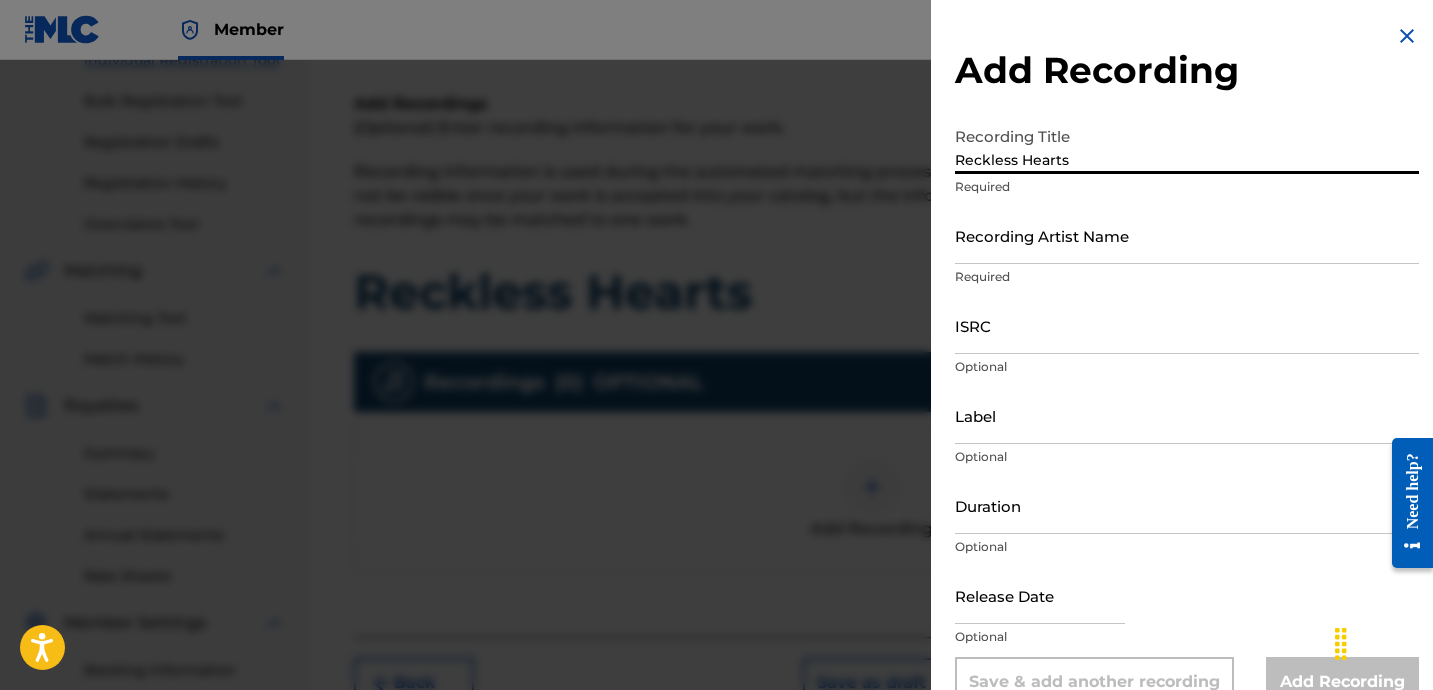 type on "Reckless Hearts" 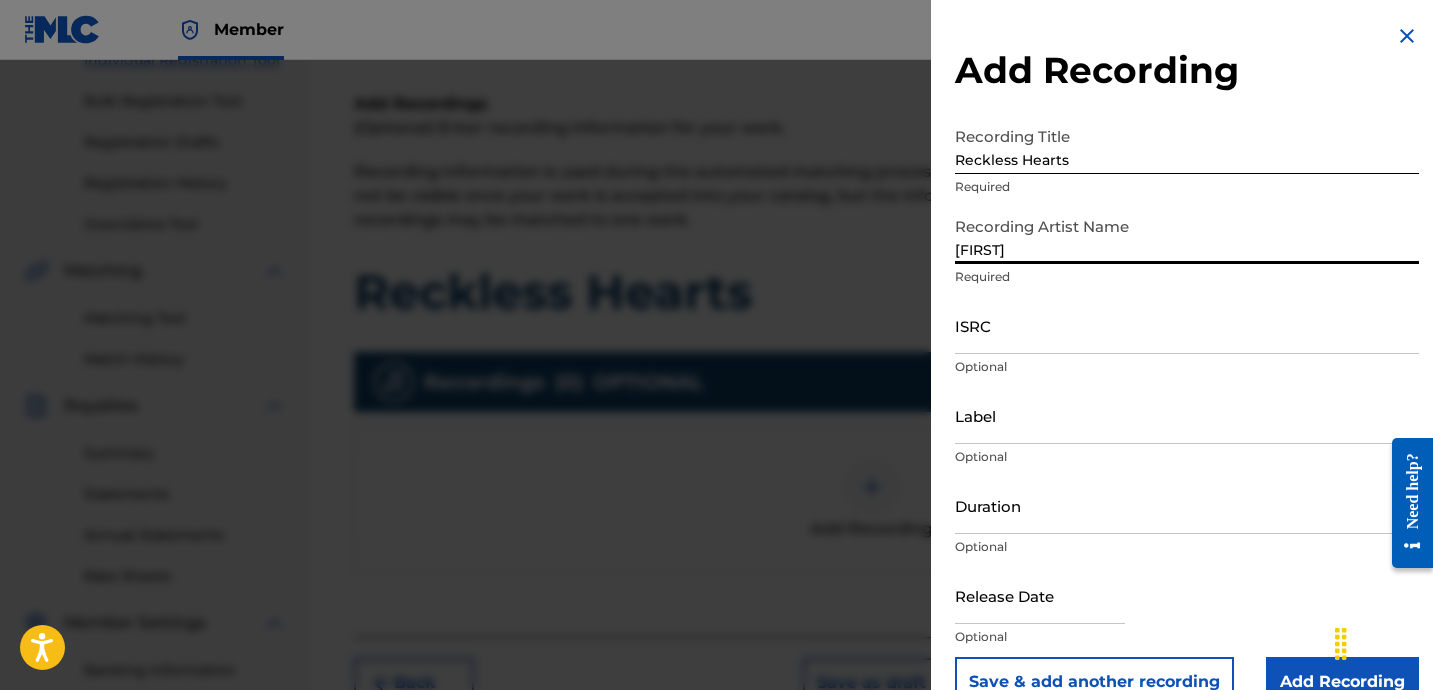 type on "Cillë" 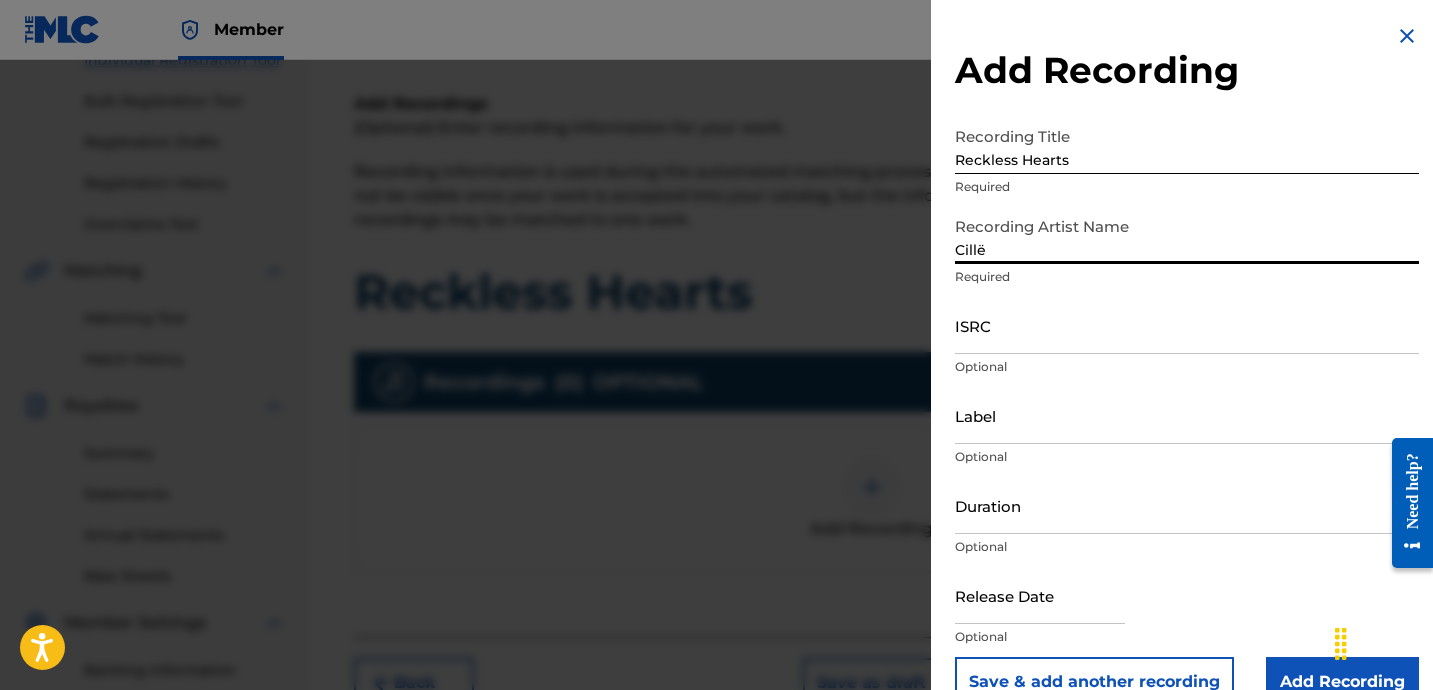 click on "ISRC" at bounding box center (1187, 325) 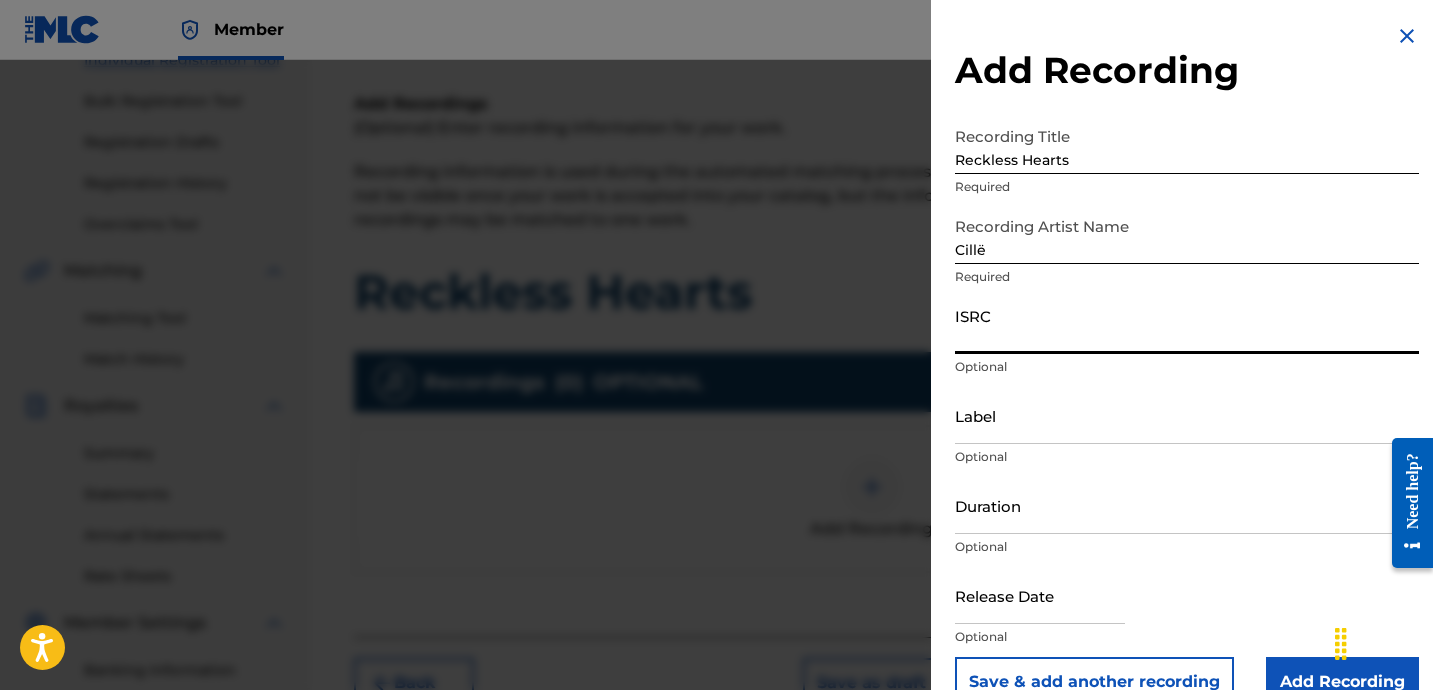 paste on "QZWFJ2532349" 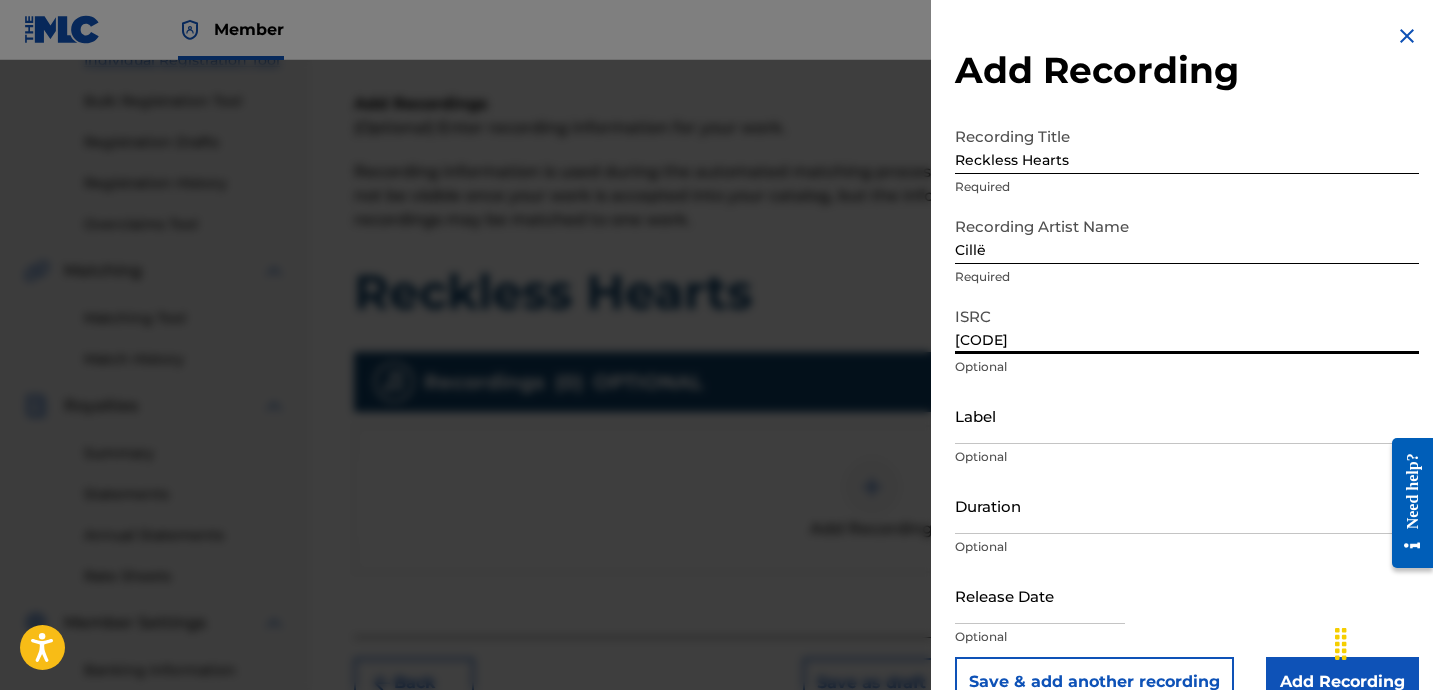 type on "QZWFJ2532349" 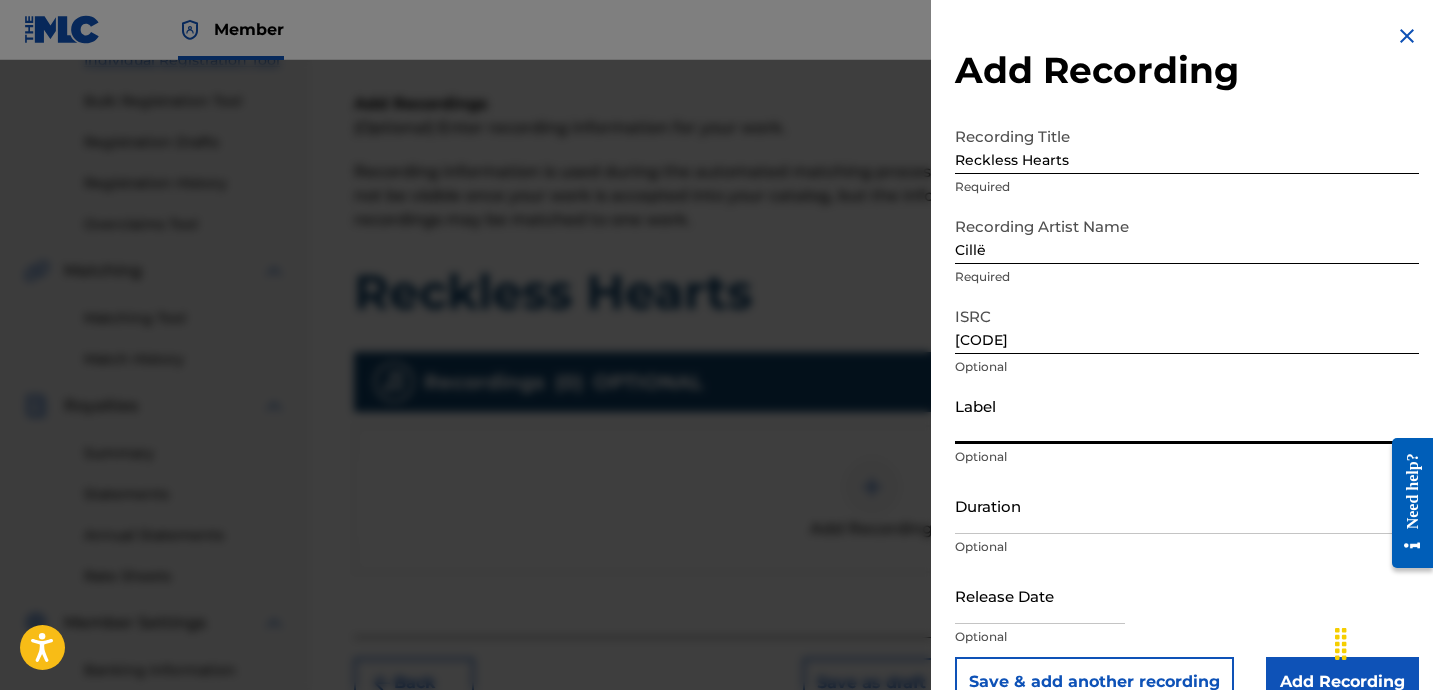 type on "Pink Peacock" 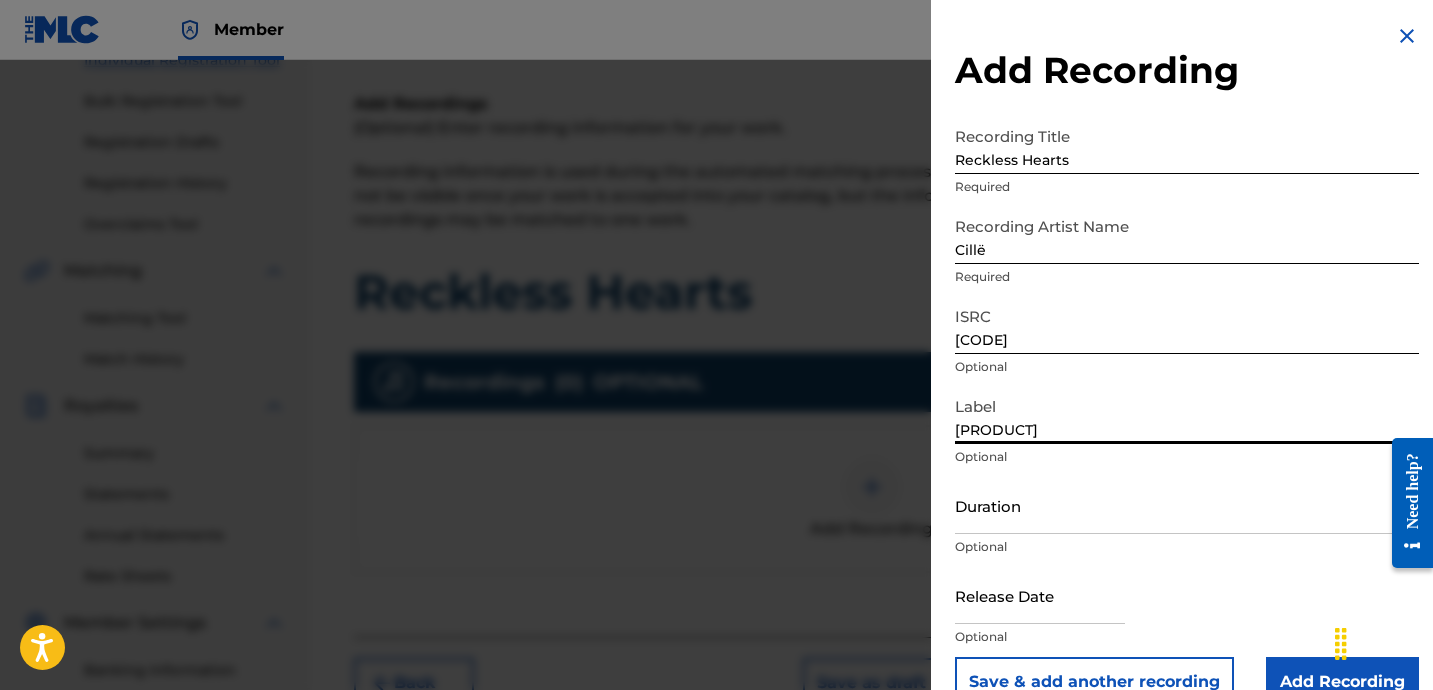 click on "Duration Optional" at bounding box center [1187, 522] 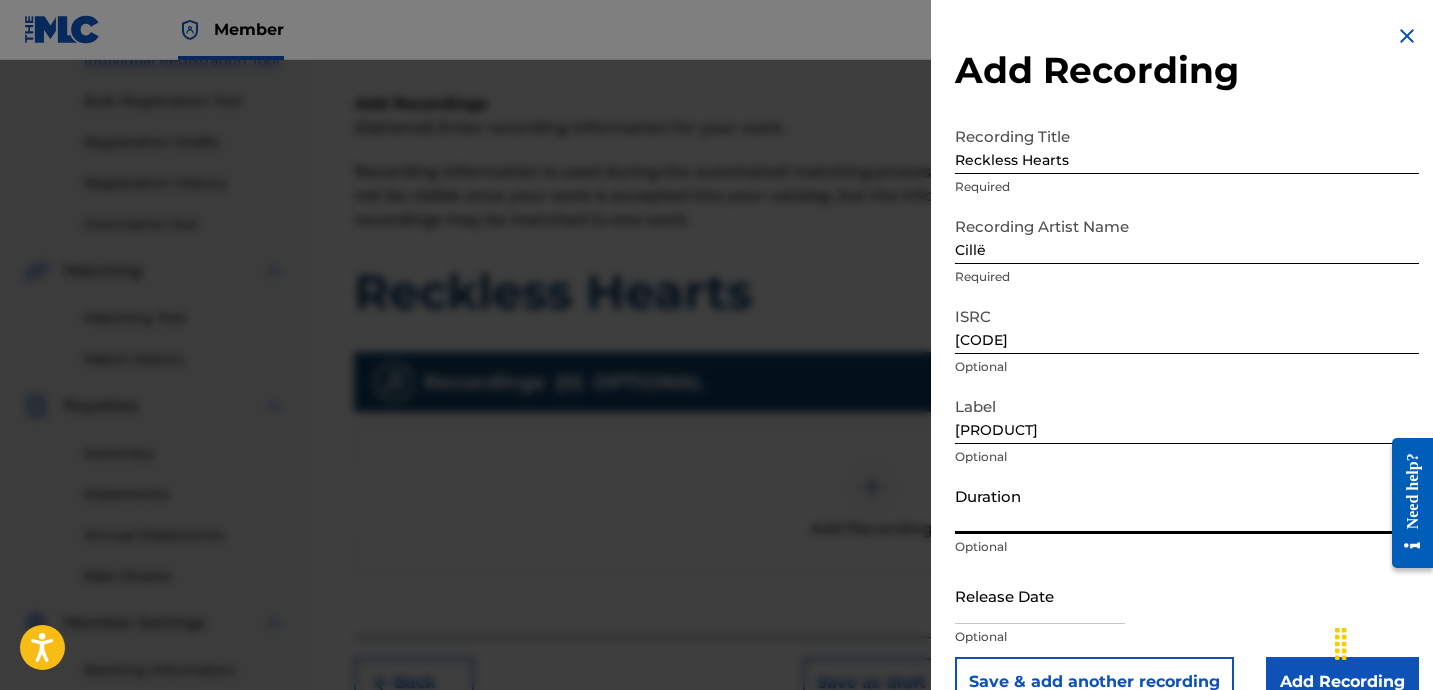 click on "Duration" at bounding box center [1187, 505] 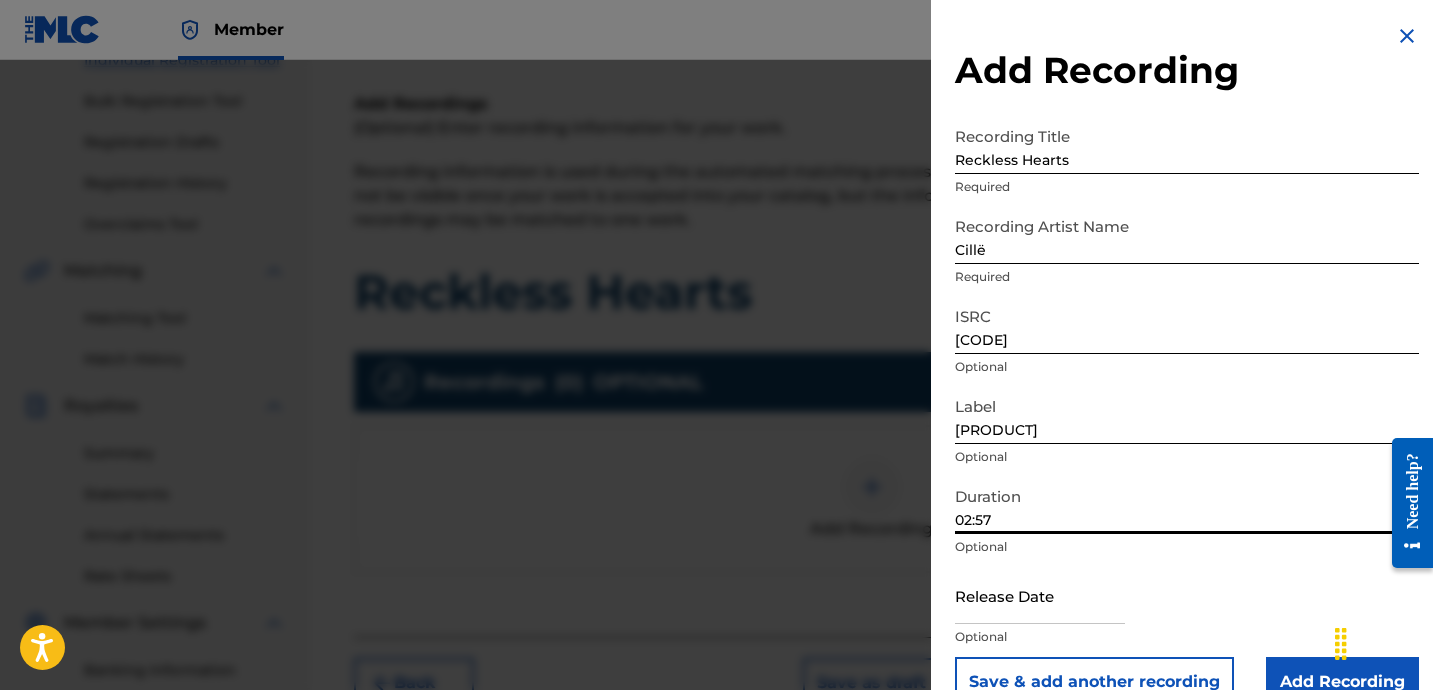 scroll, scrollTop: 41, scrollLeft: 0, axis: vertical 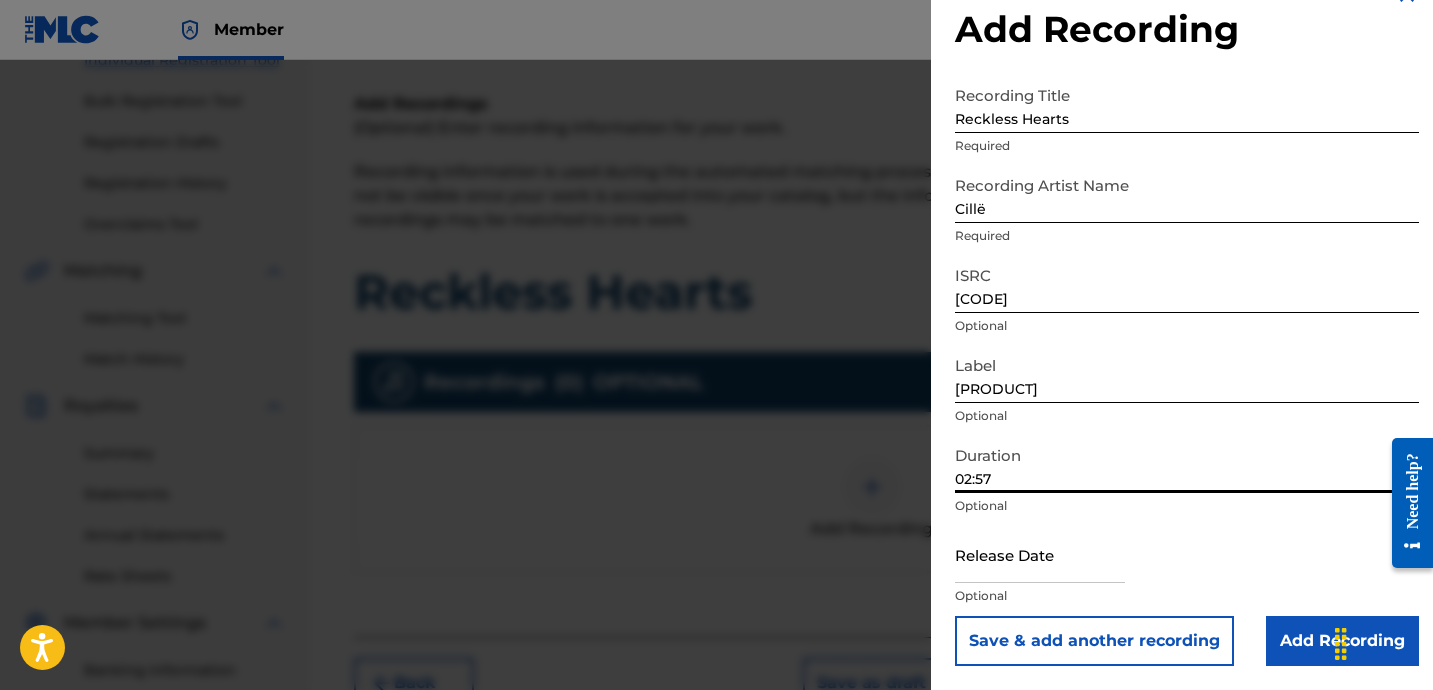 type on "02:57" 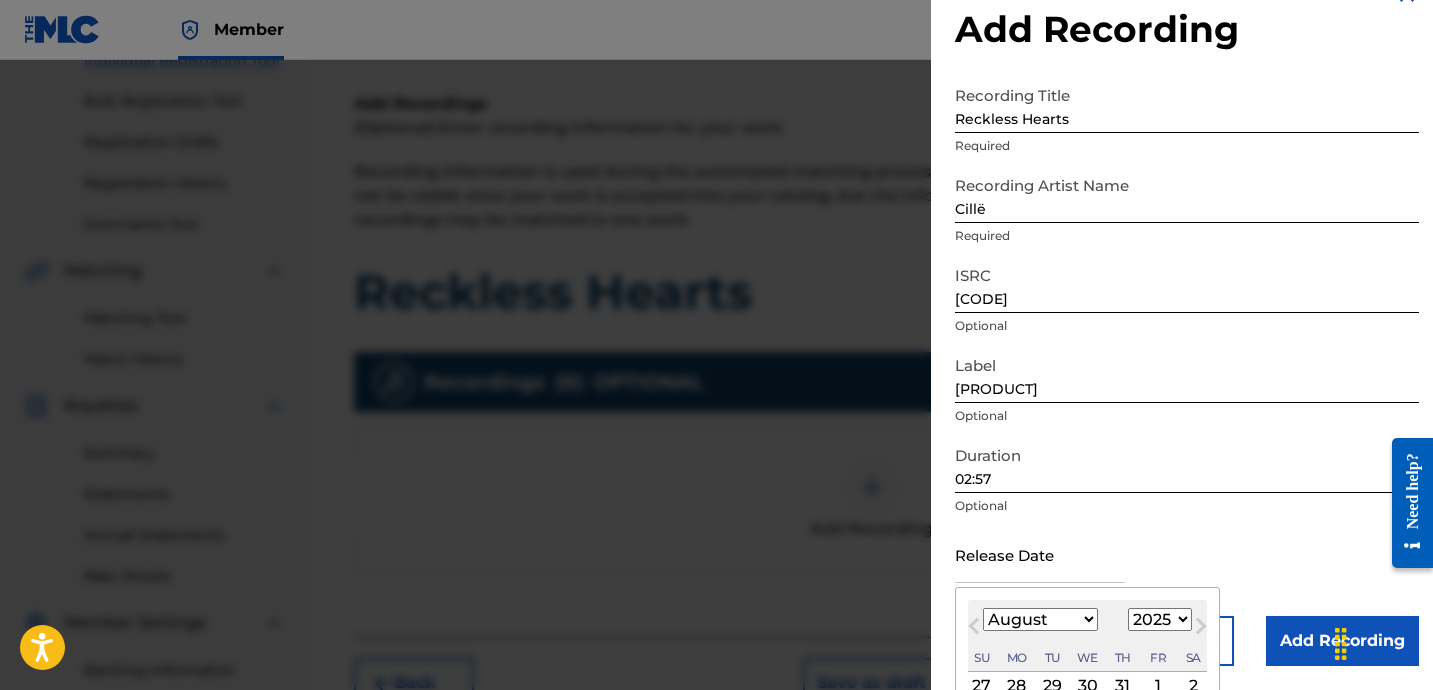 scroll, scrollTop: 227, scrollLeft: 0, axis: vertical 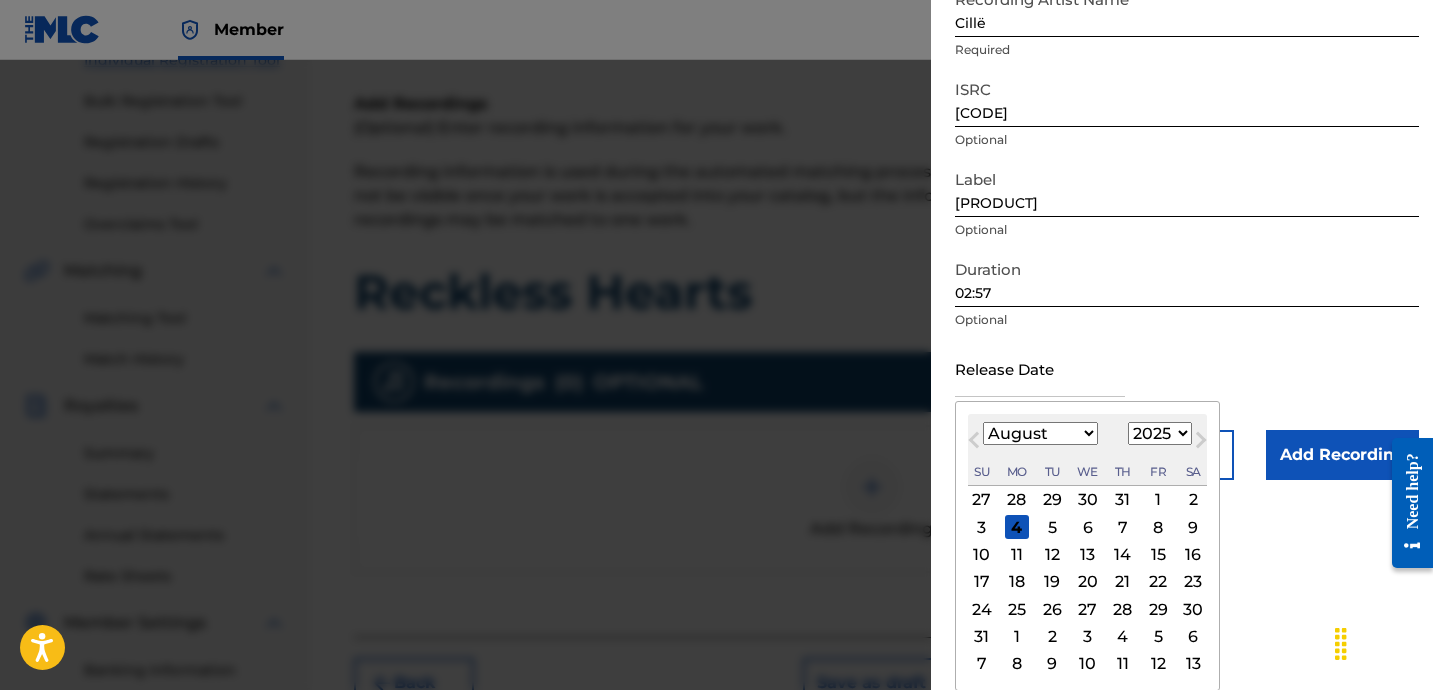 click on "29" at bounding box center [1158, 609] 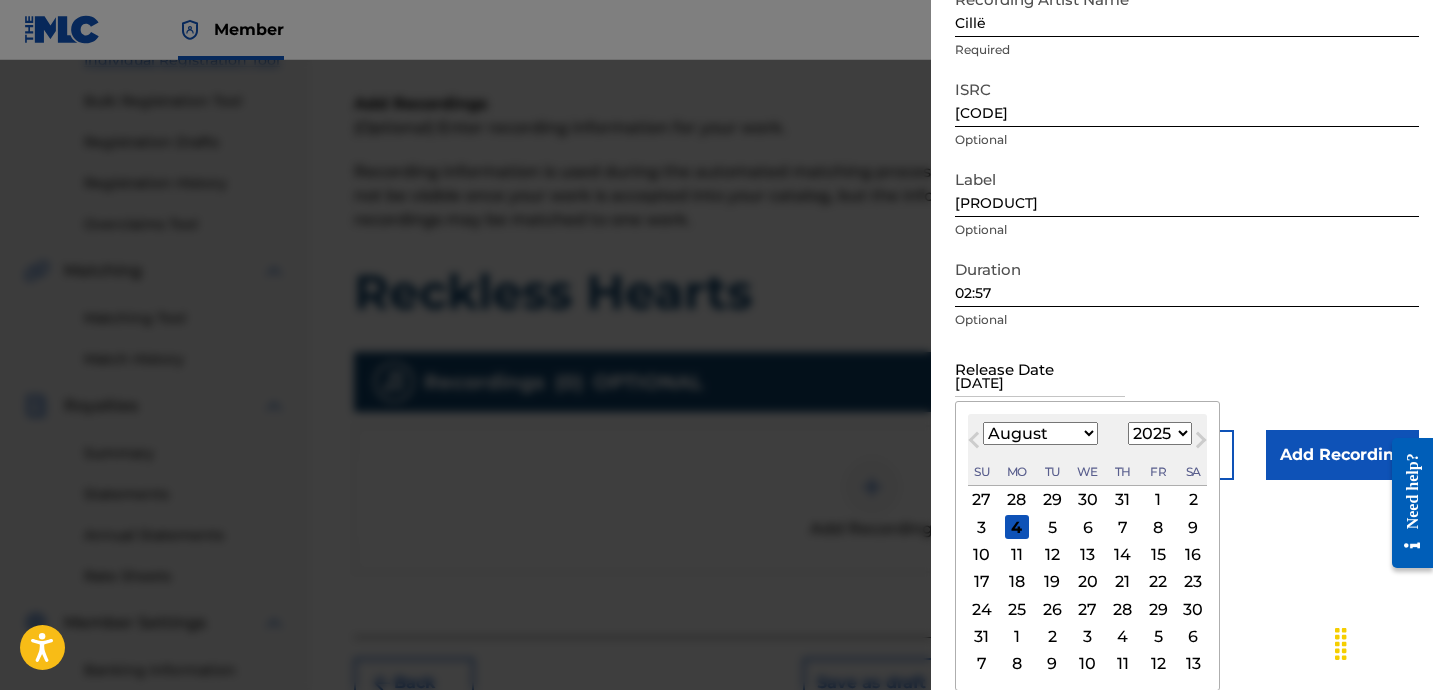 scroll, scrollTop: 41, scrollLeft: 0, axis: vertical 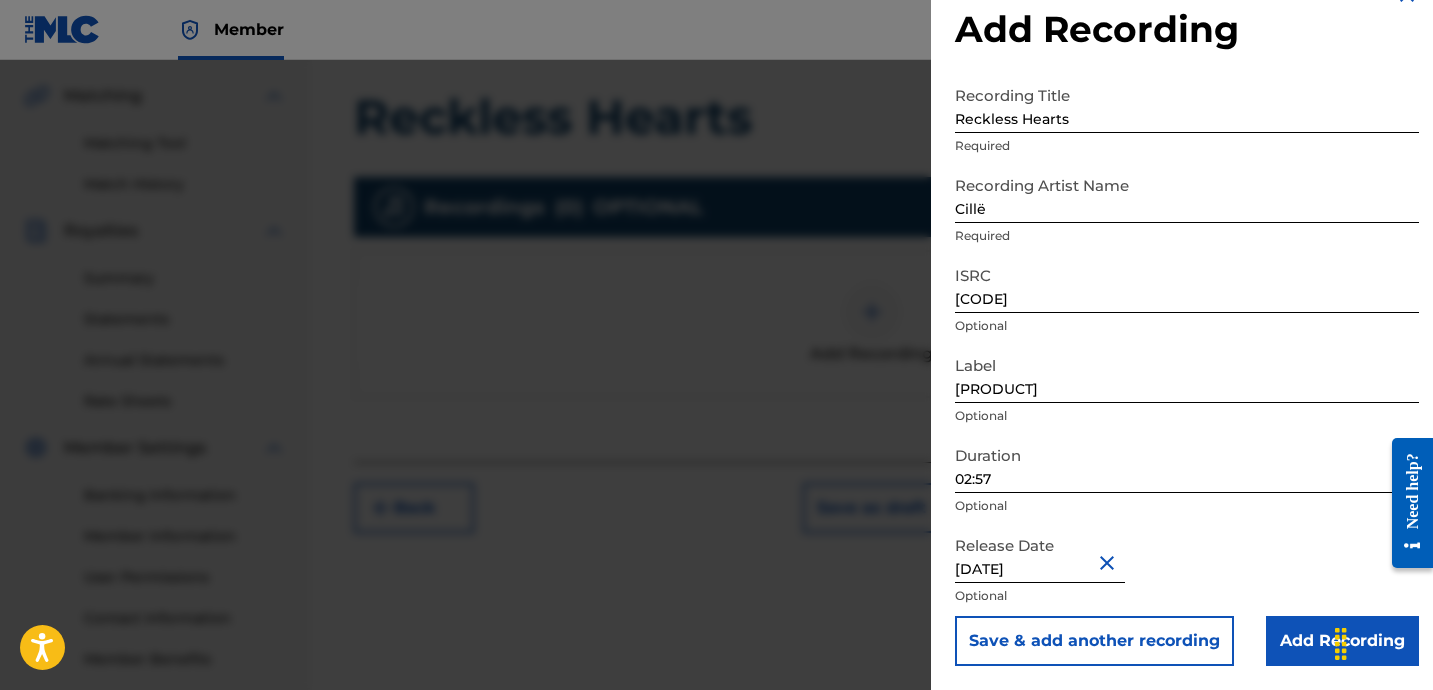 click on "Add Recording" at bounding box center (1342, 641) 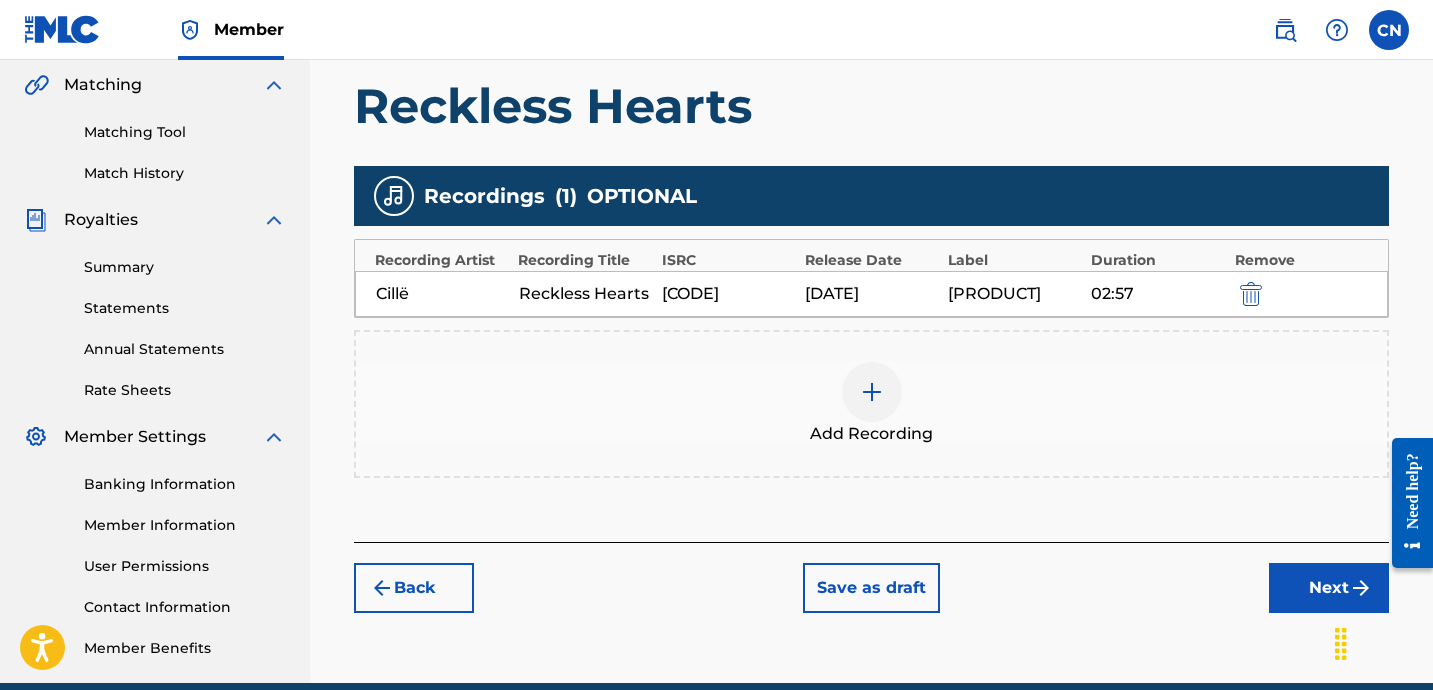 click on "Next" at bounding box center [1329, 588] 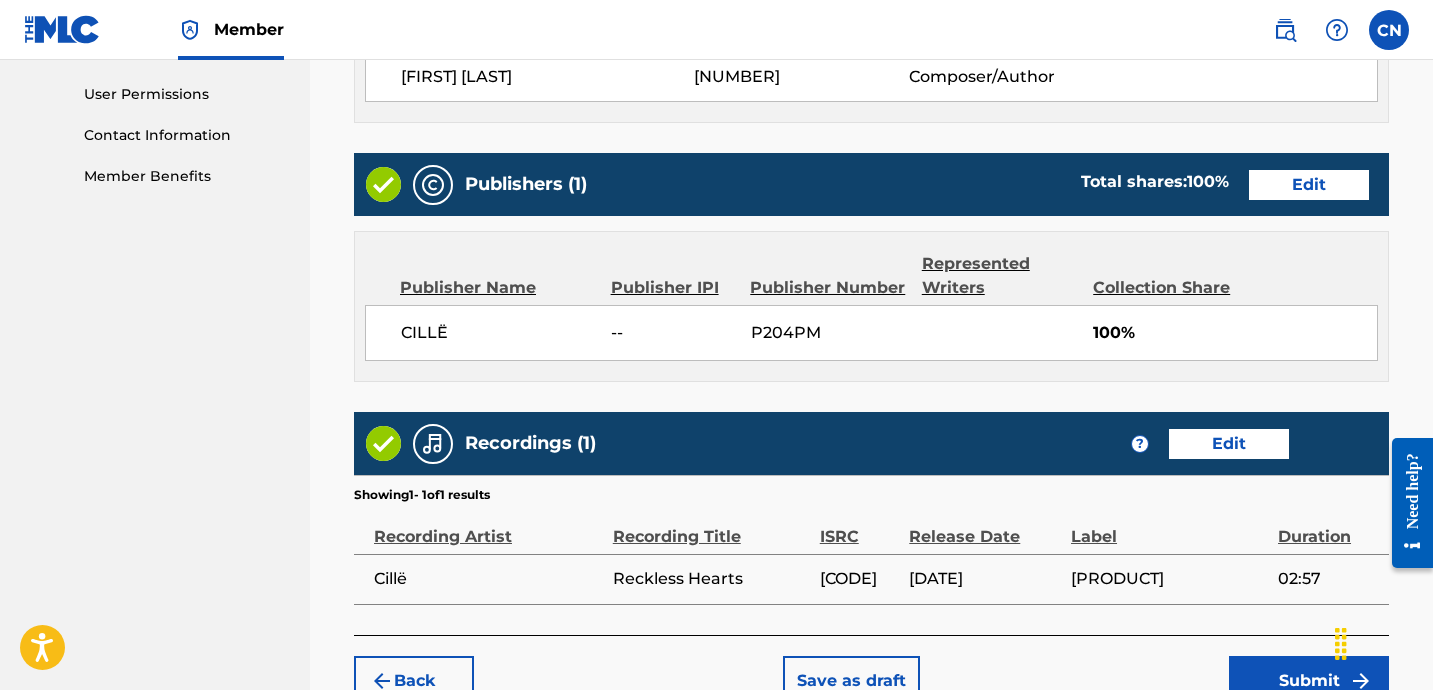 scroll, scrollTop: 1063, scrollLeft: 0, axis: vertical 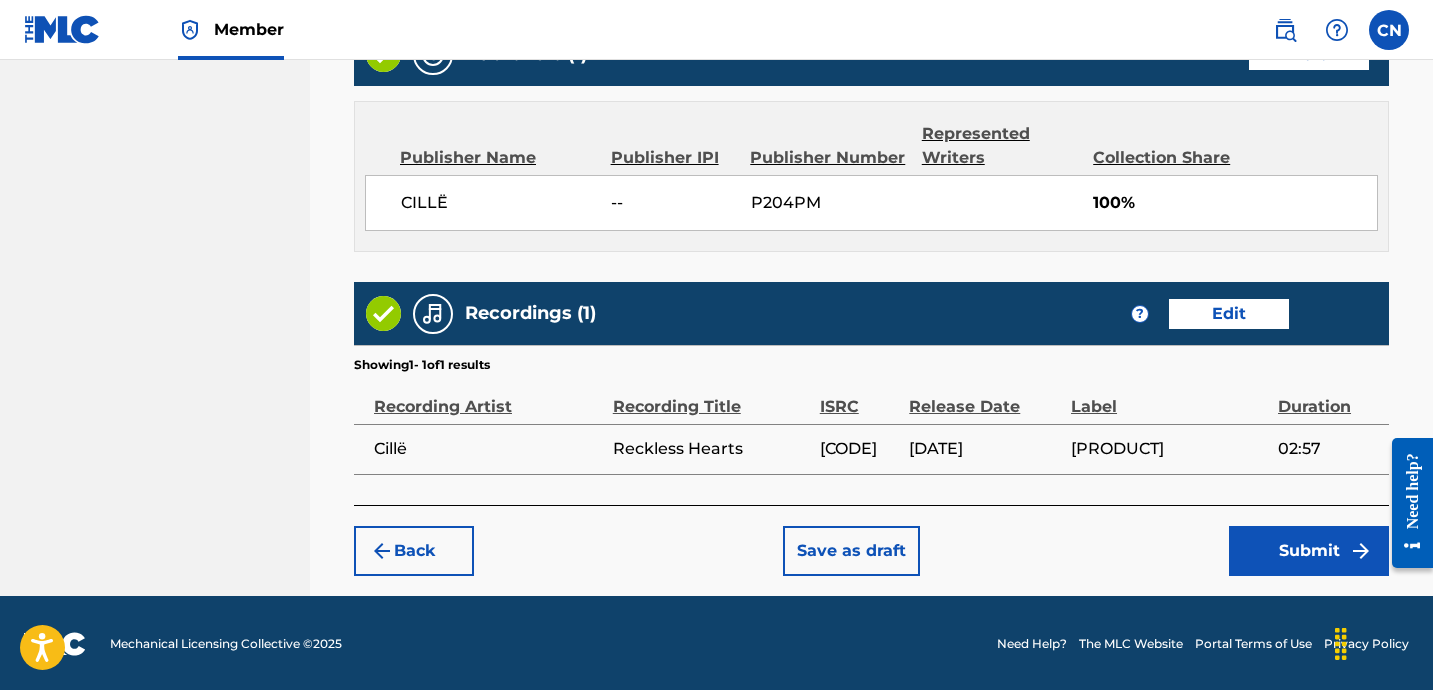 click on "Submit" at bounding box center (1309, 551) 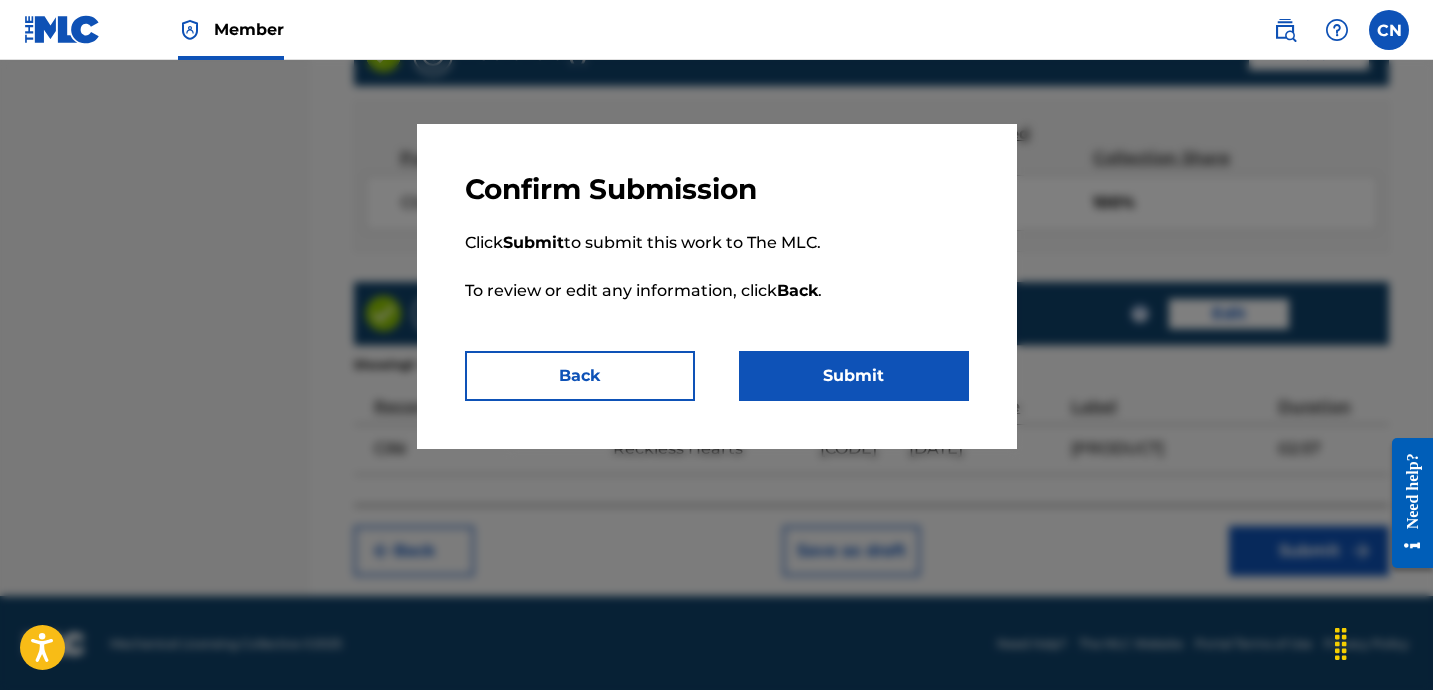 click on "Submit" at bounding box center [854, 376] 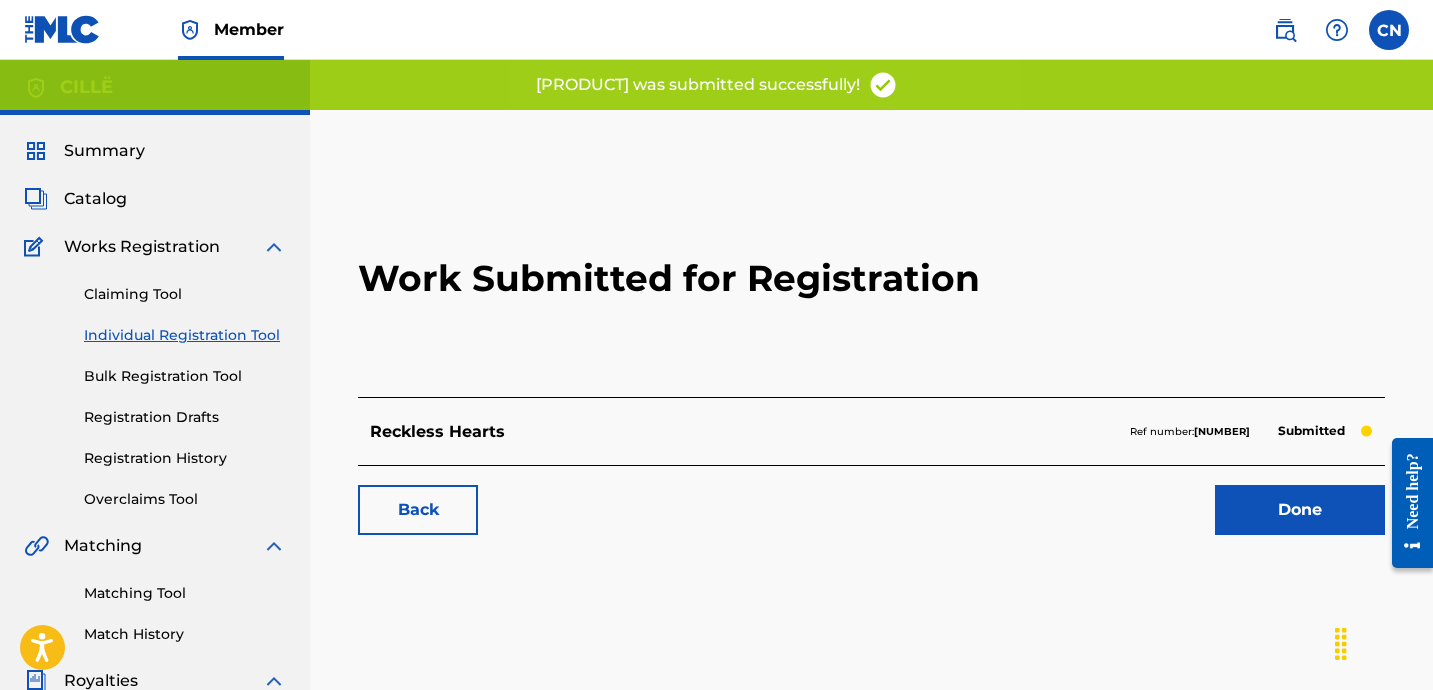 click on "Done" at bounding box center [1300, 510] 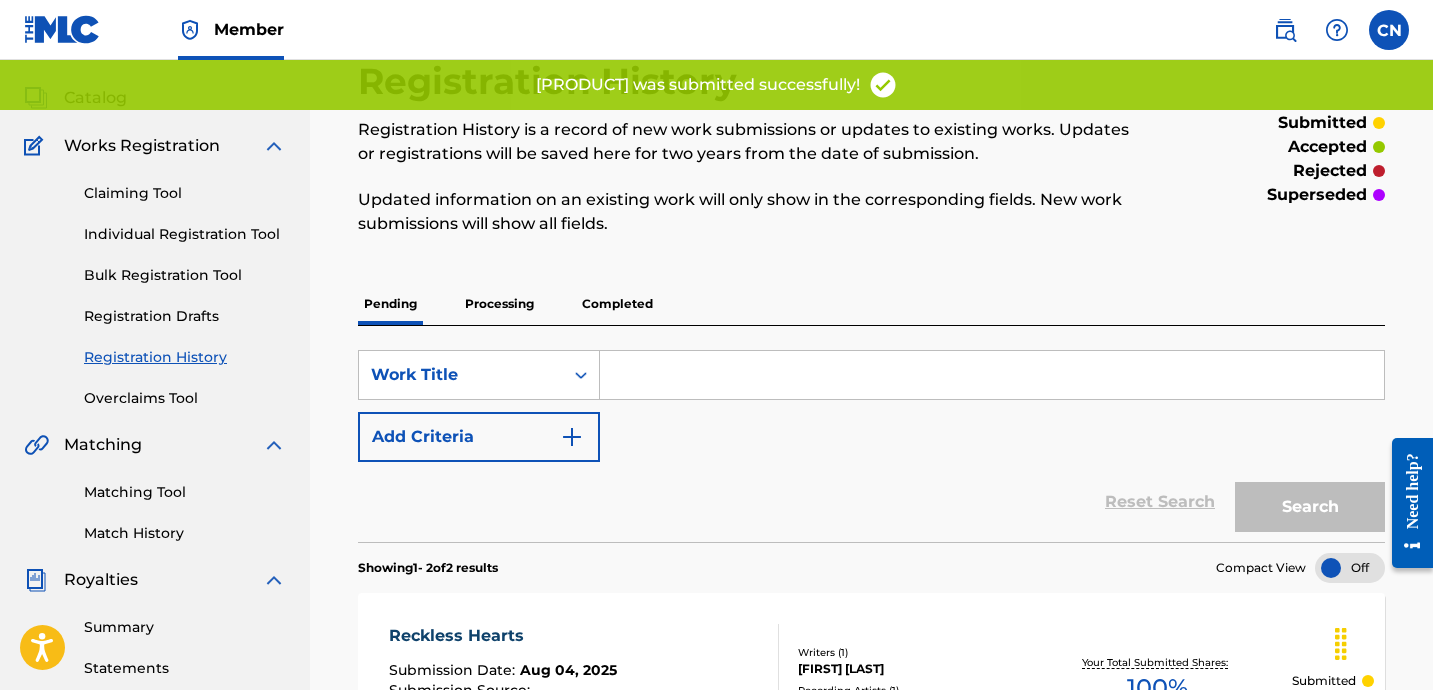 scroll, scrollTop: 122, scrollLeft: 0, axis: vertical 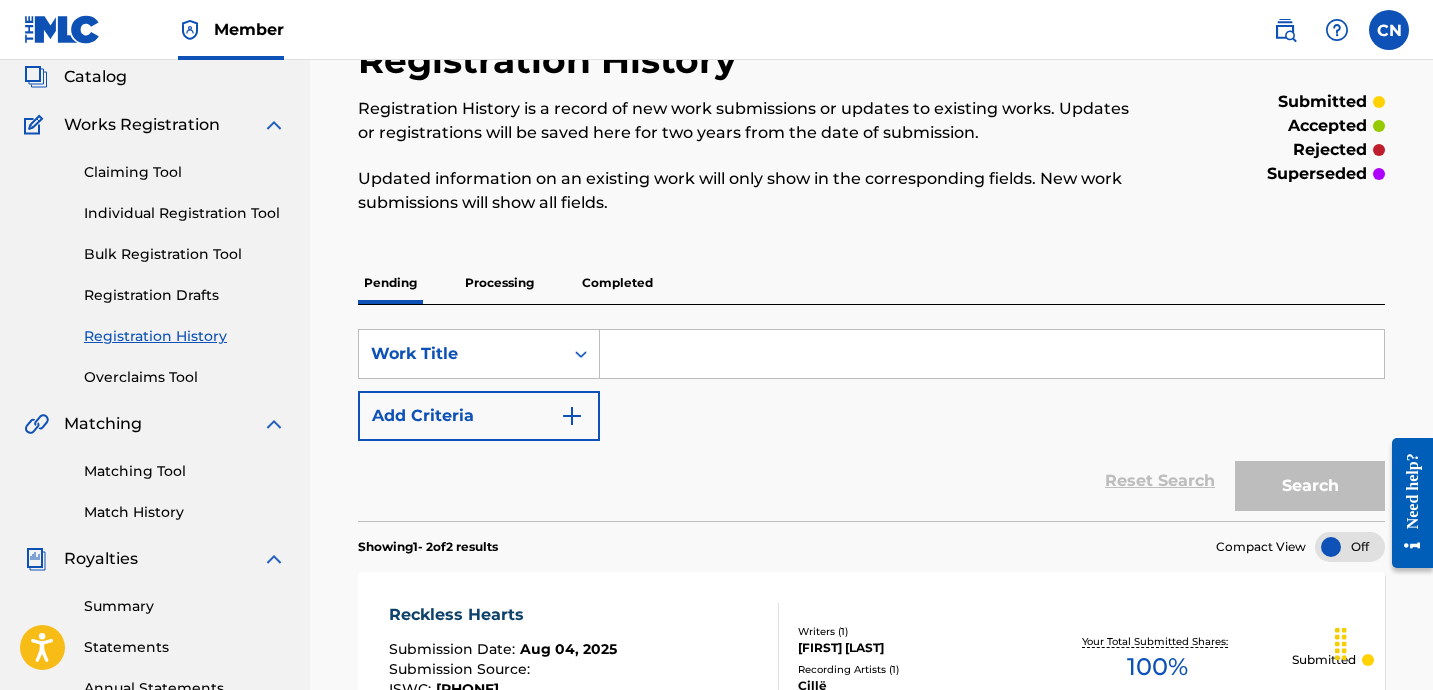 click on "Individual Registration Tool" at bounding box center [185, 213] 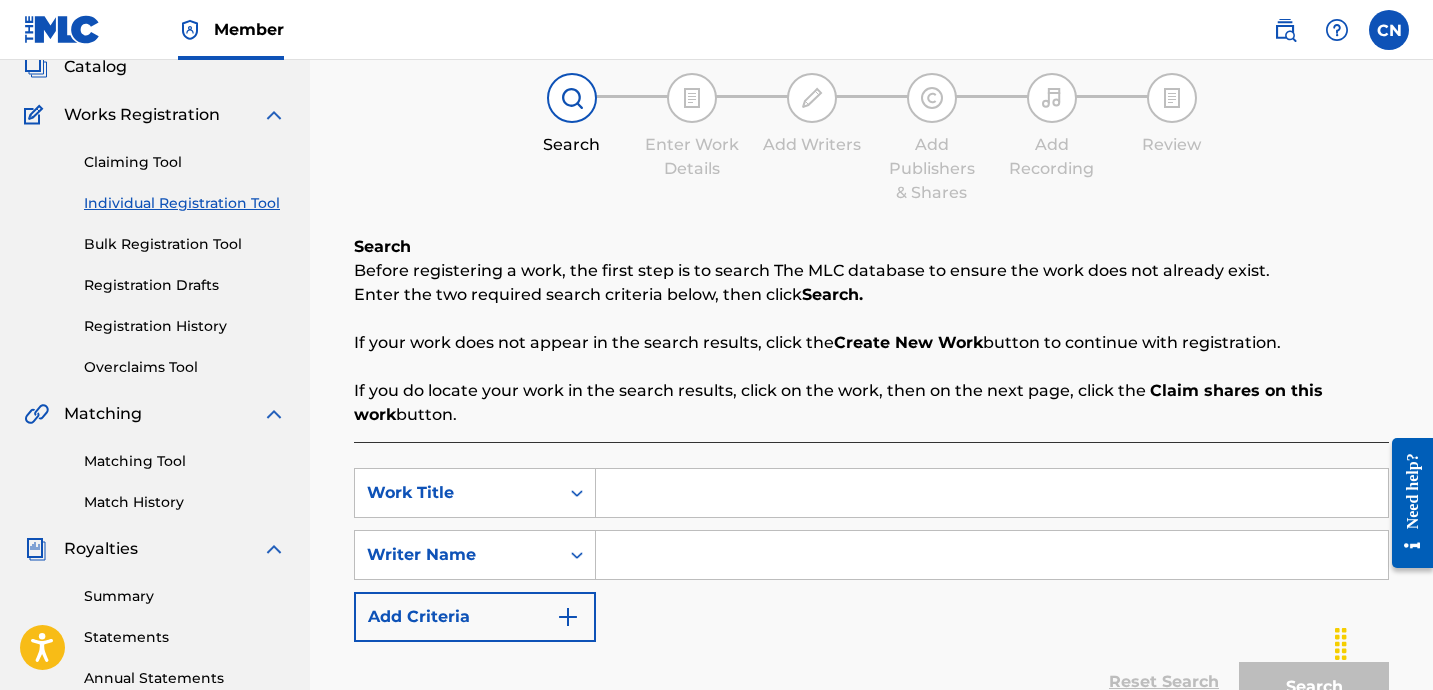 scroll, scrollTop: 210, scrollLeft: 0, axis: vertical 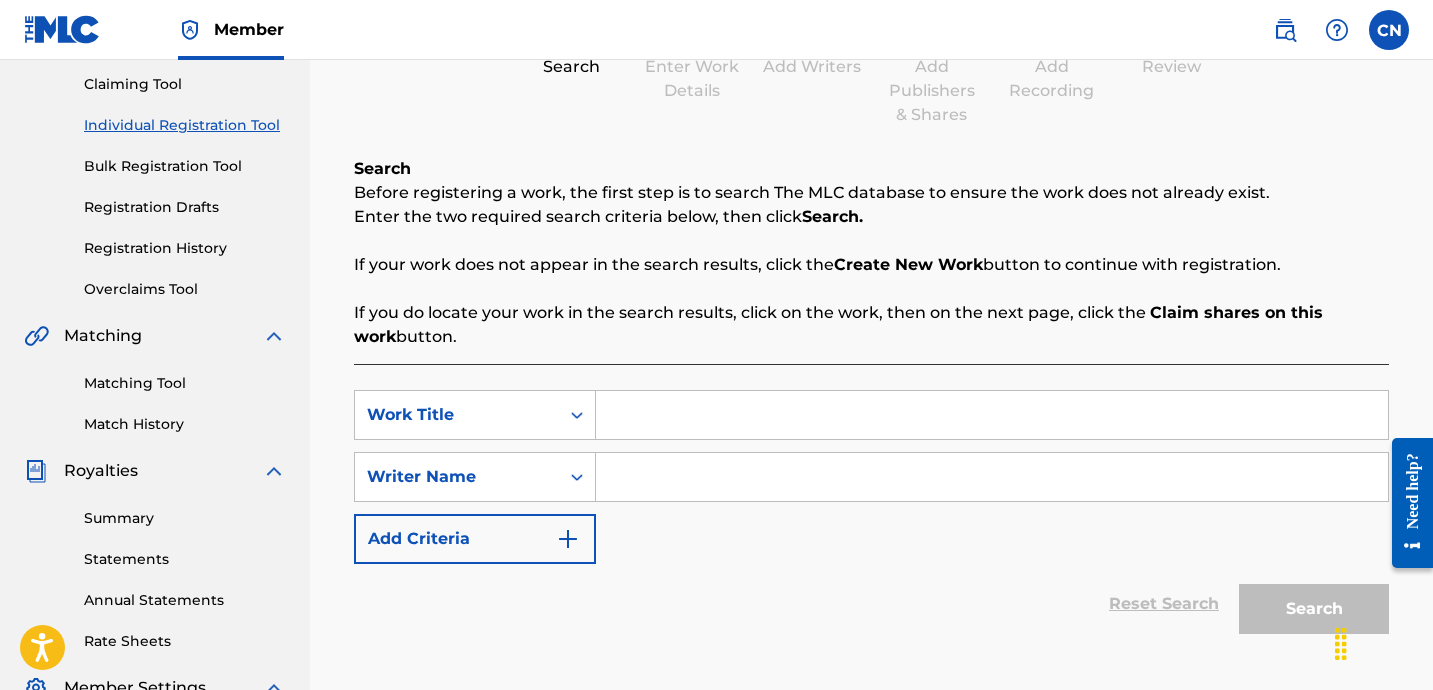 click at bounding box center [992, 415] 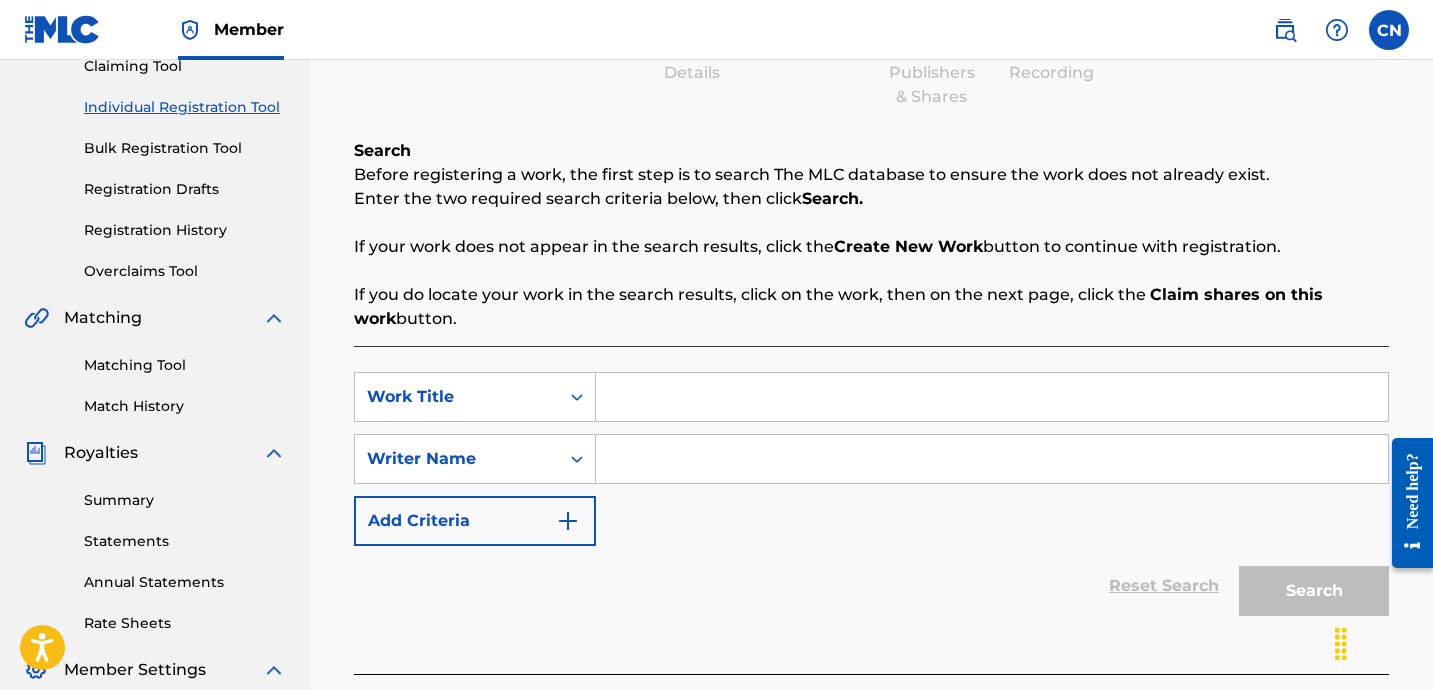 scroll, scrollTop: 230, scrollLeft: 0, axis: vertical 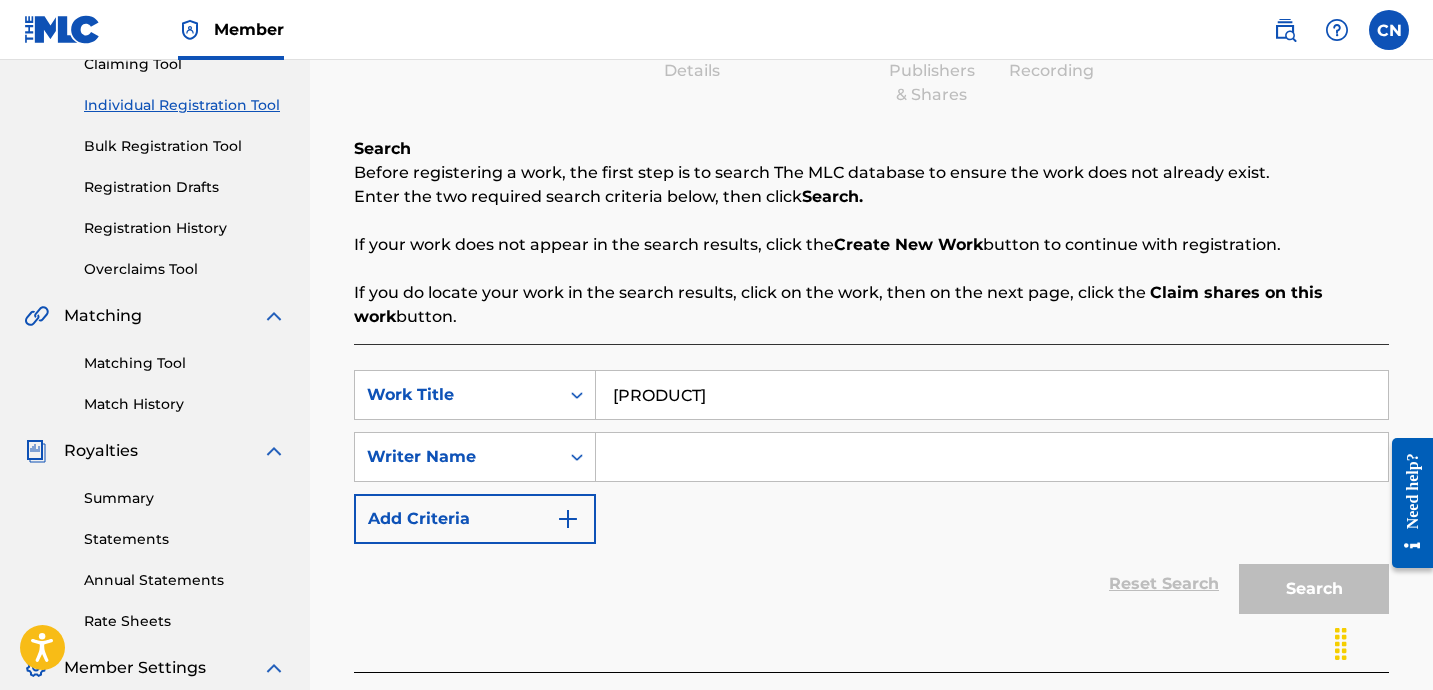 type on "Champagne Punk" 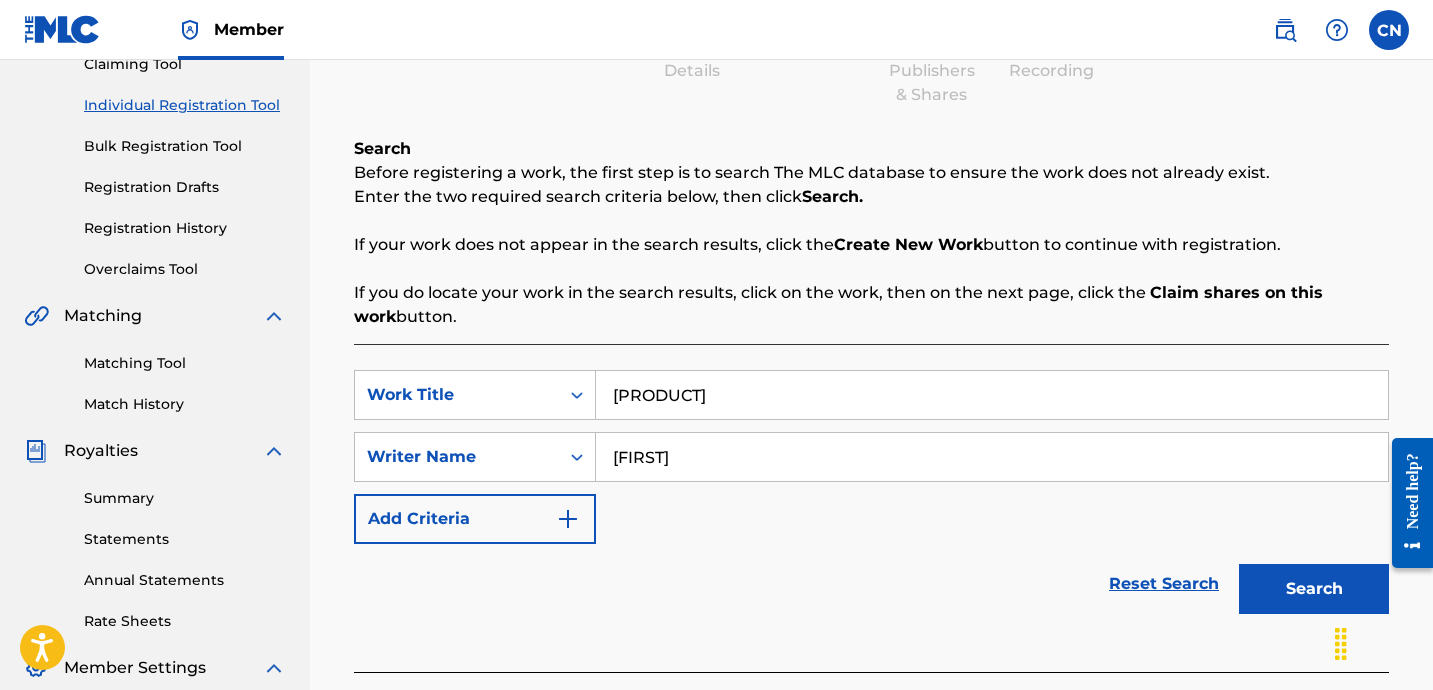 type on "[FIRST] [MIDDLE]" 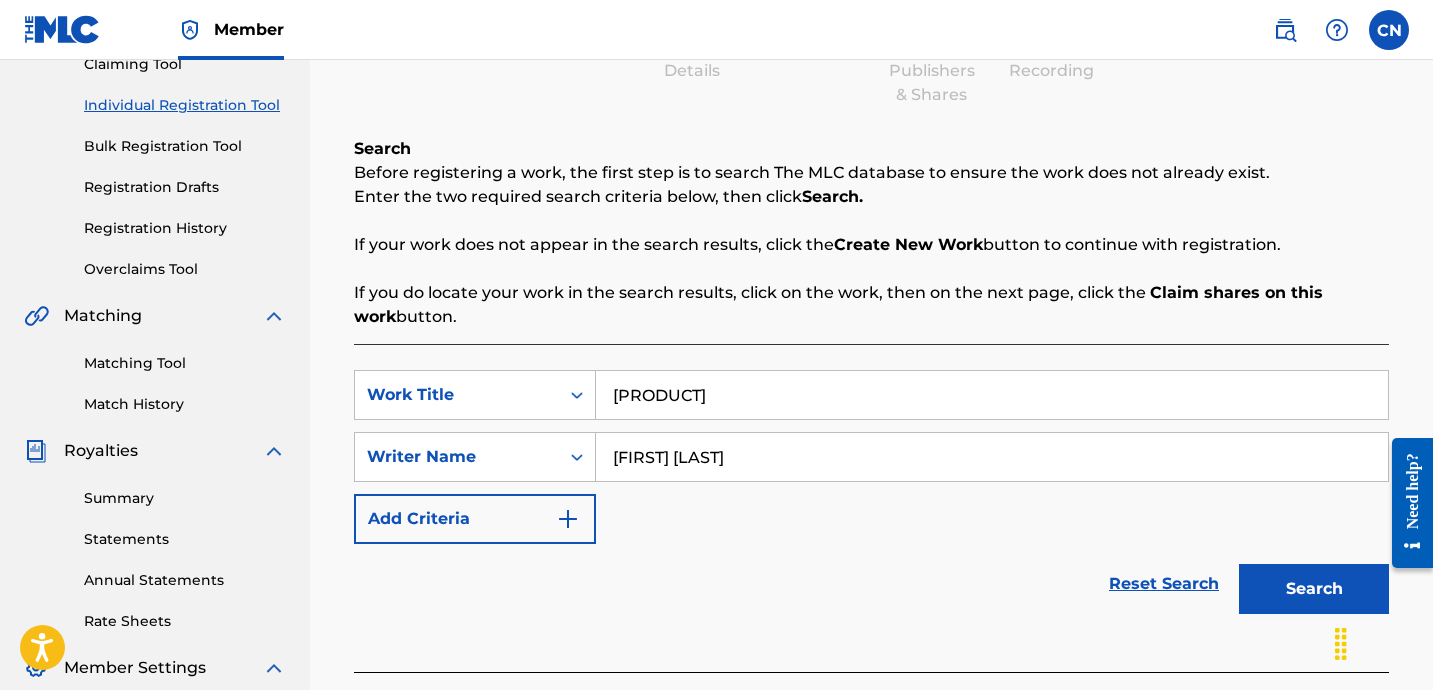 click on "Search" at bounding box center [1314, 589] 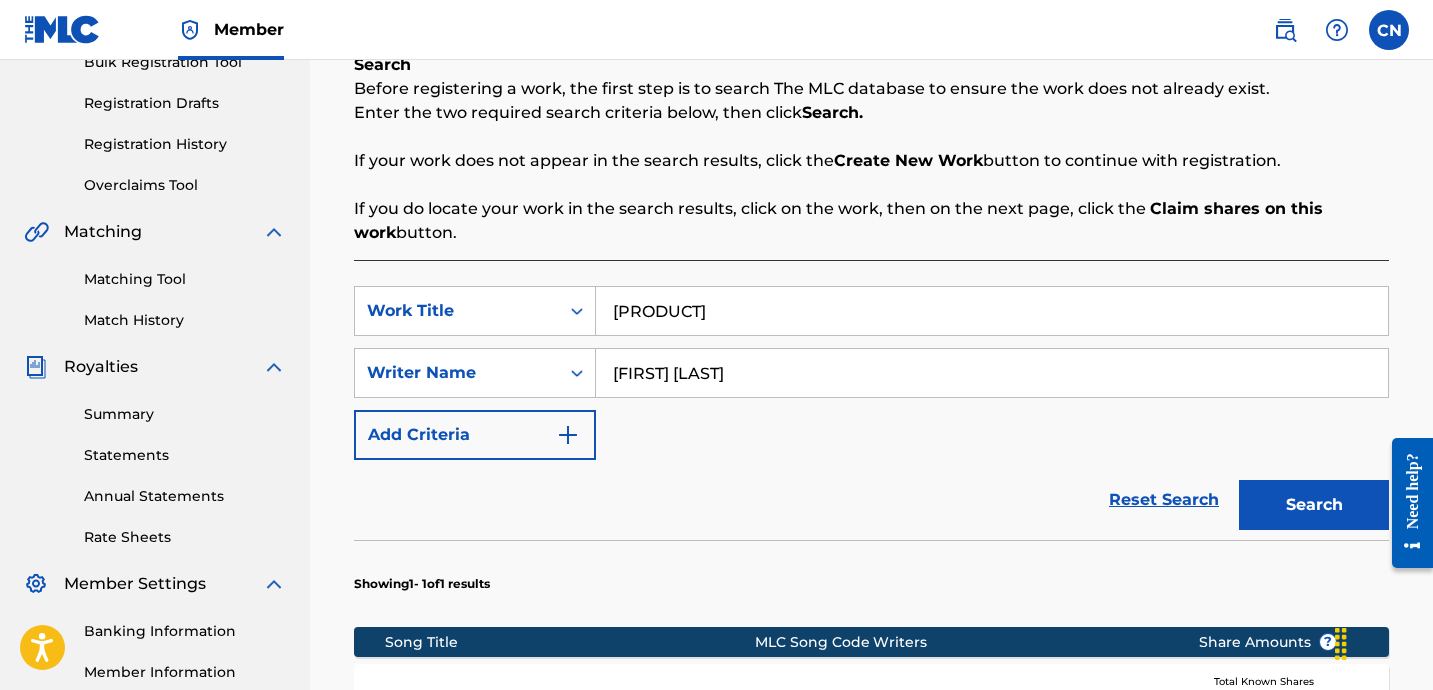 scroll, scrollTop: 309, scrollLeft: 0, axis: vertical 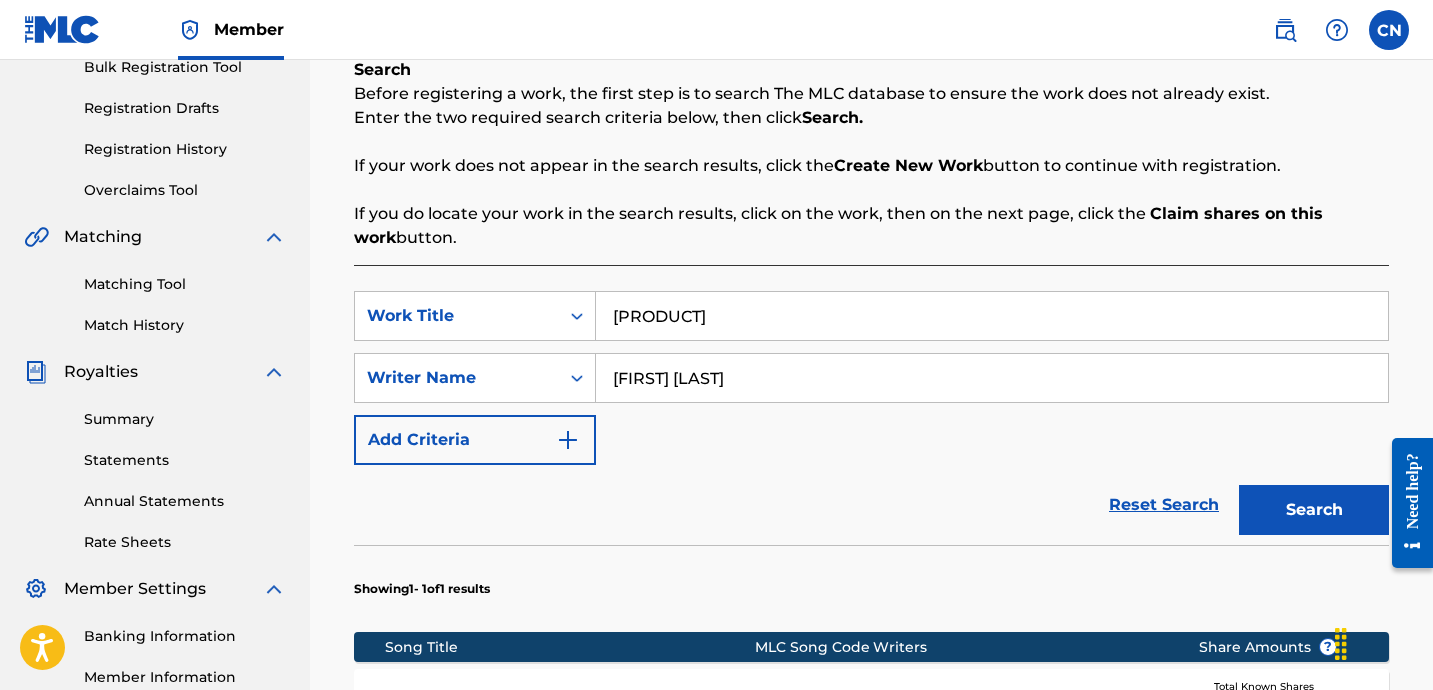 click on "Search" at bounding box center [1314, 510] 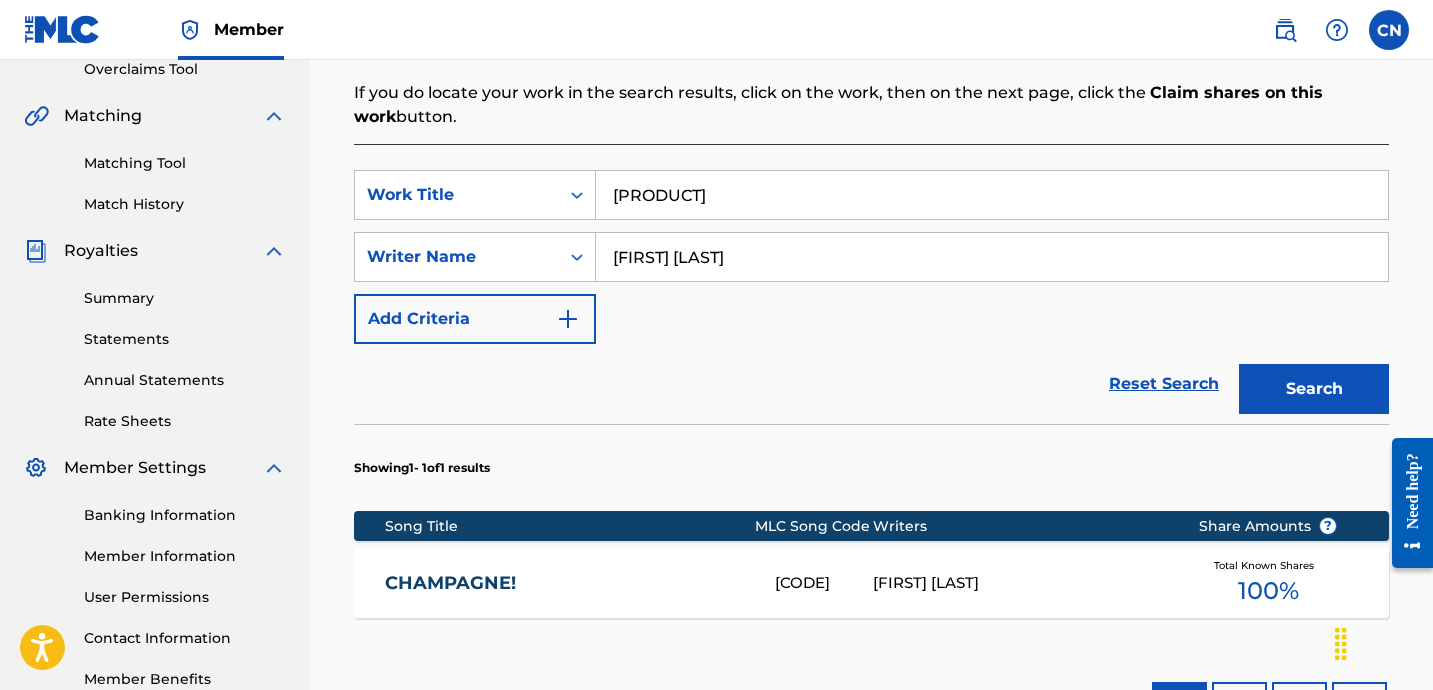 scroll, scrollTop: 660, scrollLeft: 0, axis: vertical 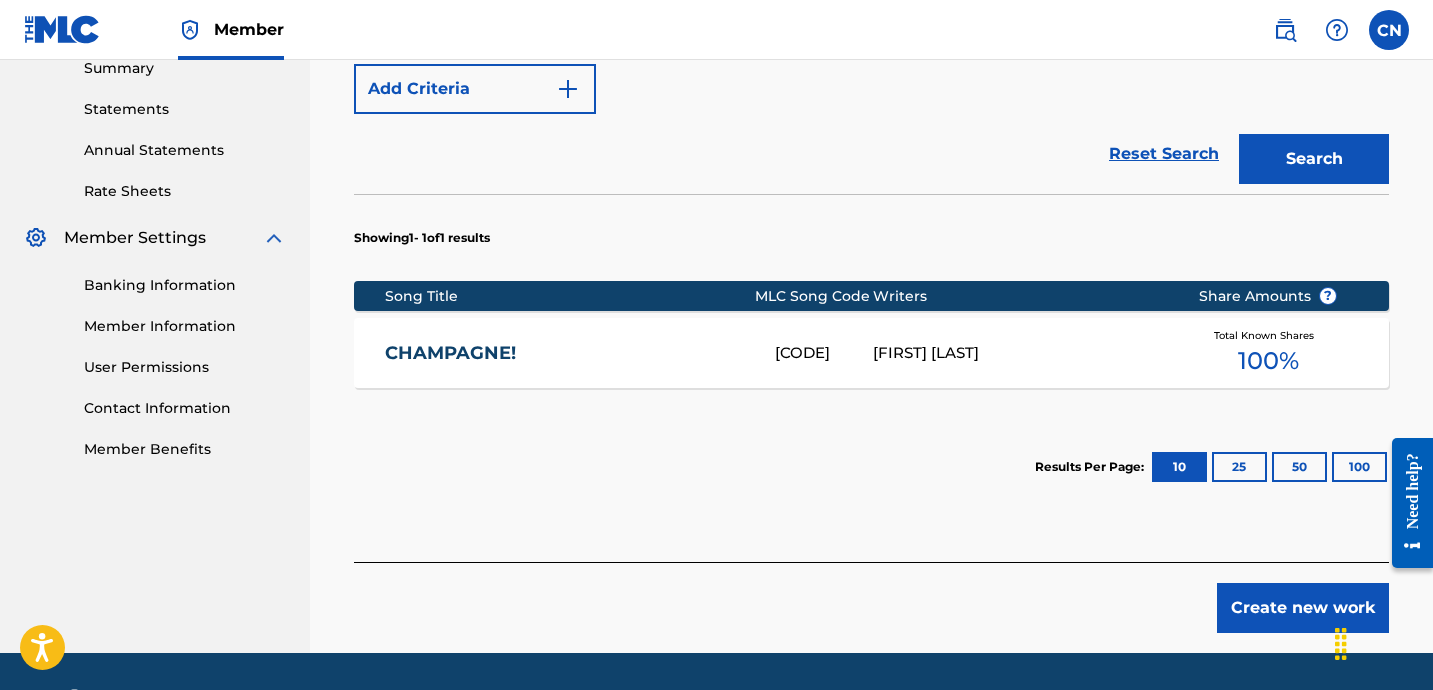 click on "Create new work" at bounding box center (1303, 608) 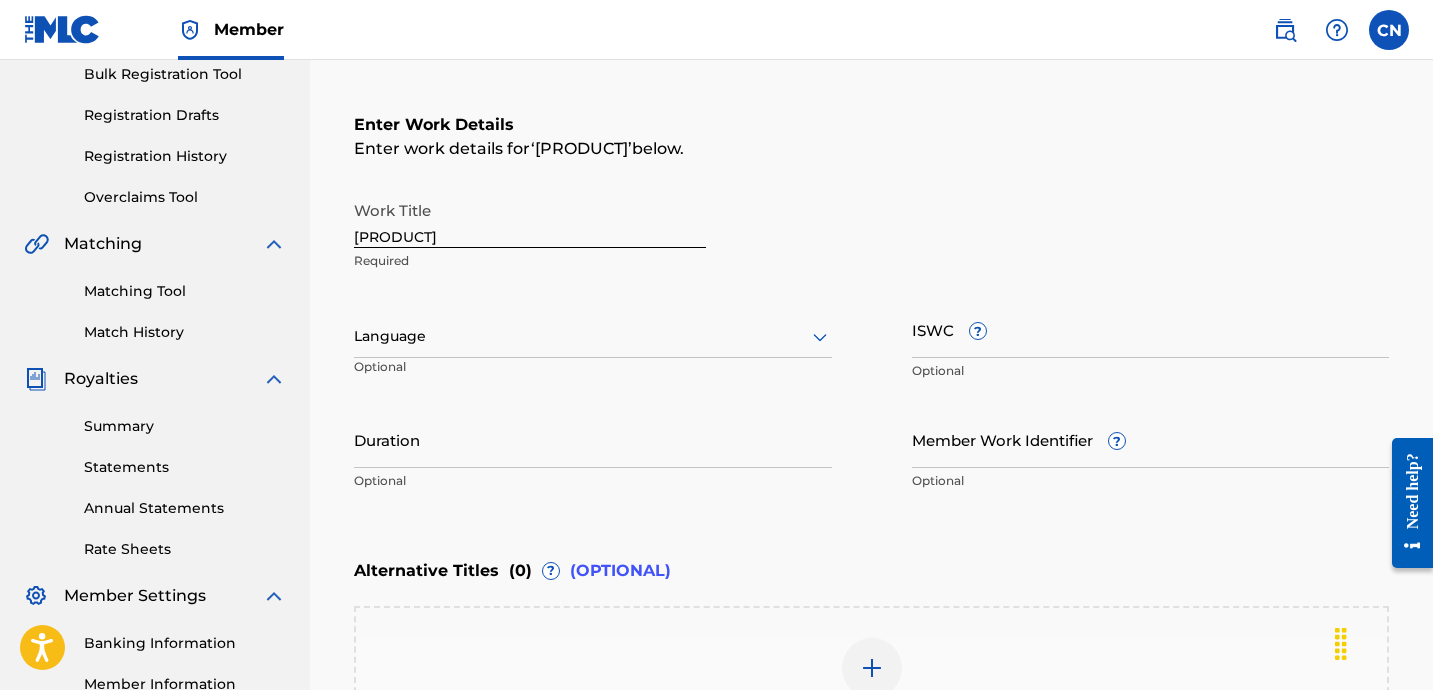 scroll, scrollTop: 313, scrollLeft: 0, axis: vertical 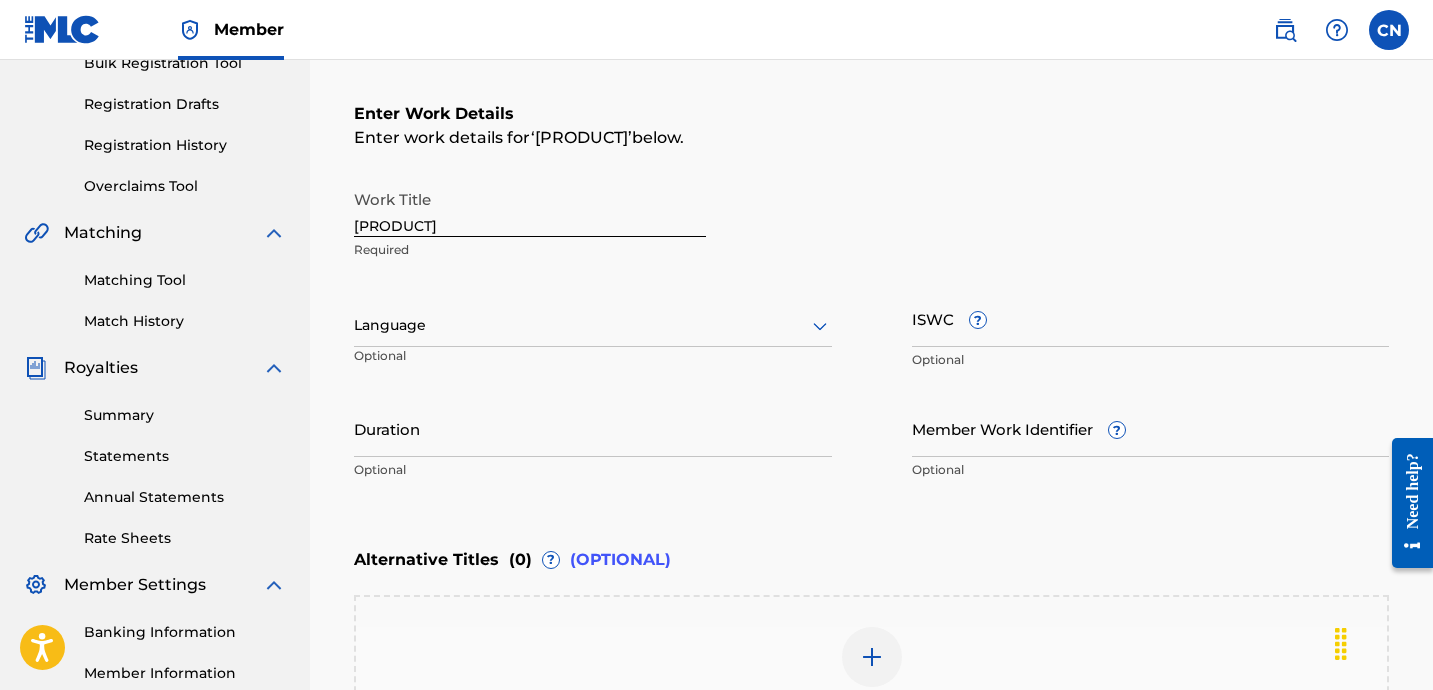 click at bounding box center (593, 325) 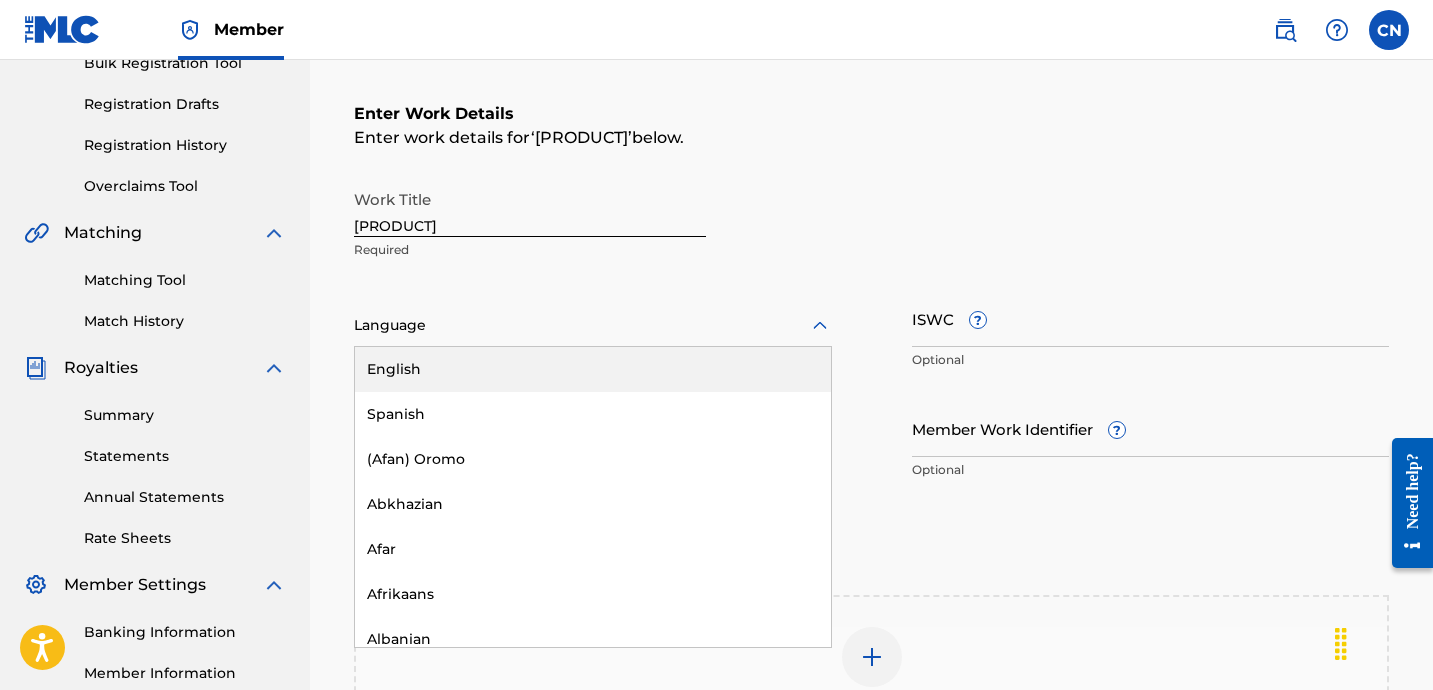 click on "English" at bounding box center [593, 369] 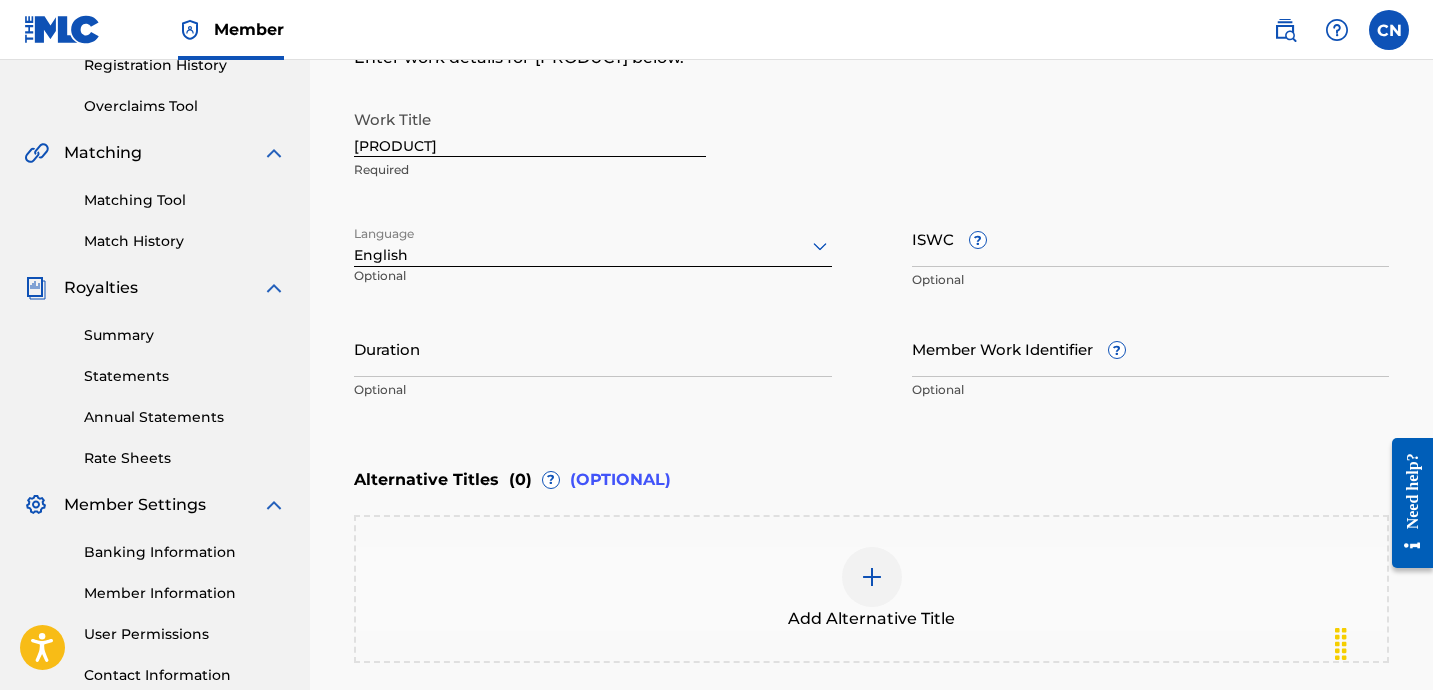 scroll, scrollTop: 394, scrollLeft: 0, axis: vertical 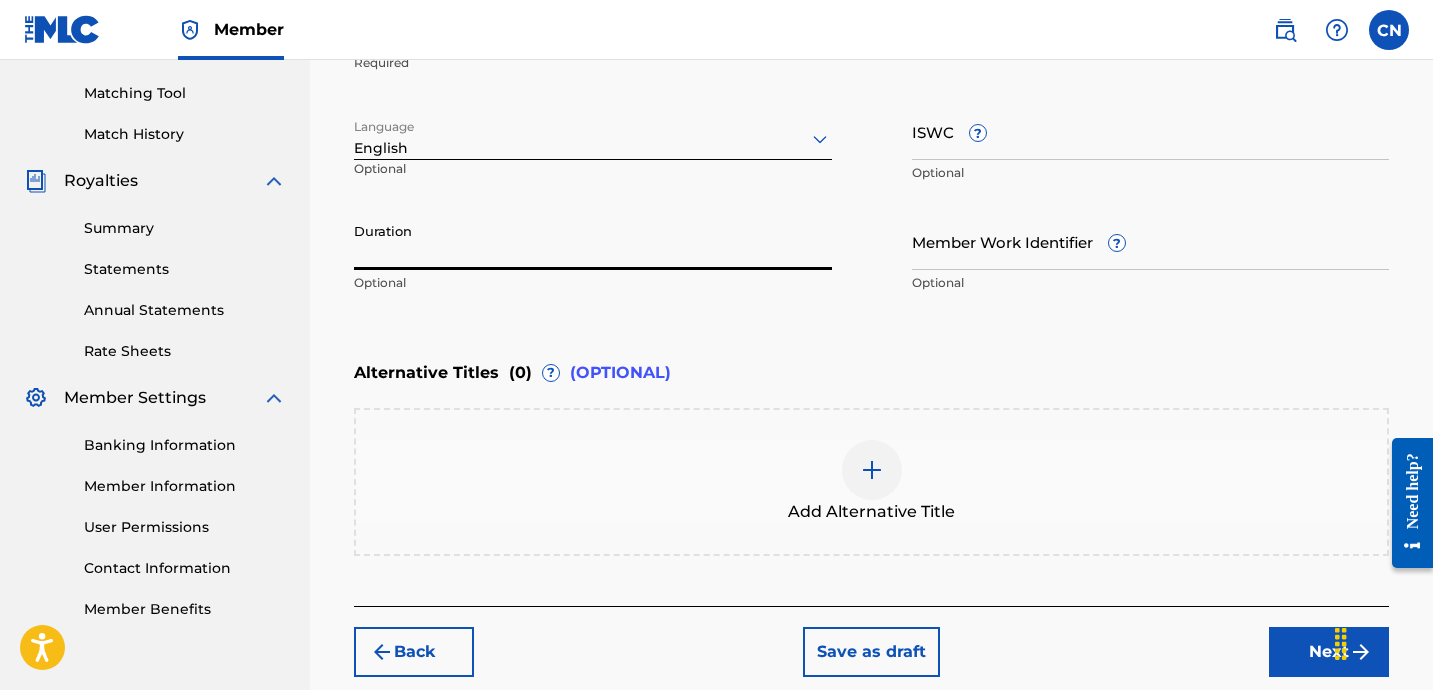 click on "Duration" at bounding box center (593, 241) 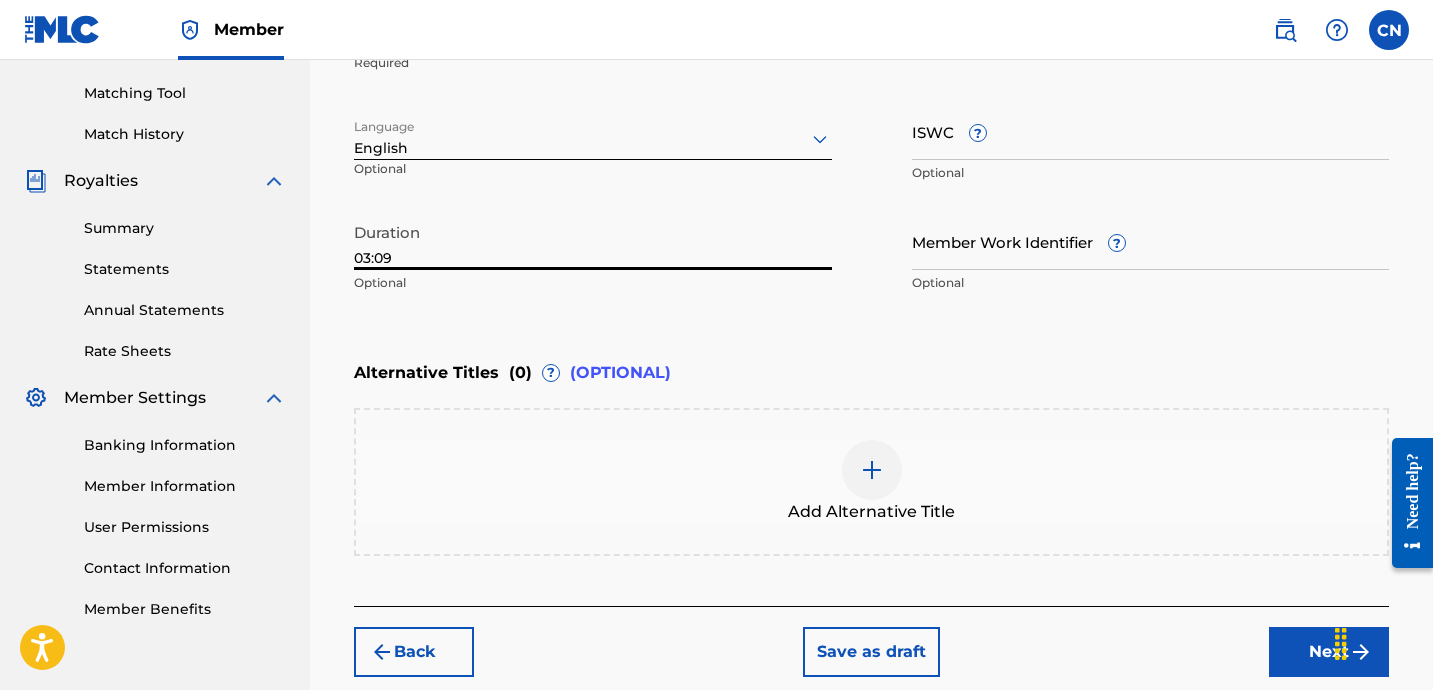 scroll, scrollTop: 602, scrollLeft: 0, axis: vertical 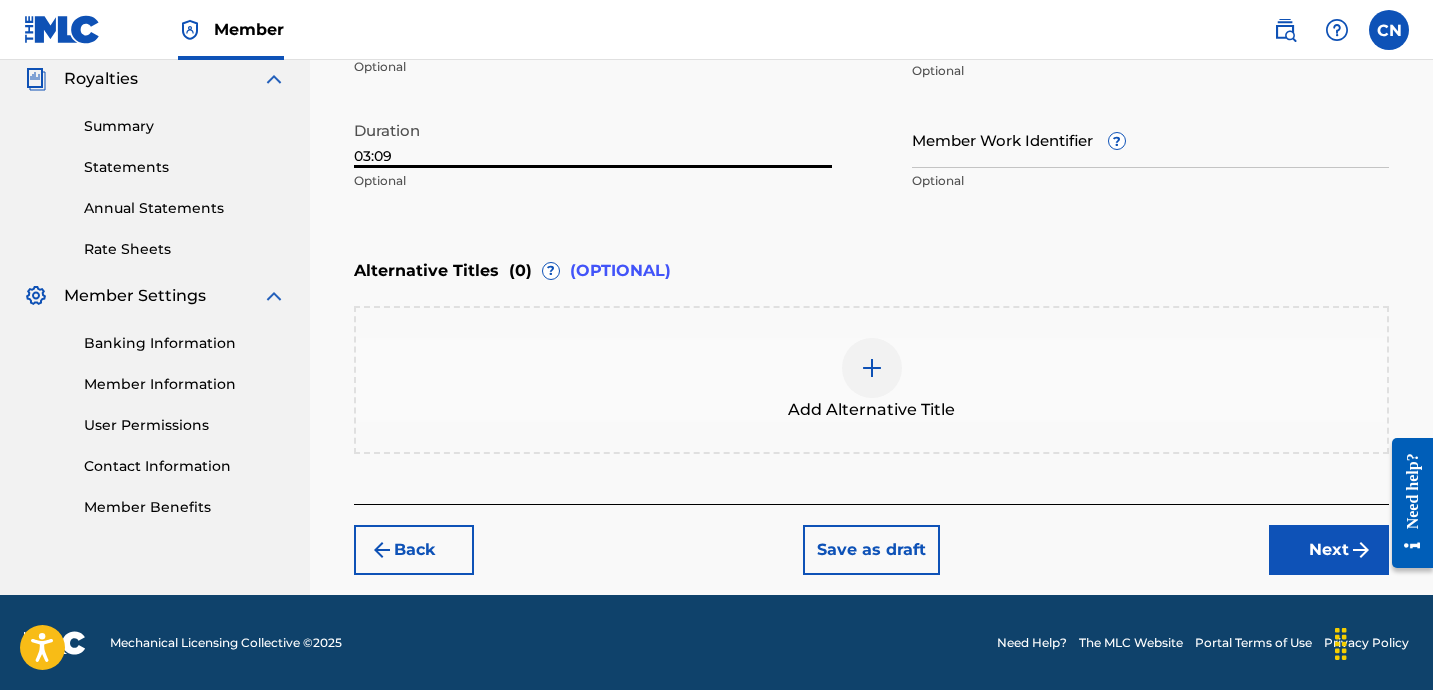 type on "03:09" 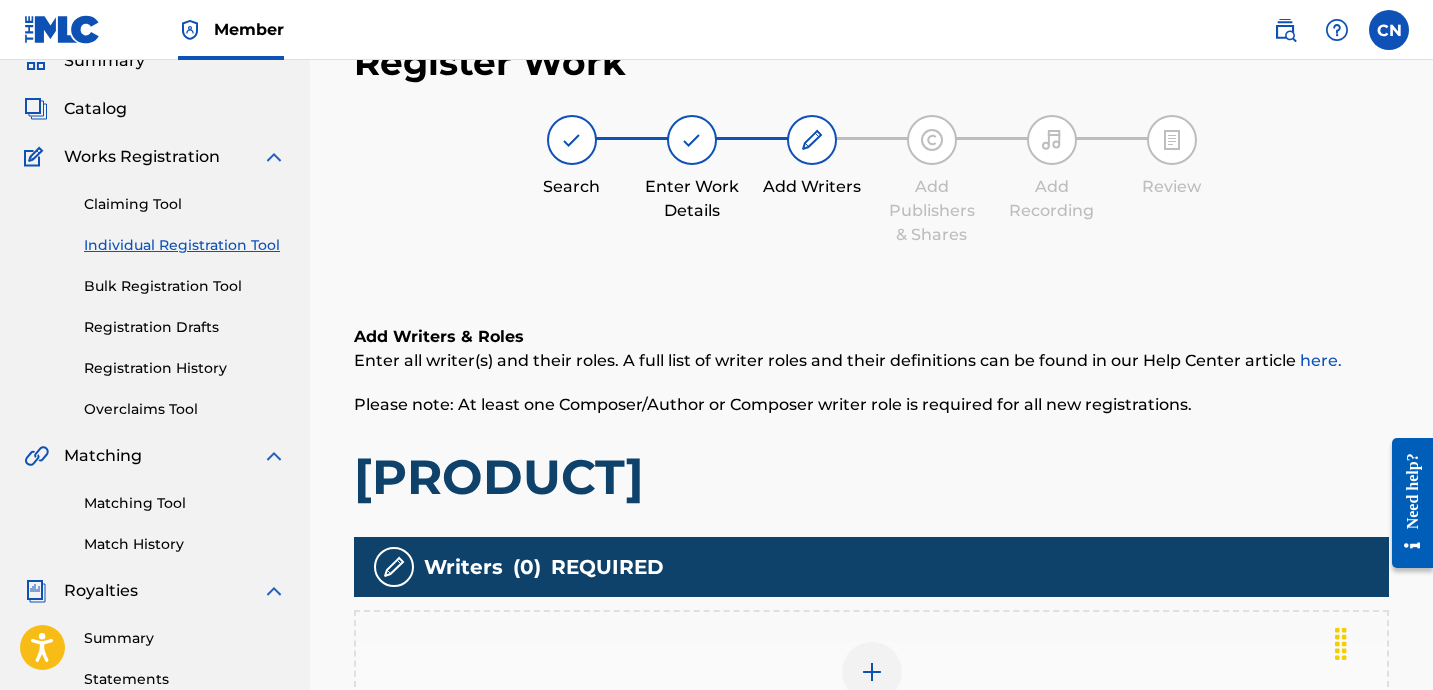 scroll, scrollTop: 422, scrollLeft: 0, axis: vertical 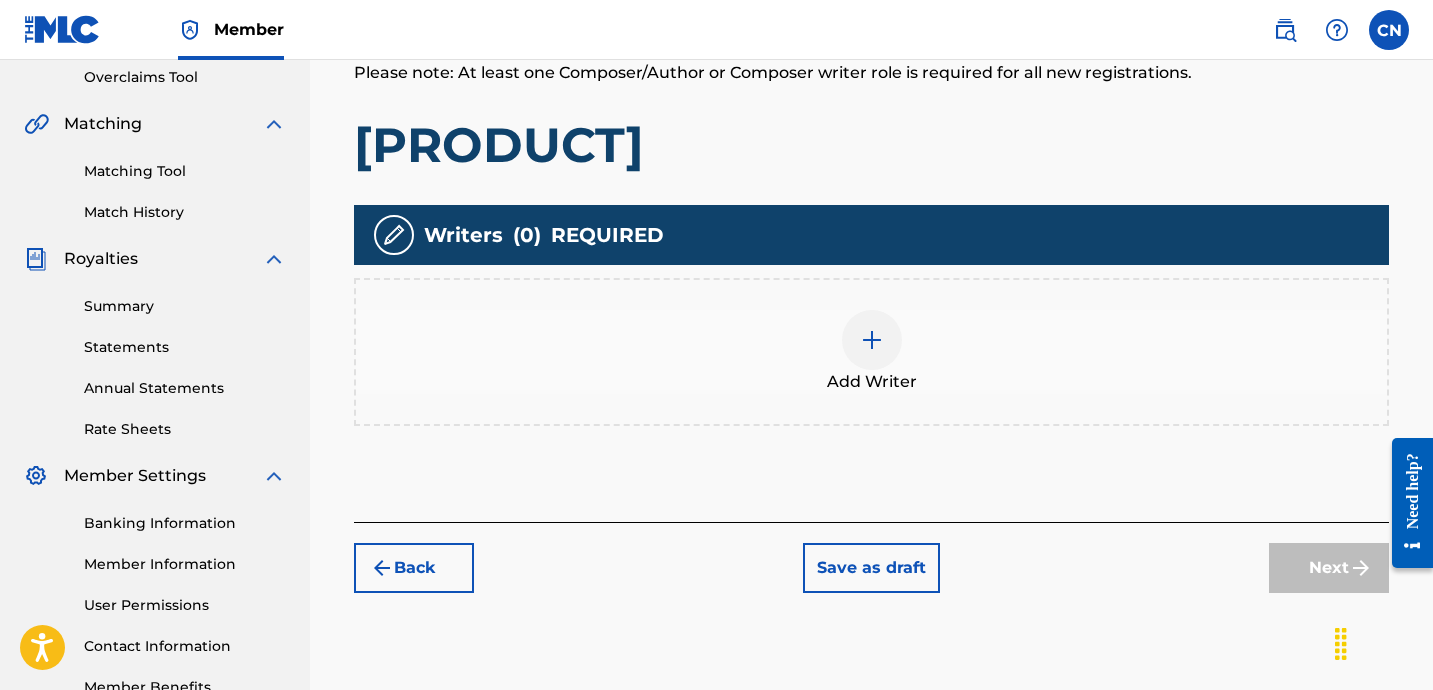 click at bounding box center [872, 340] 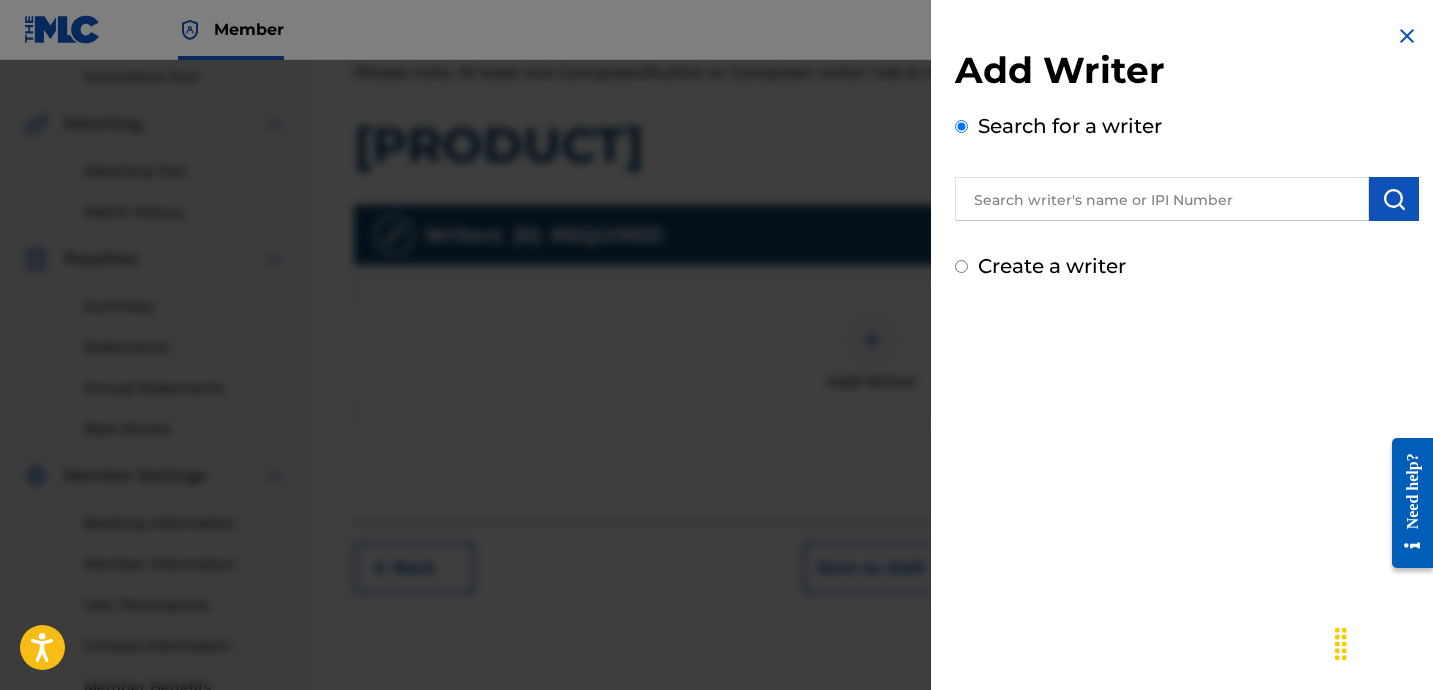 click at bounding box center [1162, 199] 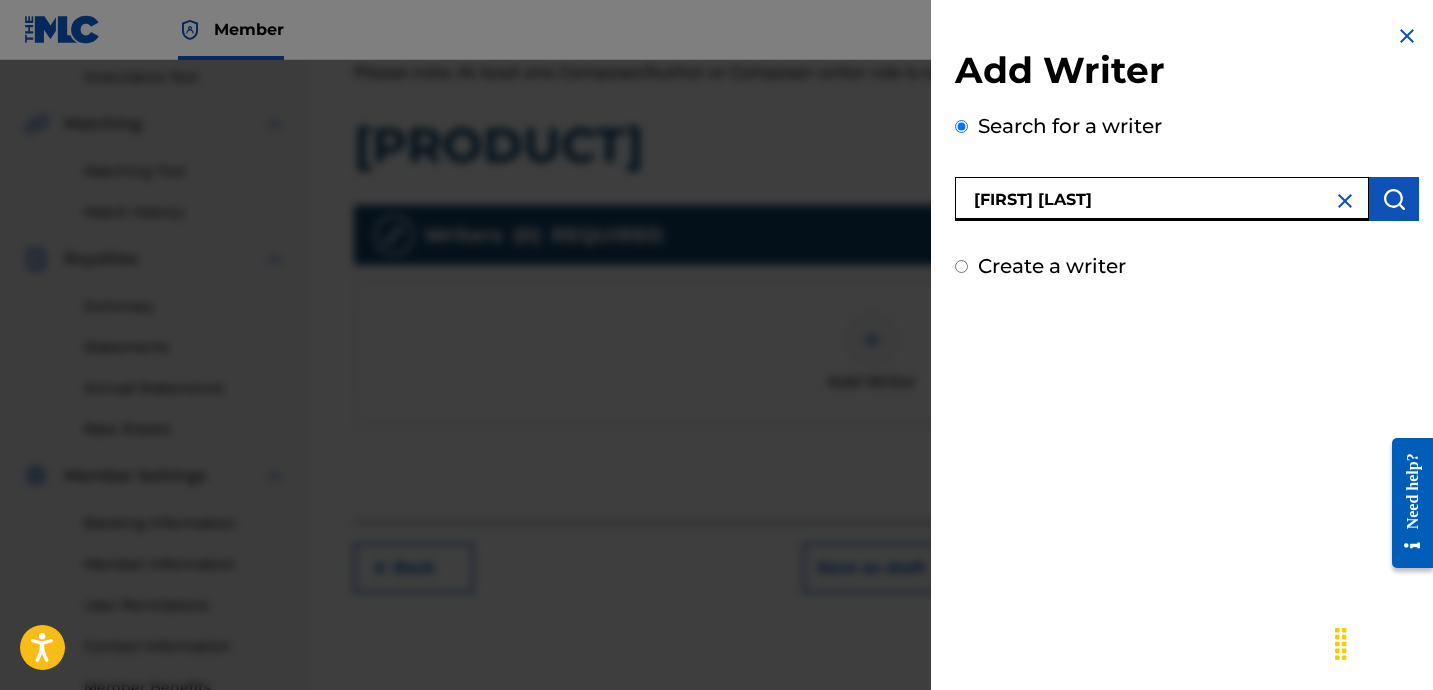type on "cecilie maria" 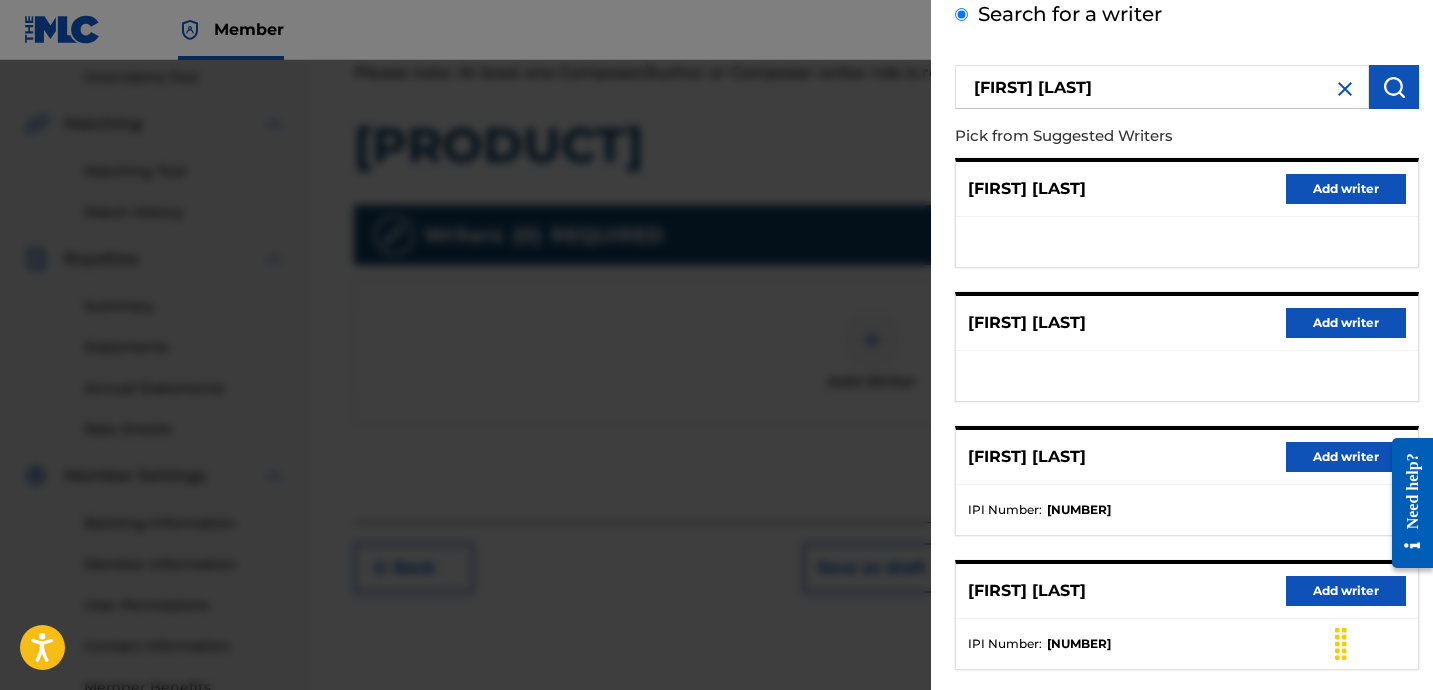 scroll, scrollTop: 155, scrollLeft: 0, axis: vertical 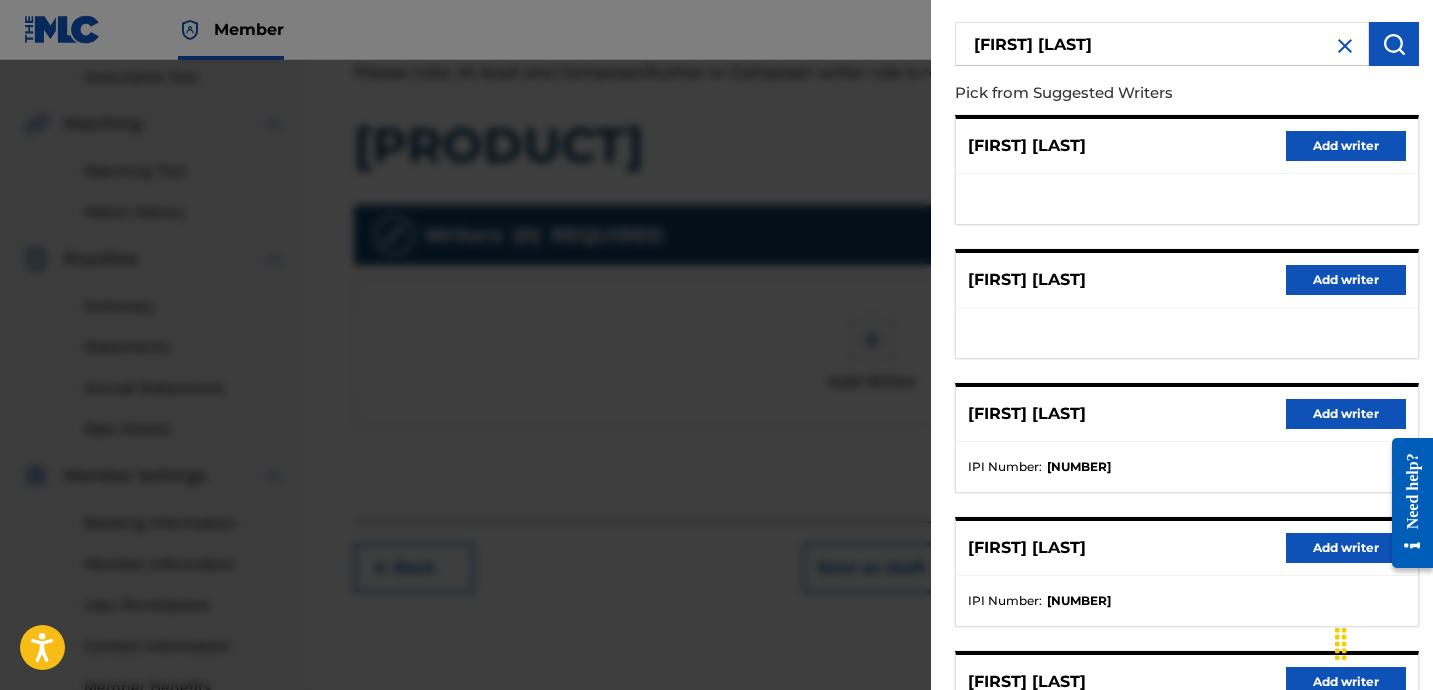 click on "Add writer" at bounding box center [1346, 414] 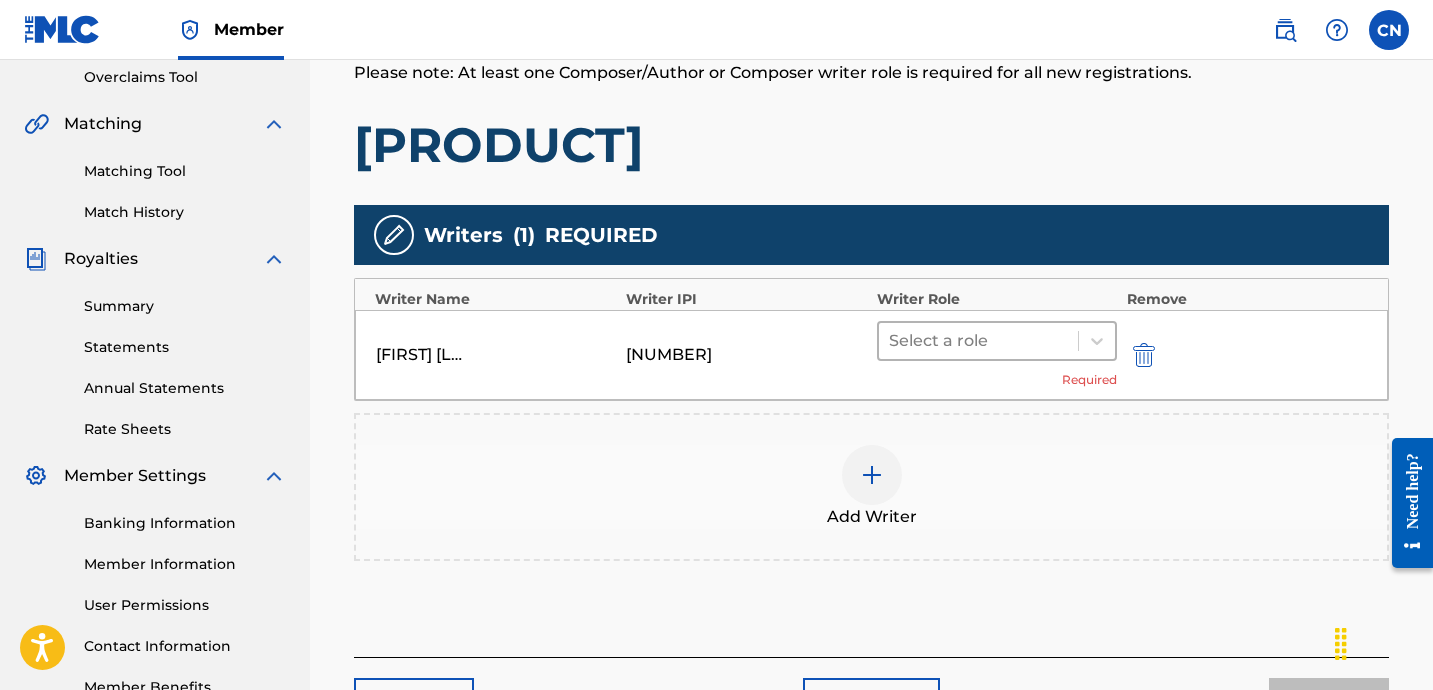 click at bounding box center (978, 341) 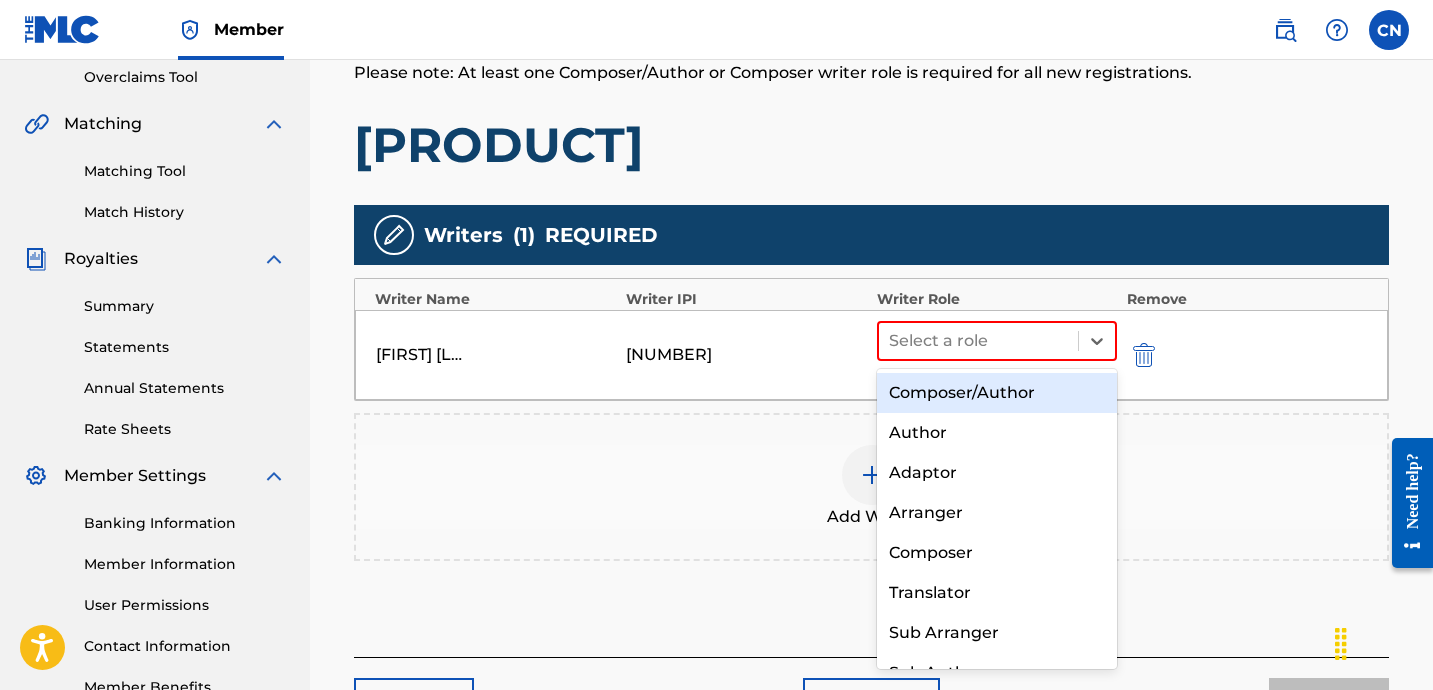 click on "Composer/Author" at bounding box center [997, 393] 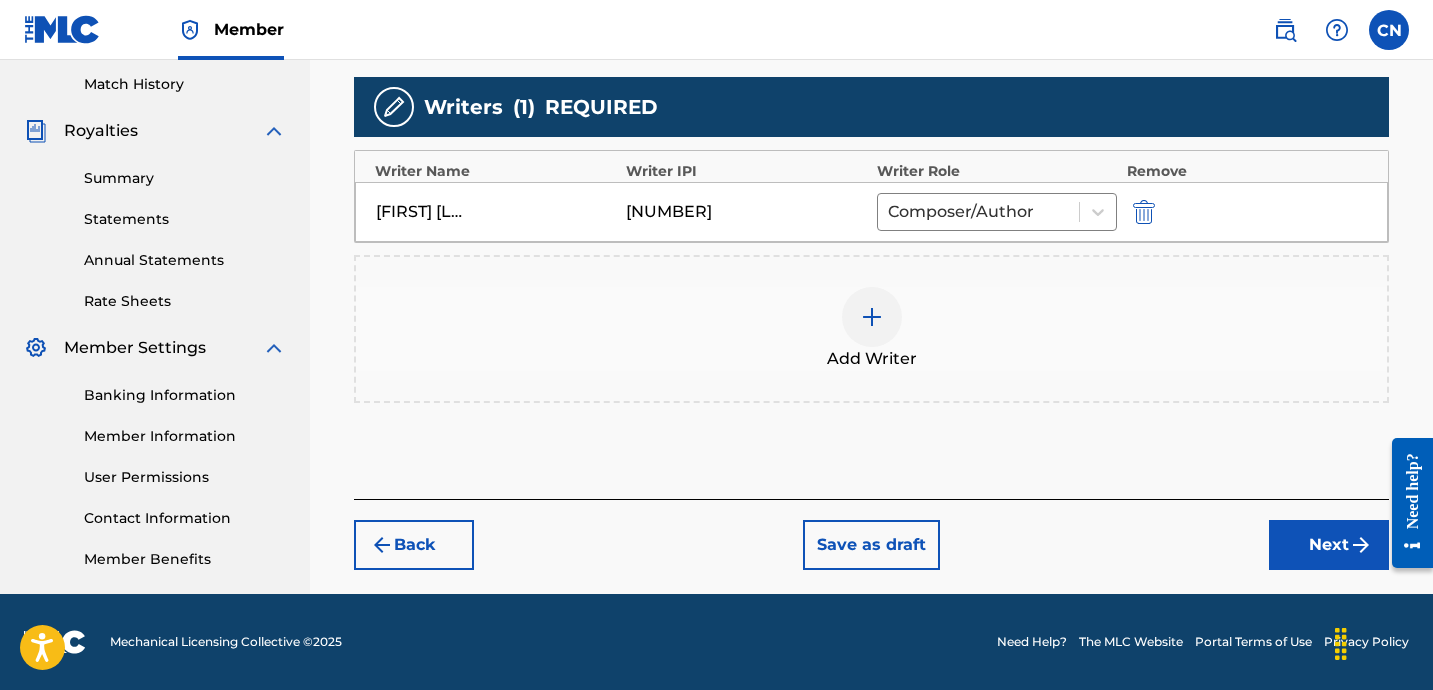 click on "Next" at bounding box center (1329, 545) 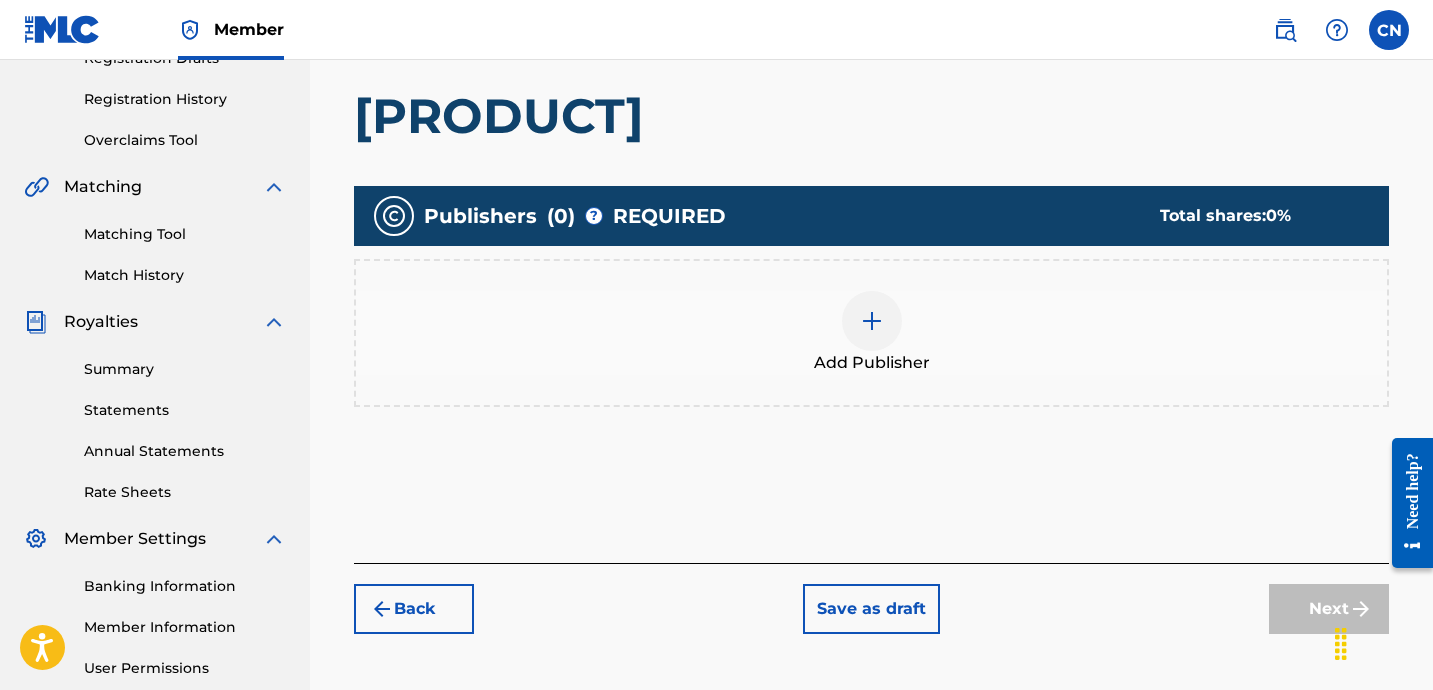 scroll, scrollTop: 417, scrollLeft: 0, axis: vertical 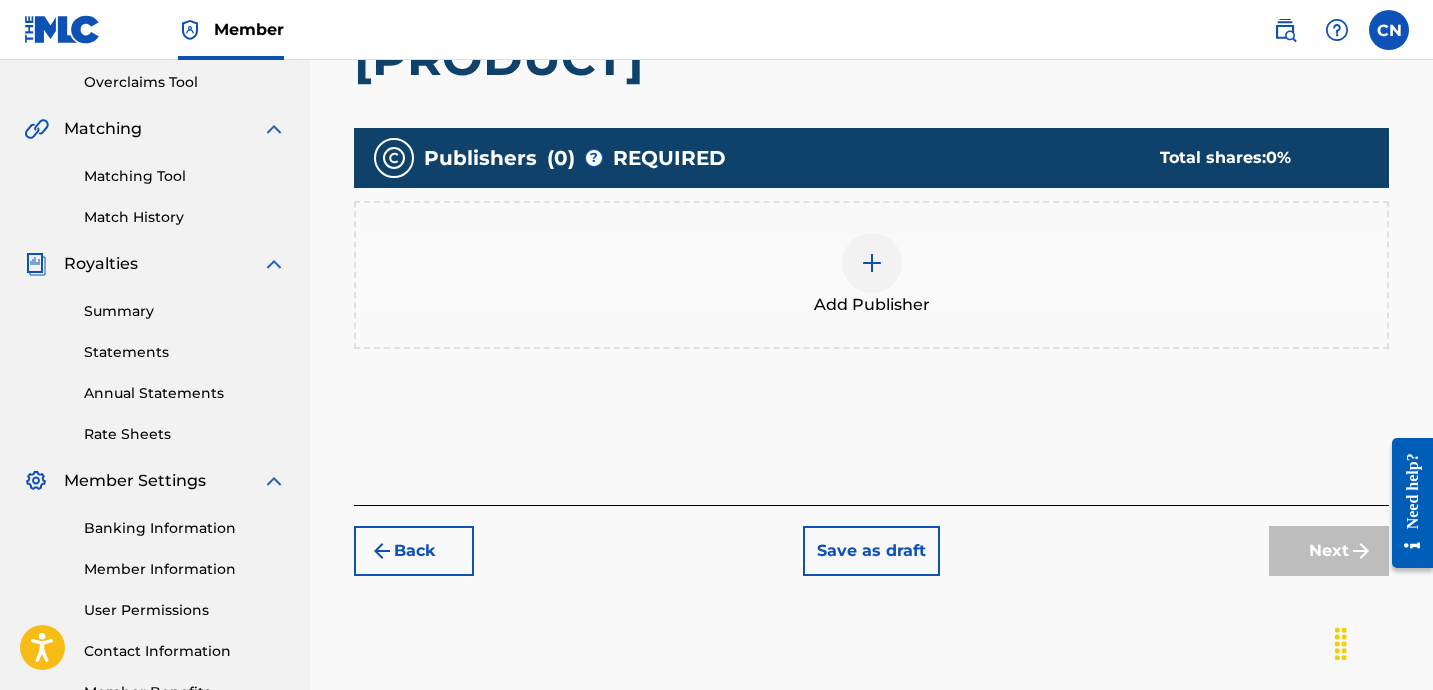 click at bounding box center [872, 263] 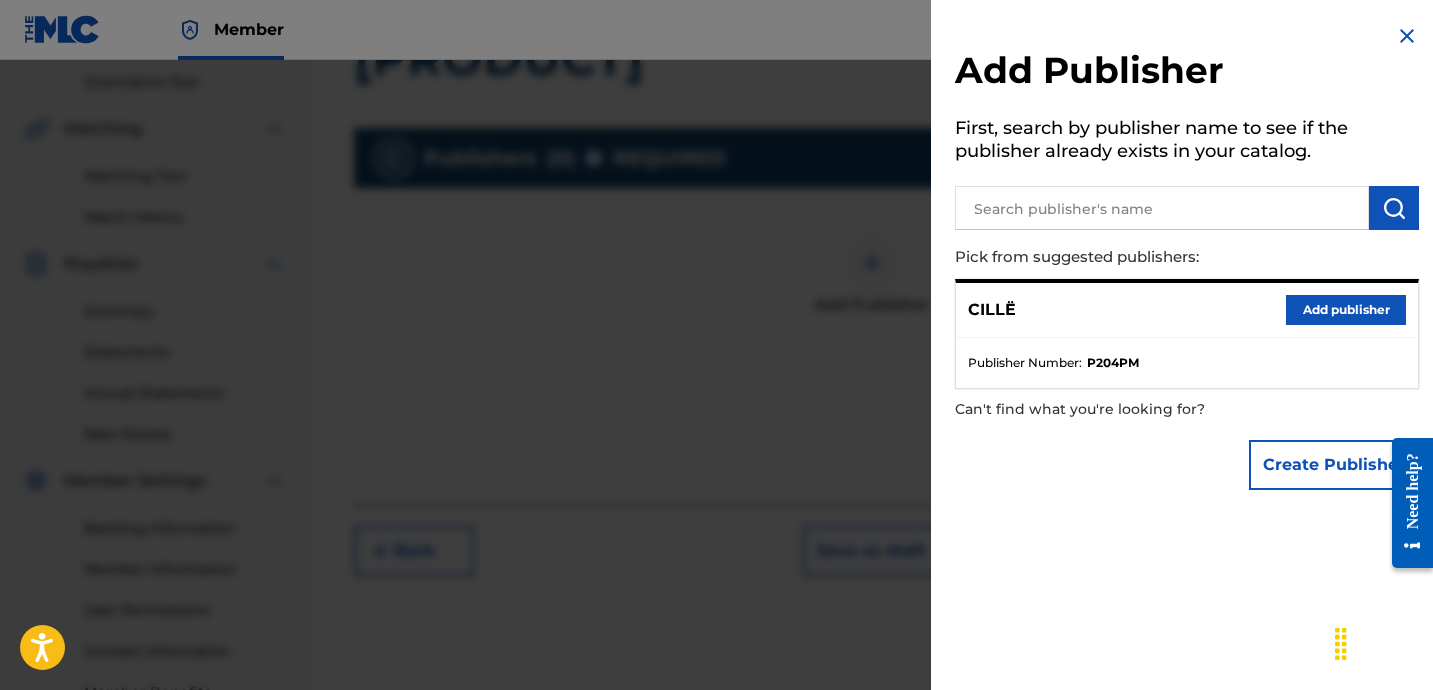 click on "Add publisher" at bounding box center [1346, 310] 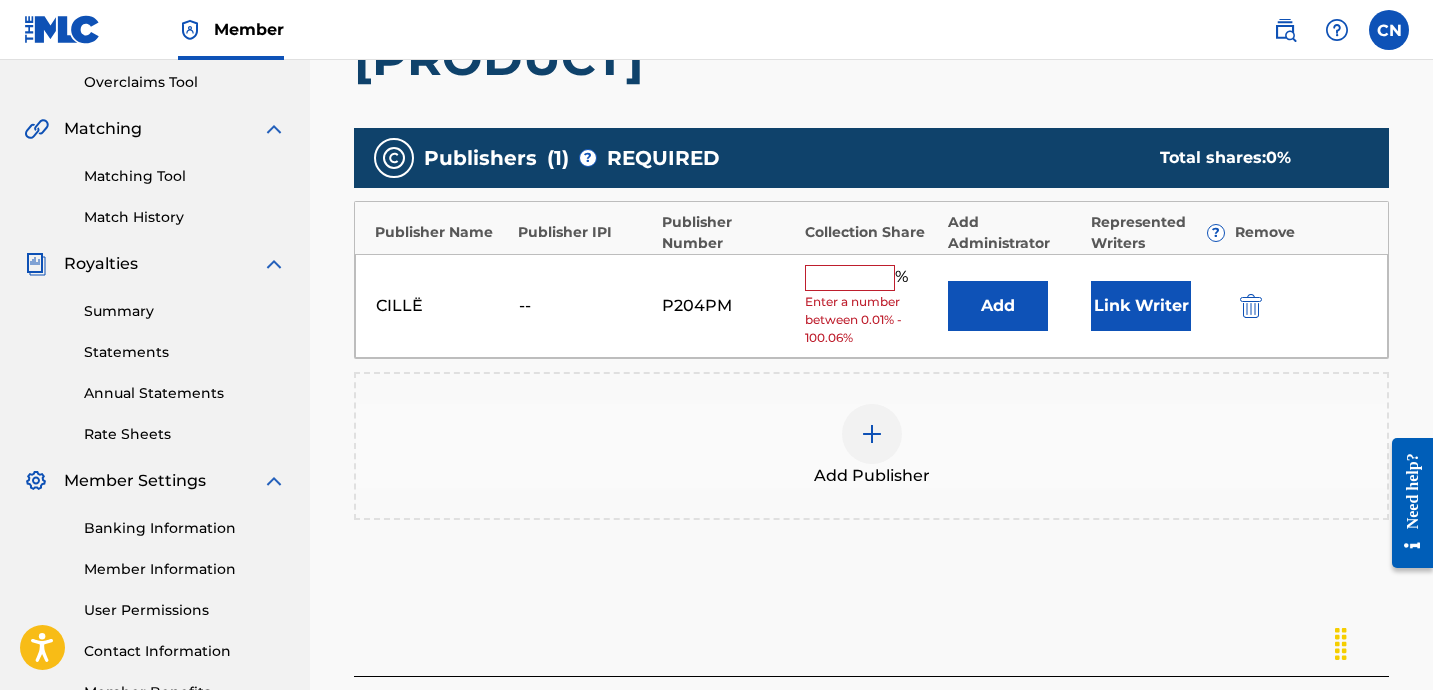click at bounding box center (850, 278) 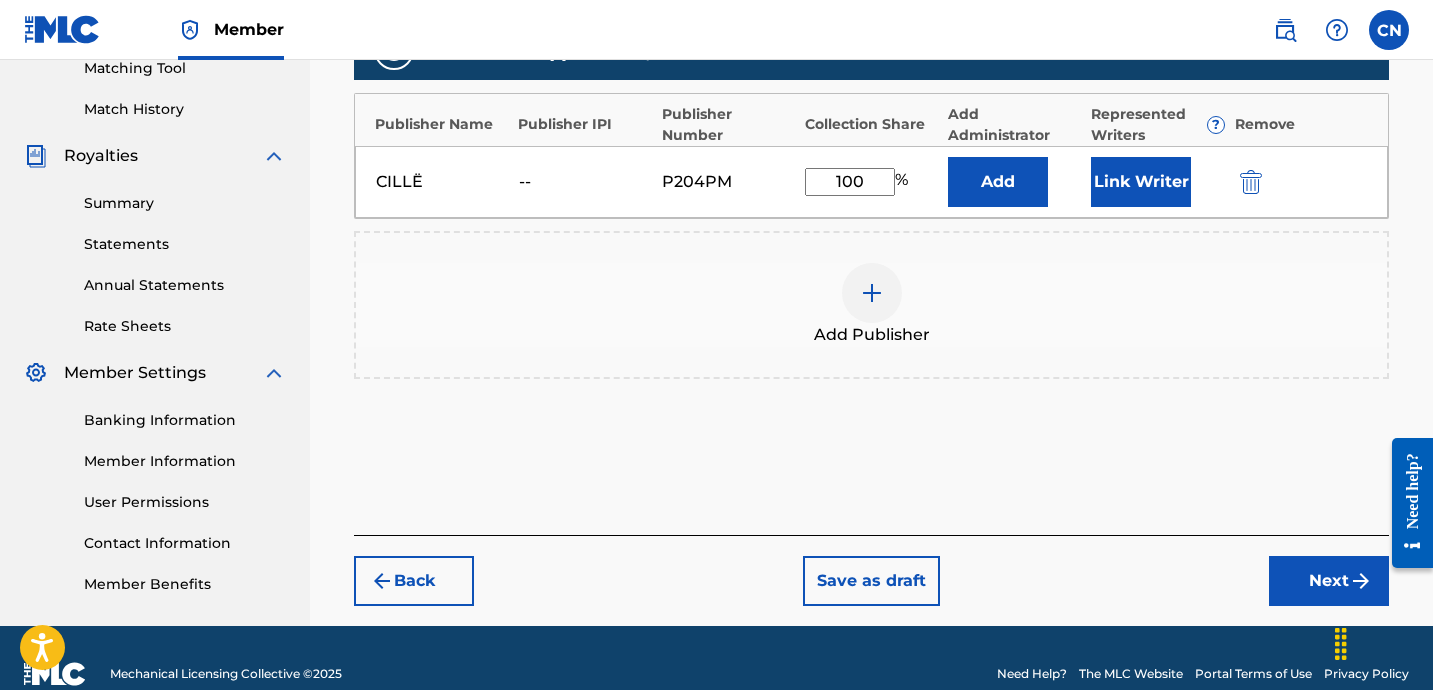 type on "100" 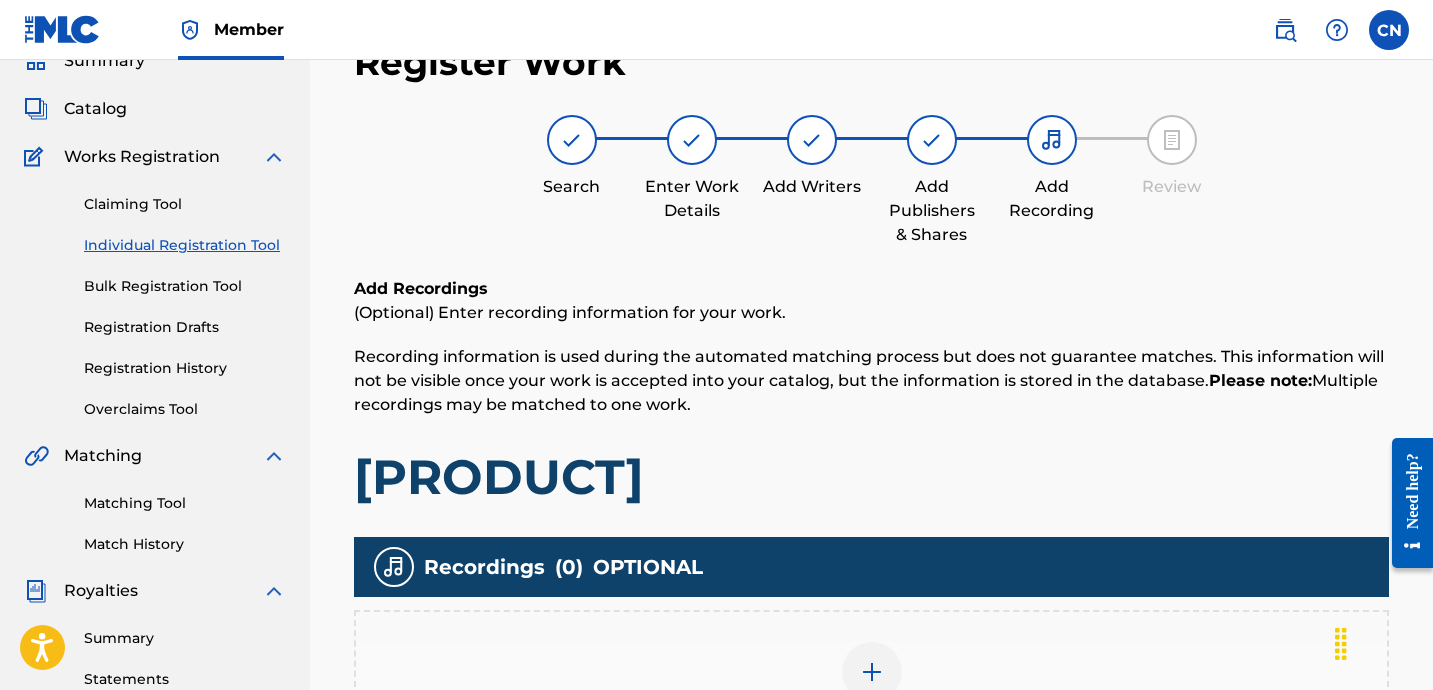 scroll, scrollTop: 284, scrollLeft: 0, axis: vertical 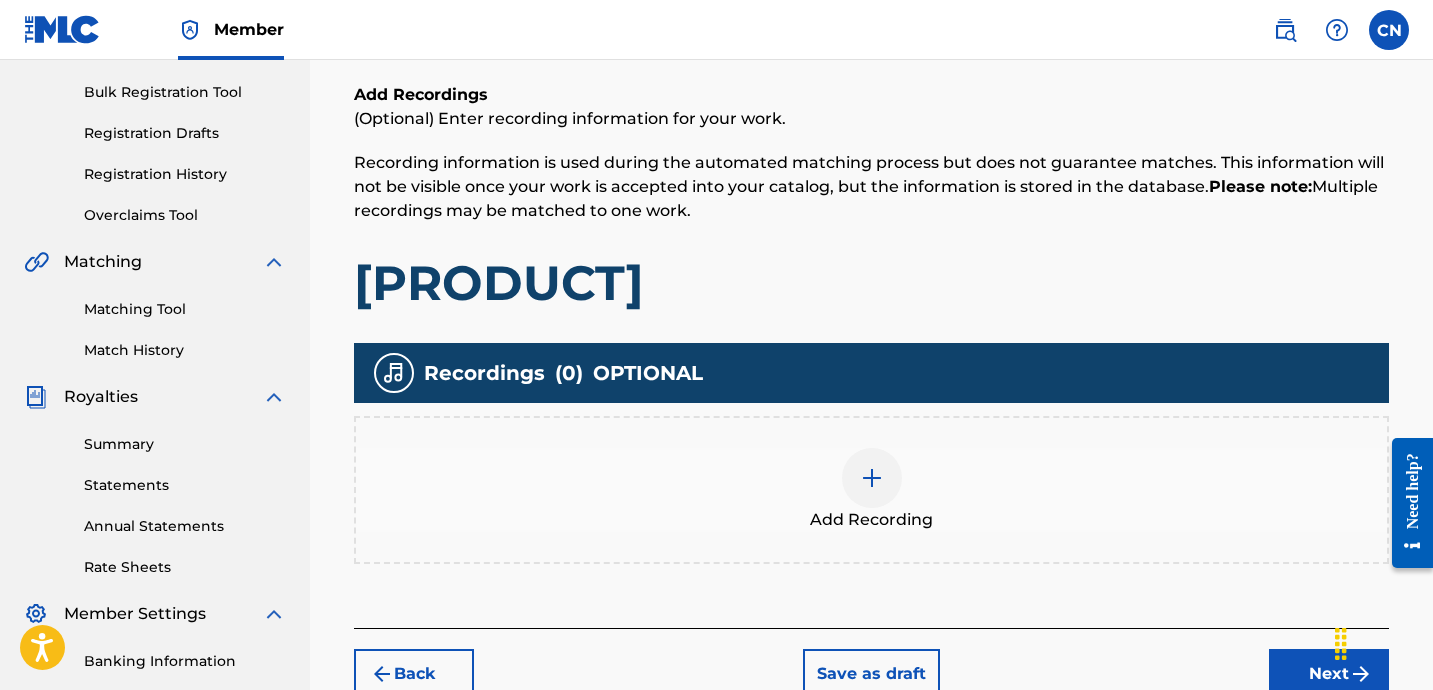 click at bounding box center [872, 478] 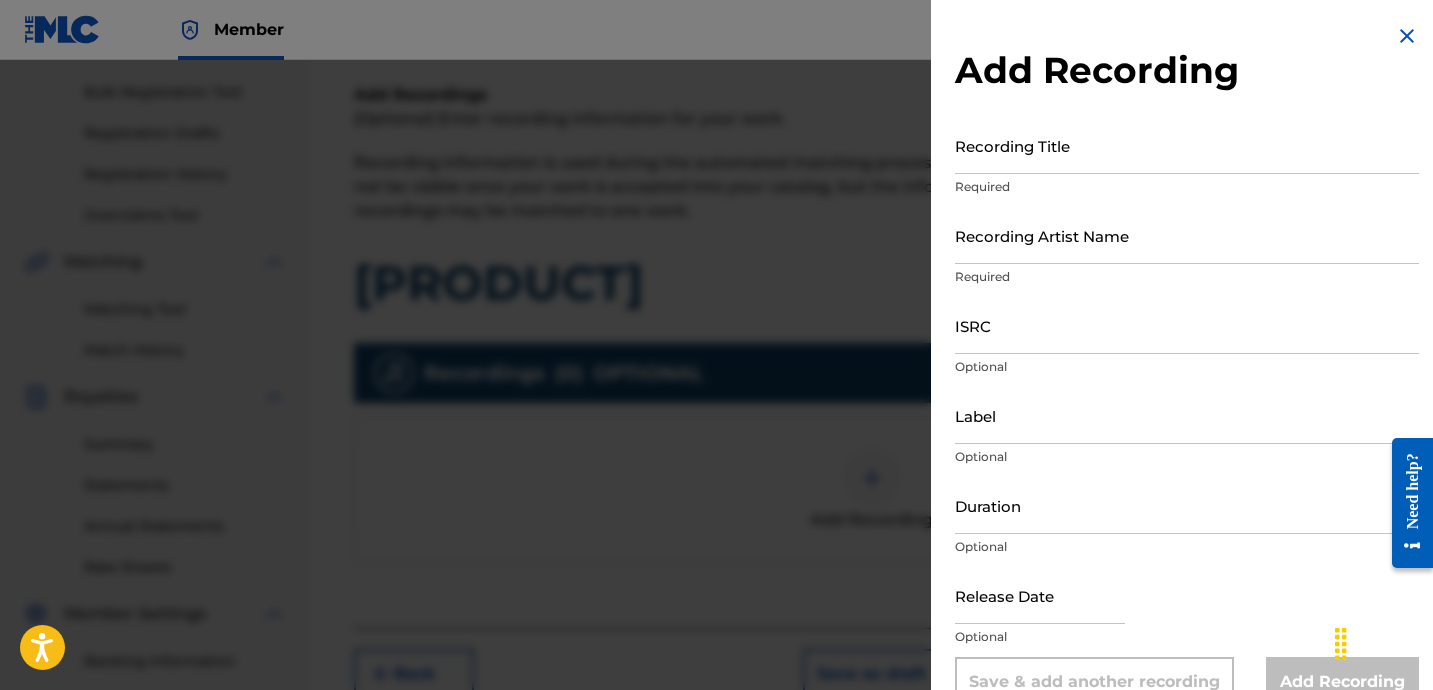 click on "Recording Title" at bounding box center (1187, 145) 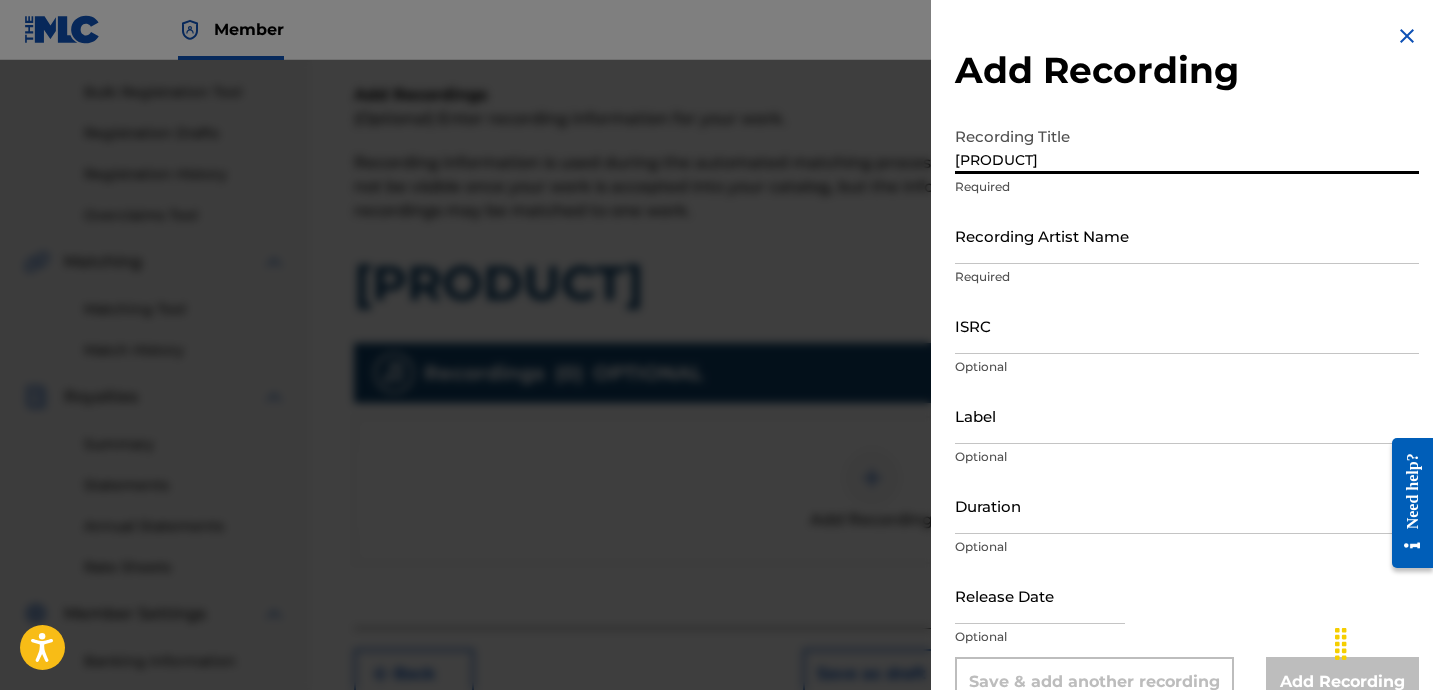 type on "Champagne Punk" 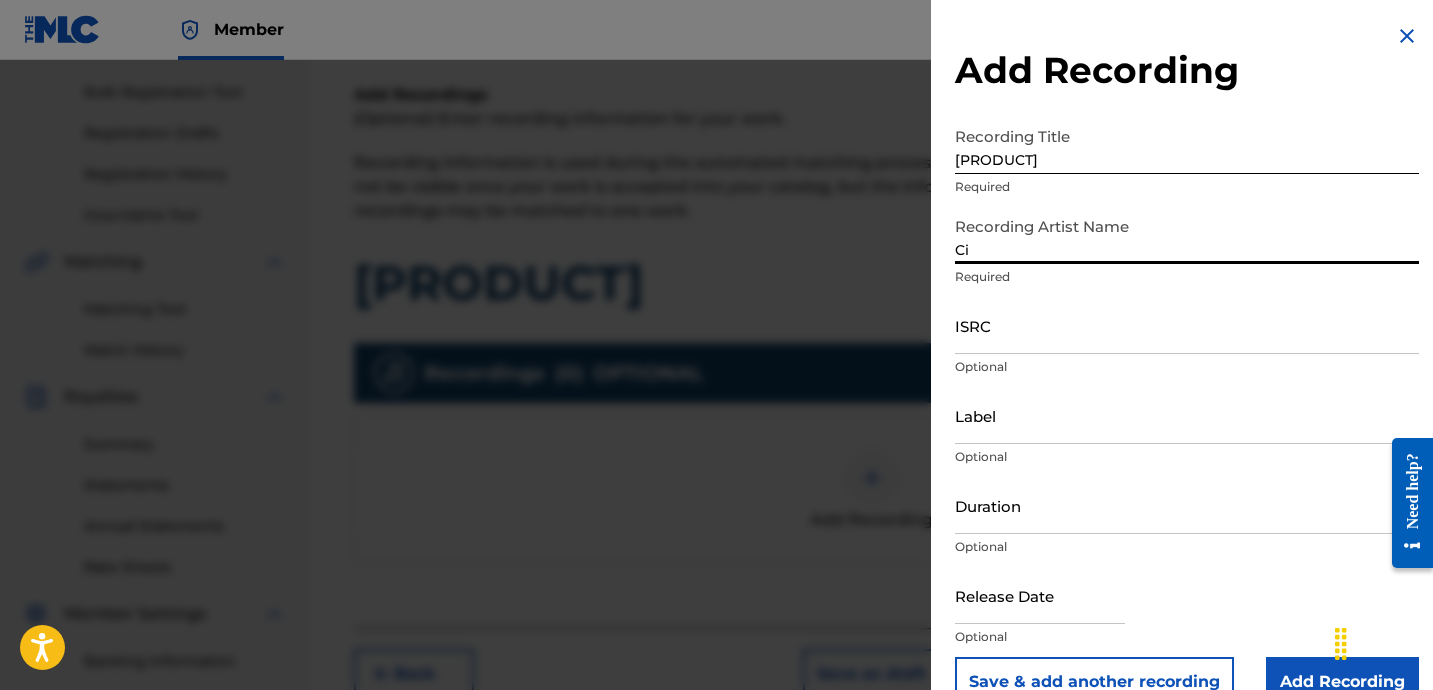 type on "Cillë" 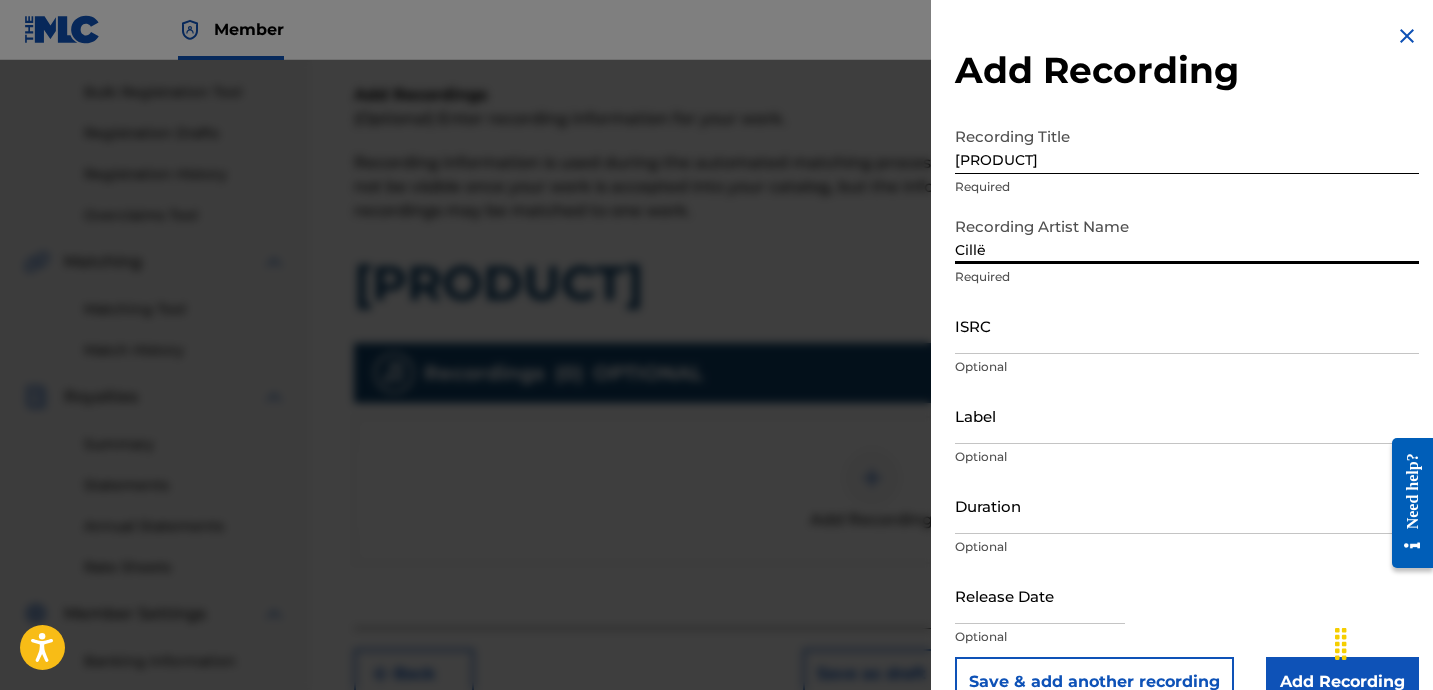scroll, scrollTop: 41, scrollLeft: 0, axis: vertical 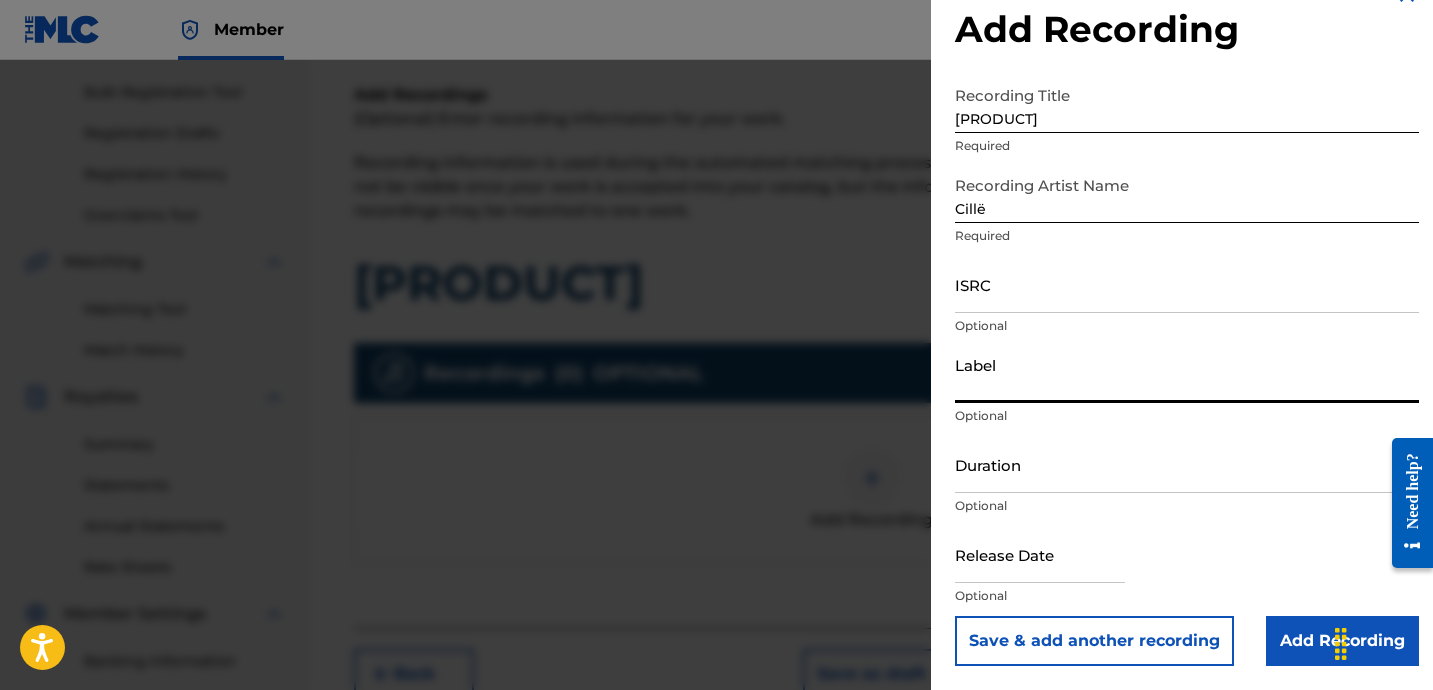 click on "Label" at bounding box center [1187, 374] 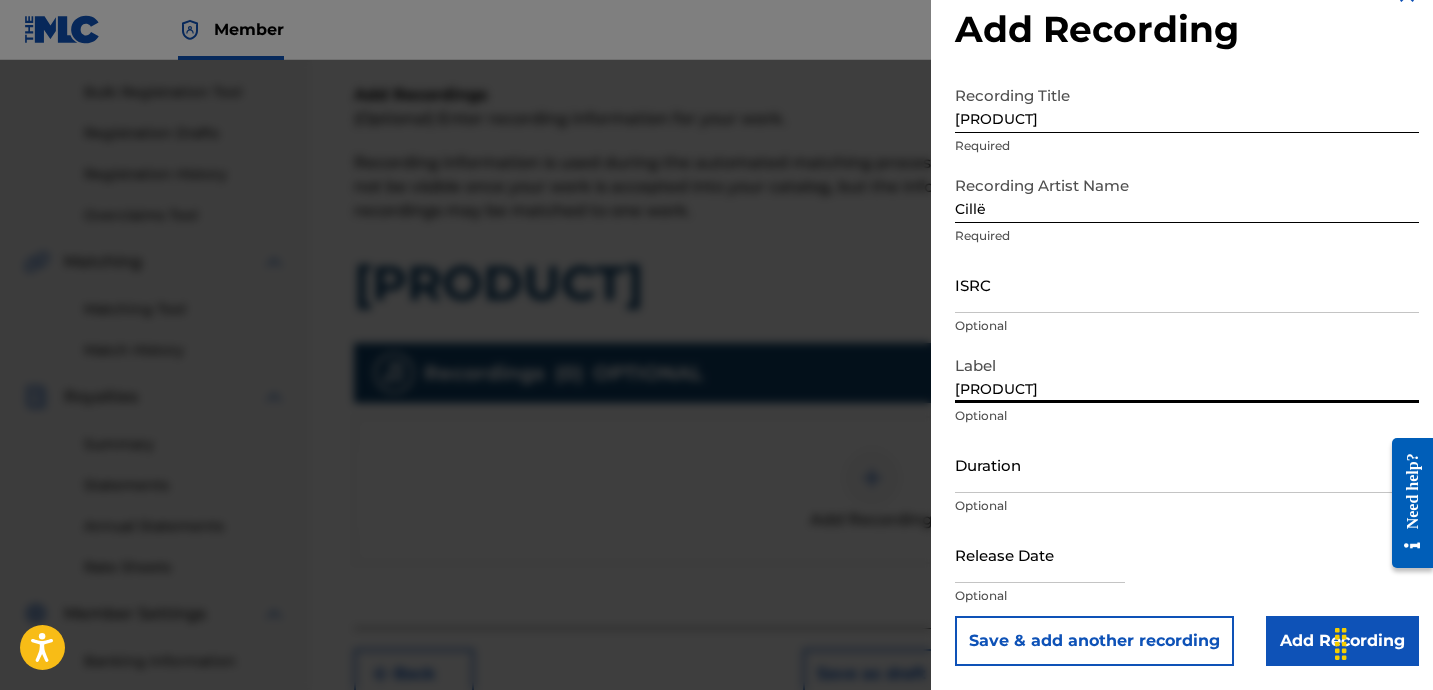 click on "Duration" at bounding box center [1187, 464] 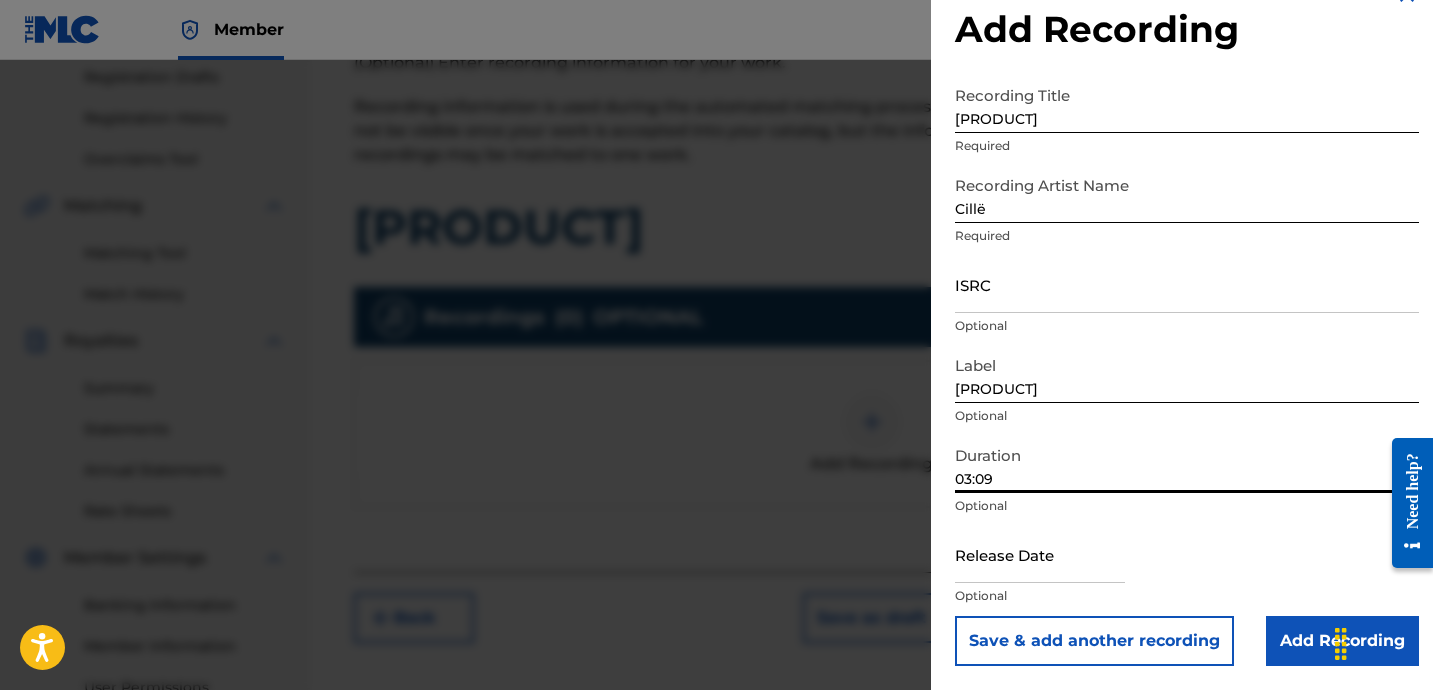 scroll, scrollTop: 369, scrollLeft: 0, axis: vertical 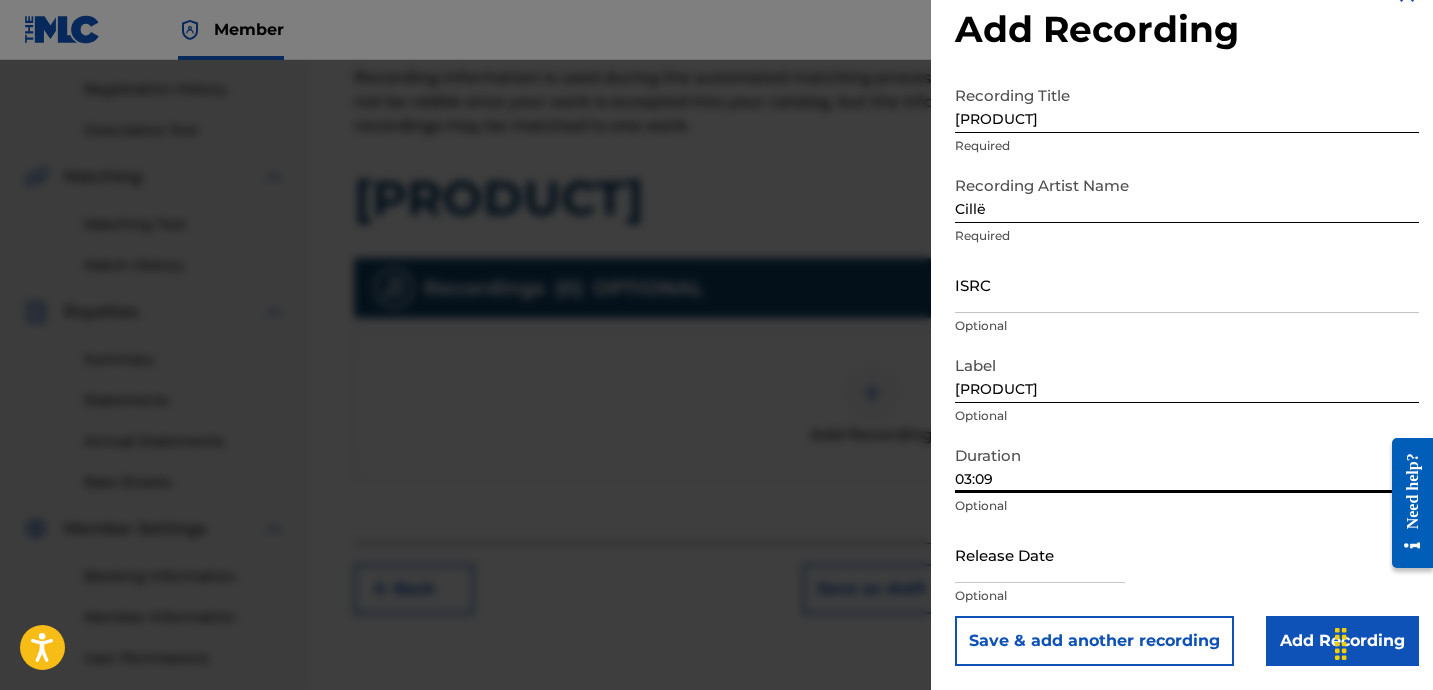 type on "03:09" 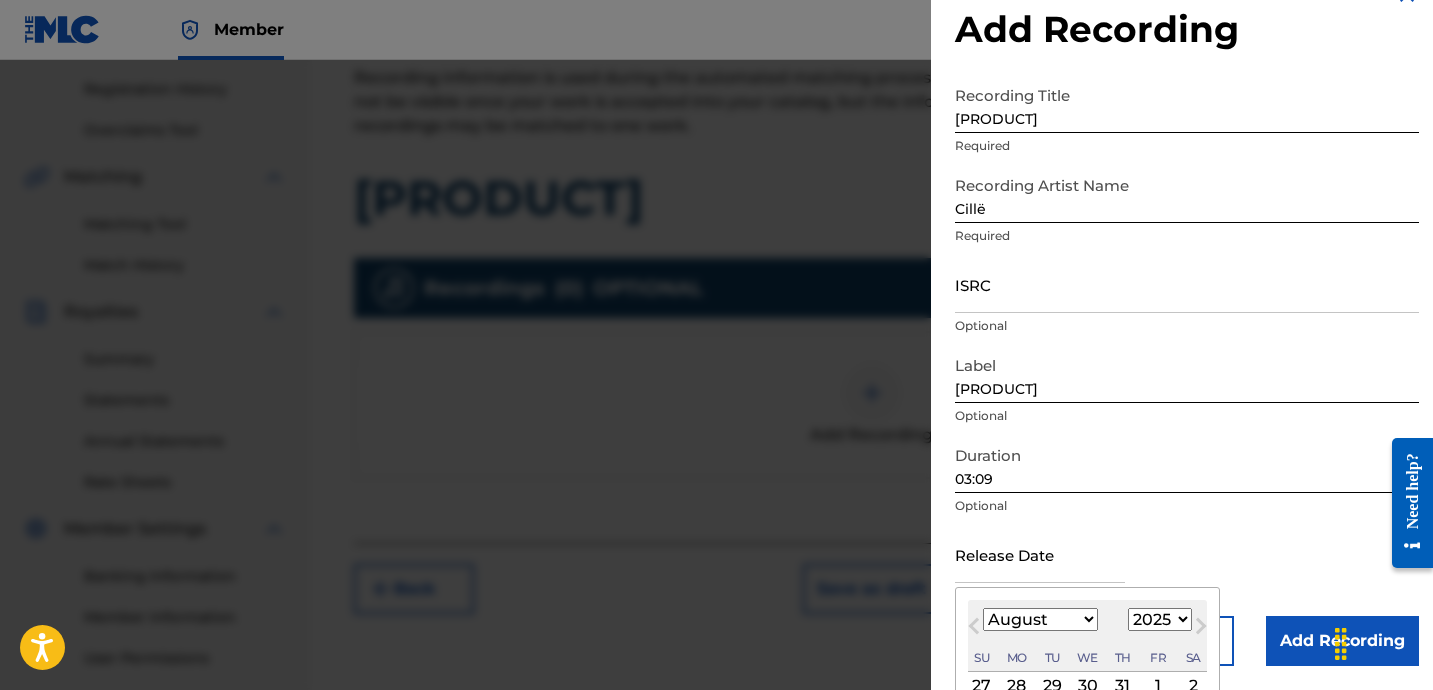 scroll, scrollTop: 227, scrollLeft: 0, axis: vertical 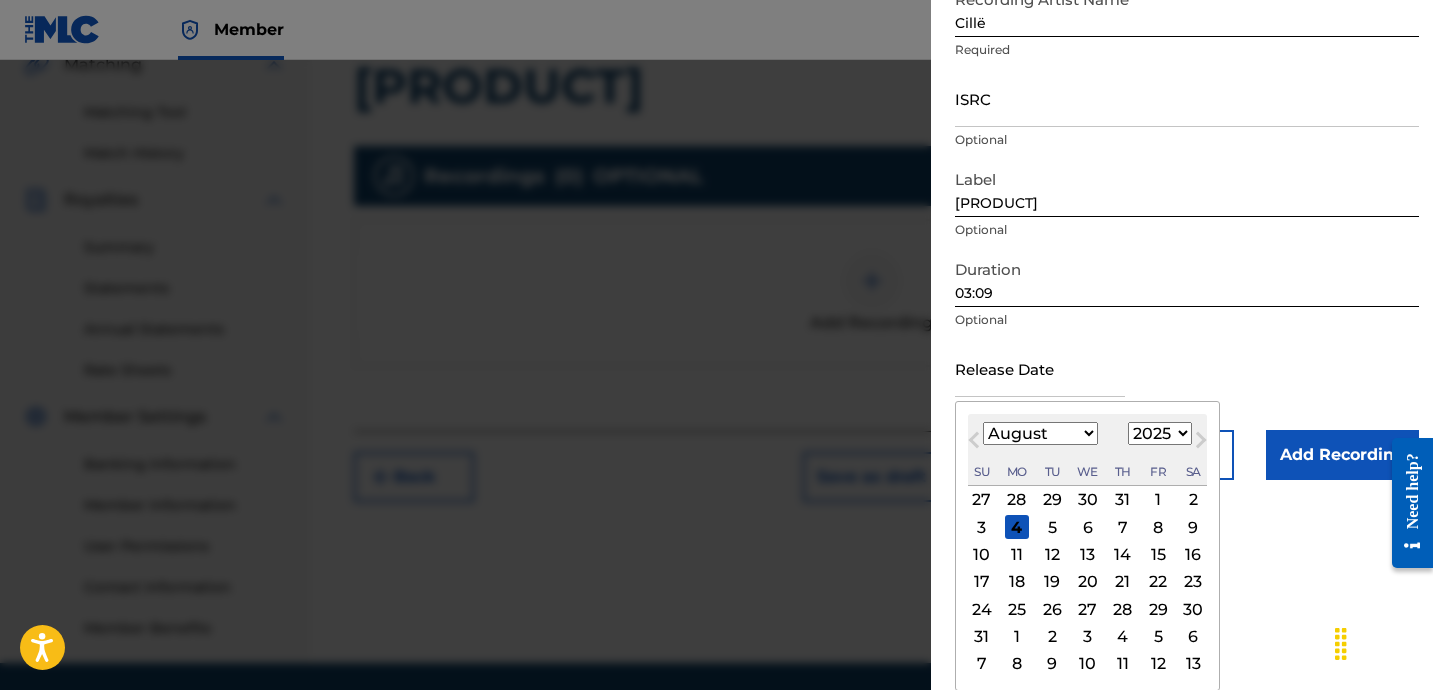 click on "29" at bounding box center [1158, 609] 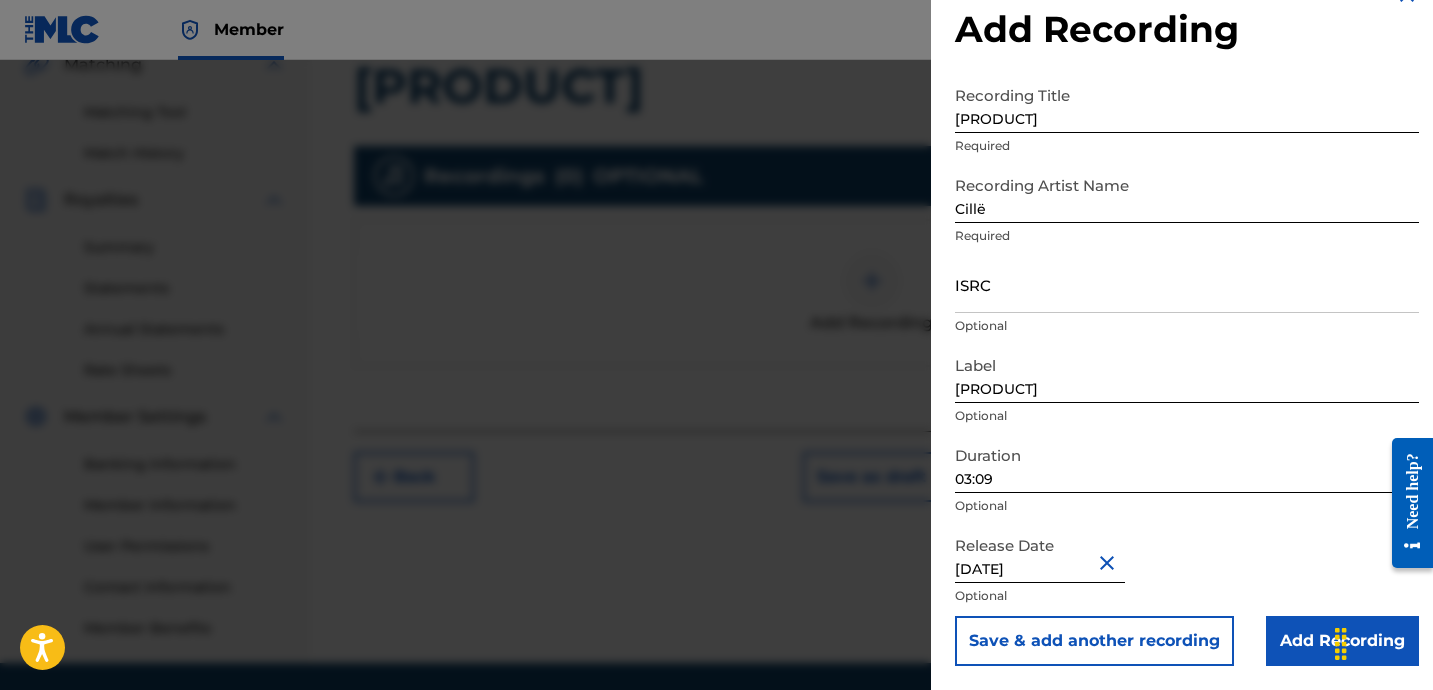 scroll, scrollTop: 41, scrollLeft: 0, axis: vertical 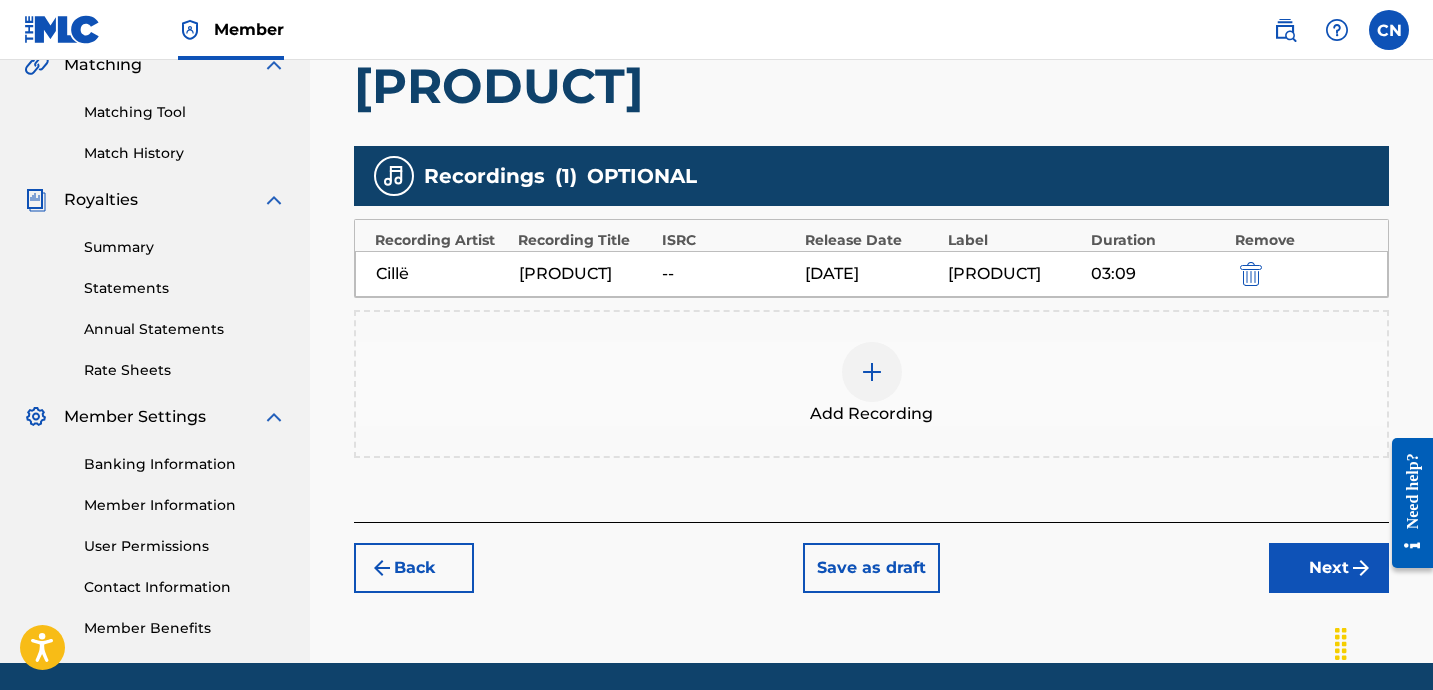 click on "Next" at bounding box center [1329, 568] 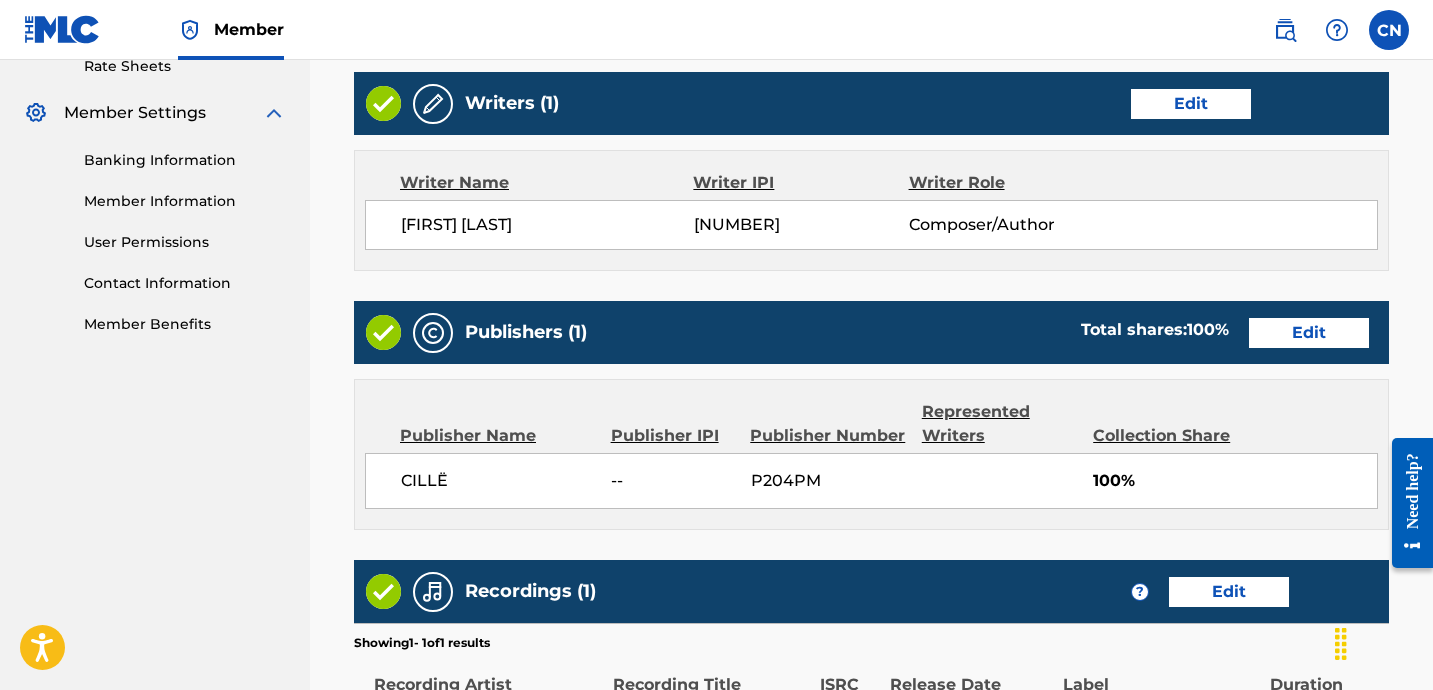 scroll, scrollTop: 1063, scrollLeft: 0, axis: vertical 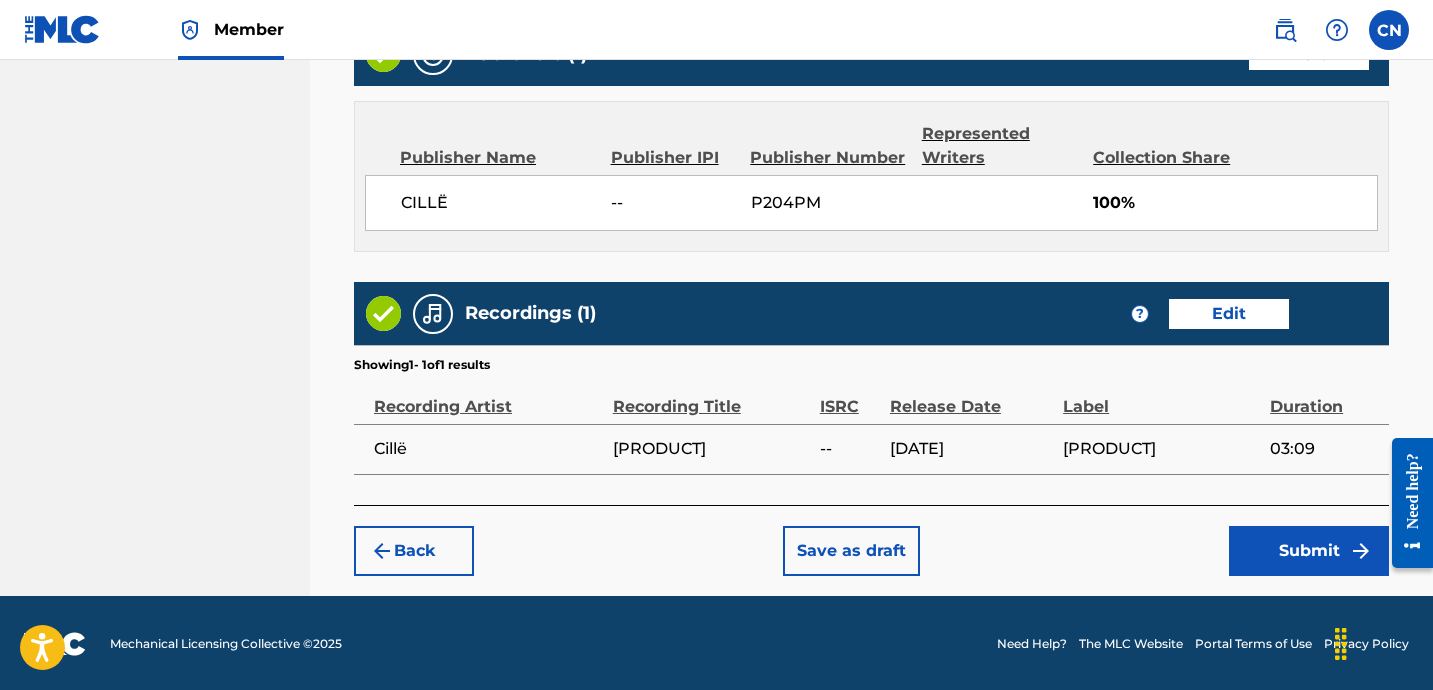 click on "Submit" at bounding box center (1309, 551) 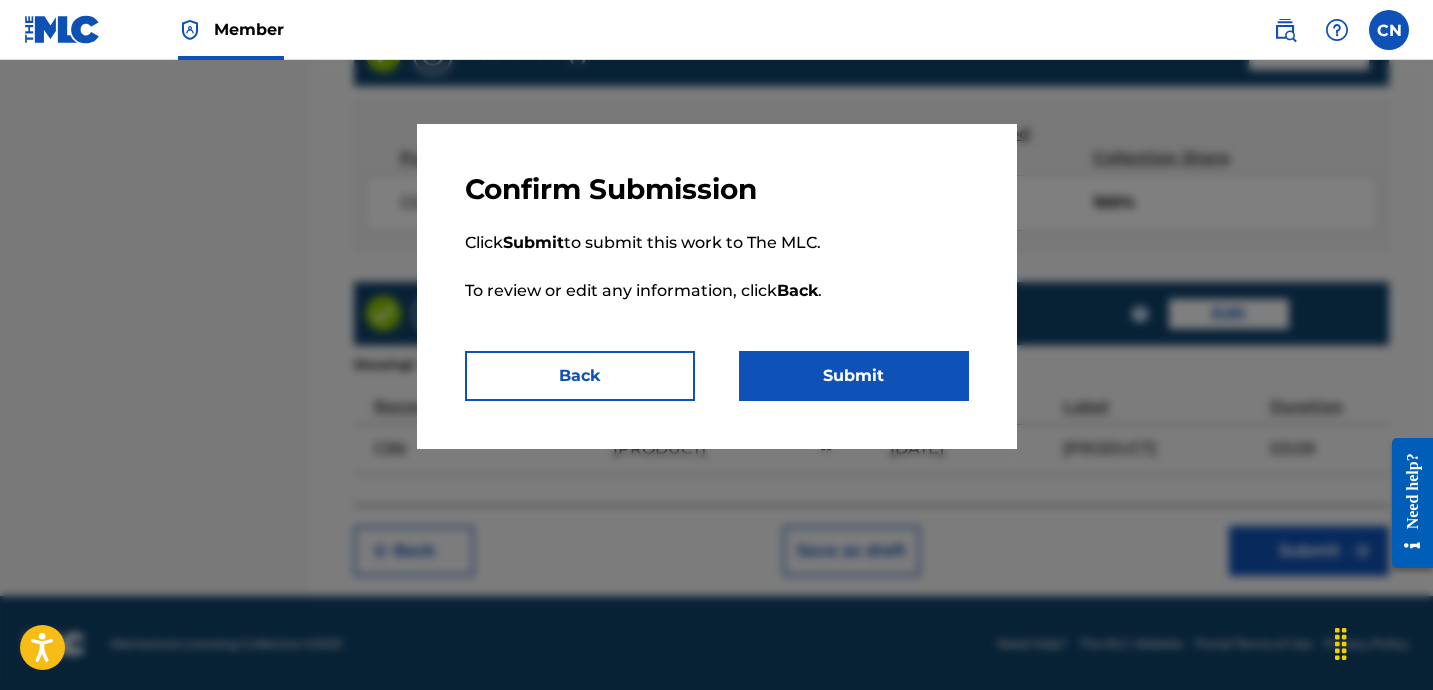 click on "Submit" at bounding box center (854, 376) 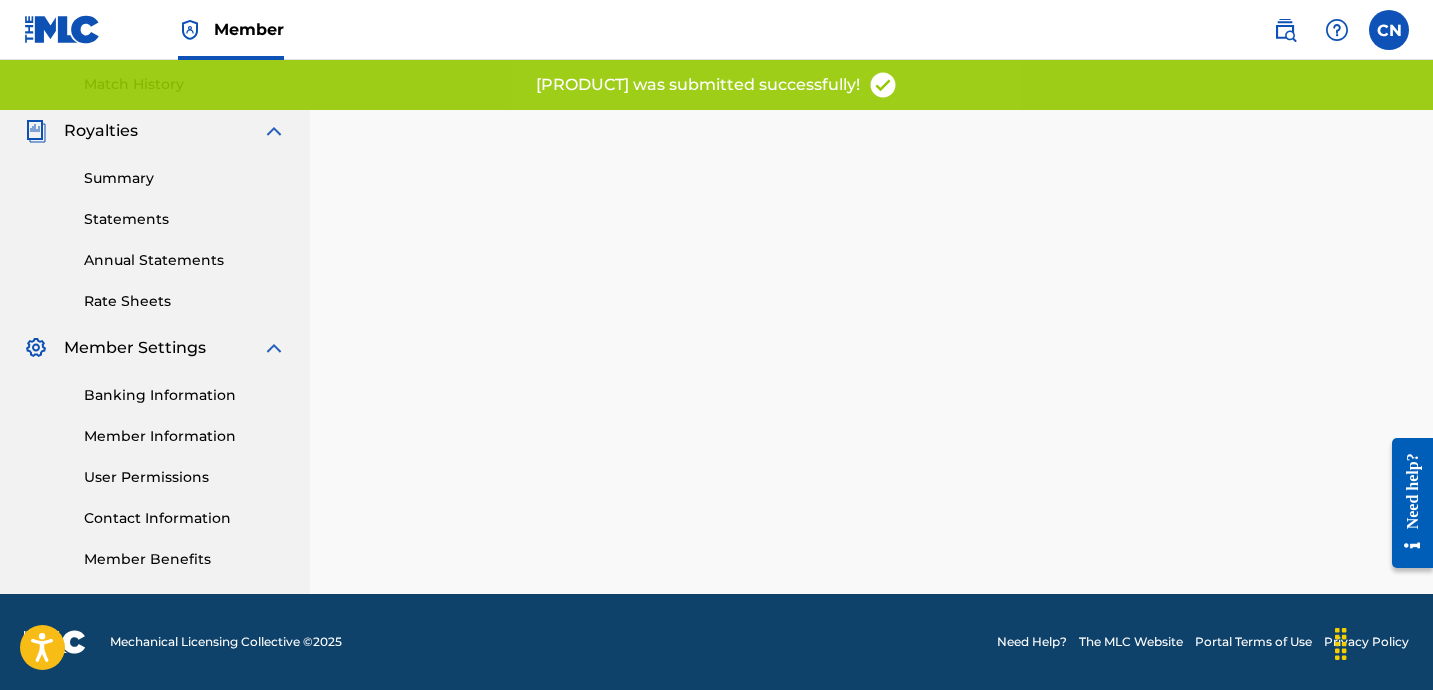 scroll, scrollTop: 0, scrollLeft: 0, axis: both 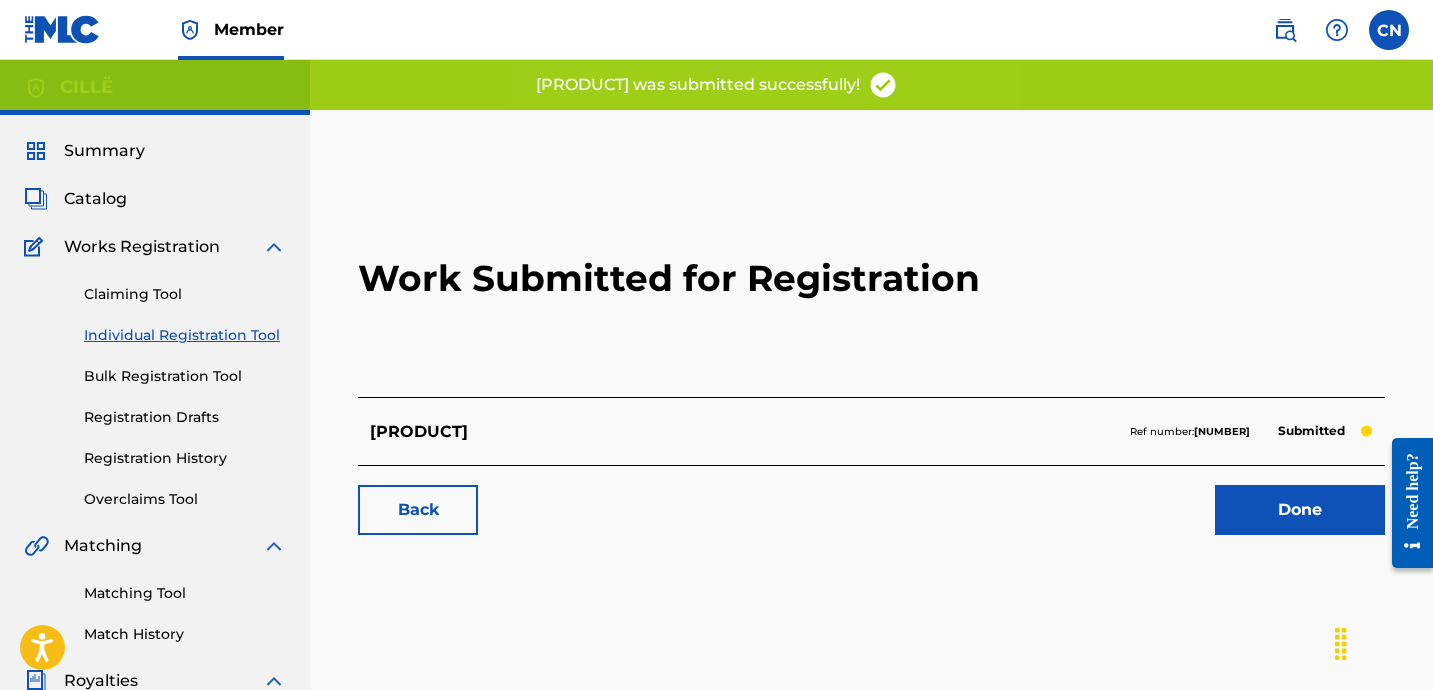 click on "Individual Registration Tool" at bounding box center [185, 335] 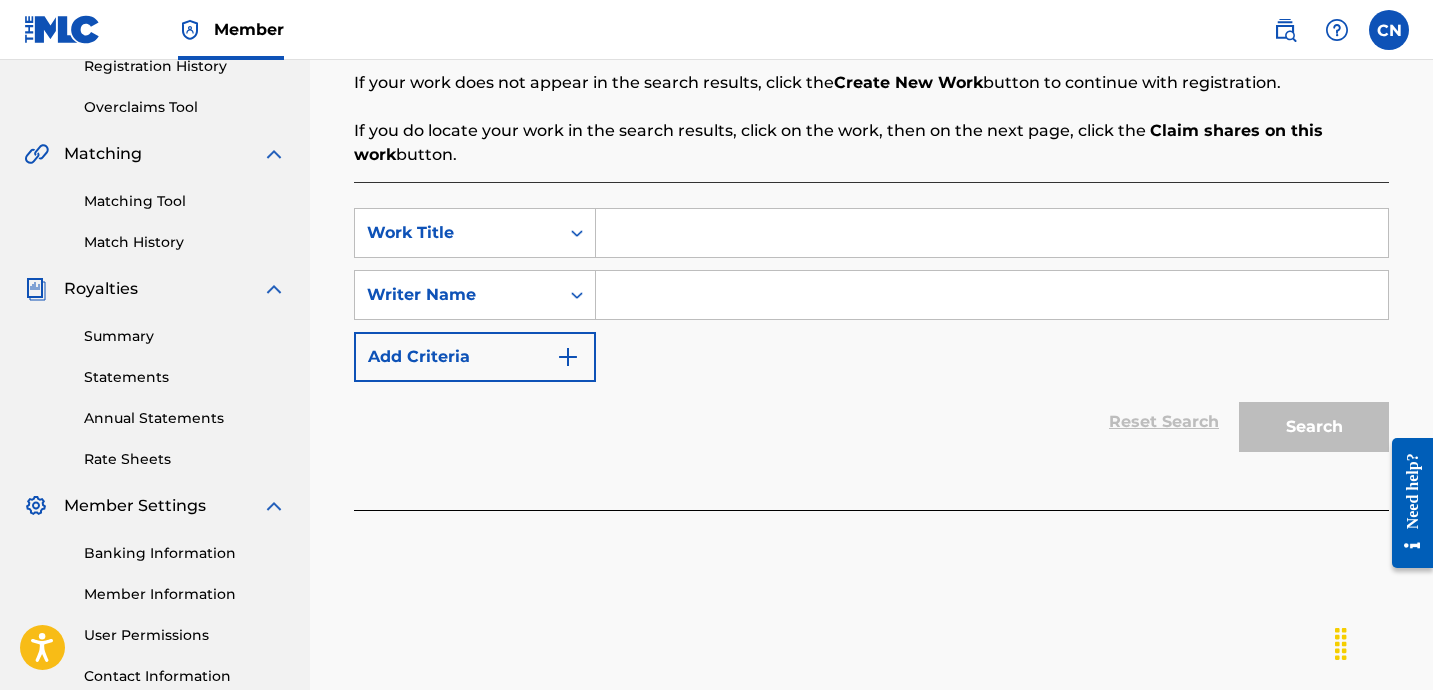 scroll, scrollTop: 314, scrollLeft: 0, axis: vertical 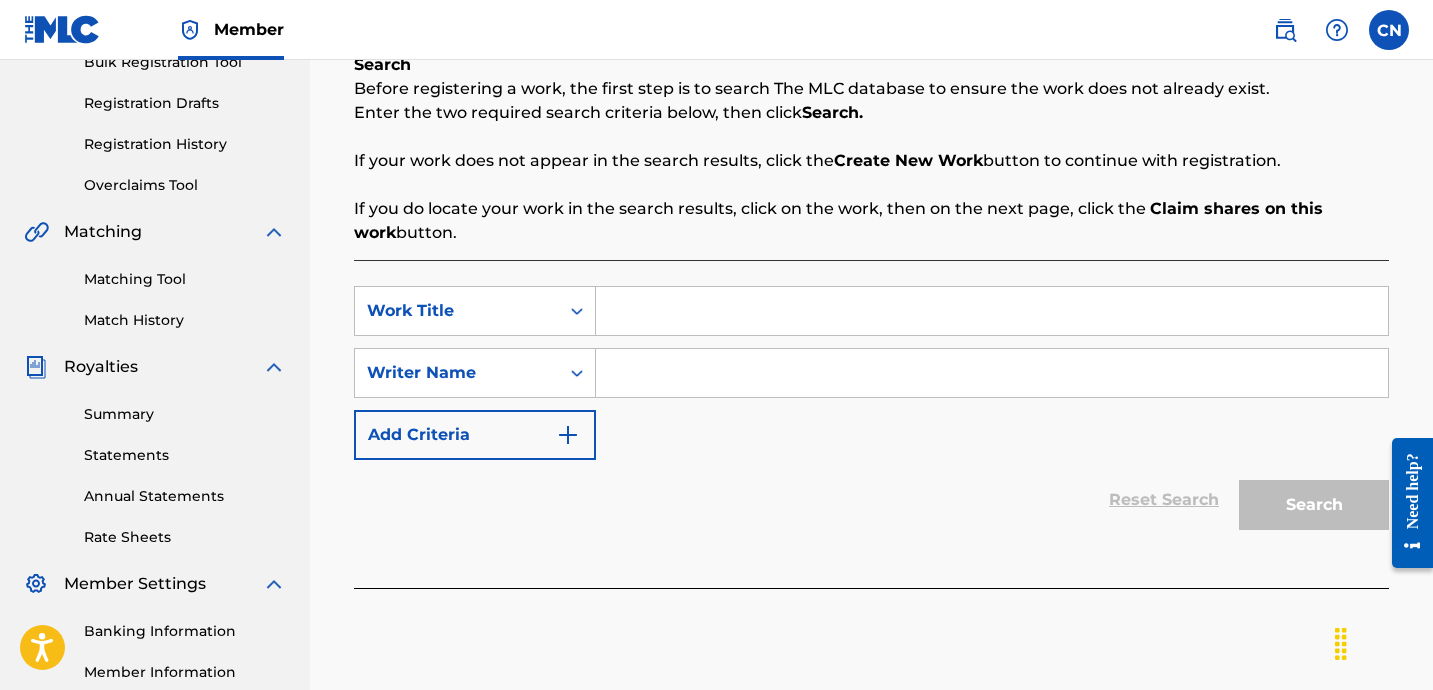 click at bounding box center [992, 311] 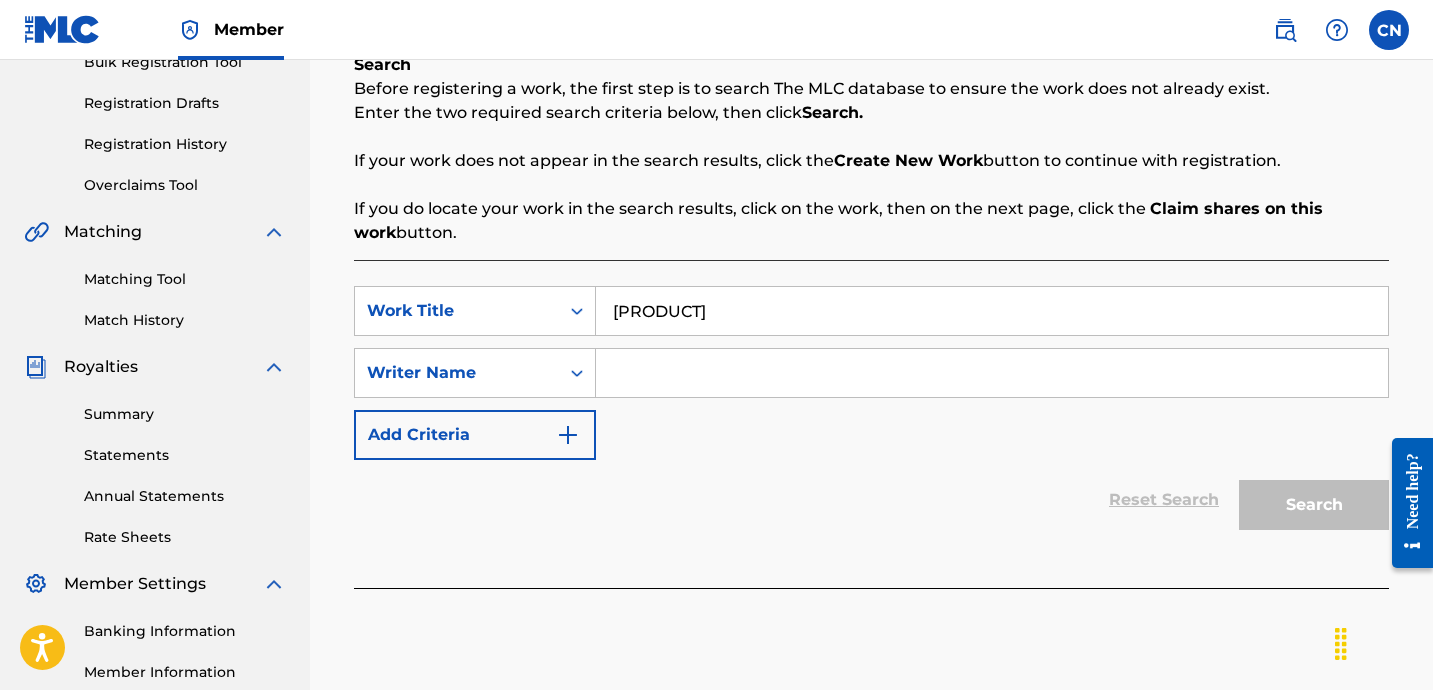 type on "All the Haters Are Dead" 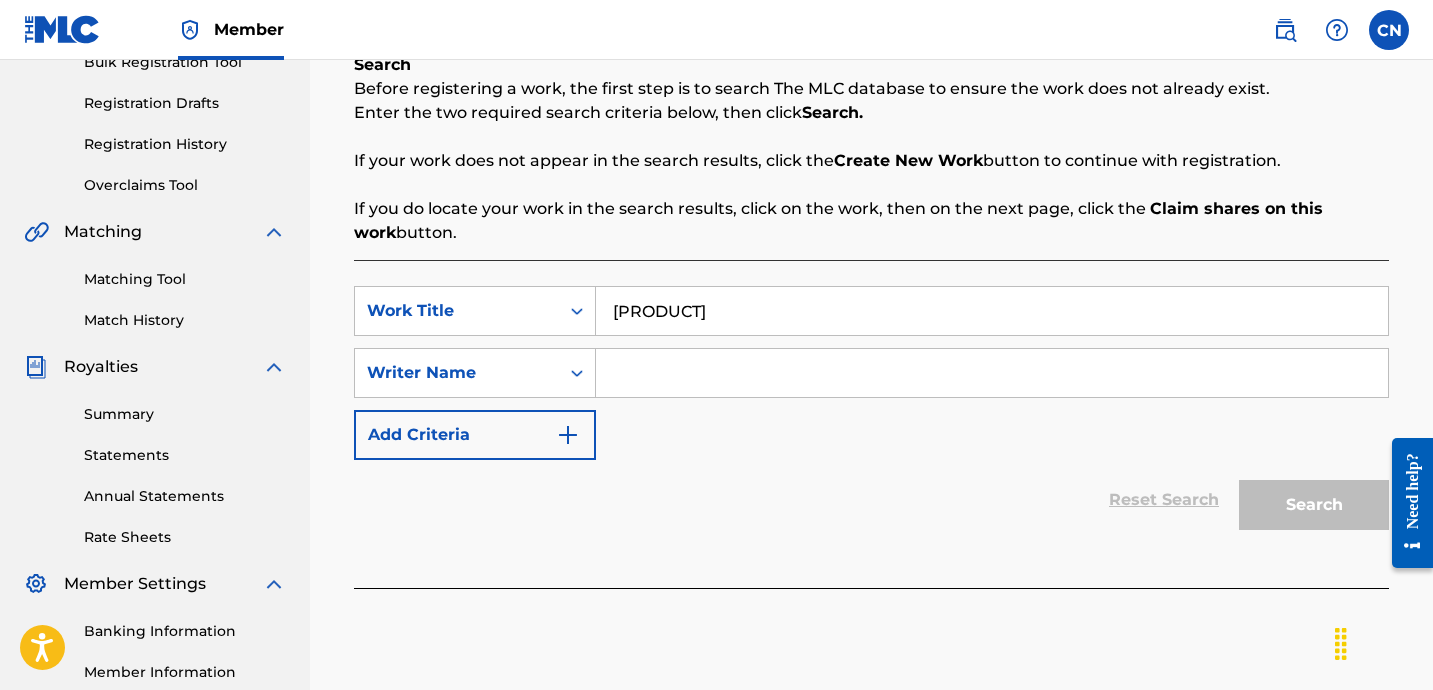 type on "[FIRST] [MIDDLE]" 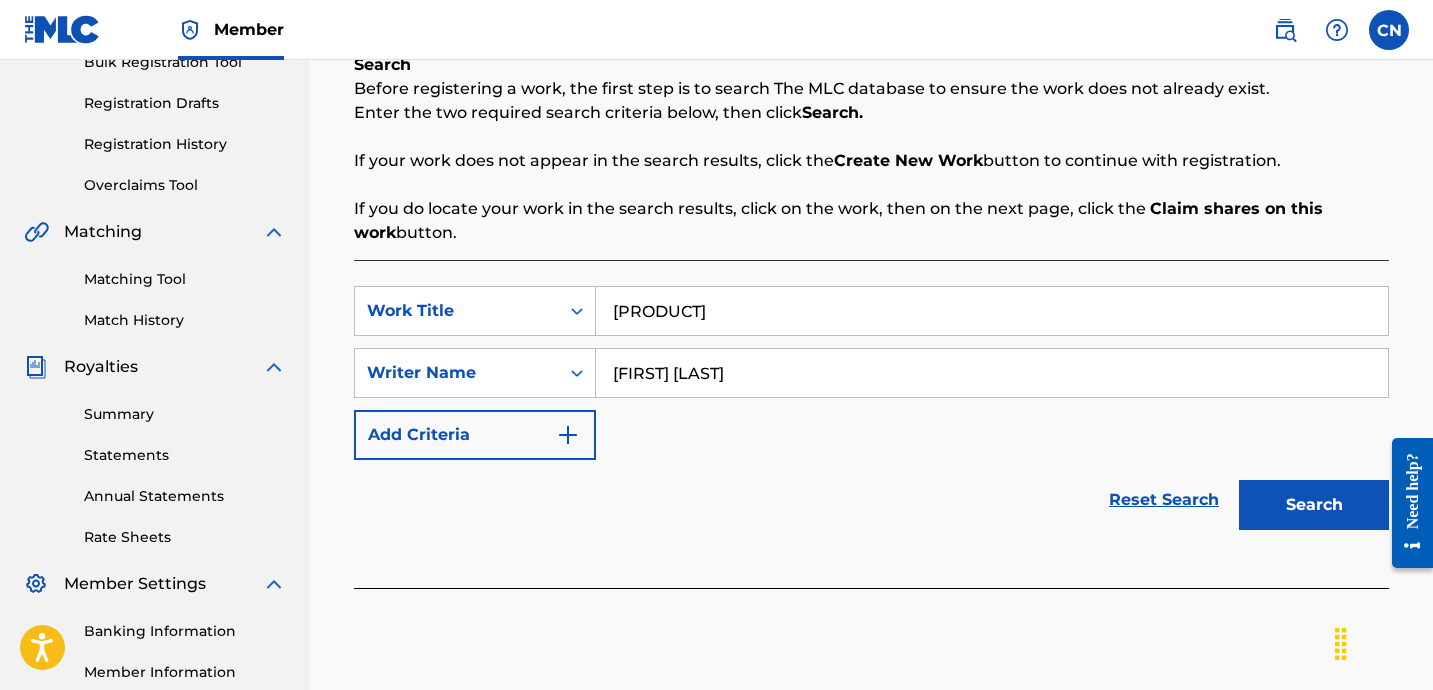click on "Search" at bounding box center (1314, 505) 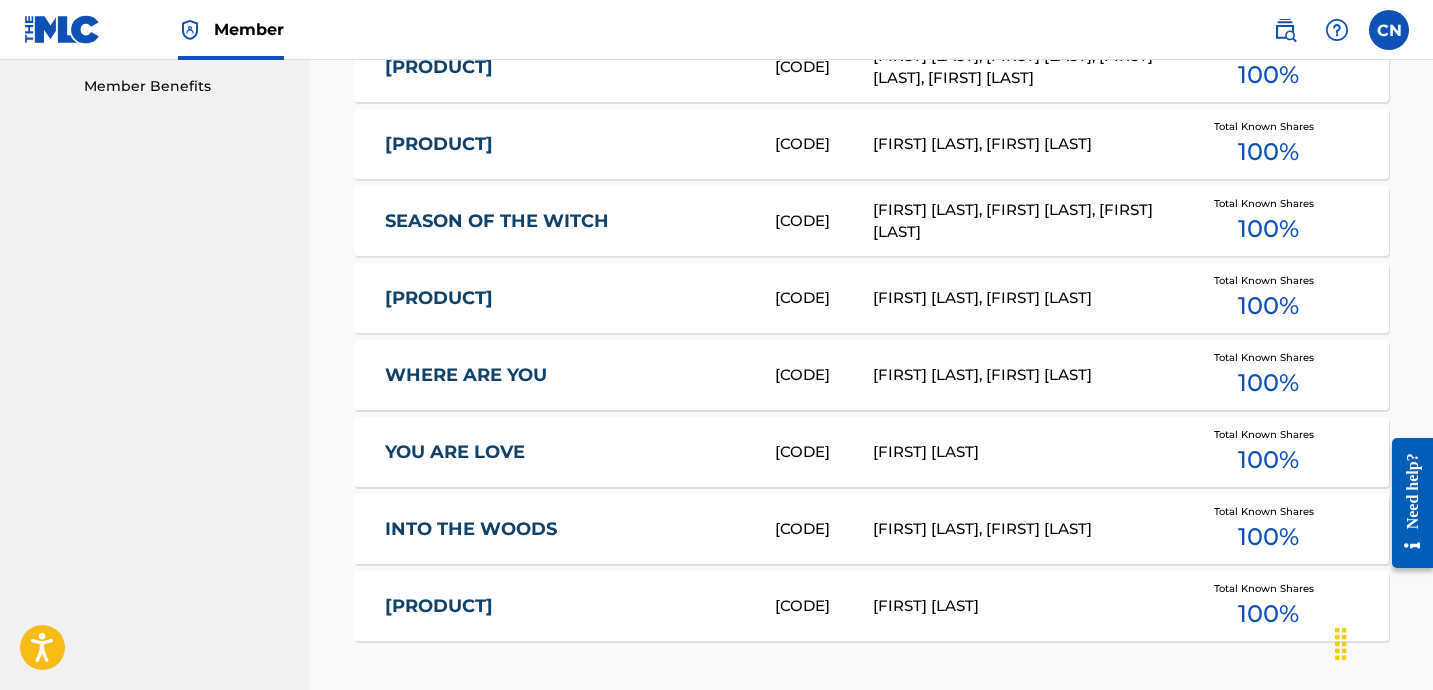 scroll, scrollTop: 1156, scrollLeft: 0, axis: vertical 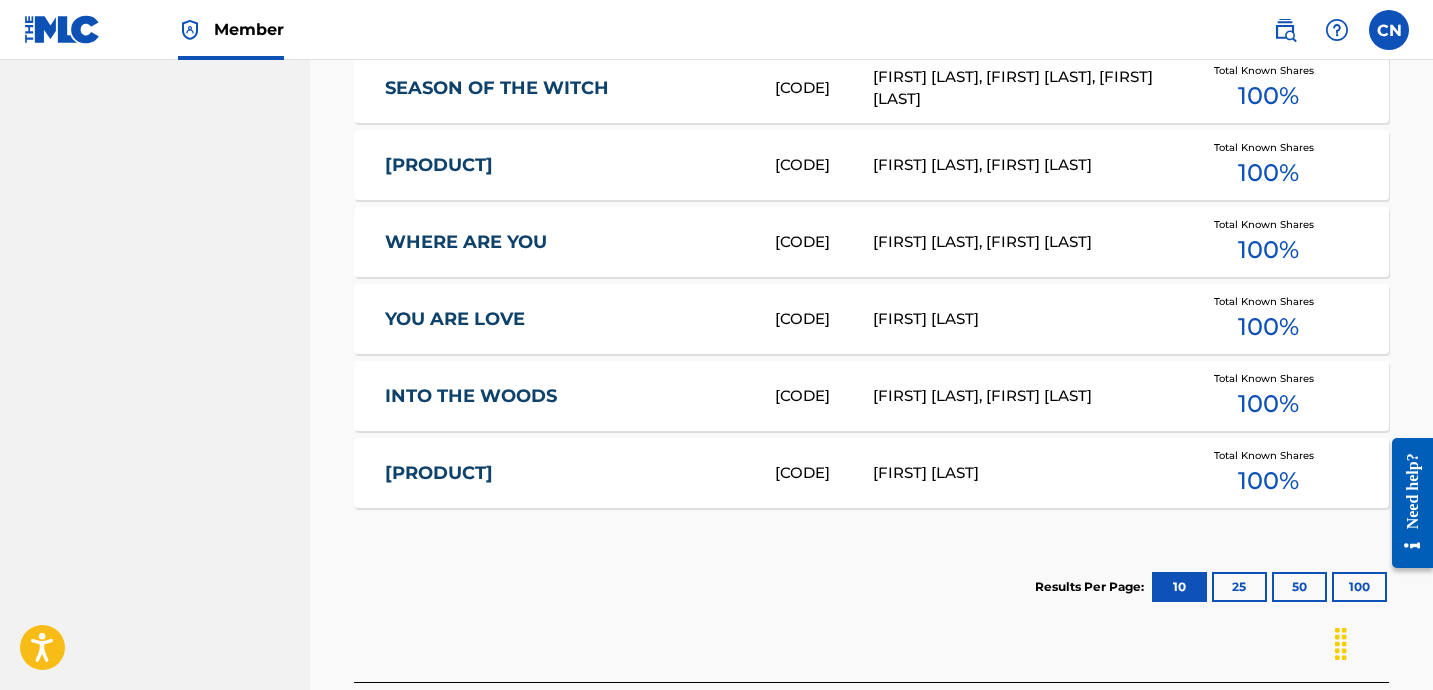 click on "25" at bounding box center (1239, 587) 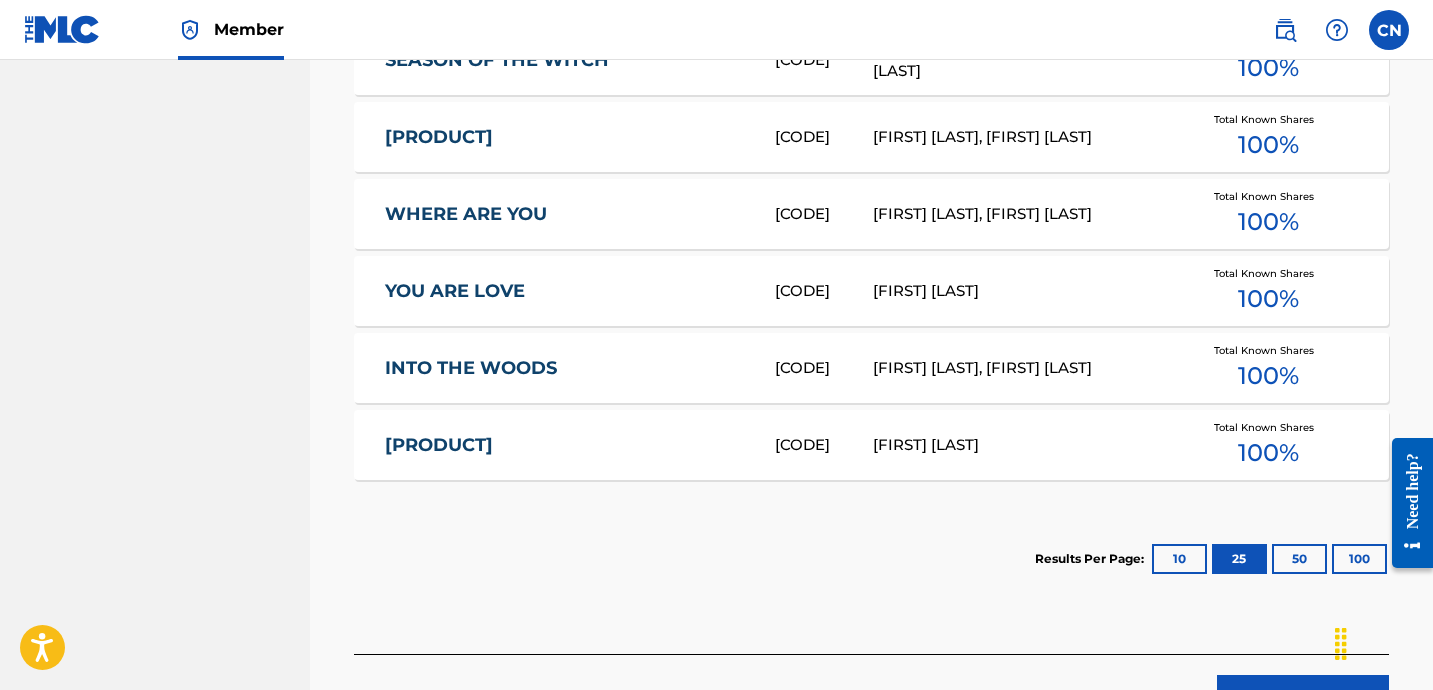 scroll, scrollTop: 1189, scrollLeft: 0, axis: vertical 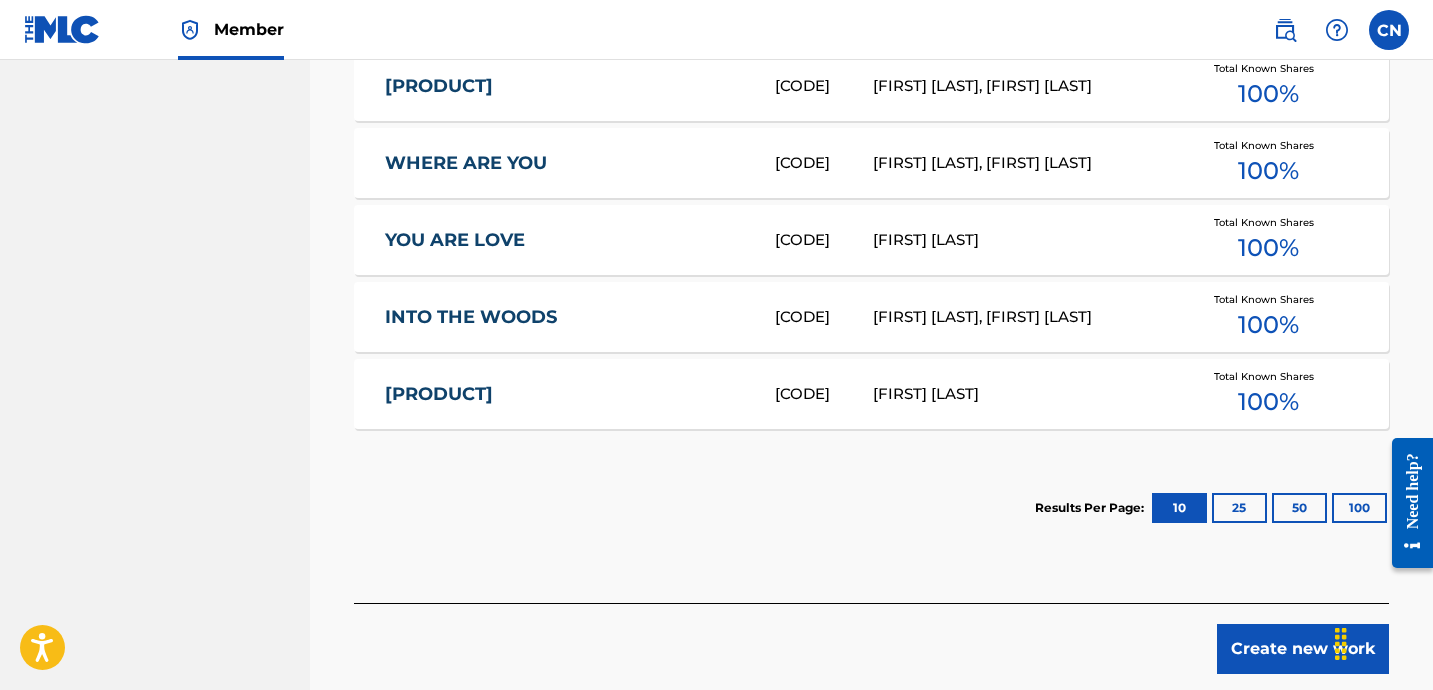 click on "Create new work" at bounding box center (1303, 649) 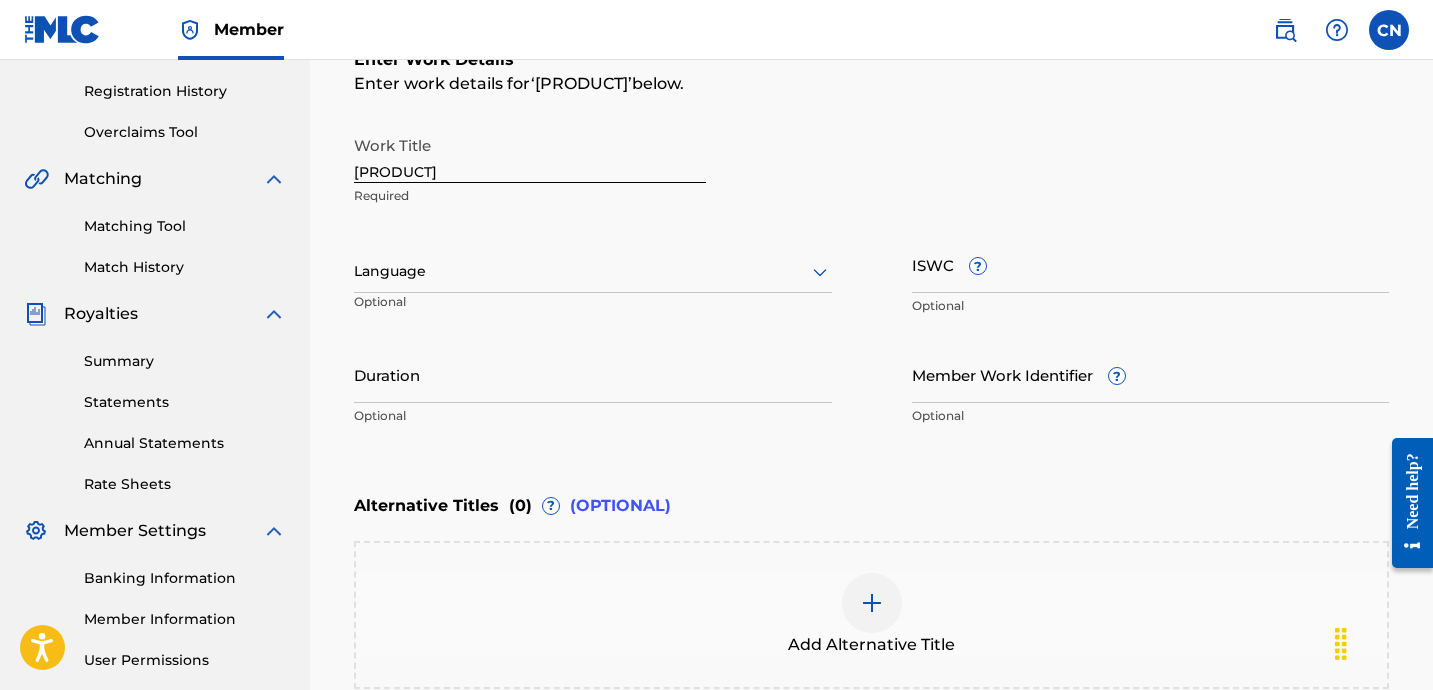 scroll, scrollTop: 339, scrollLeft: 0, axis: vertical 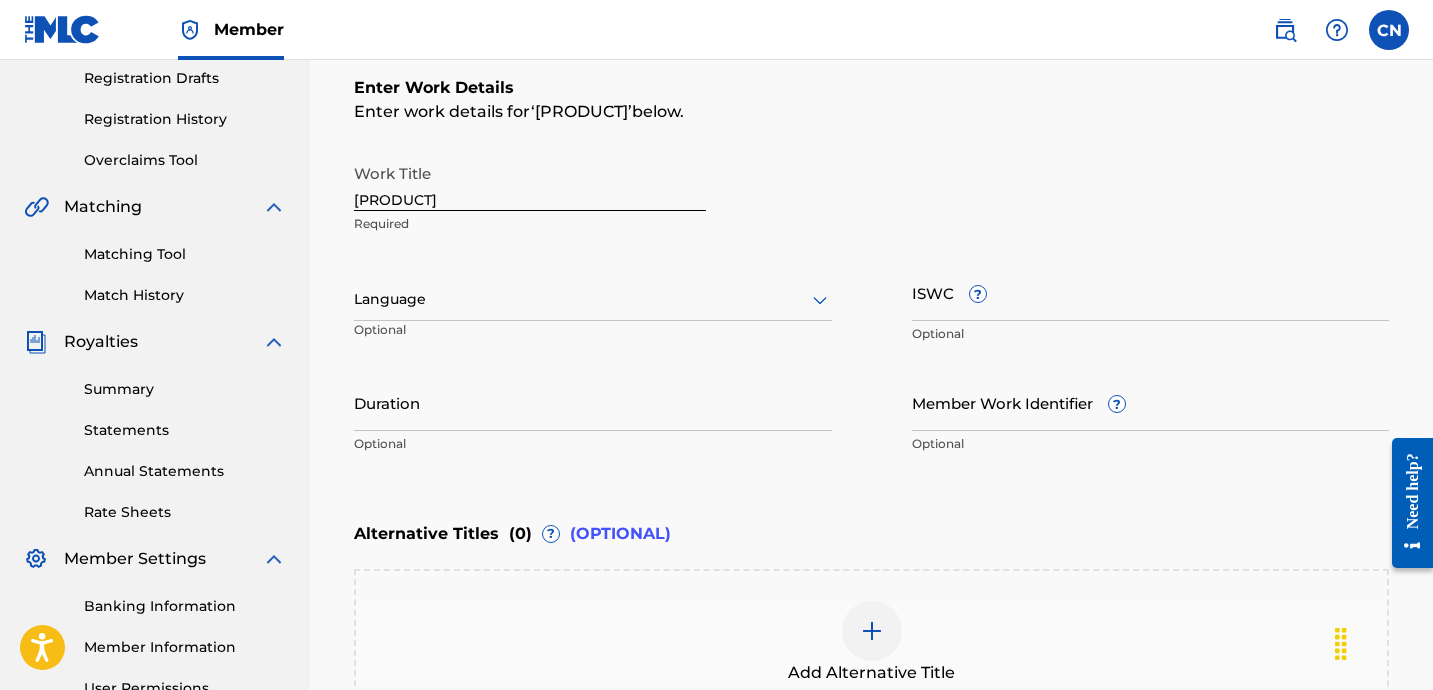 click at bounding box center [593, 299] 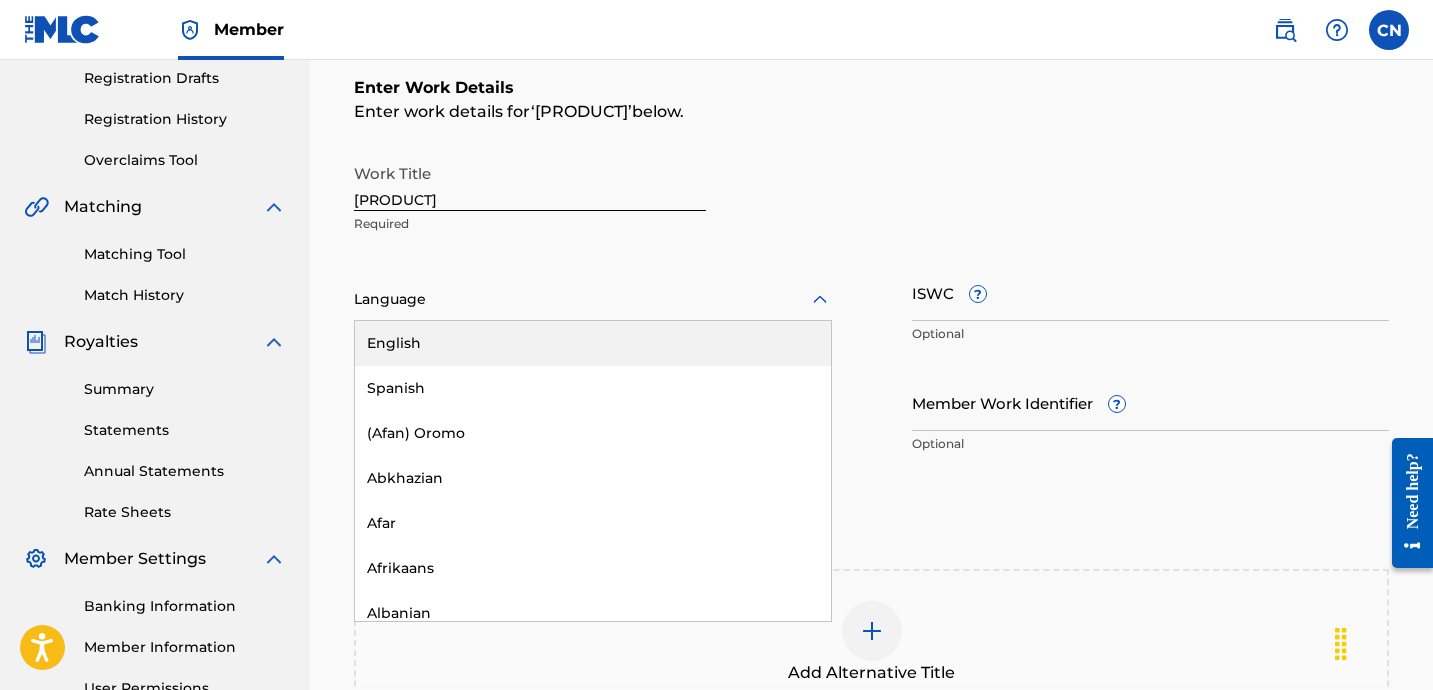 click on "English" at bounding box center (593, 343) 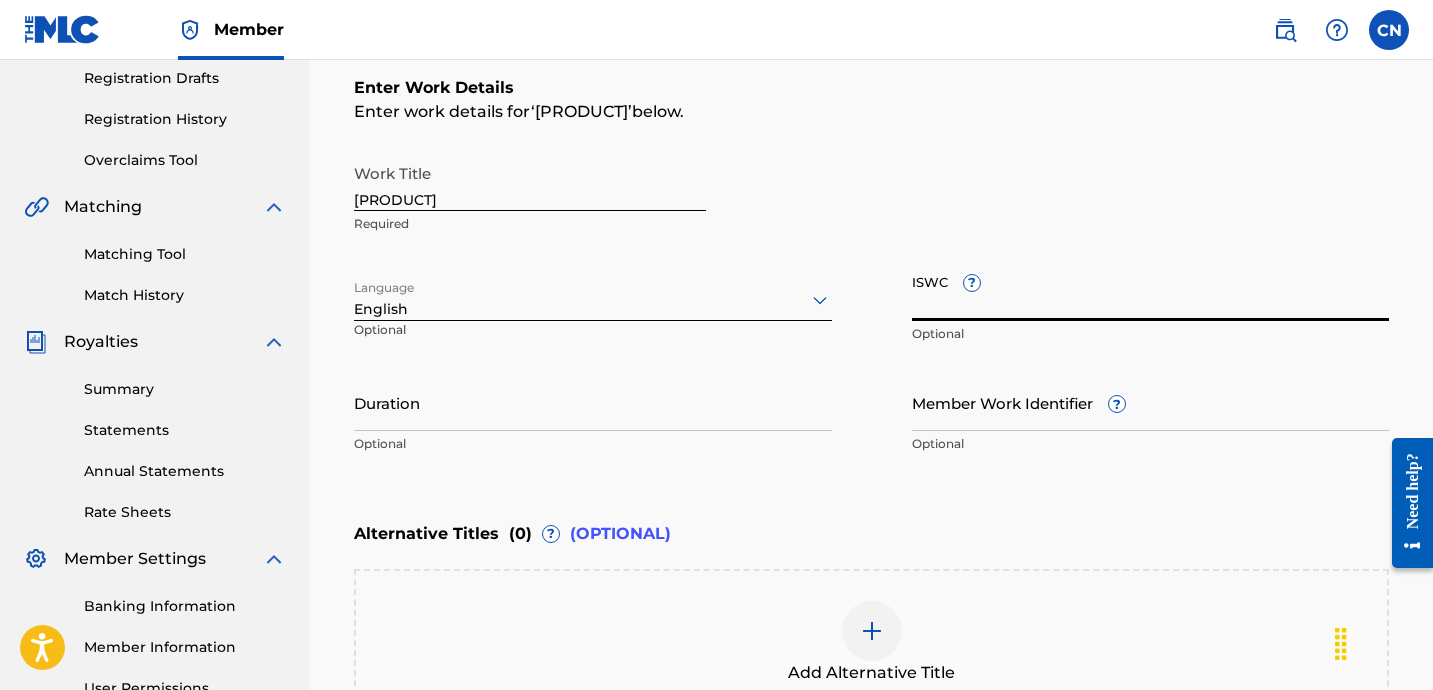 click on "ISWC   ?" at bounding box center [1151, 292] 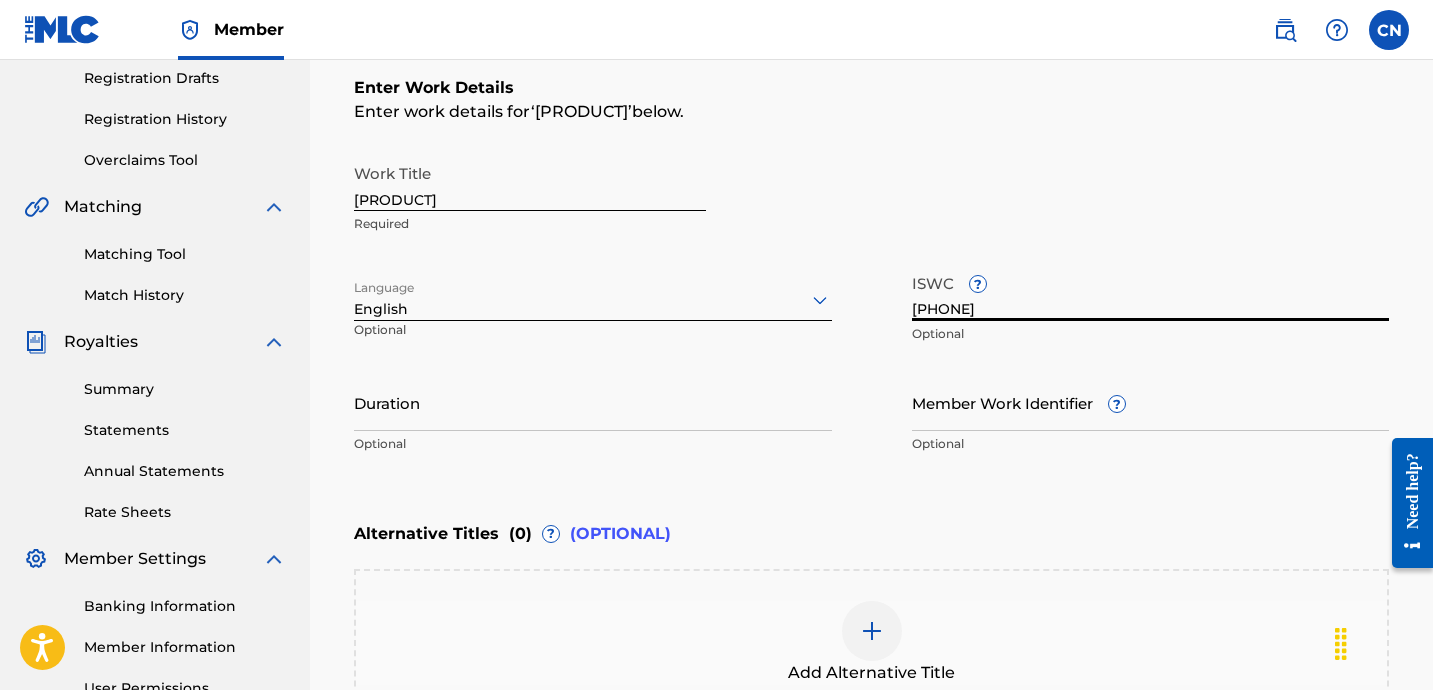 type on "T-331.765.739-5" 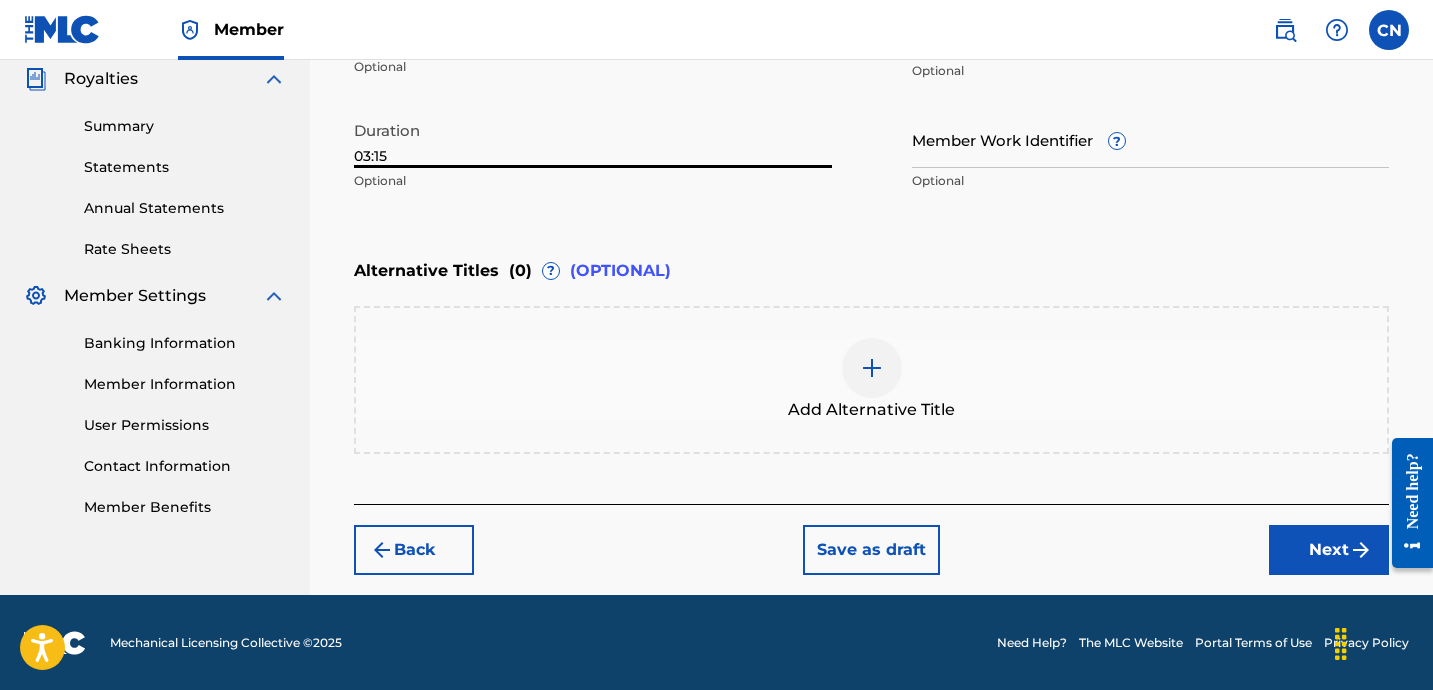 type on "03:15" 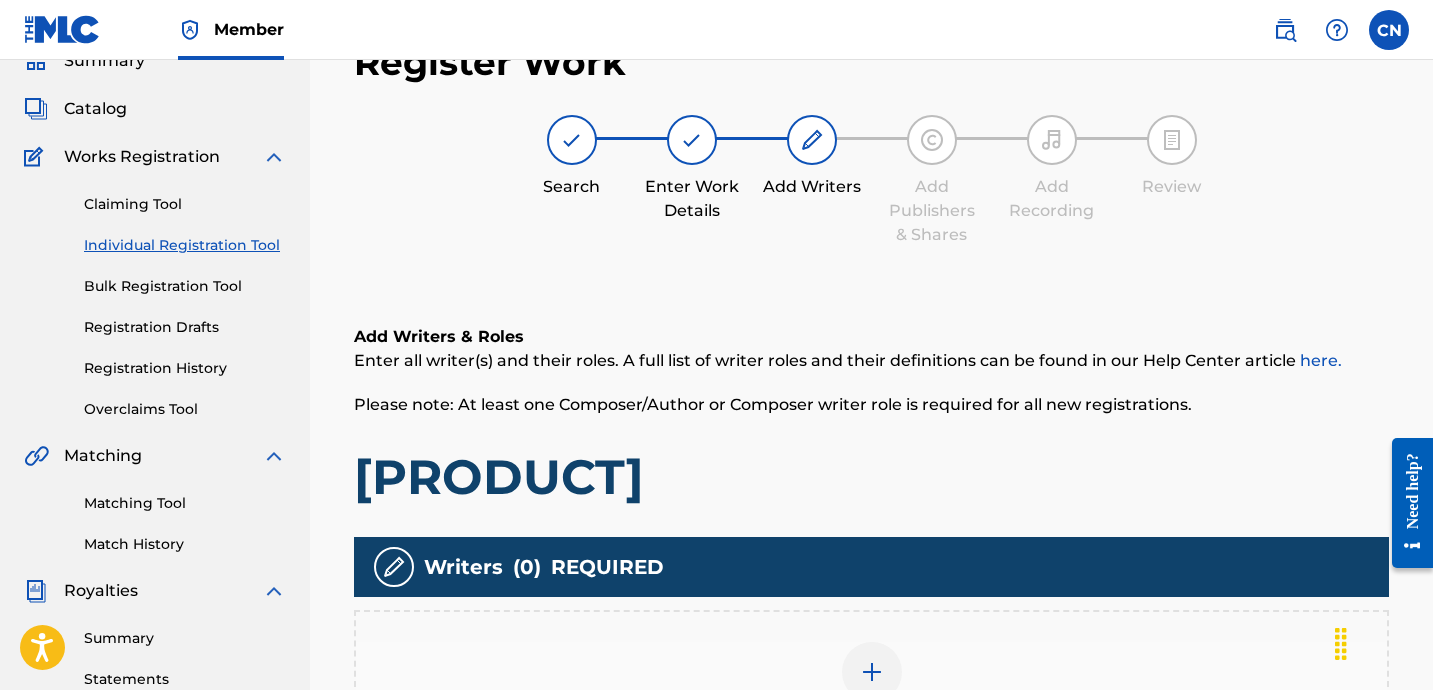 scroll, scrollTop: 326, scrollLeft: 0, axis: vertical 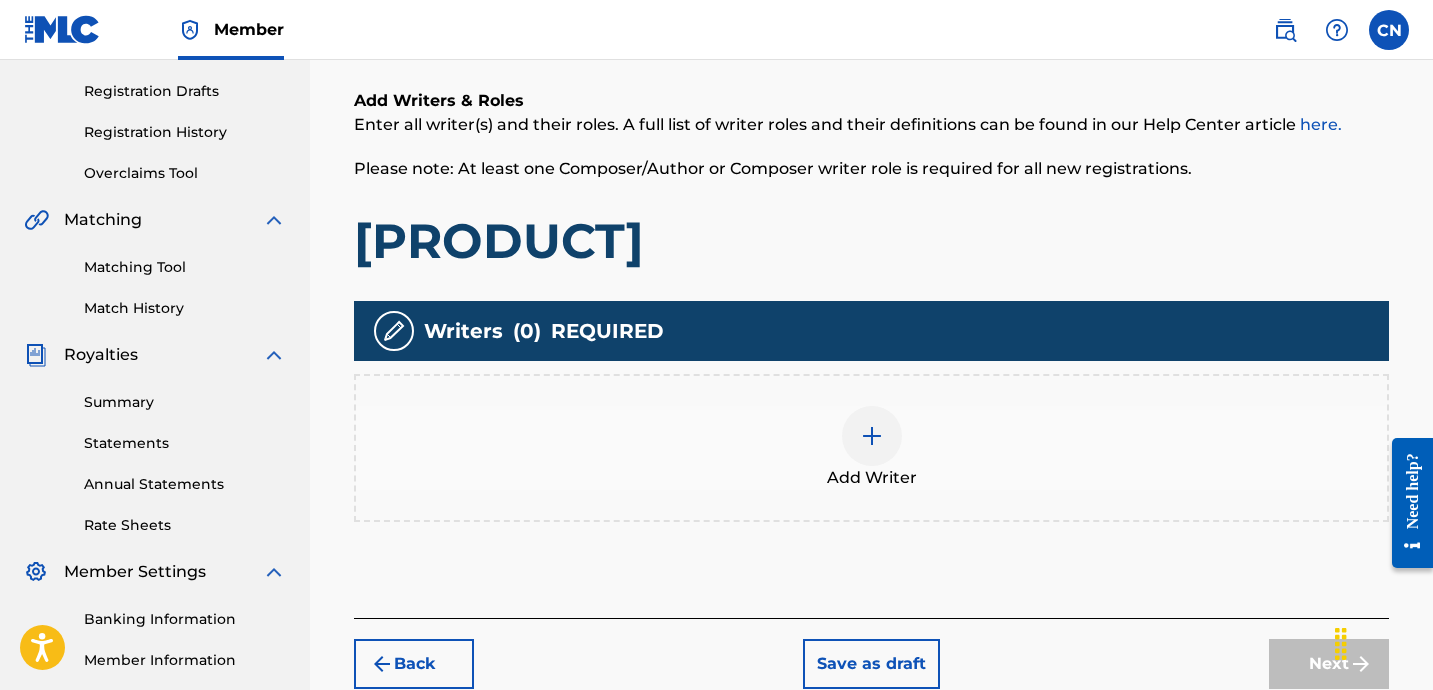 click at bounding box center (872, 436) 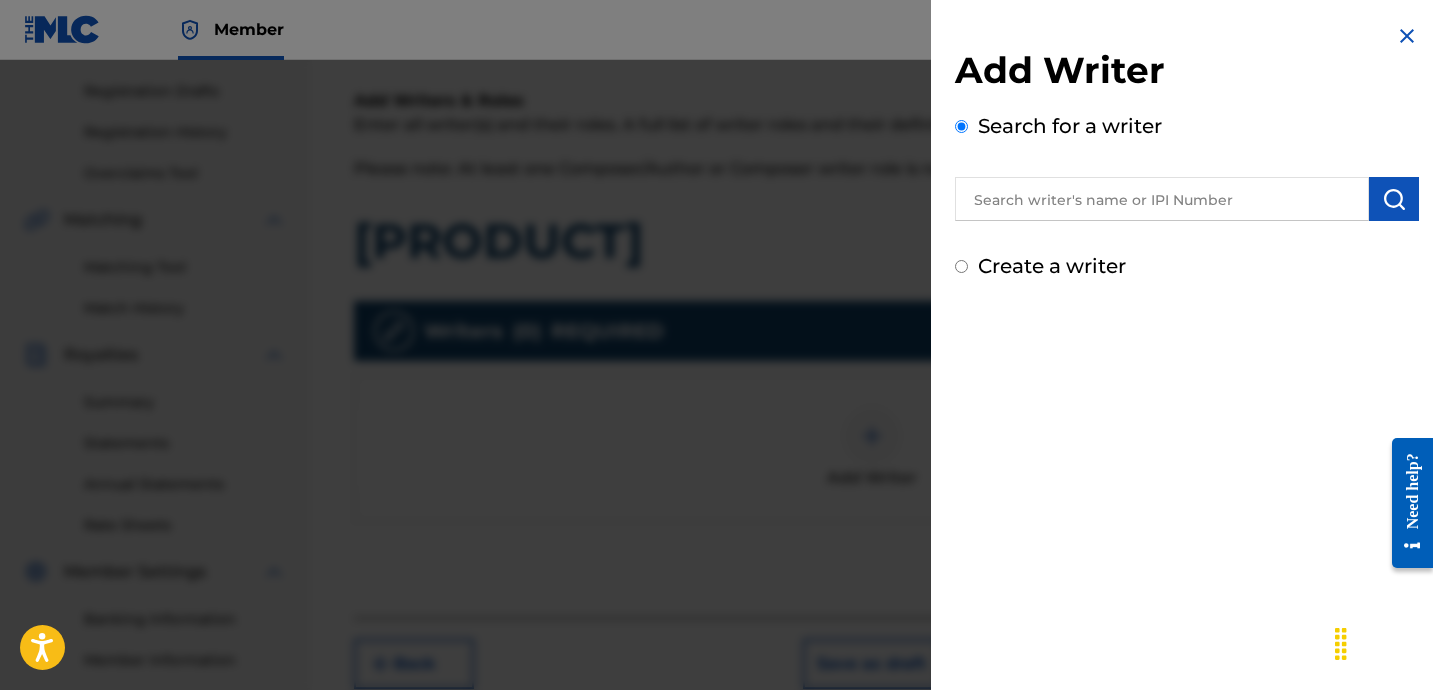 click at bounding box center [1162, 199] 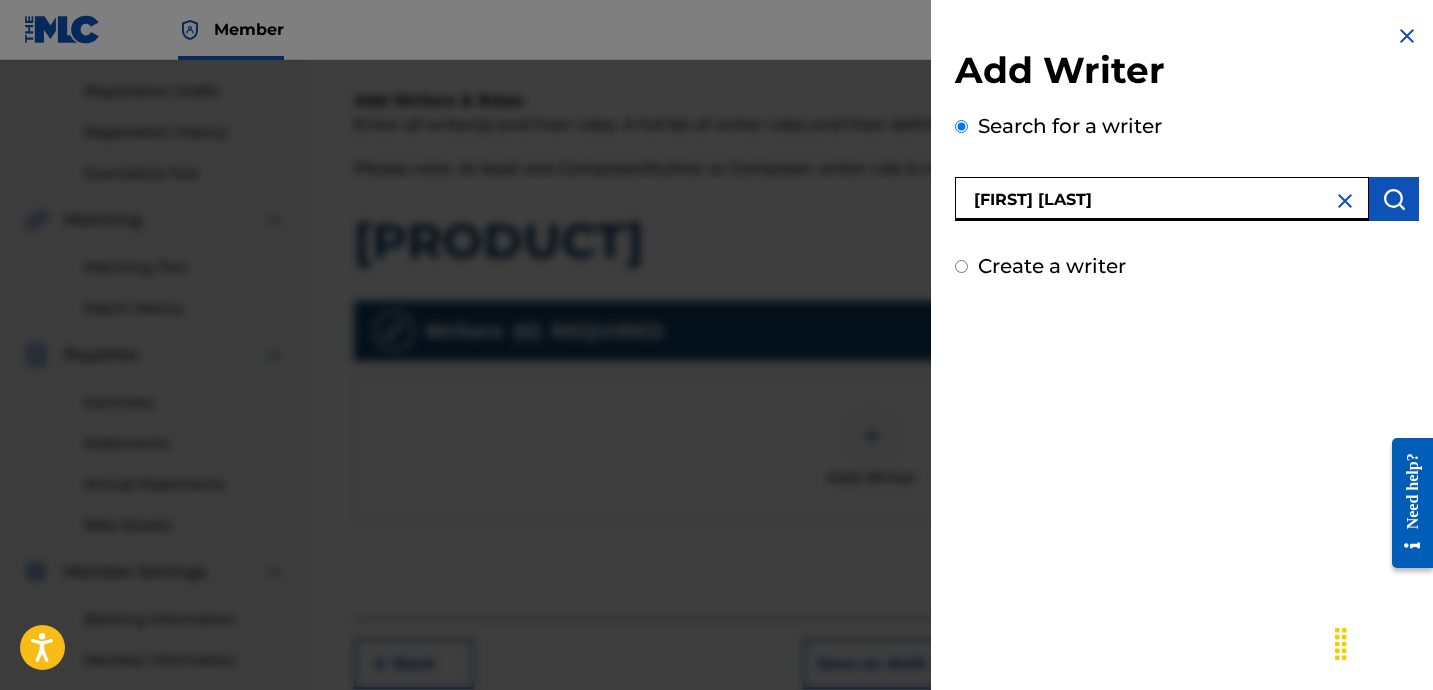 type on "cecilie maria" 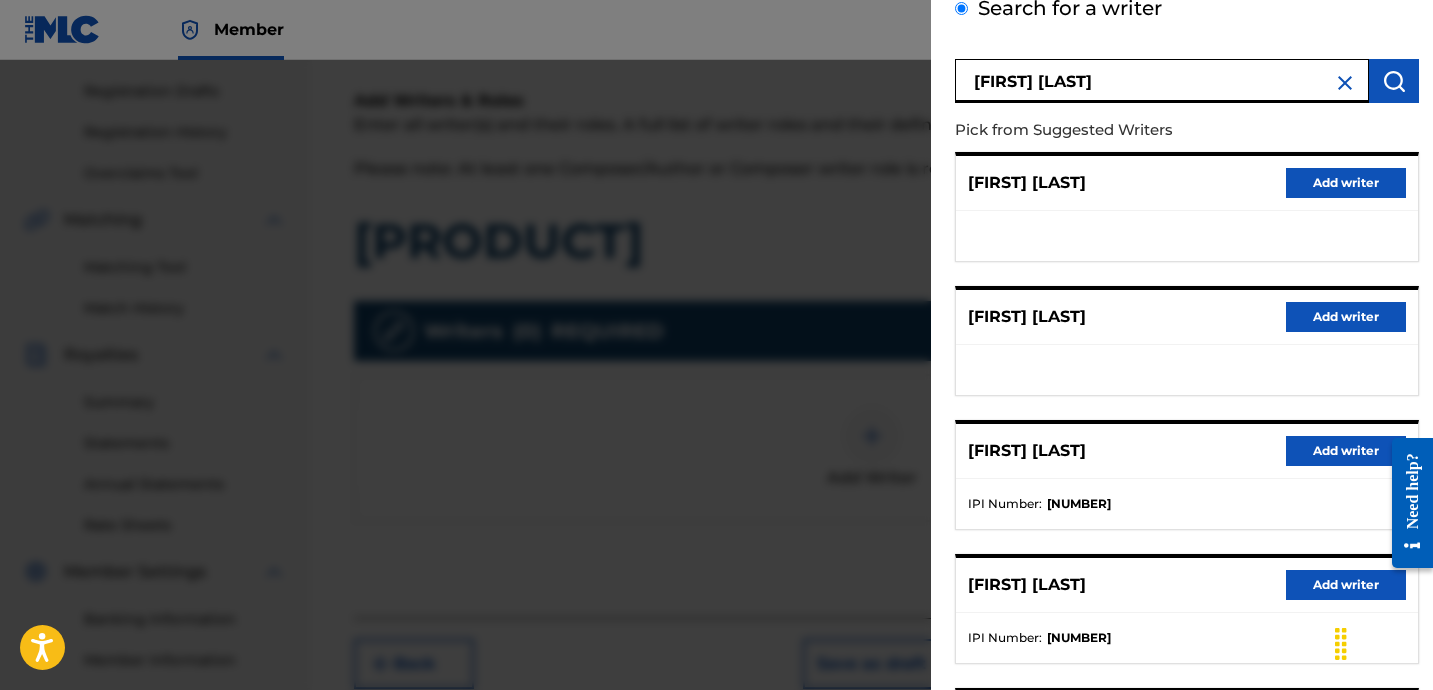 scroll, scrollTop: 174, scrollLeft: 0, axis: vertical 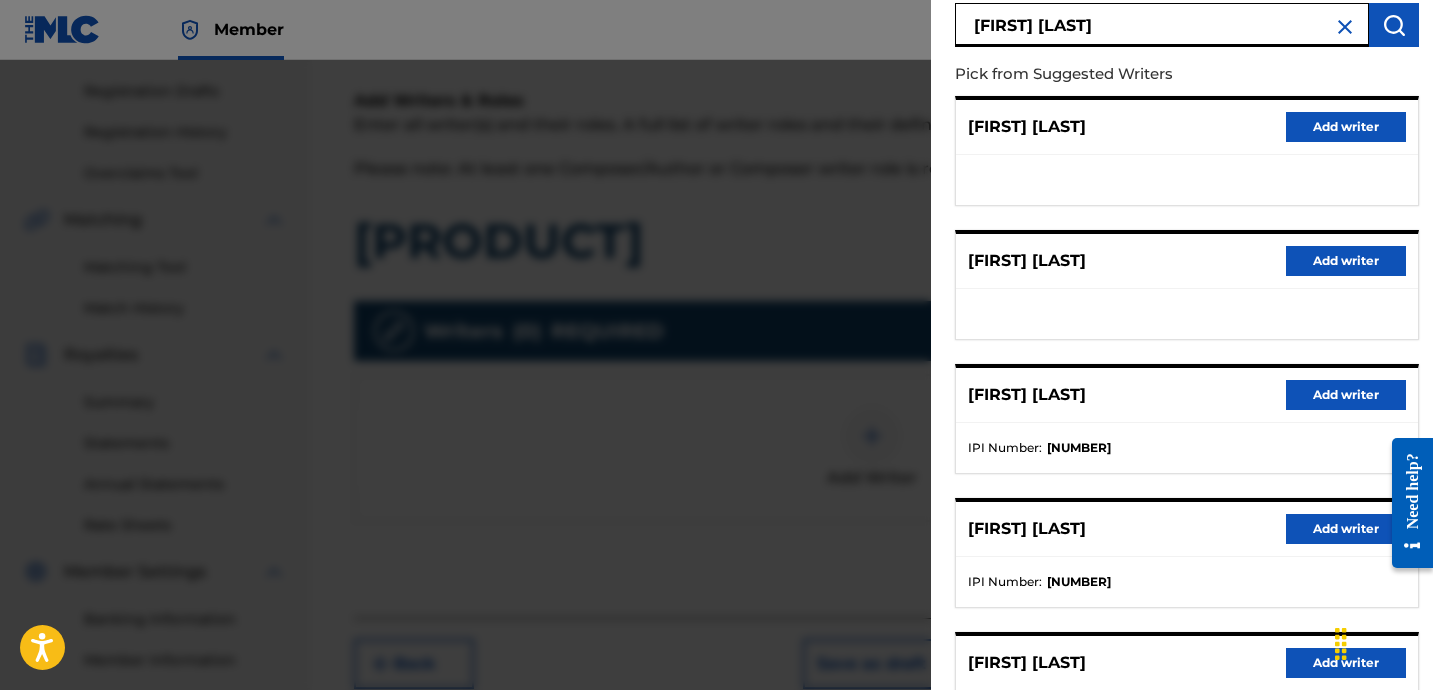 click on "CECILIE MARIA Add writer" at bounding box center (1187, 395) 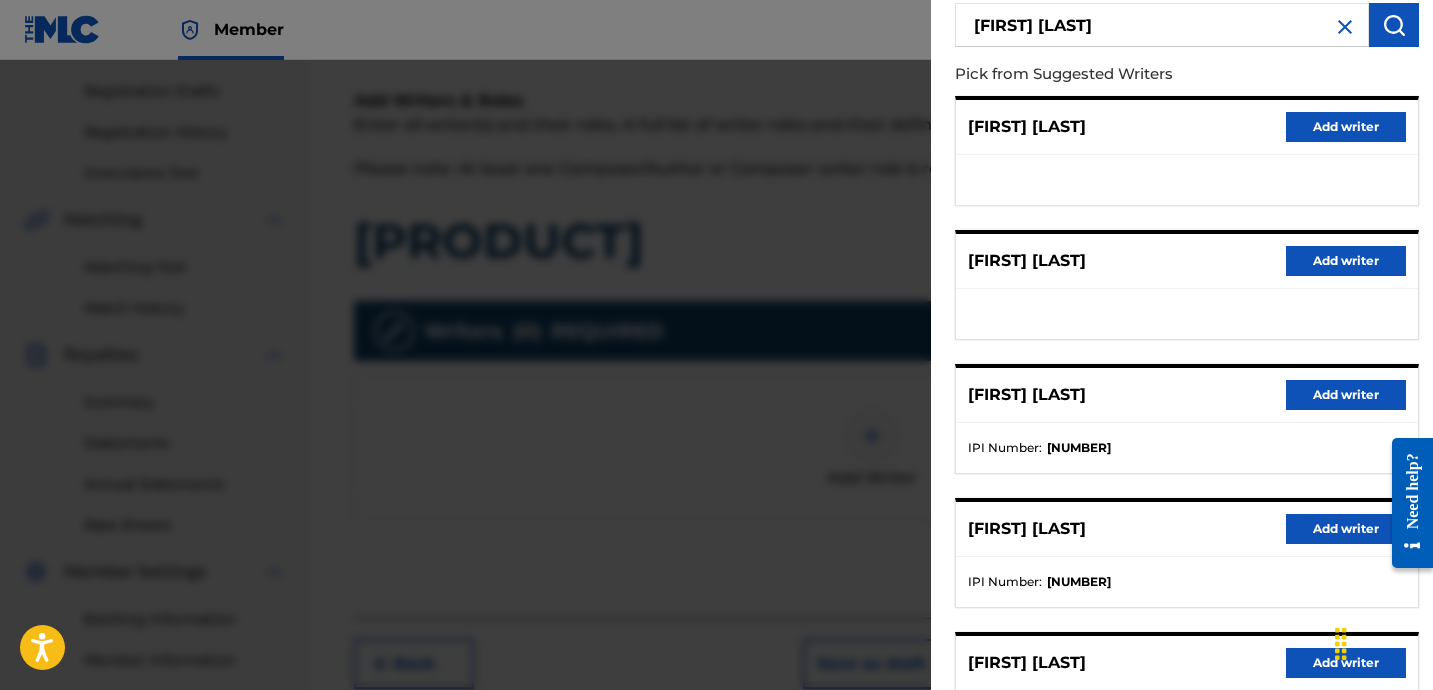 click on "Add writer" at bounding box center [1346, 395] 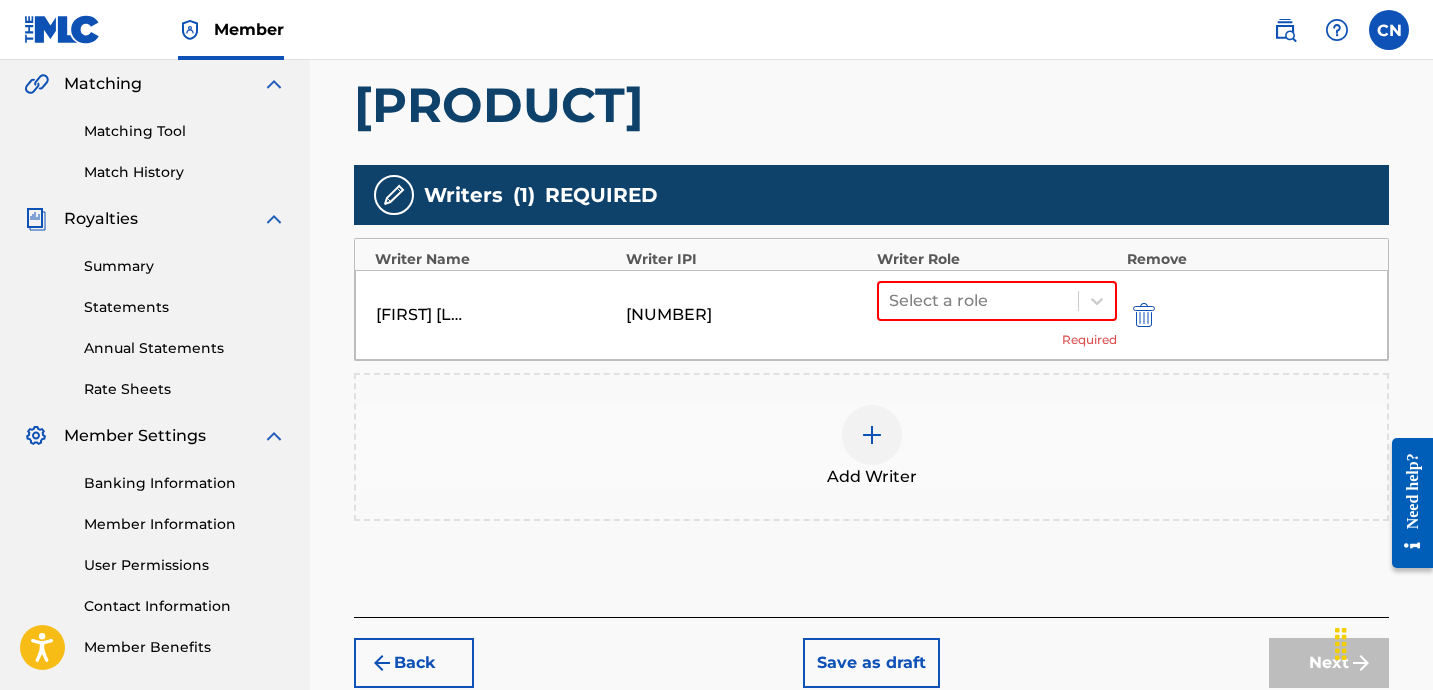 scroll, scrollTop: 544, scrollLeft: 0, axis: vertical 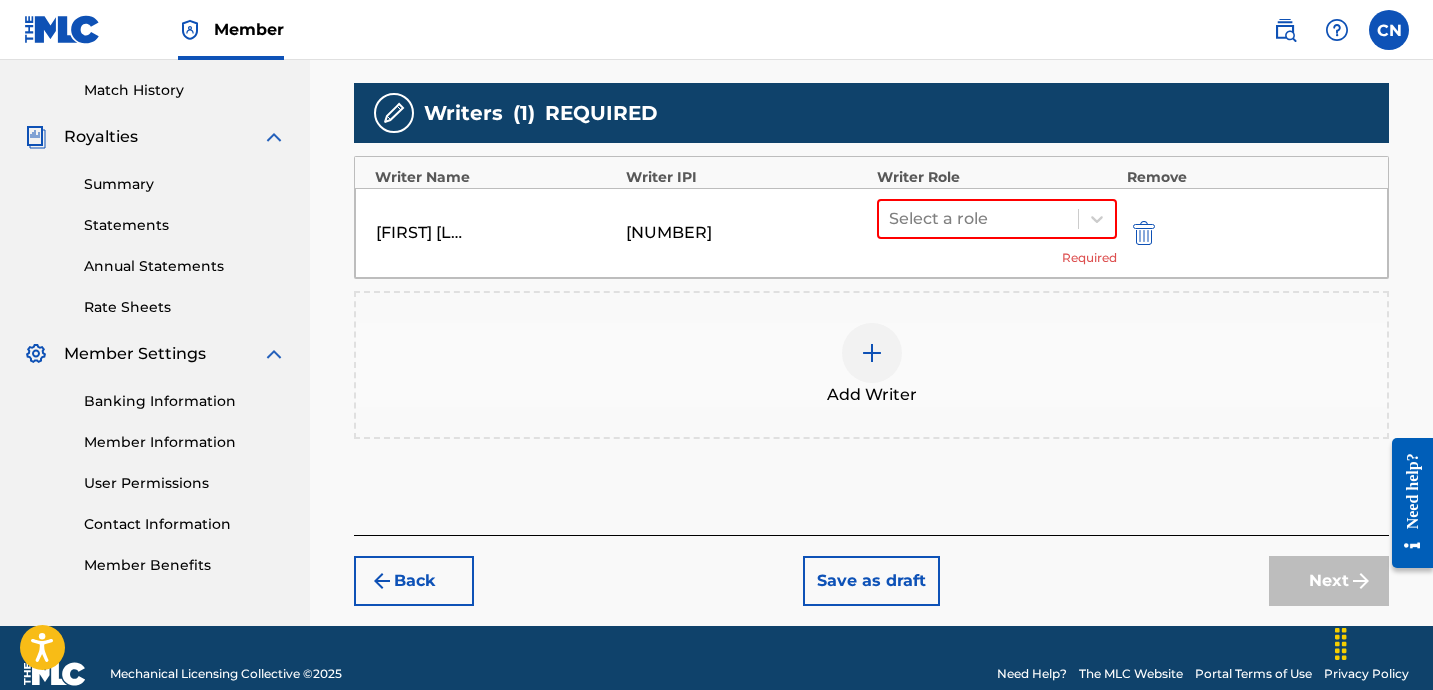 click on "Writer Role" at bounding box center [997, 177] 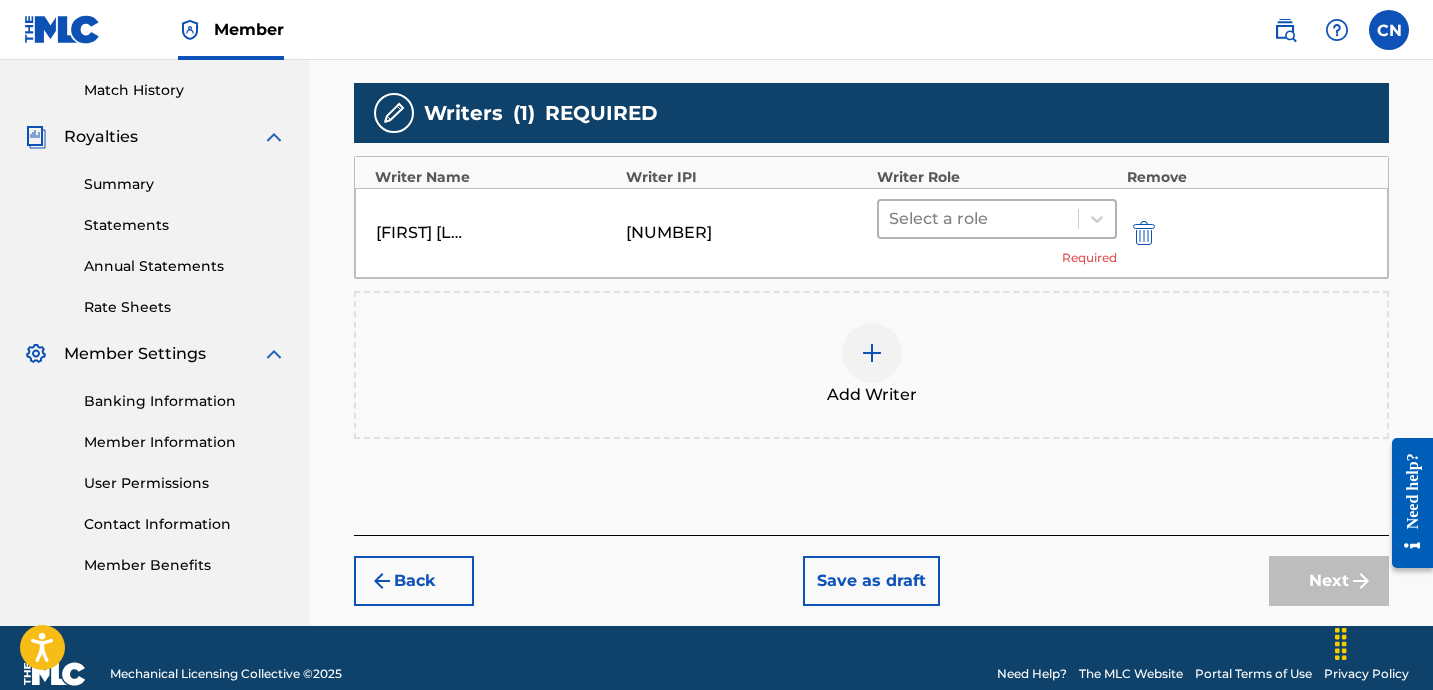 click at bounding box center (978, 219) 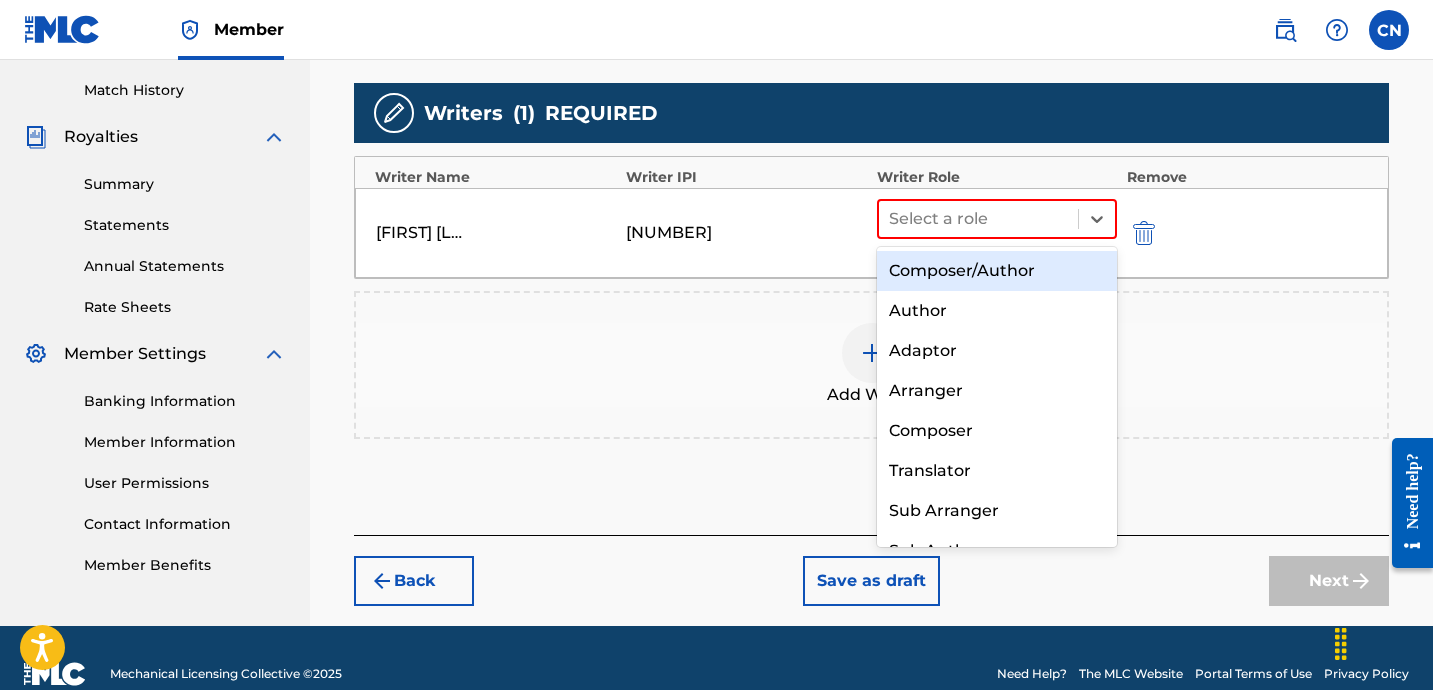 click on "Composer/Author" at bounding box center (997, 271) 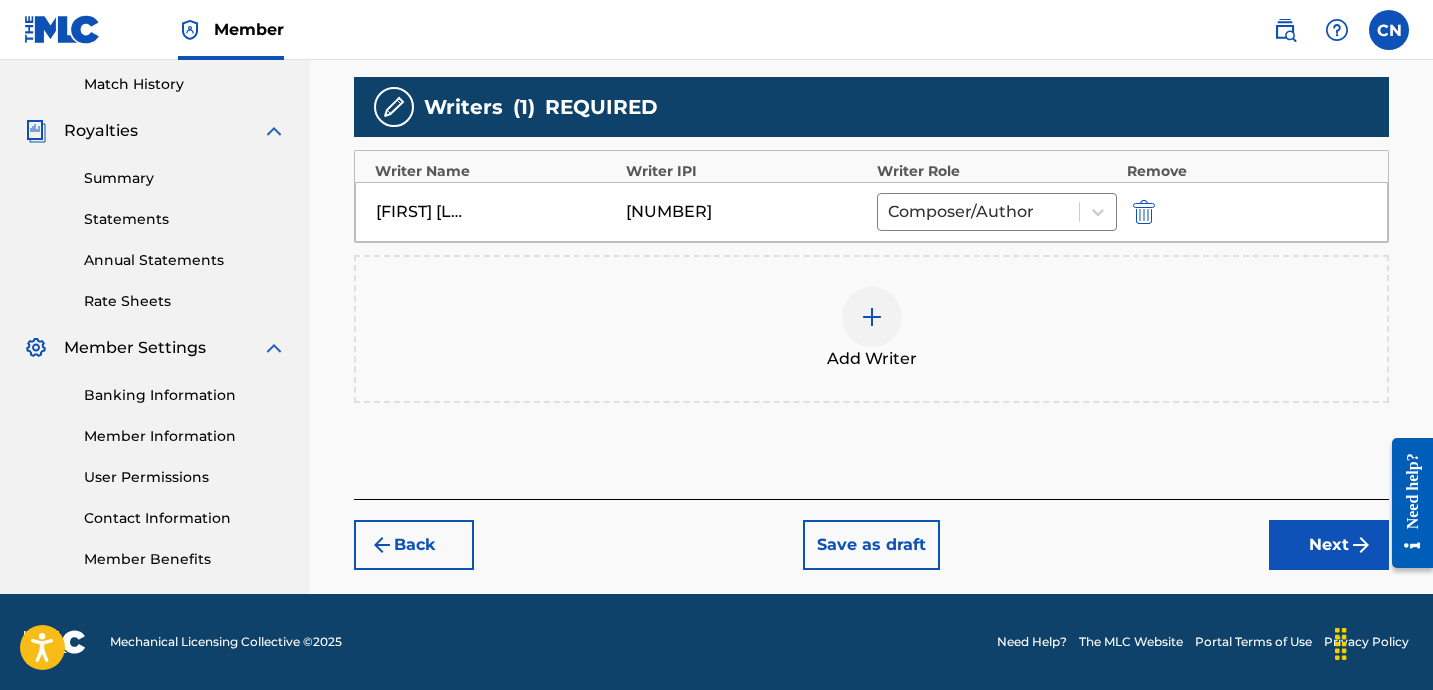 click on "Next" at bounding box center (1329, 545) 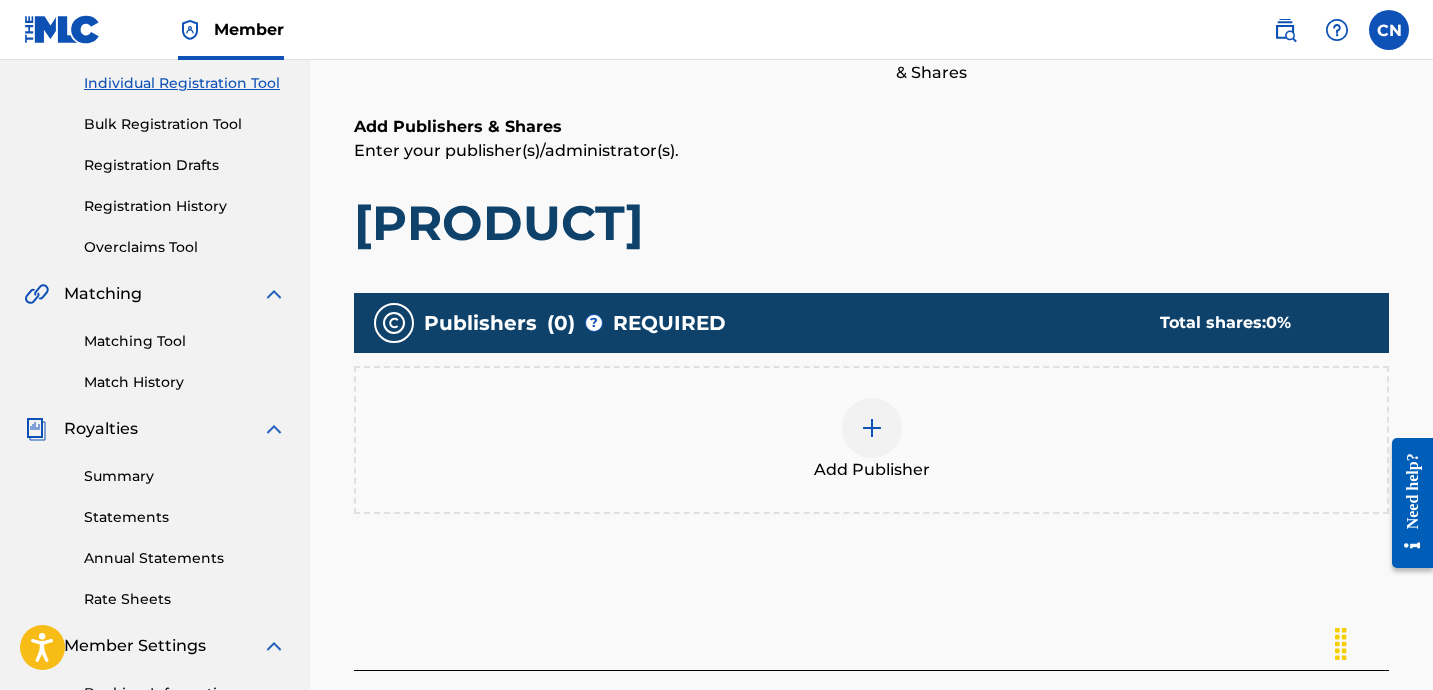 scroll, scrollTop: 285, scrollLeft: 0, axis: vertical 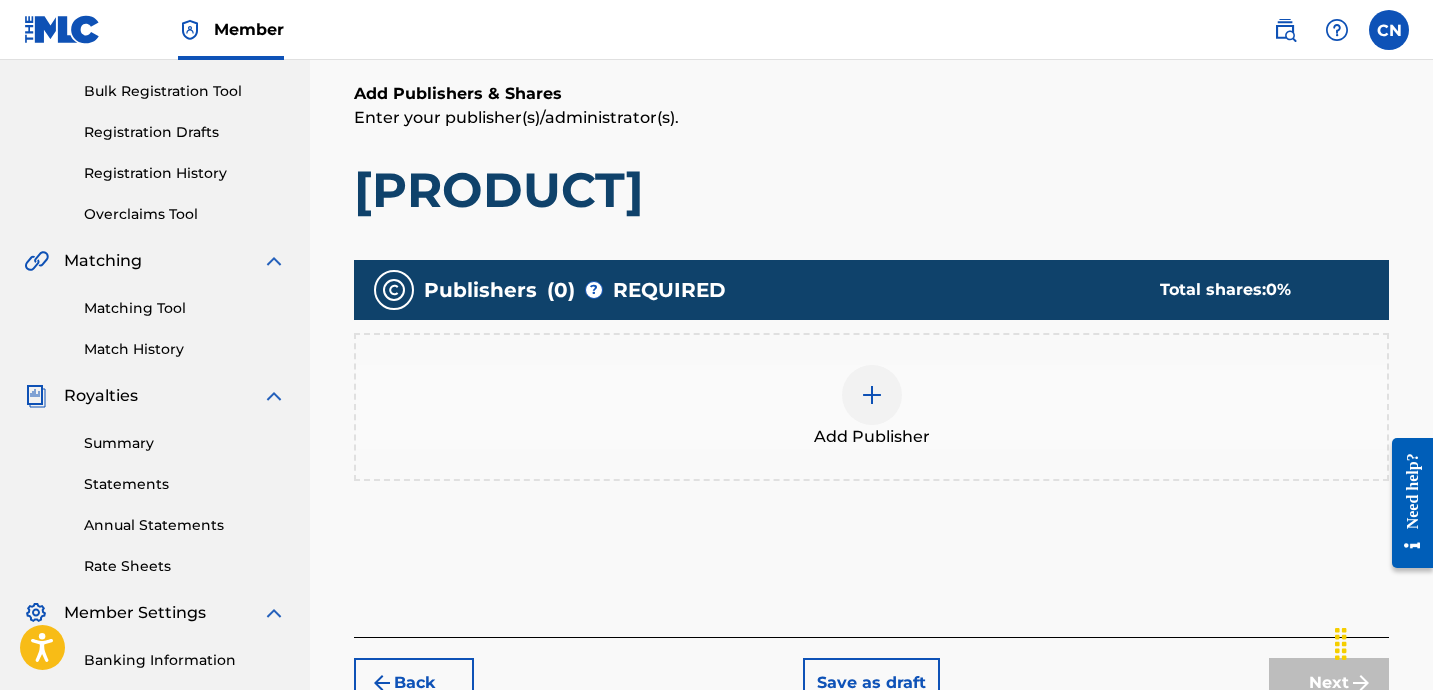 click at bounding box center (872, 395) 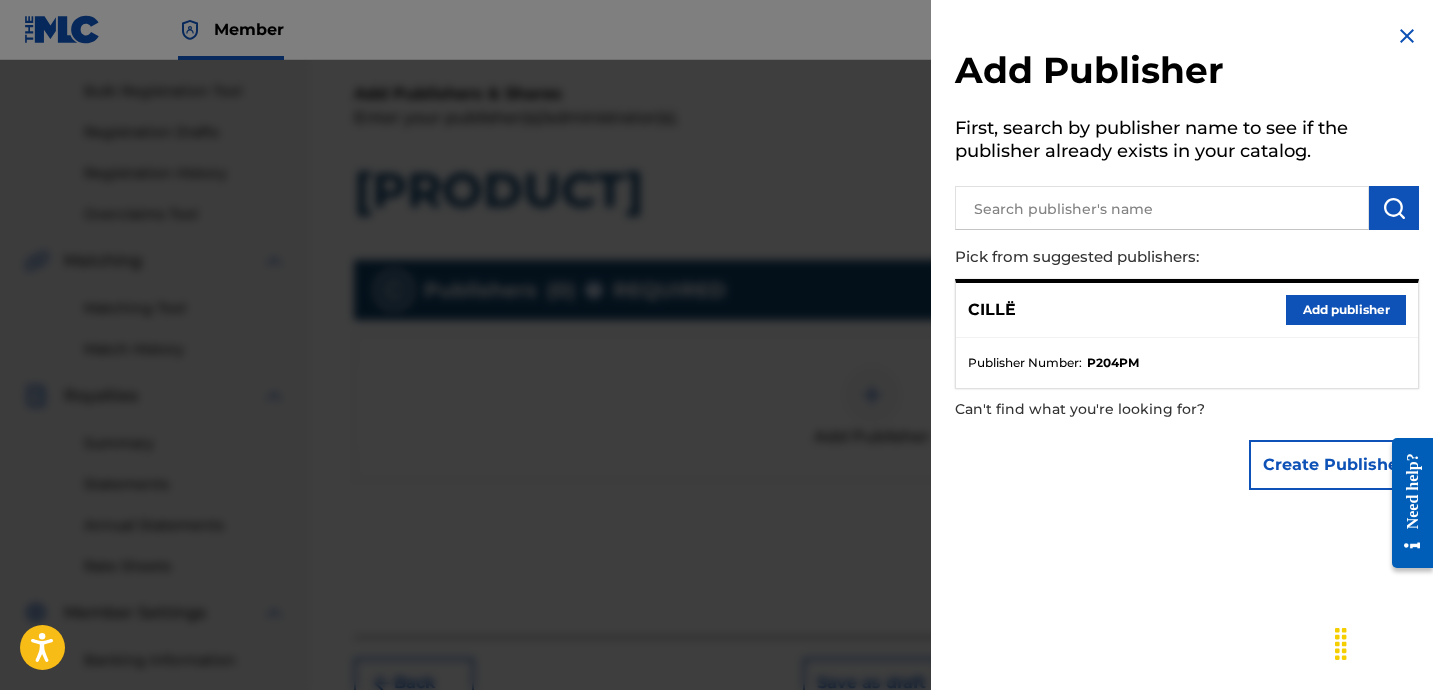 scroll, scrollTop: 311, scrollLeft: 0, axis: vertical 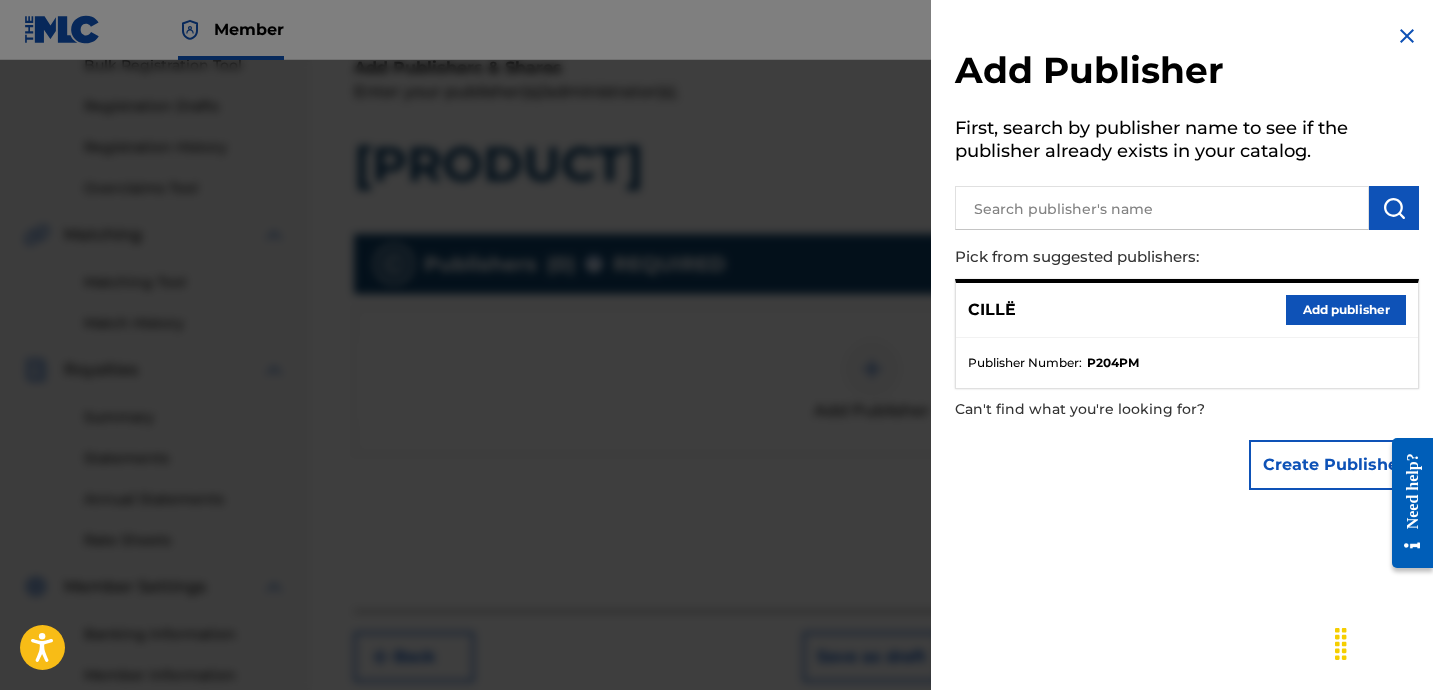 click on "Add publisher" at bounding box center (1346, 310) 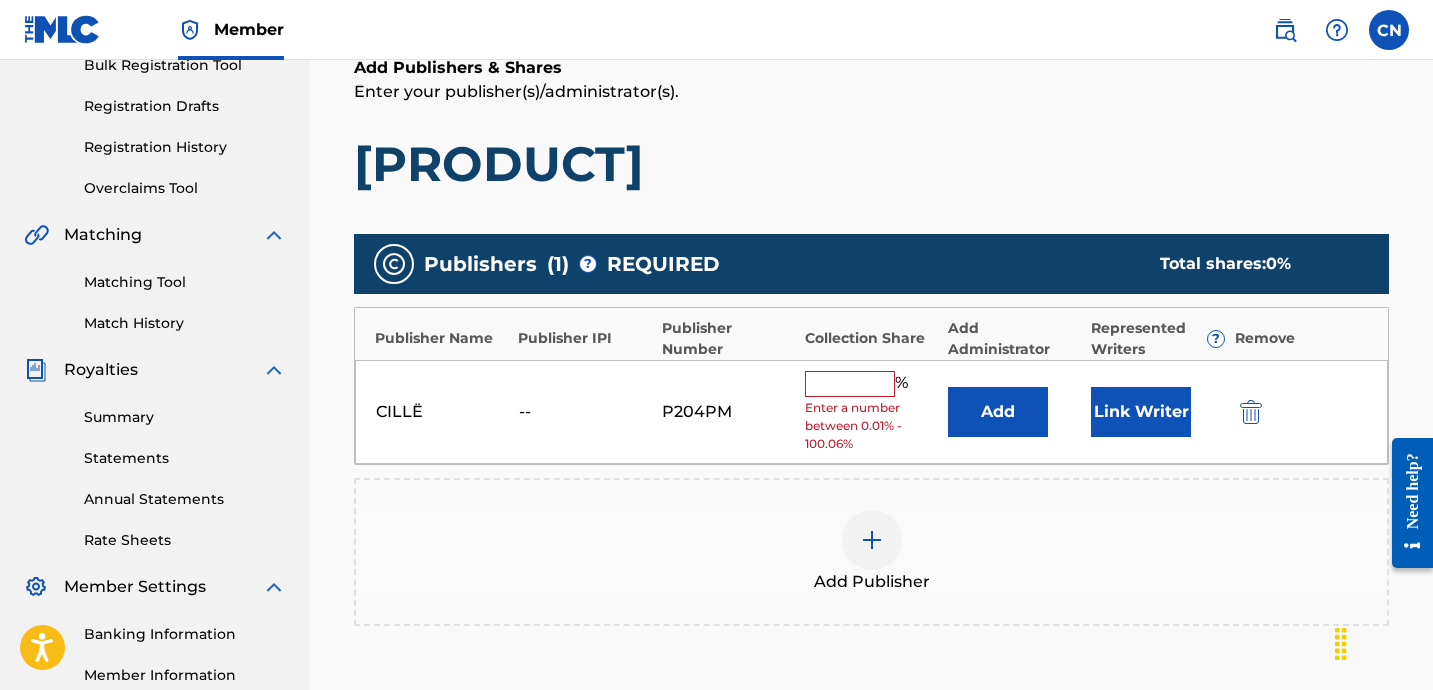 click on "Enter a number between 0.01% - 100.06%" at bounding box center [871, 426] 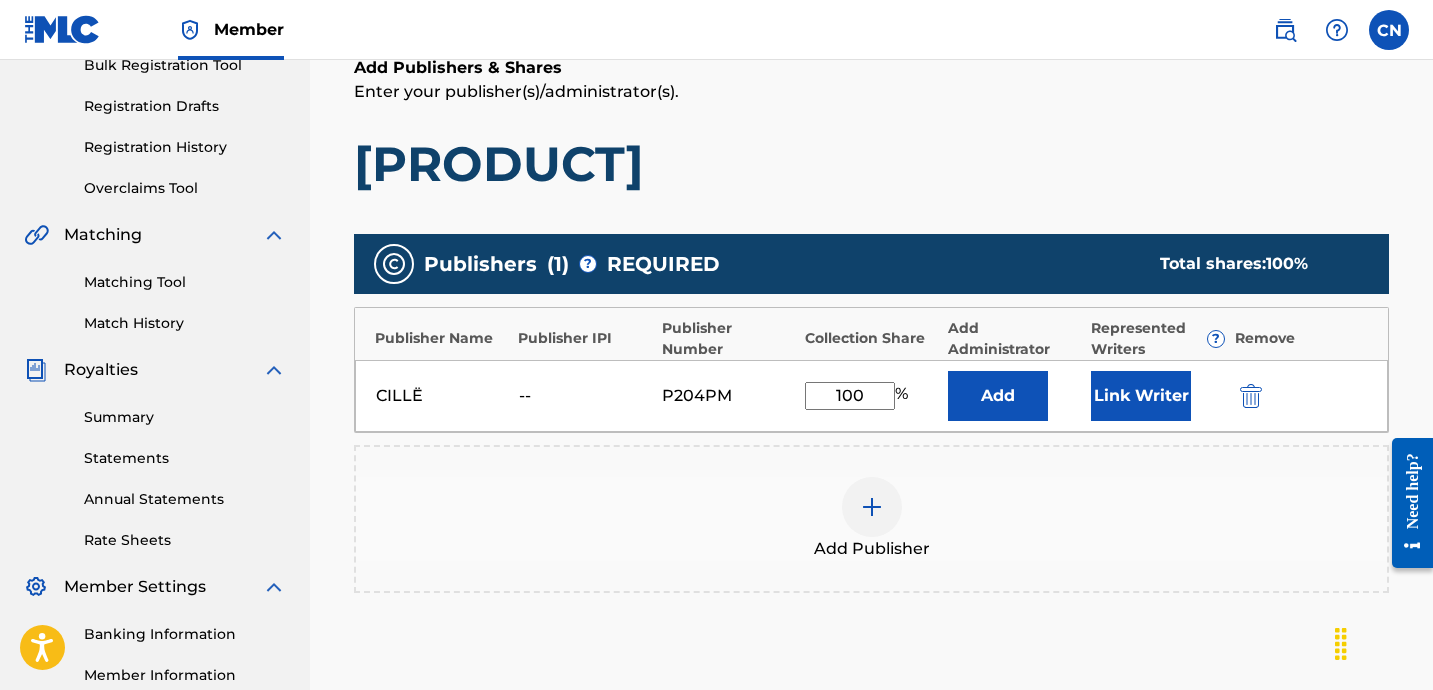 type on "100" 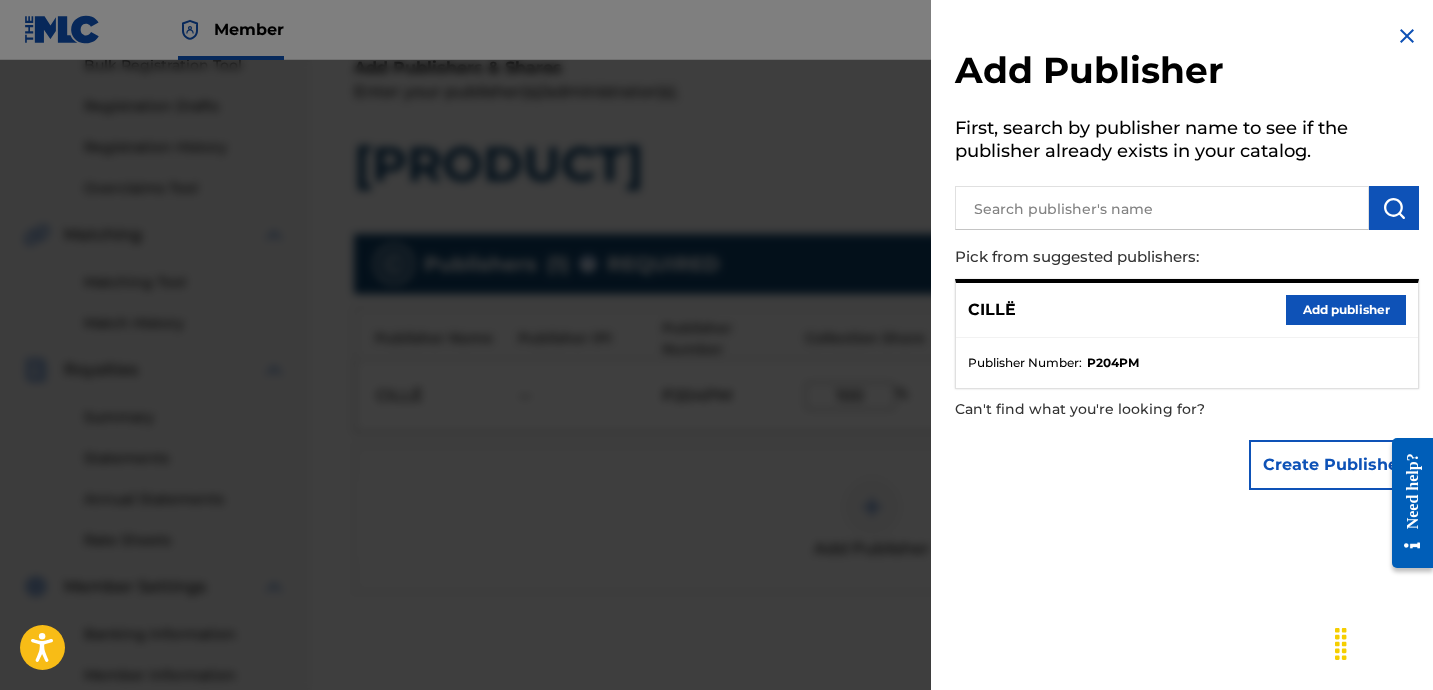 scroll, scrollTop: 557, scrollLeft: 0, axis: vertical 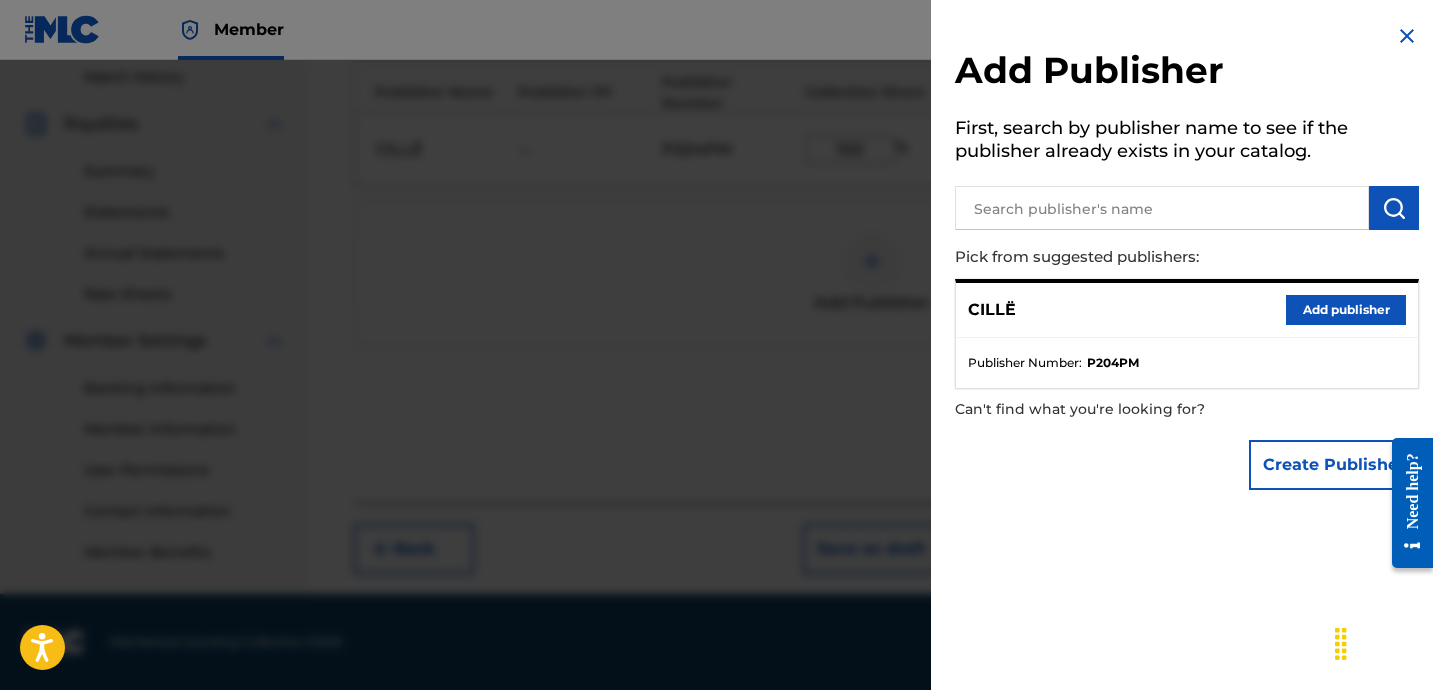 click at bounding box center (716, 405) 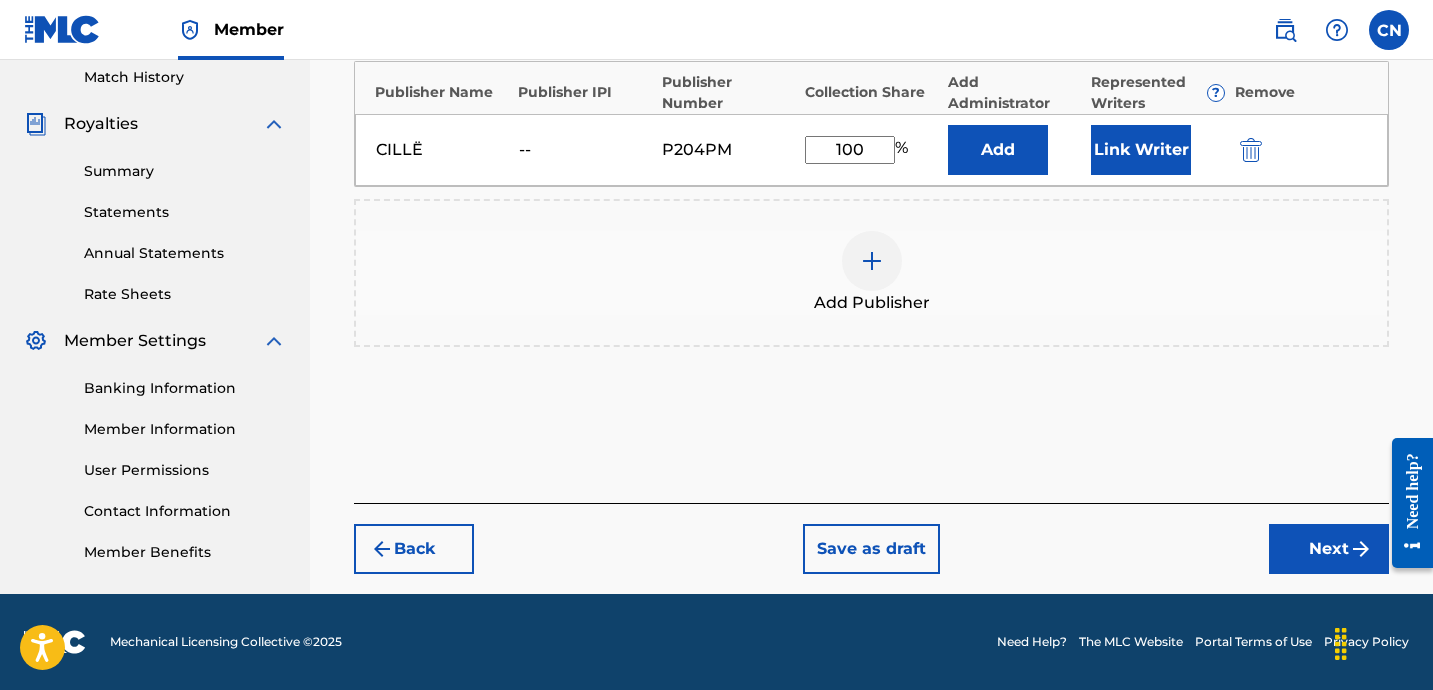 click on "Next" at bounding box center [1329, 549] 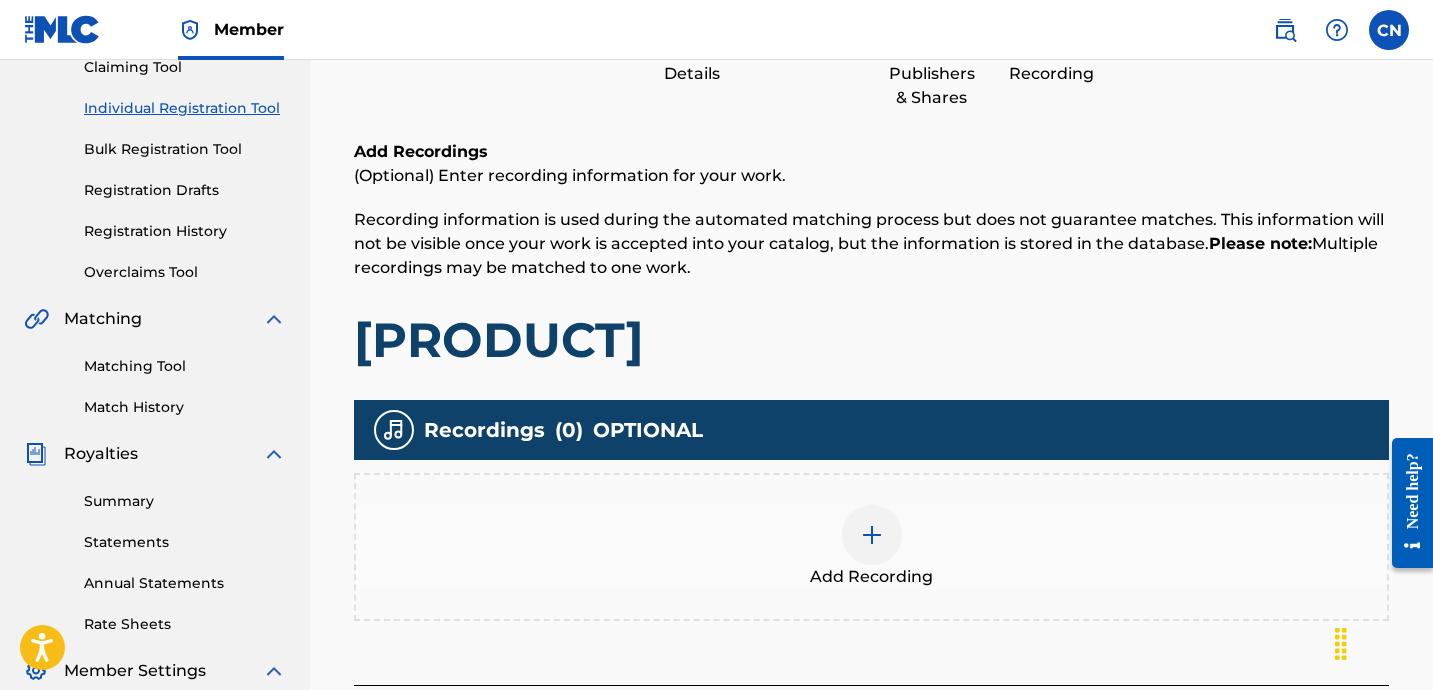 scroll, scrollTop: 350, scrollLeft: 0, axis: vertical 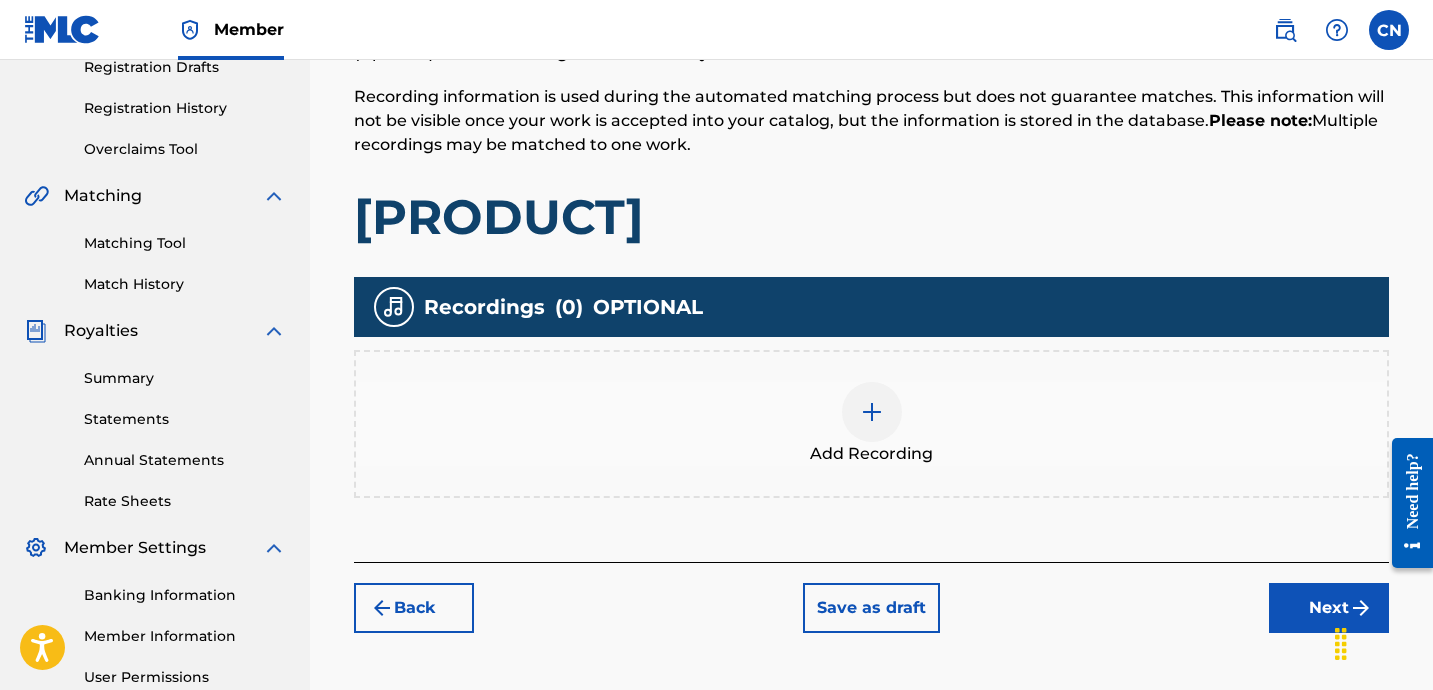 click at bounding box center [872, 412] 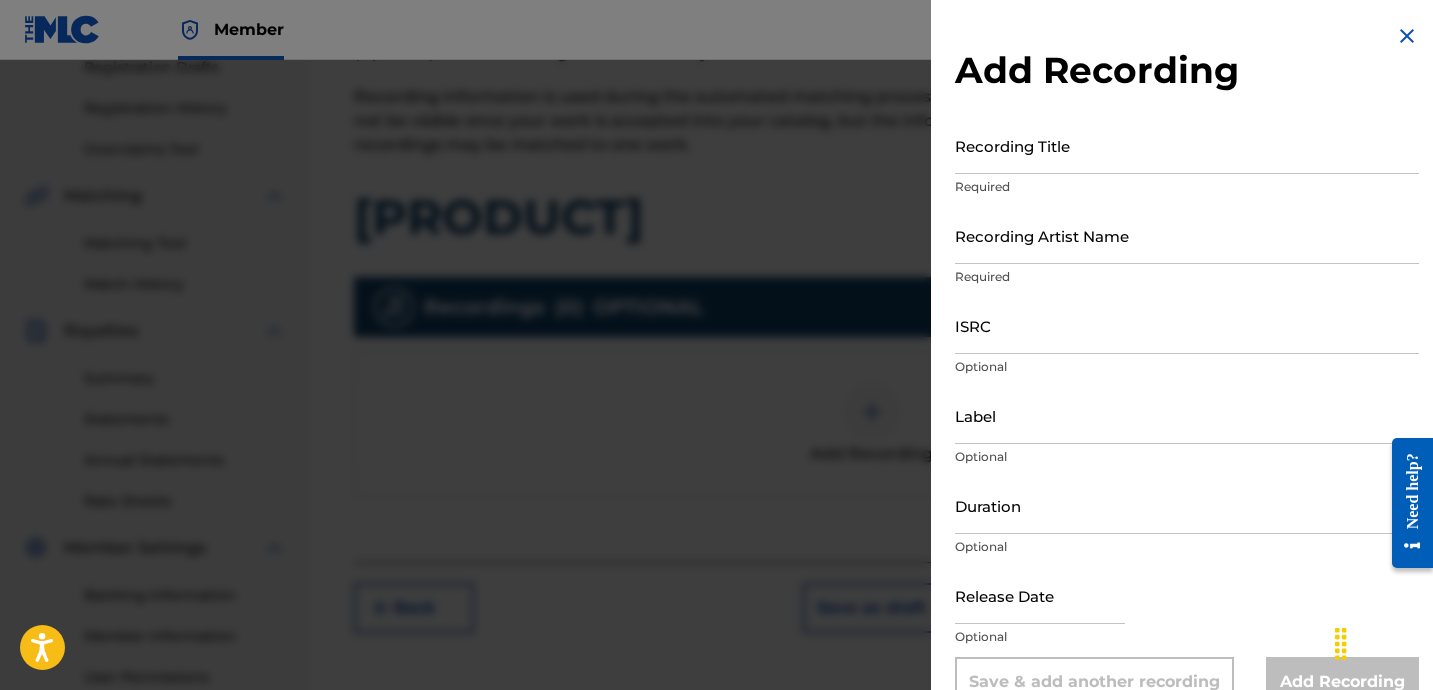 click on "Required" at bounding box center (1187, 187) 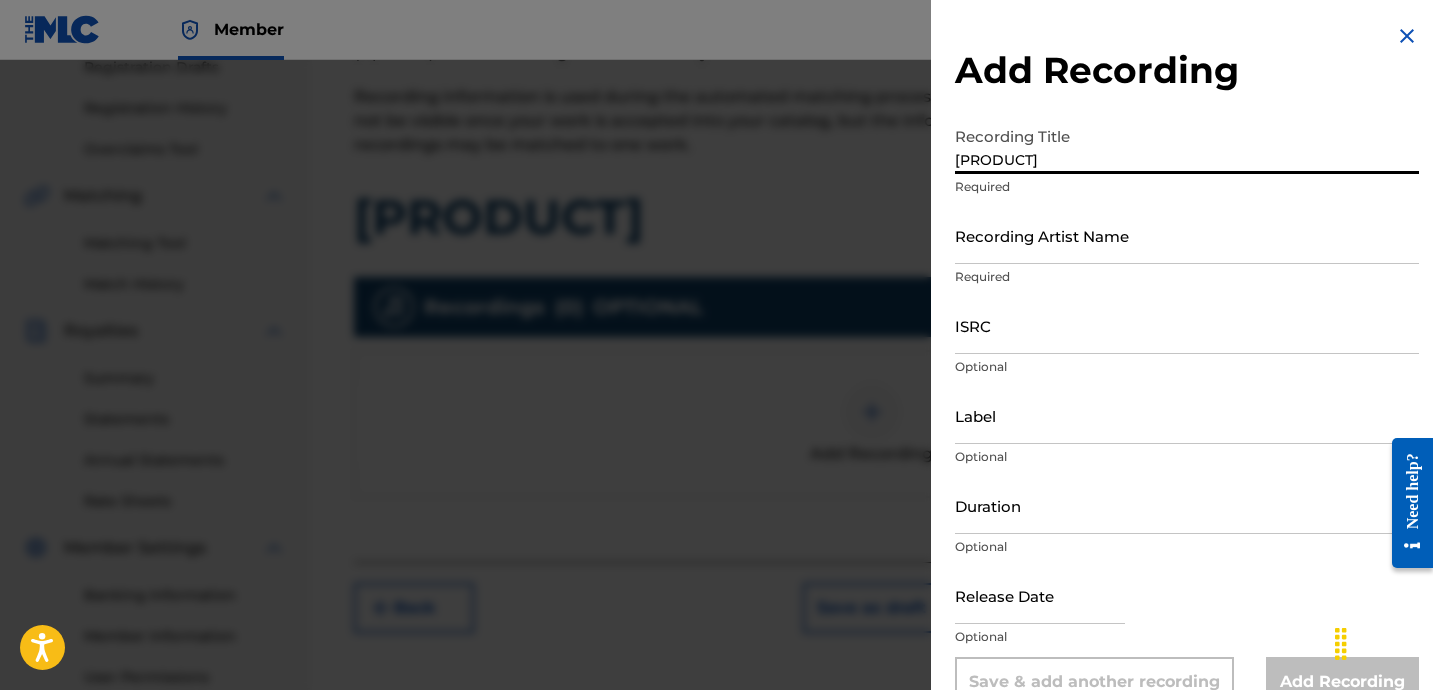 type on "All the Haters are Dead" 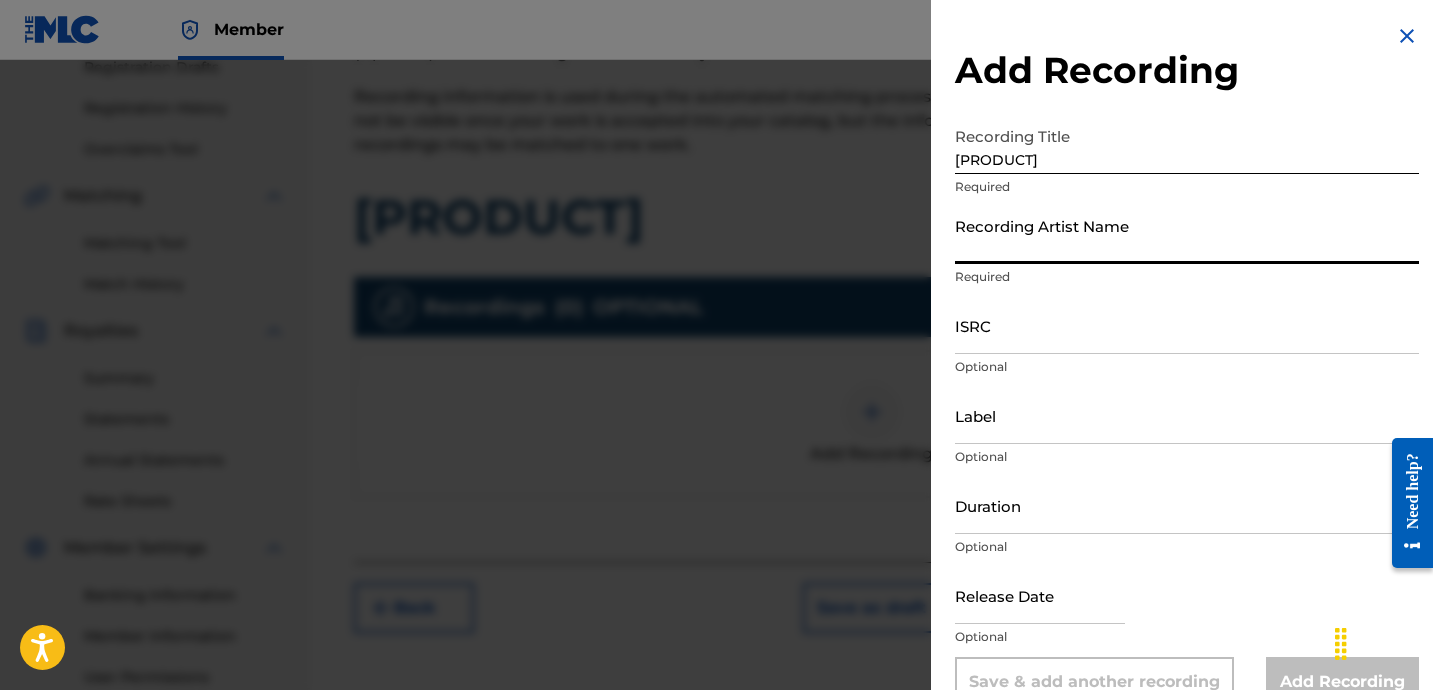 type on "Cillë" 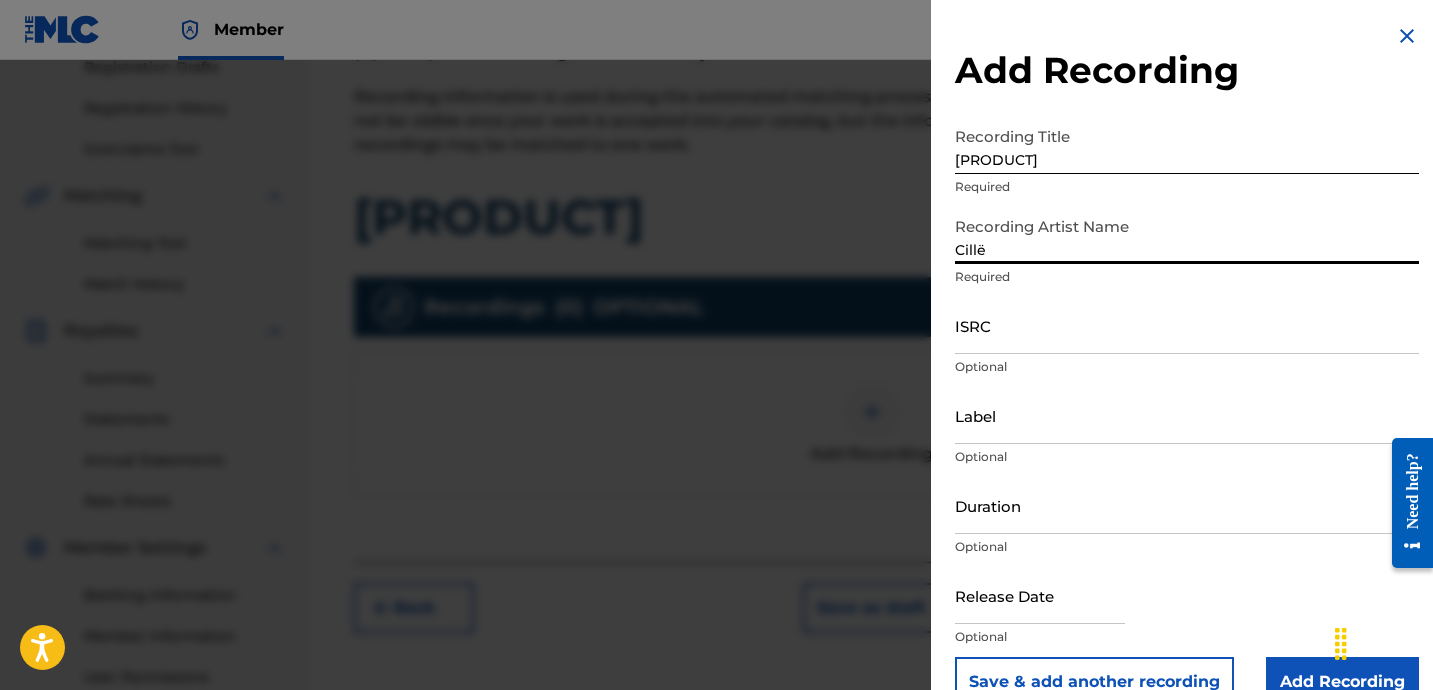 click on "ISRC" at bounding box center (1187, 325) 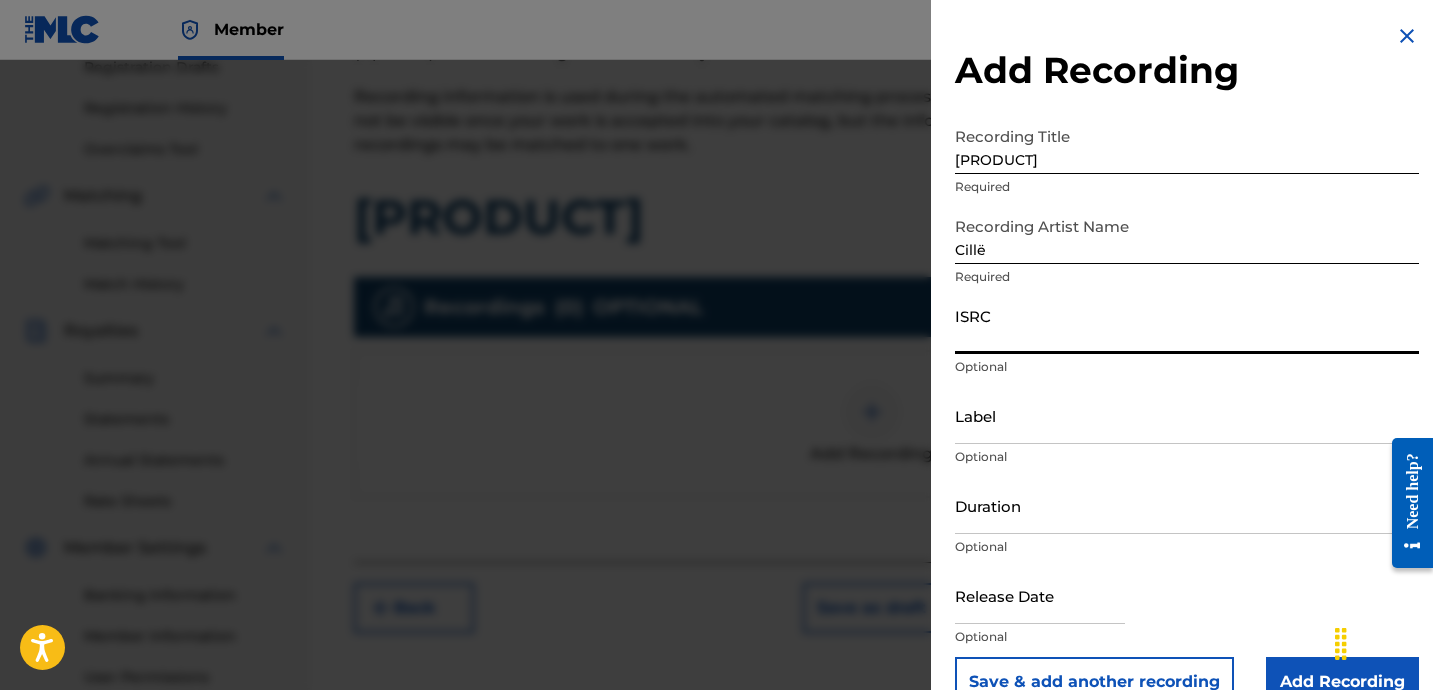 paste on "T-331.765.739-5" 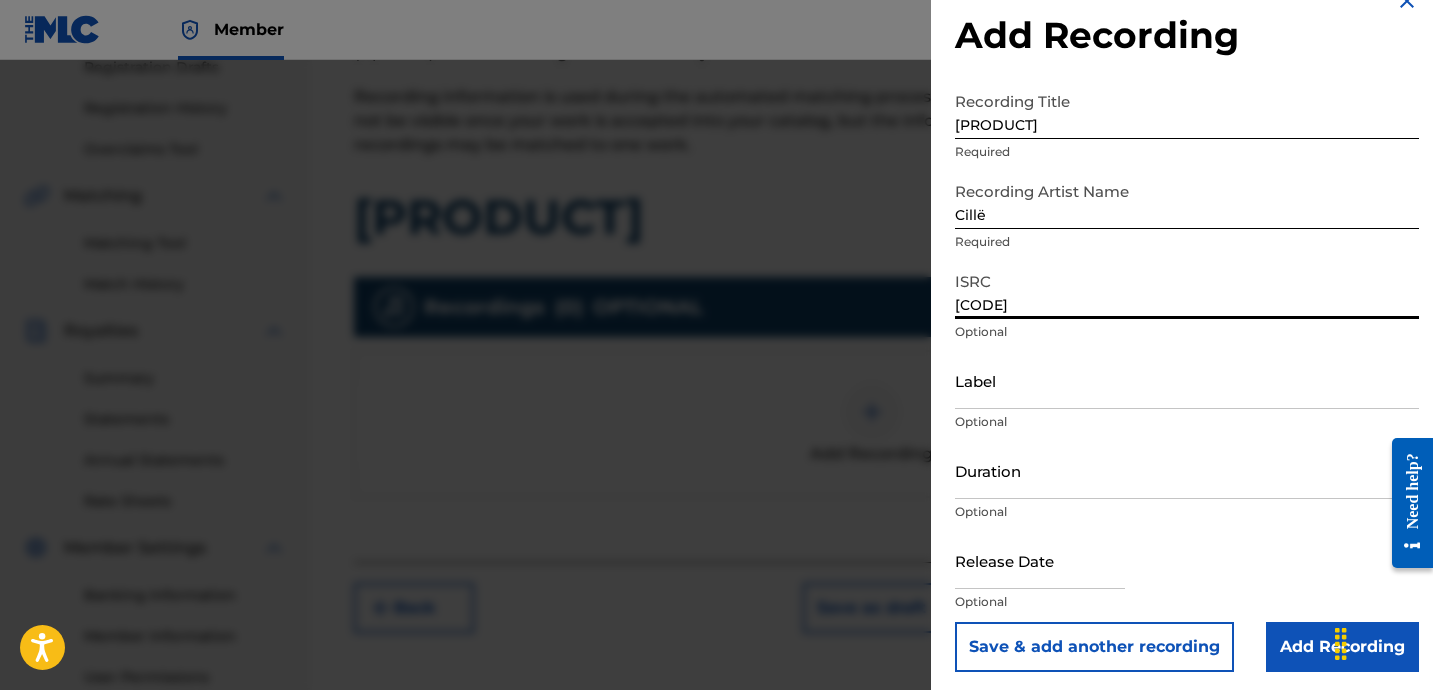 scroll, scrollTop: 41, scrollLeft: 0, axis: vertical 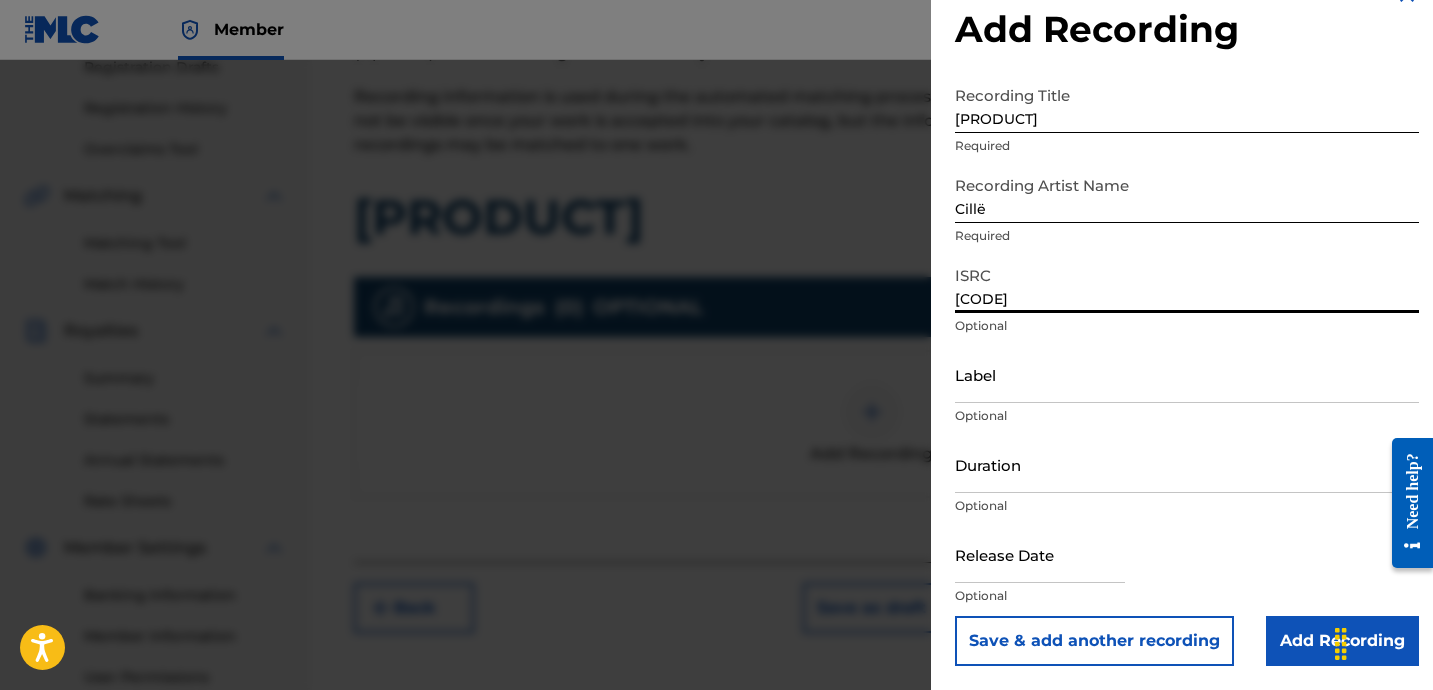 type on "QZWFJ2532351" 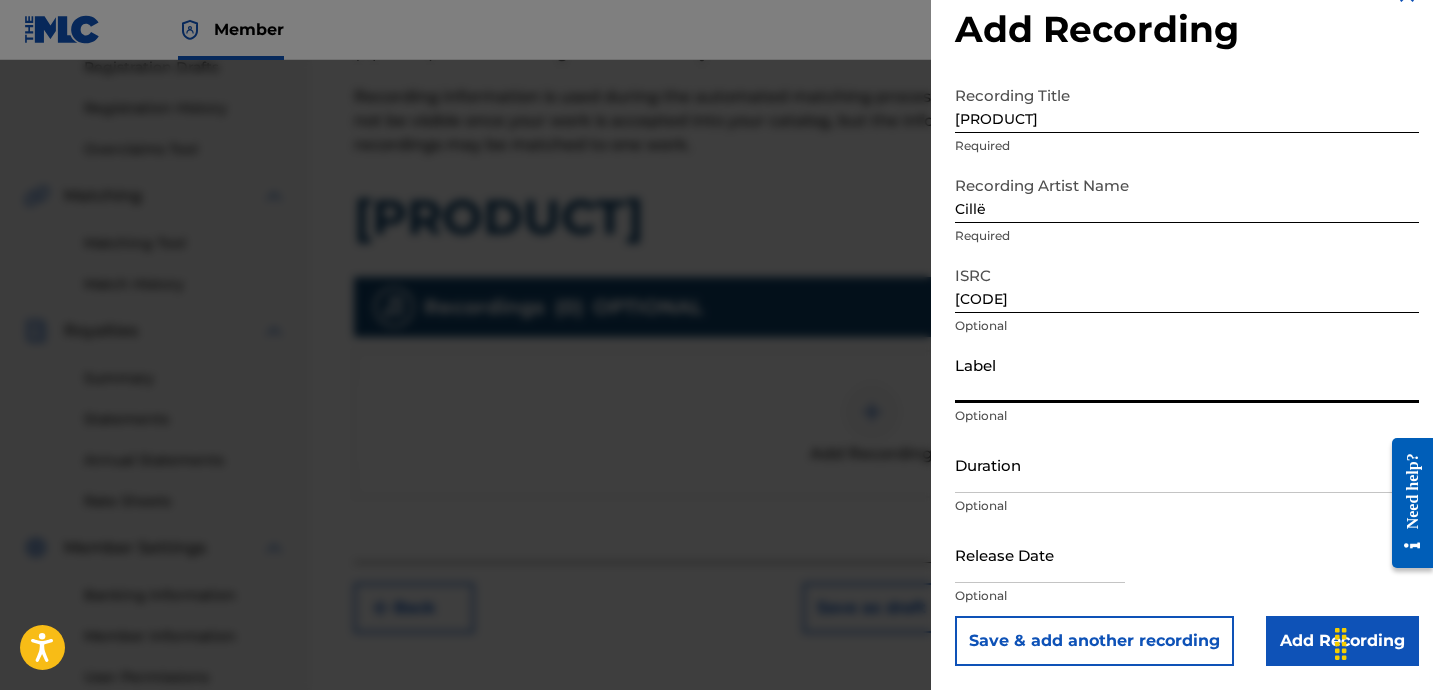 click on "Label" at bounding box center [1187, 374] 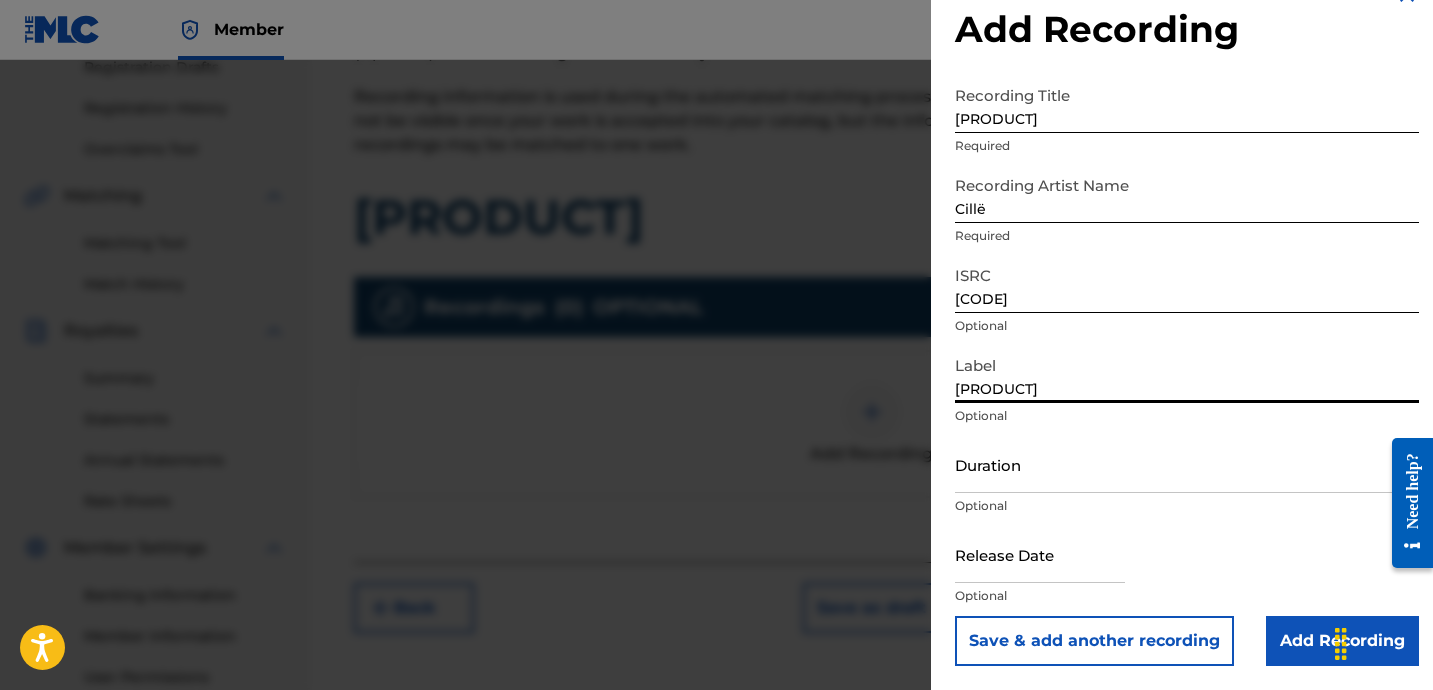click on "Duration" at bounding box center (1187, 464) 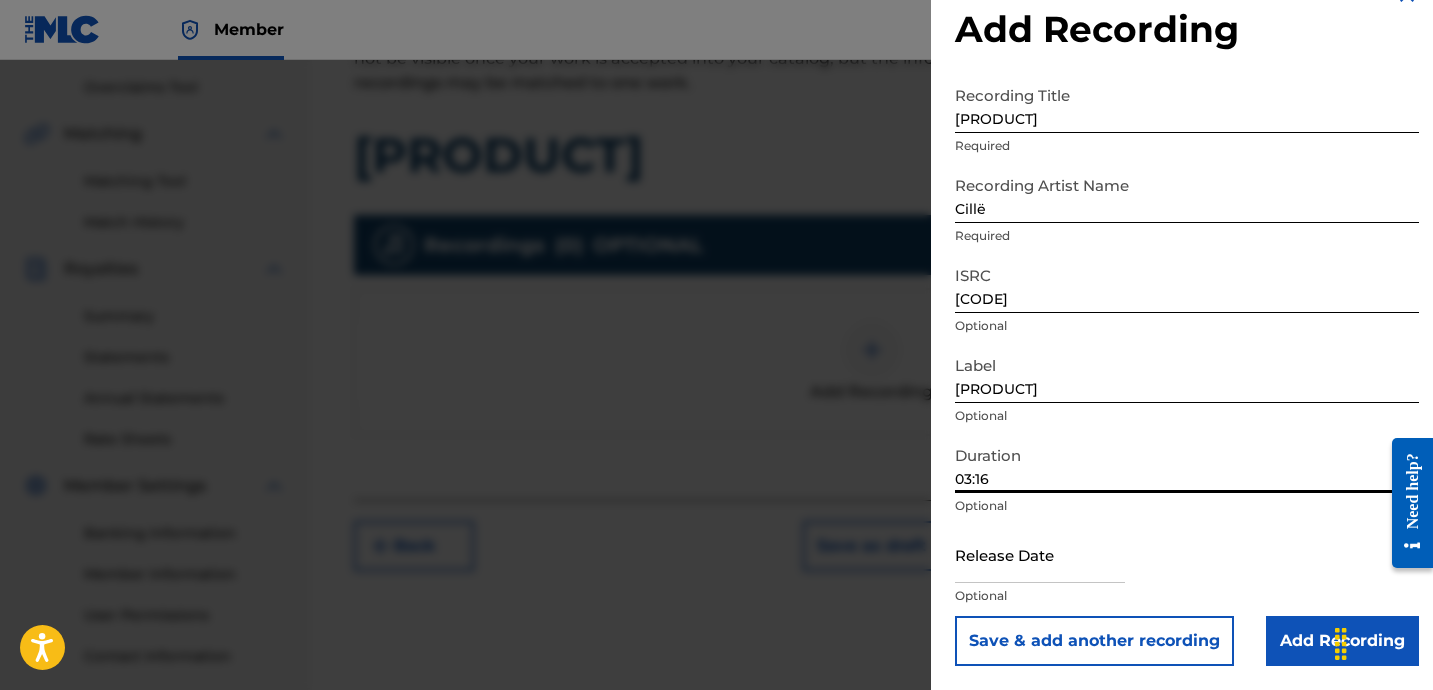 scroll, scrollTop: 425, scrollLeft: 0, axis: vertical 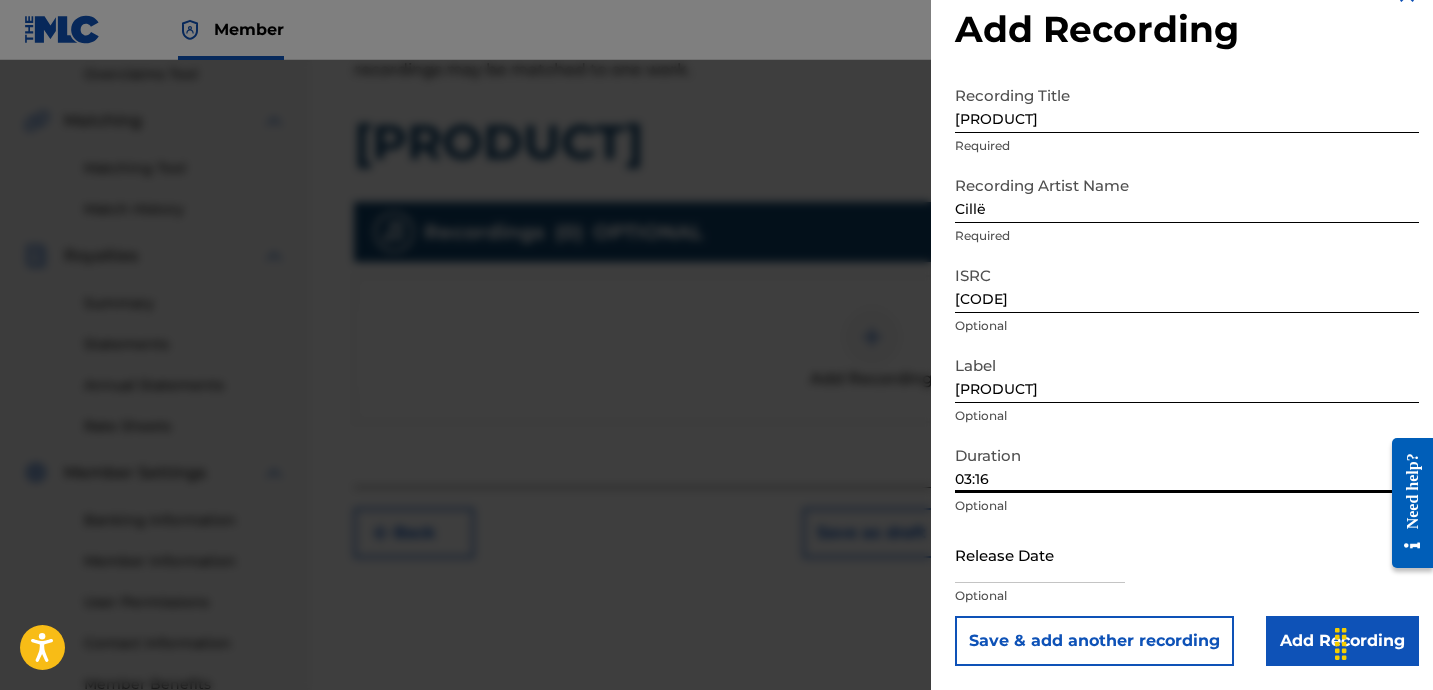 type on "03:16" 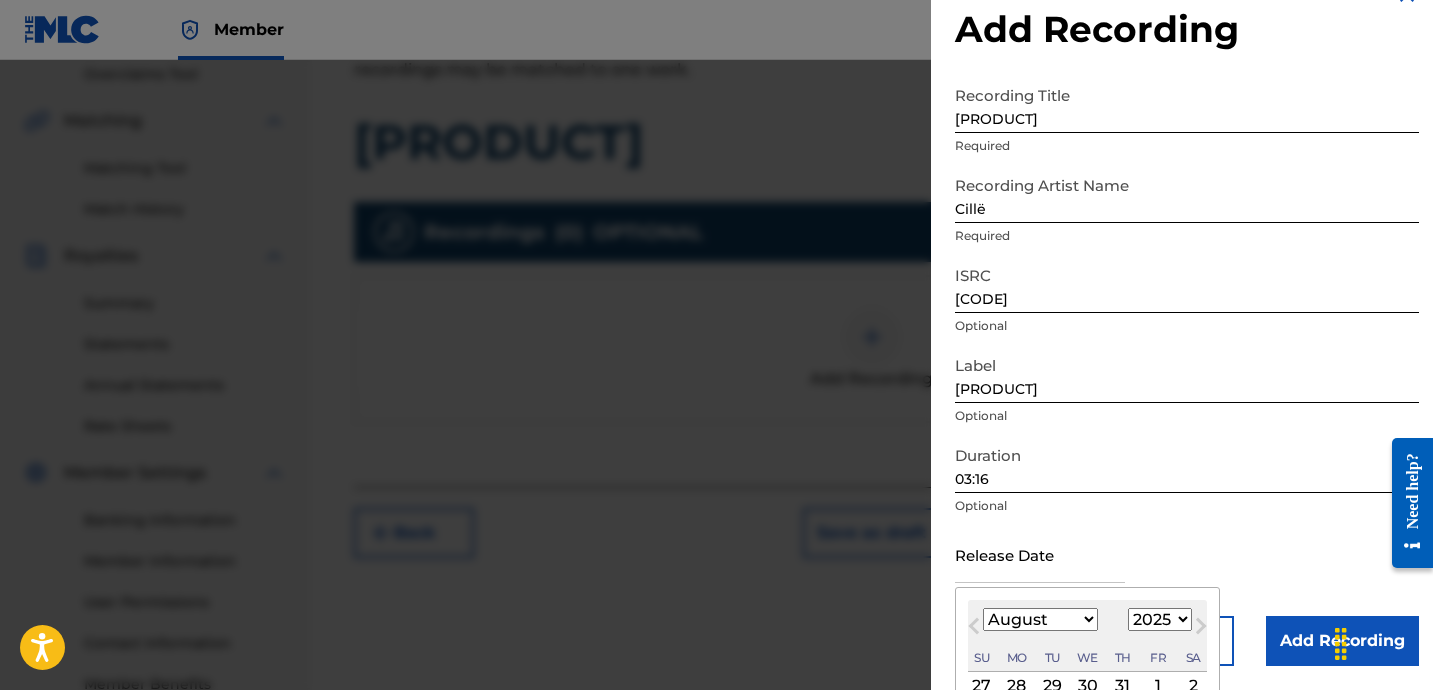 scroll, scrollTop: 227, scrollLeft: 0, axis: vertical 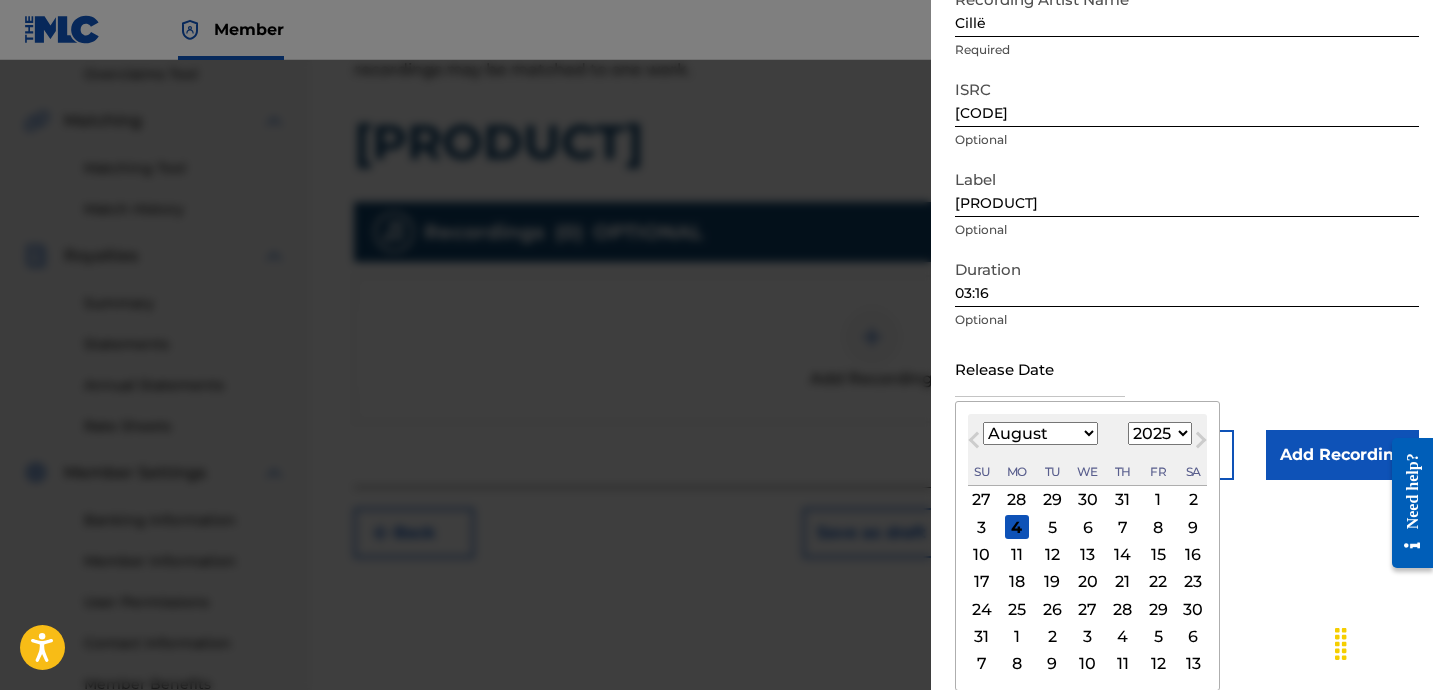 type on "August 29 2025" 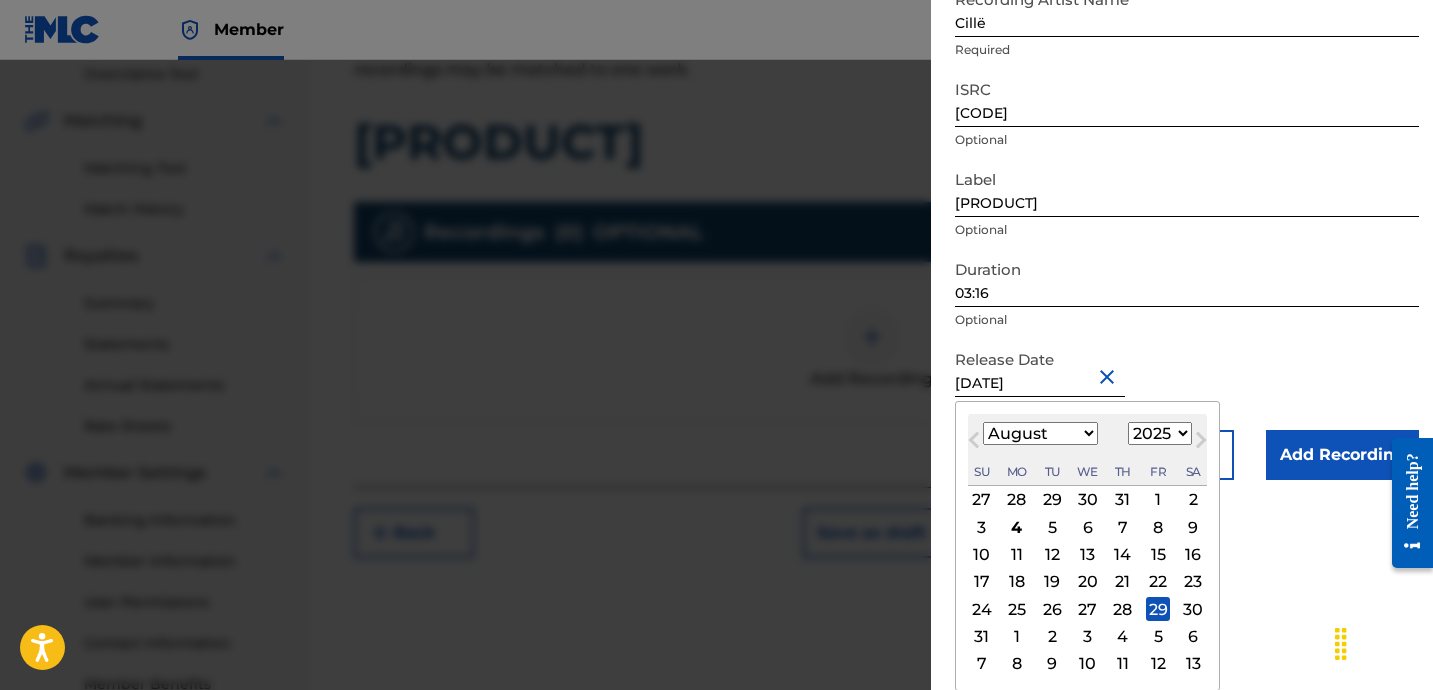 scroll, scrollTop: 41, scrollLeft: 0, axis: vertical 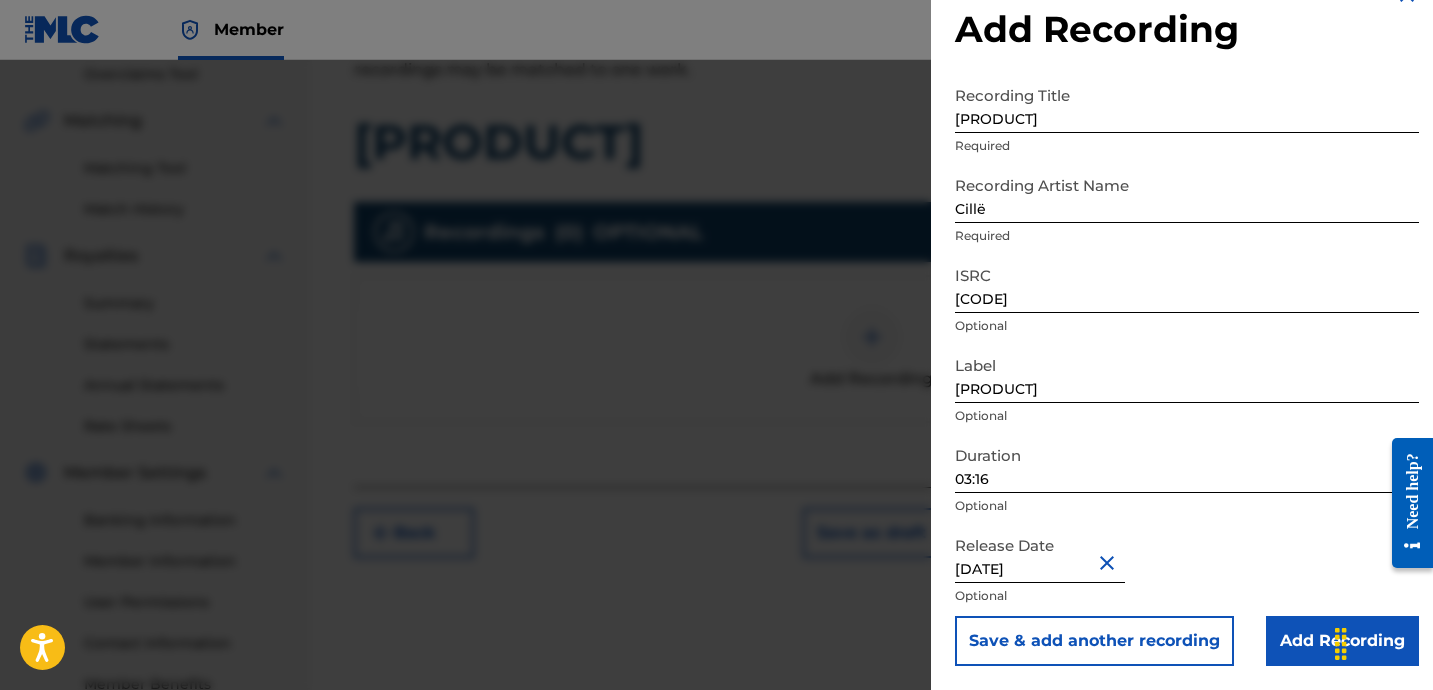 click on "Add Recording" at bounding box center (1342, 641) 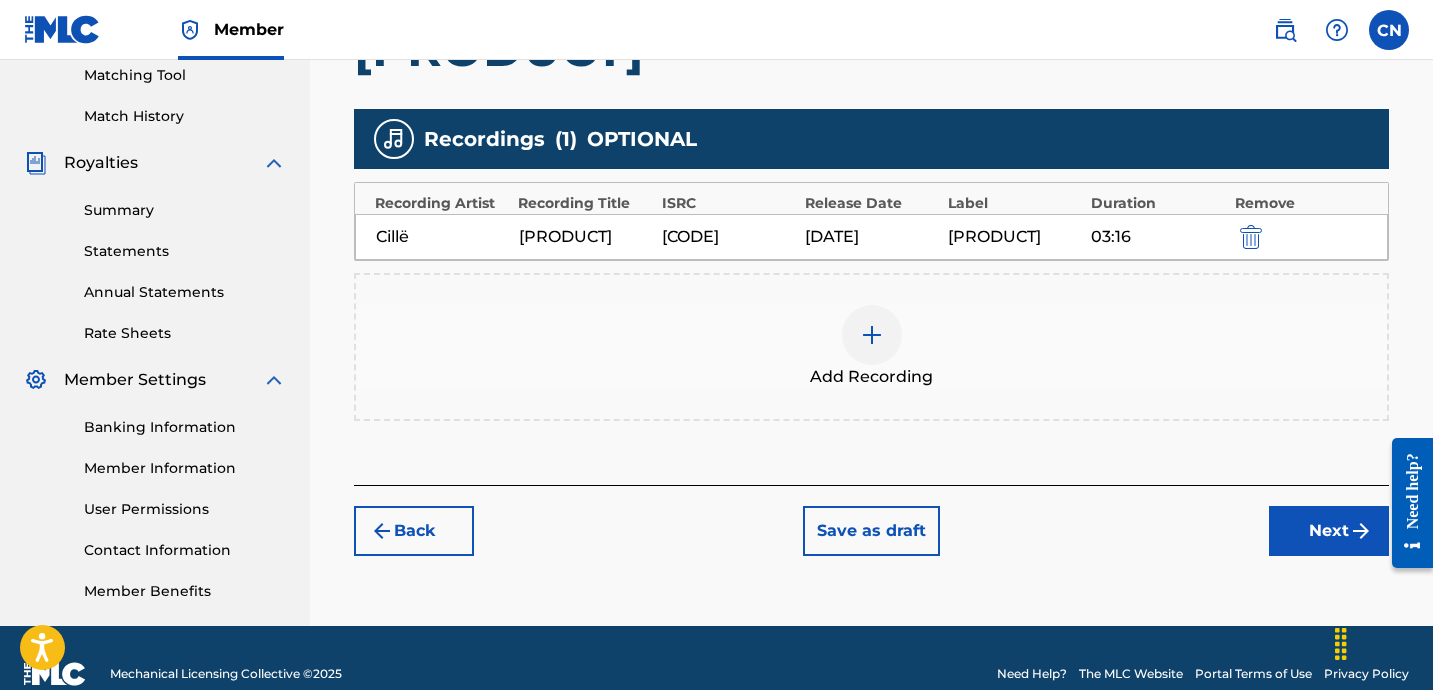 click on "Next" at bounding box center (1329, 531) 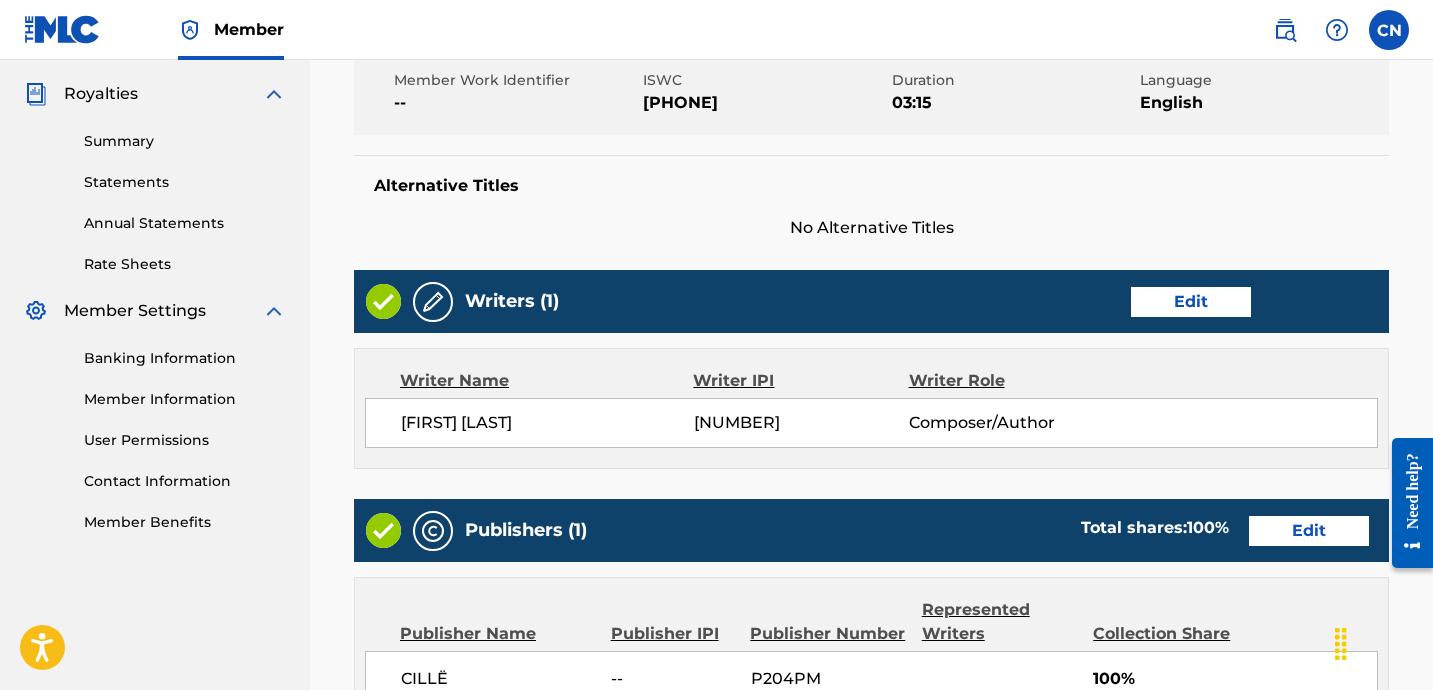 scroll, scrollTop: 1063, scrollLeft: 0, axis: vertical 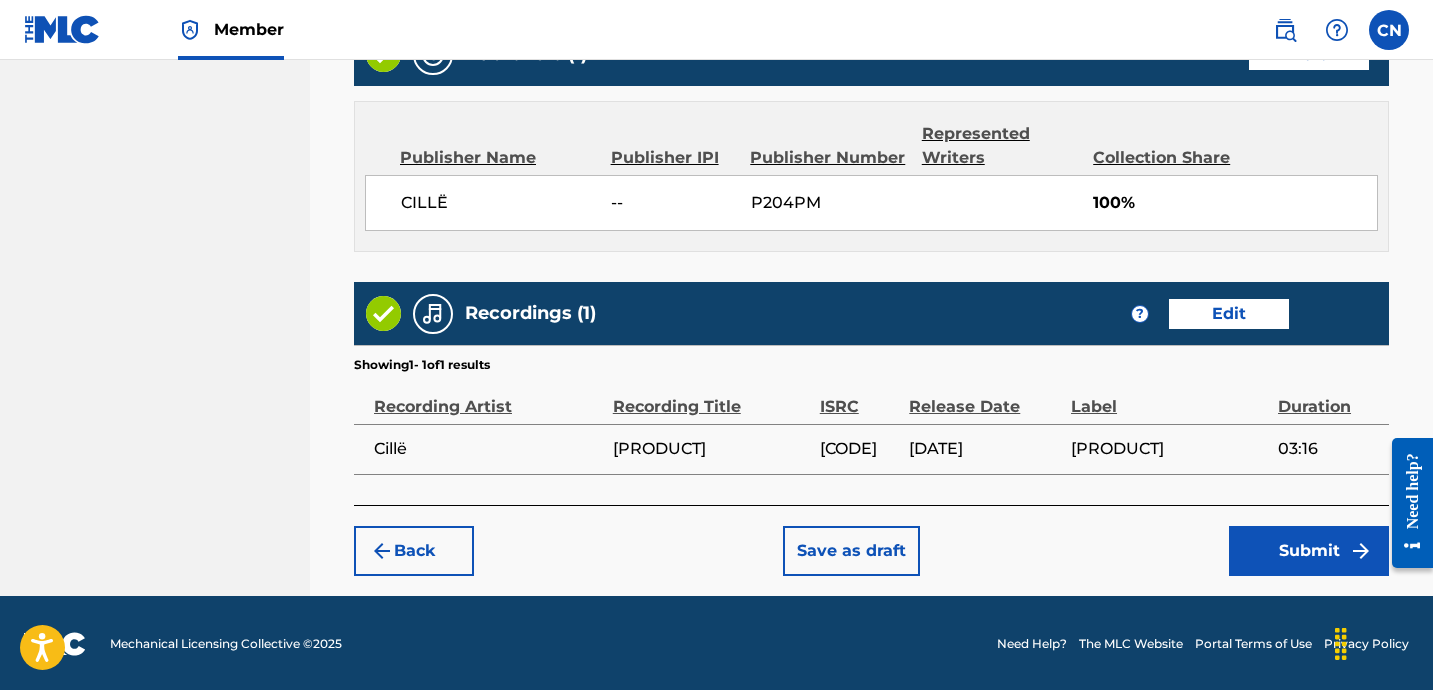 click on "Submit" at bounding box center (1309, 551) 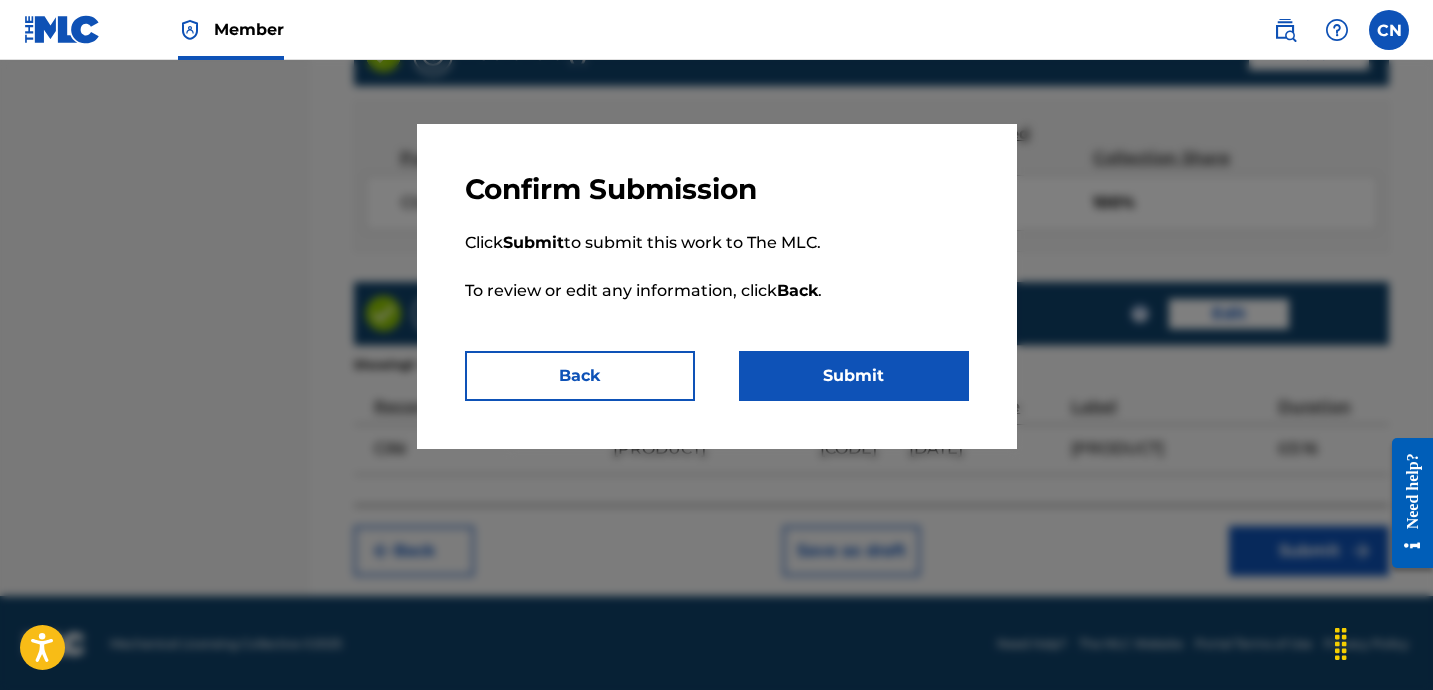 click on "Submit" at bounding box center (854, 376) 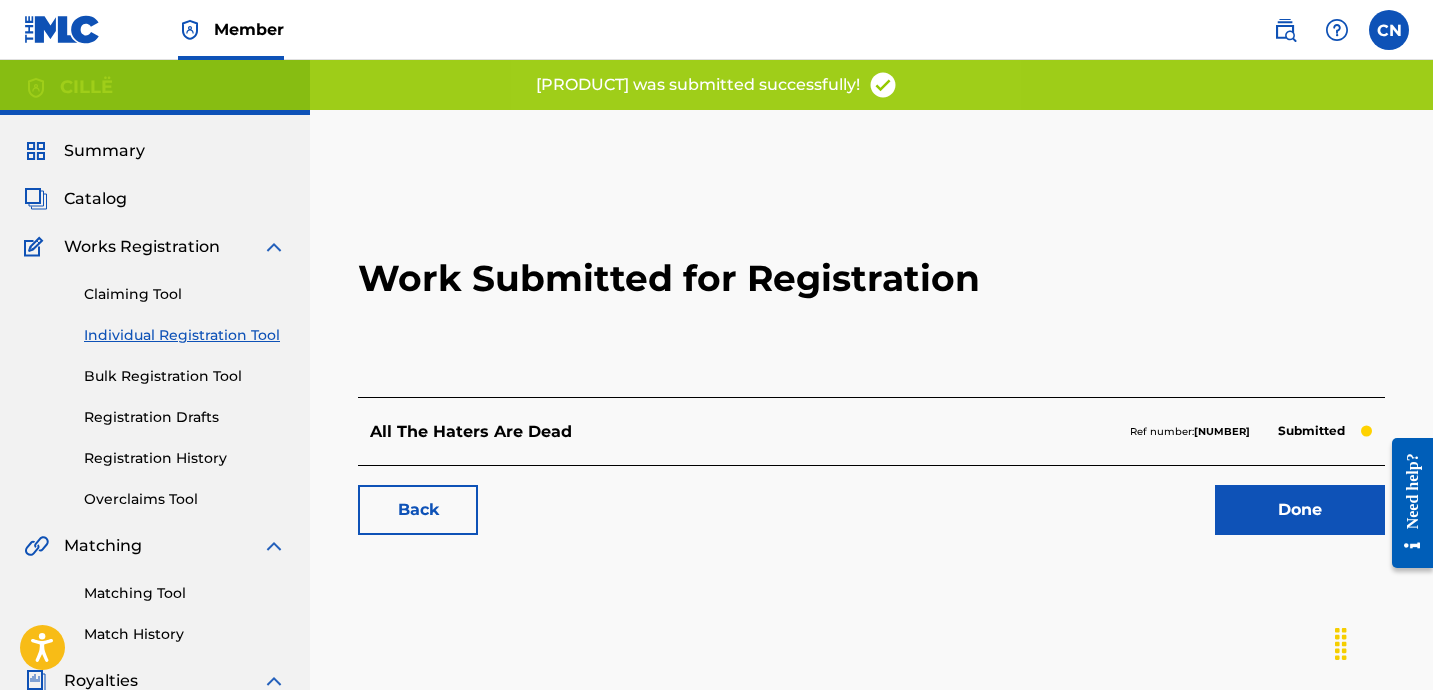 click on "Catalog" at bounding box center (95, 199) 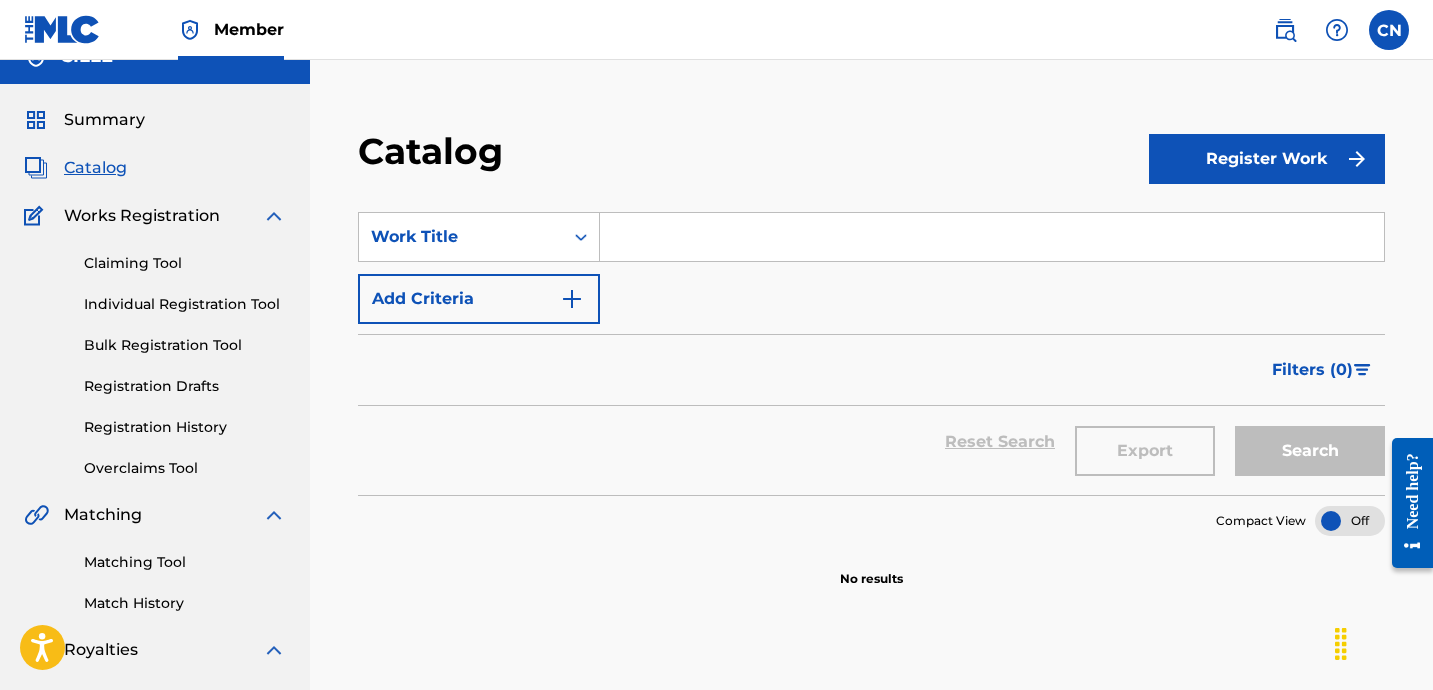 scroll, scrollTop: 30, scrollLeft: 0, axis: vertical 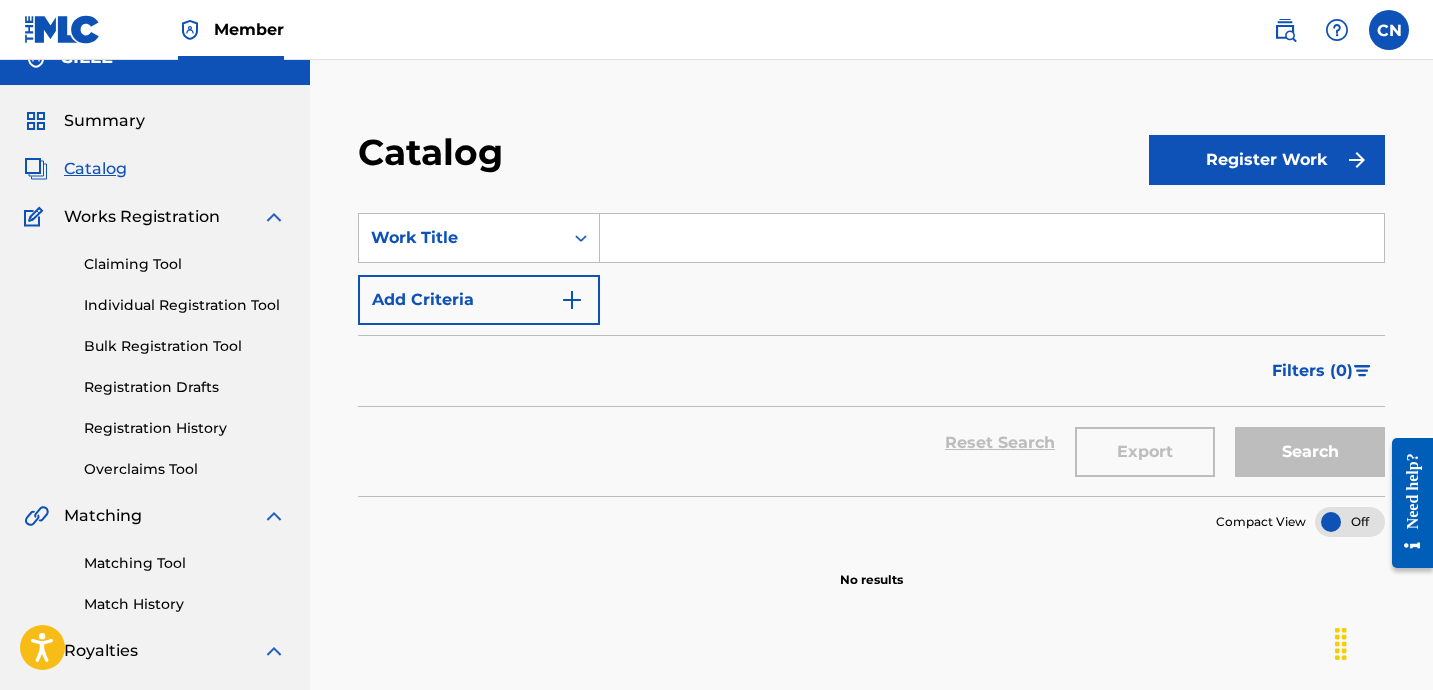 click on "Summary" at bounding box center [104, 121] 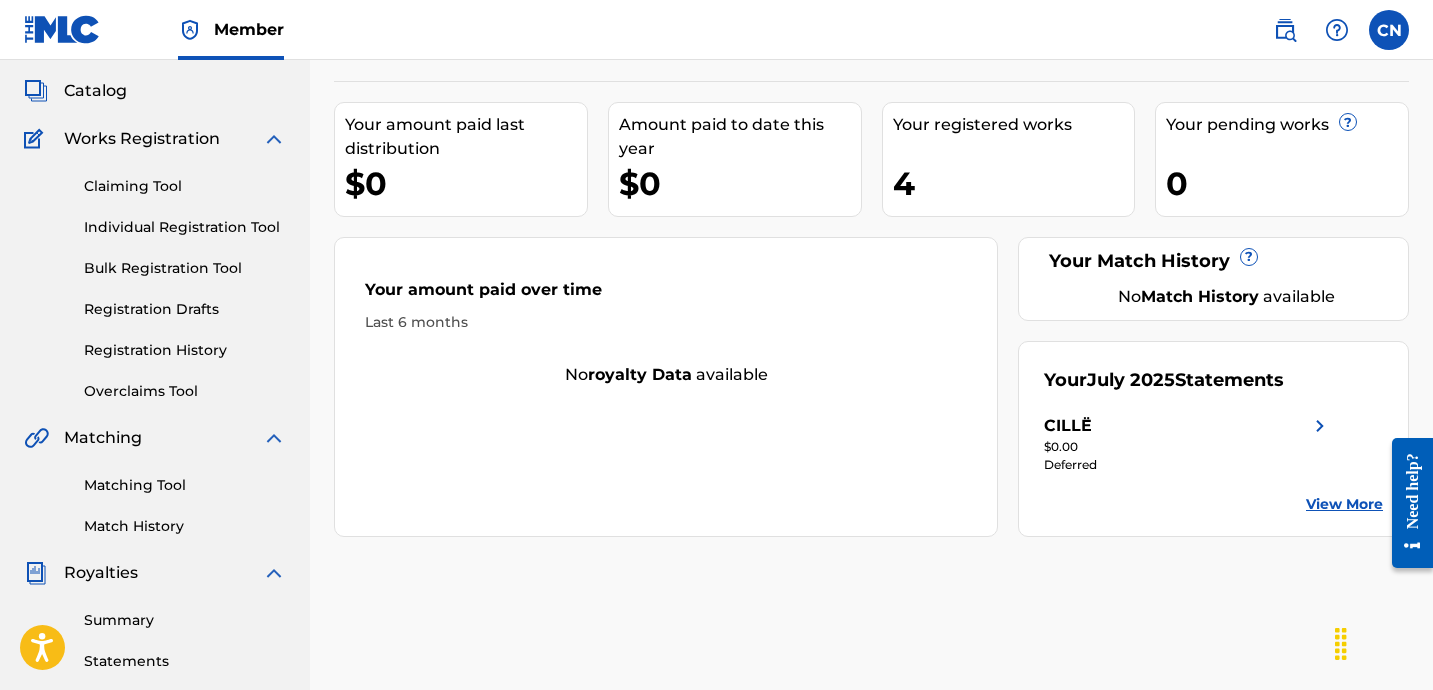 scroll, scrollTop: 94, scrollLeft: 0, axis: vertical 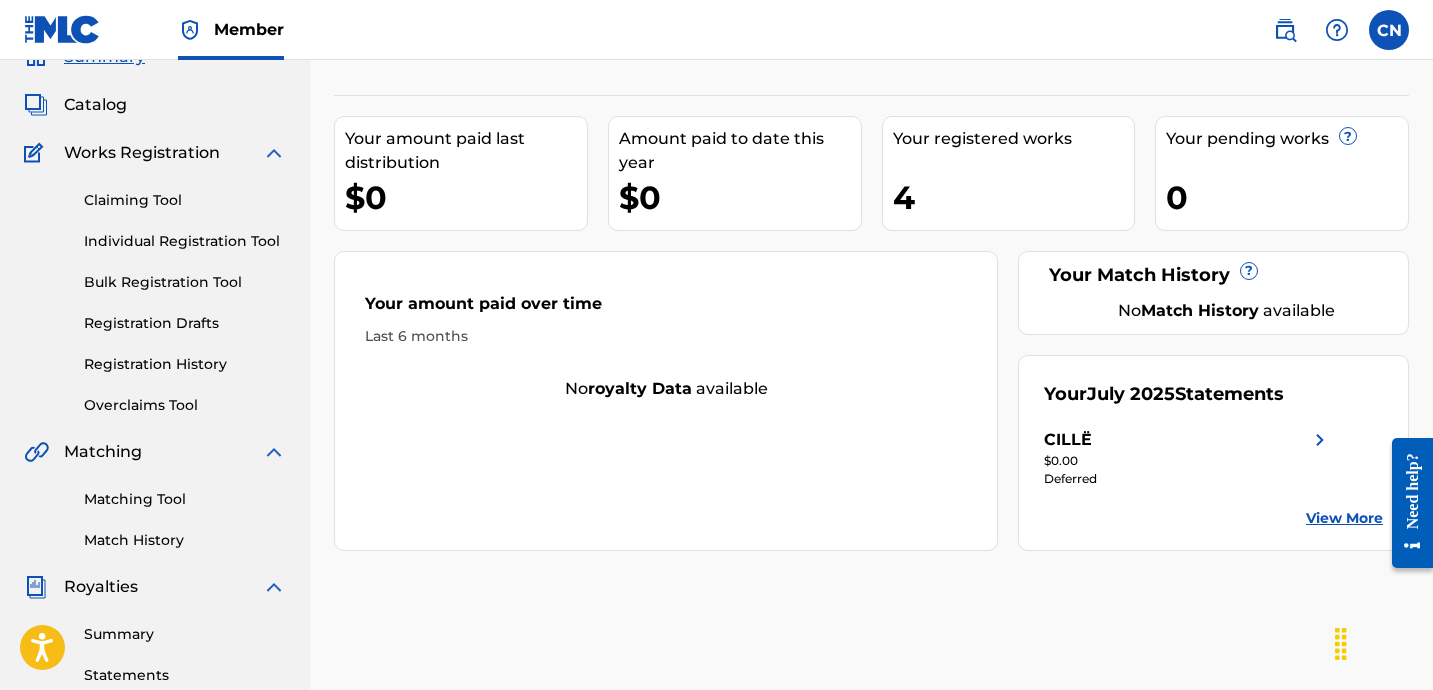 click on "?" at bounding box center [1348, 136] 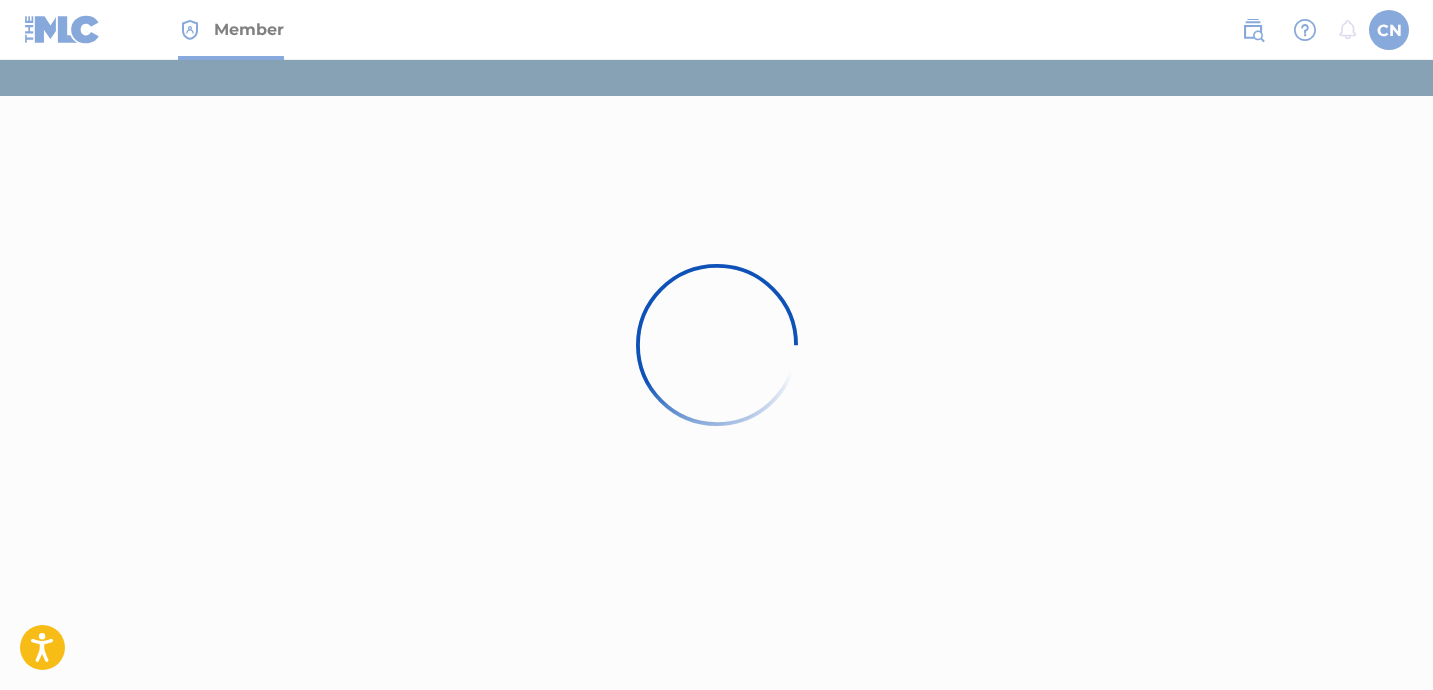 scroll, scrollTop: 0, scrollLeft: 0, axis: both 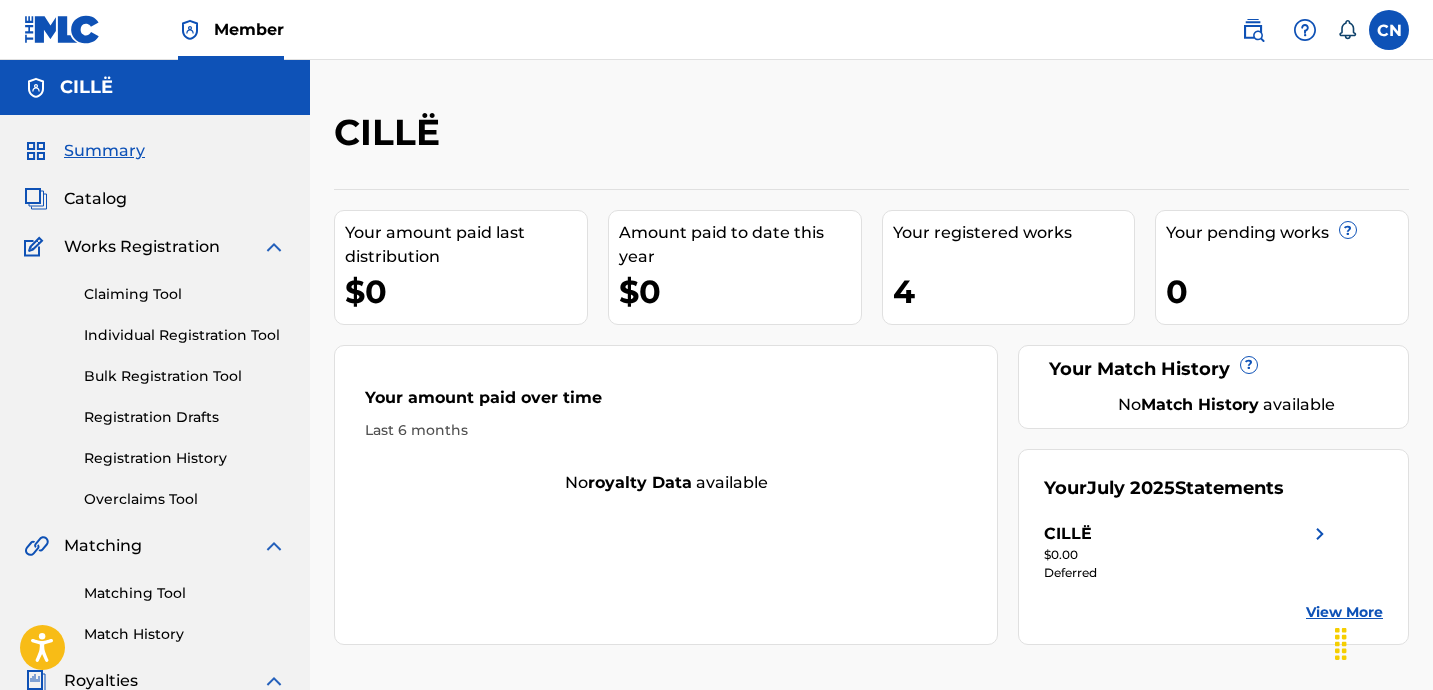 click on "Catalog" at bounding box center (95, 199) 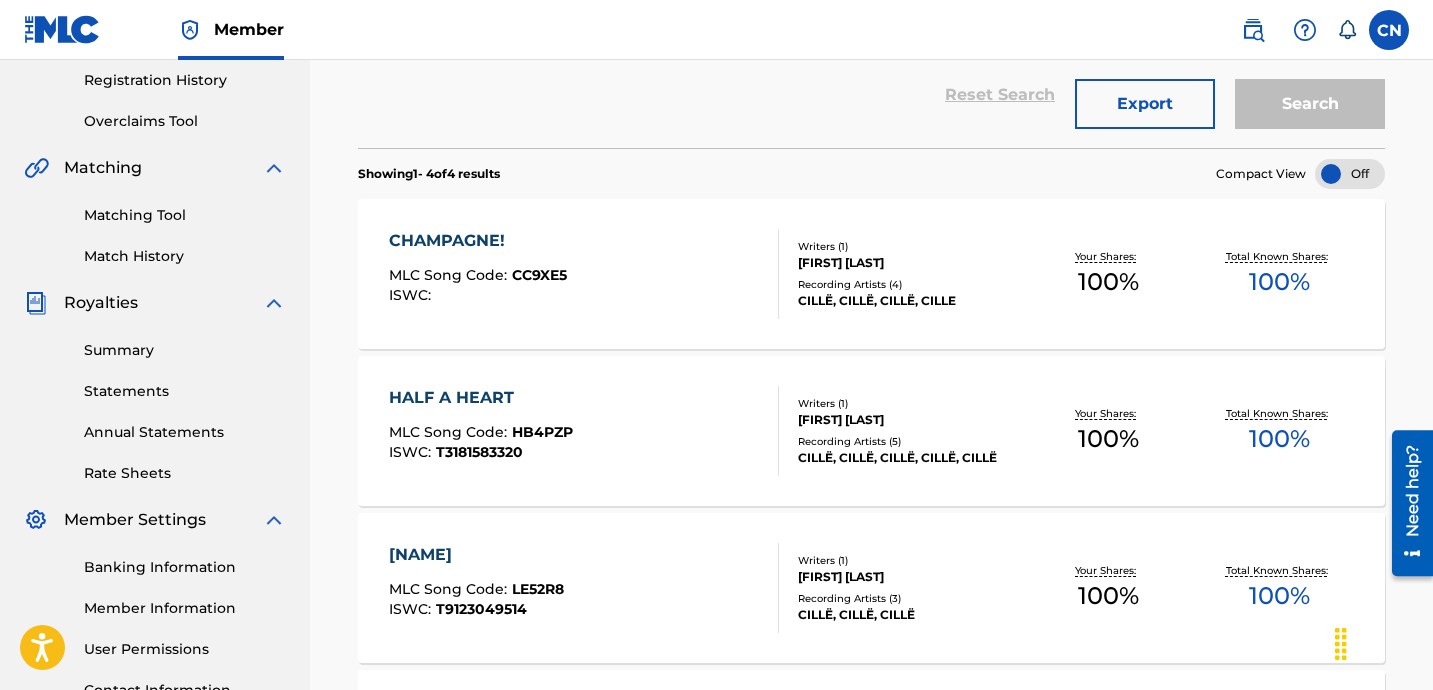 scroll, scrollTop: 392, scrollLeft: 0, axis: vertical 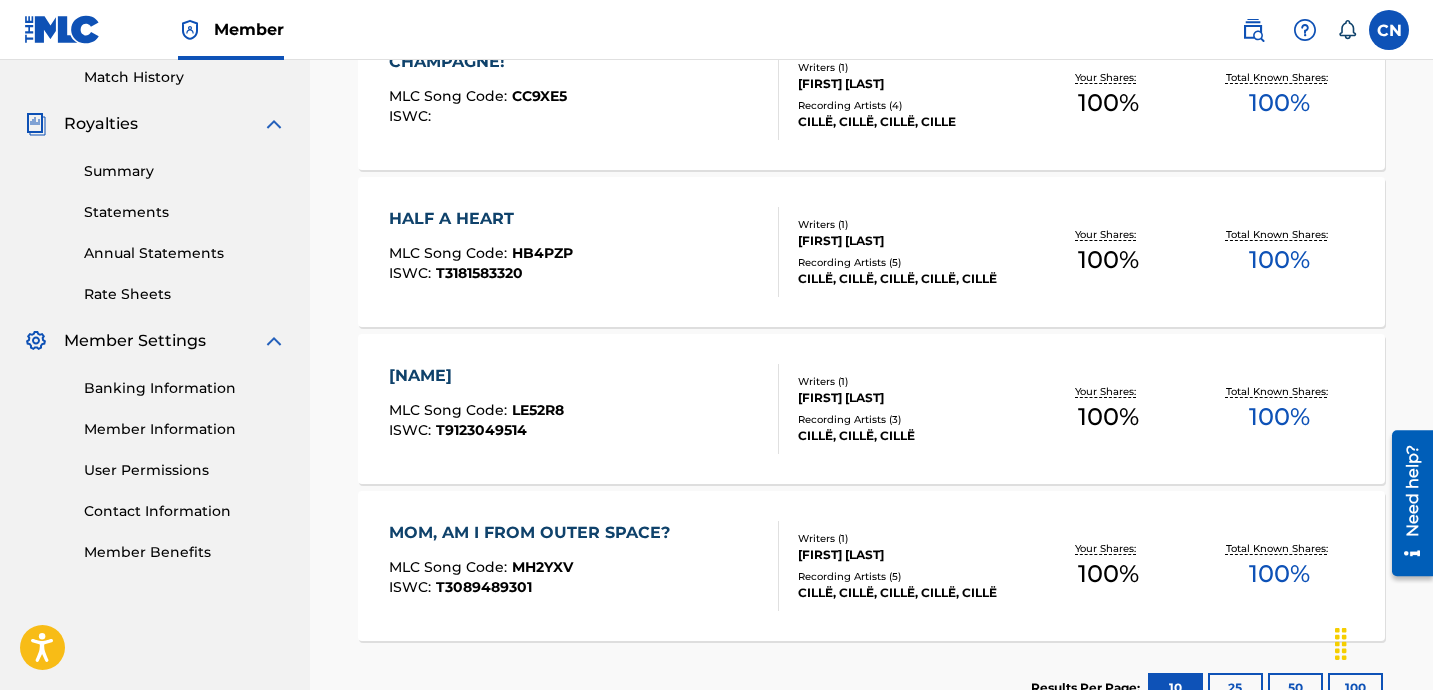 click on "[FIRST] [LAST]" at bounding box center [910, 241] 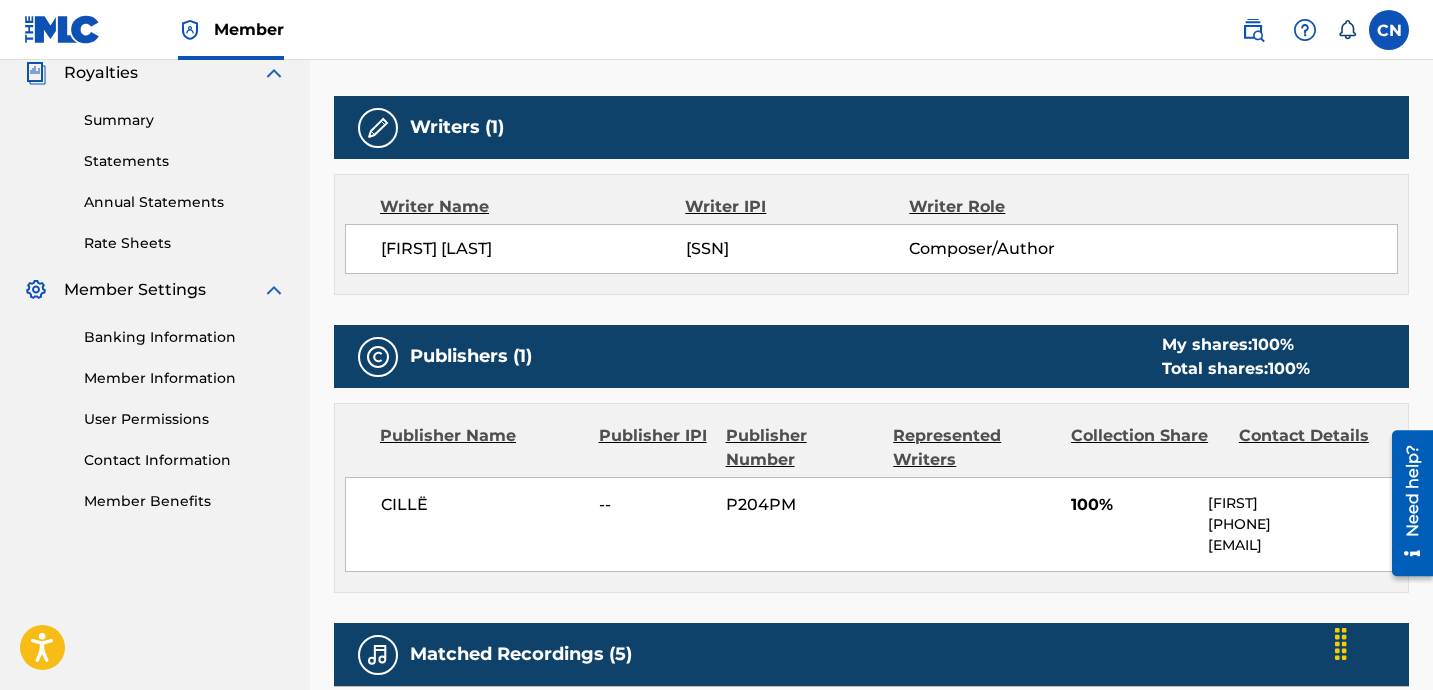 scroll, scrollTop: 602, scrollLeft: 0, axis: vertical 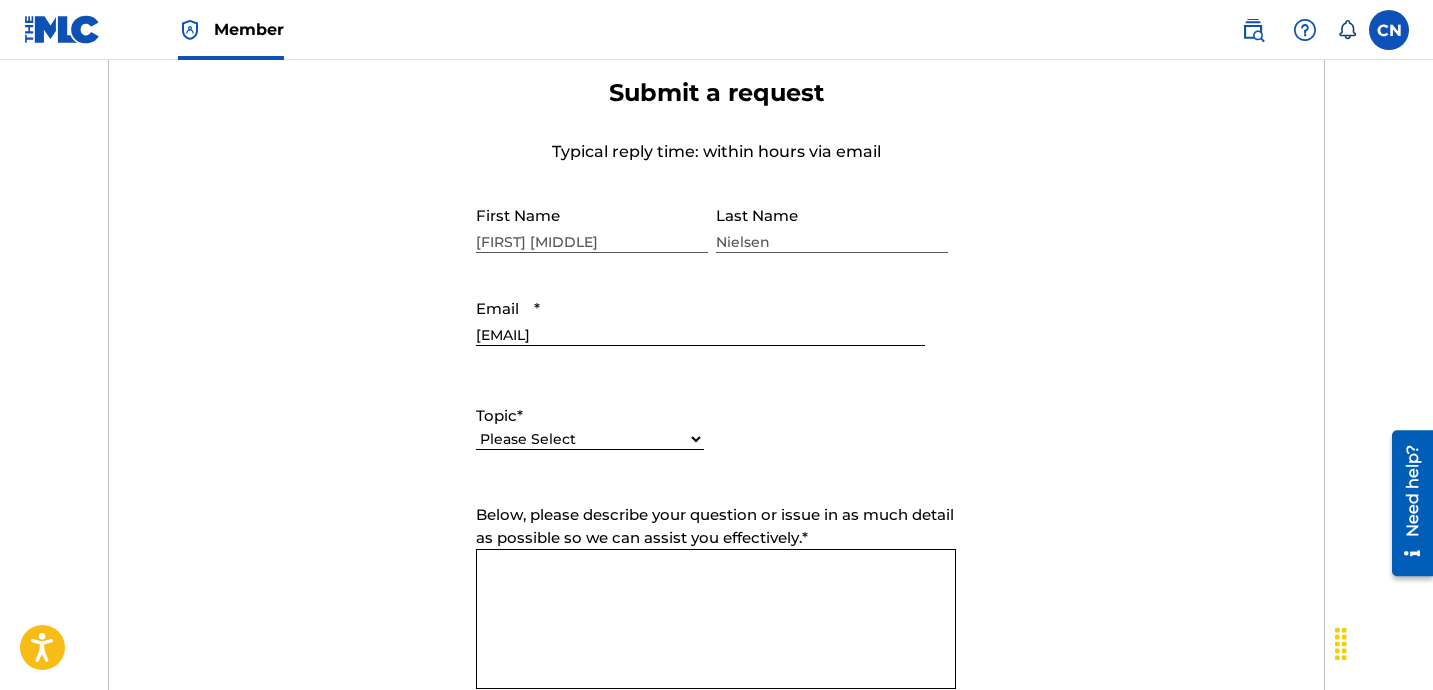 click on "Please Select I need help with my account I need help with managing my catalog I need help with the Public Search I need help with information about The MLC I need help with payment I need help with DQI" at bounding box center [590, 439] 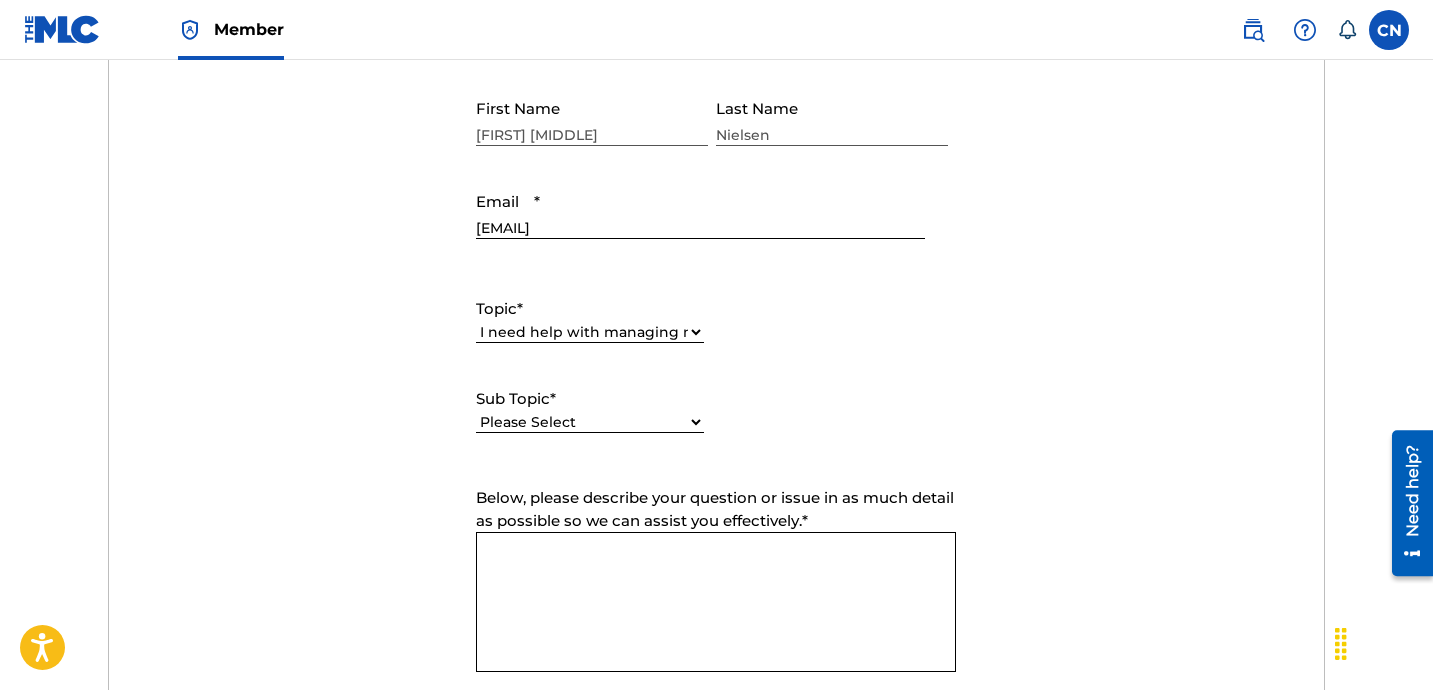 scroll, scrollTop: 836, scrollLeft: 0, axis: vertical 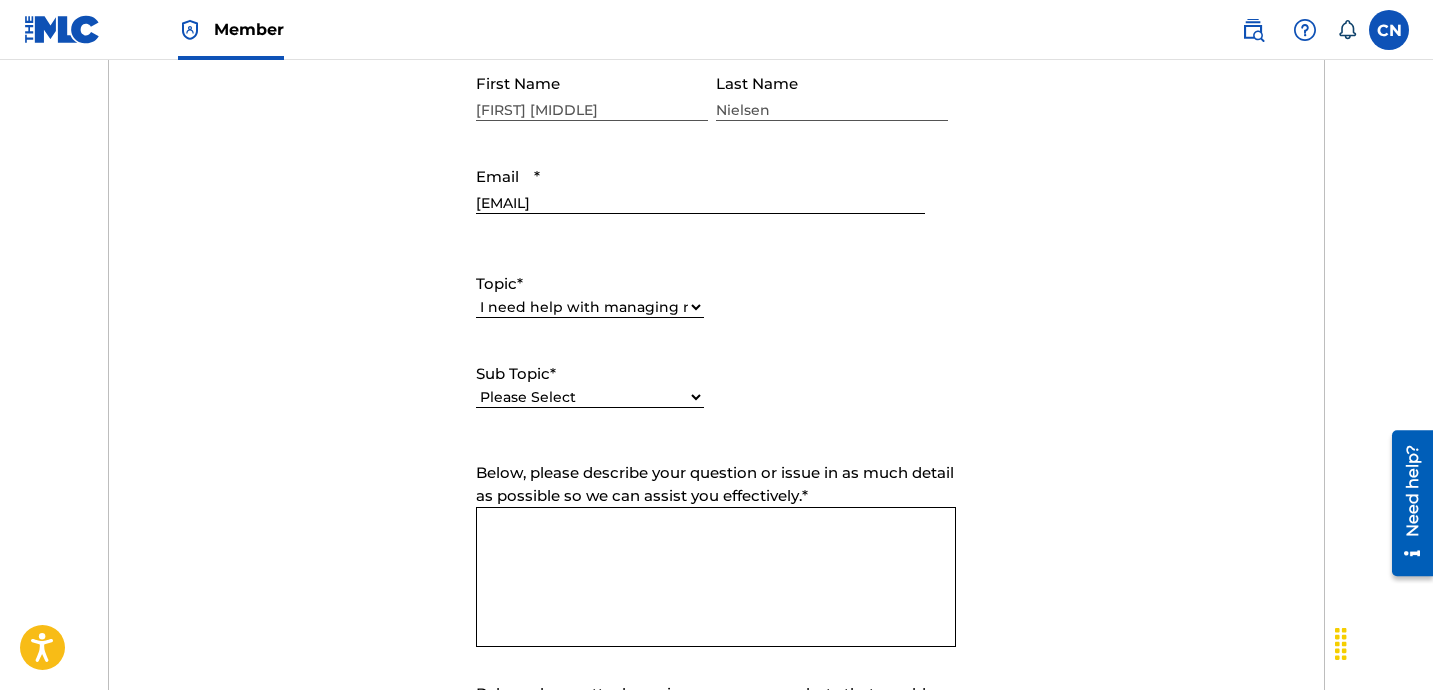 click on "Please Select I need help with CWR I need help registering my work(s) in The MLC Portal I need help with a catalog transfer I need help with a conflict or overclaim I need to relinquish a claim I need to remove a user from my Member and/or gain access to my Member I work for a DSP and need to report an error I need help editing my works I need help with the Matching Tool I need help with the Claiming Tool" at bounding box center [590, 397] 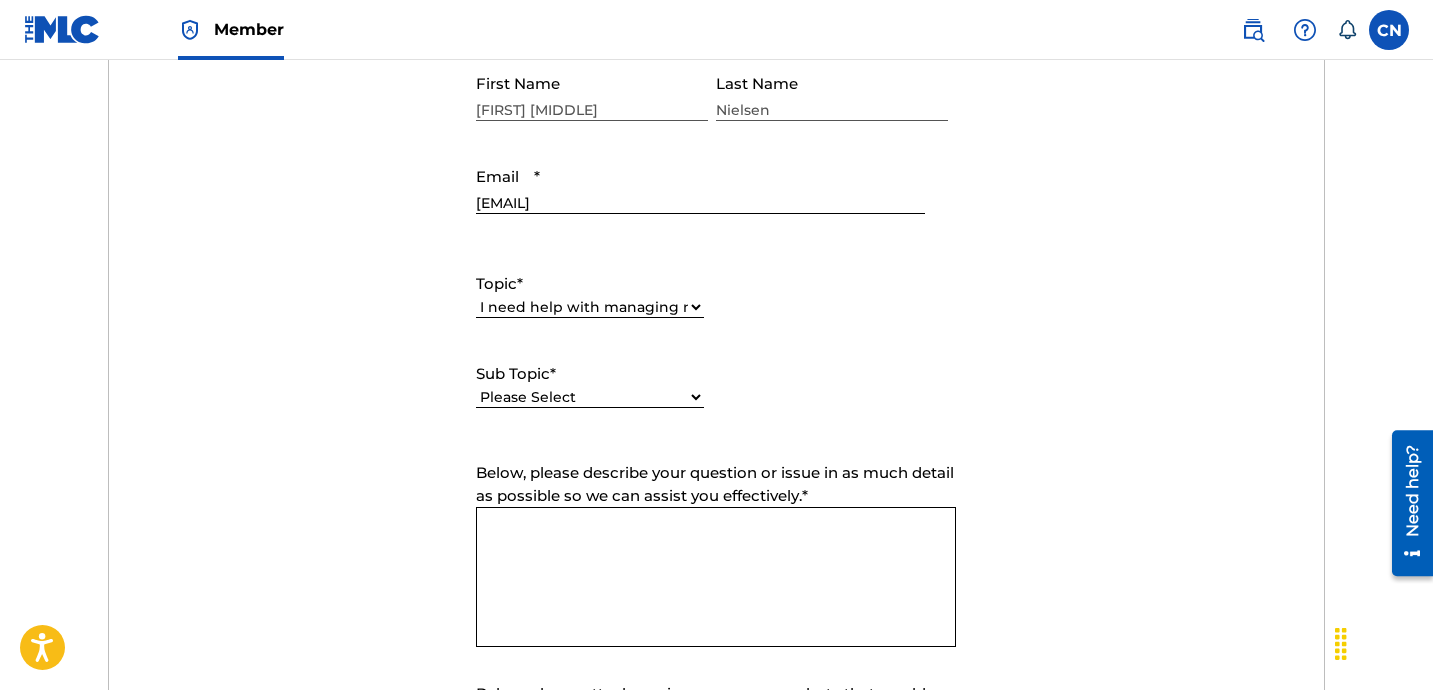 select on "I need help editing my works" 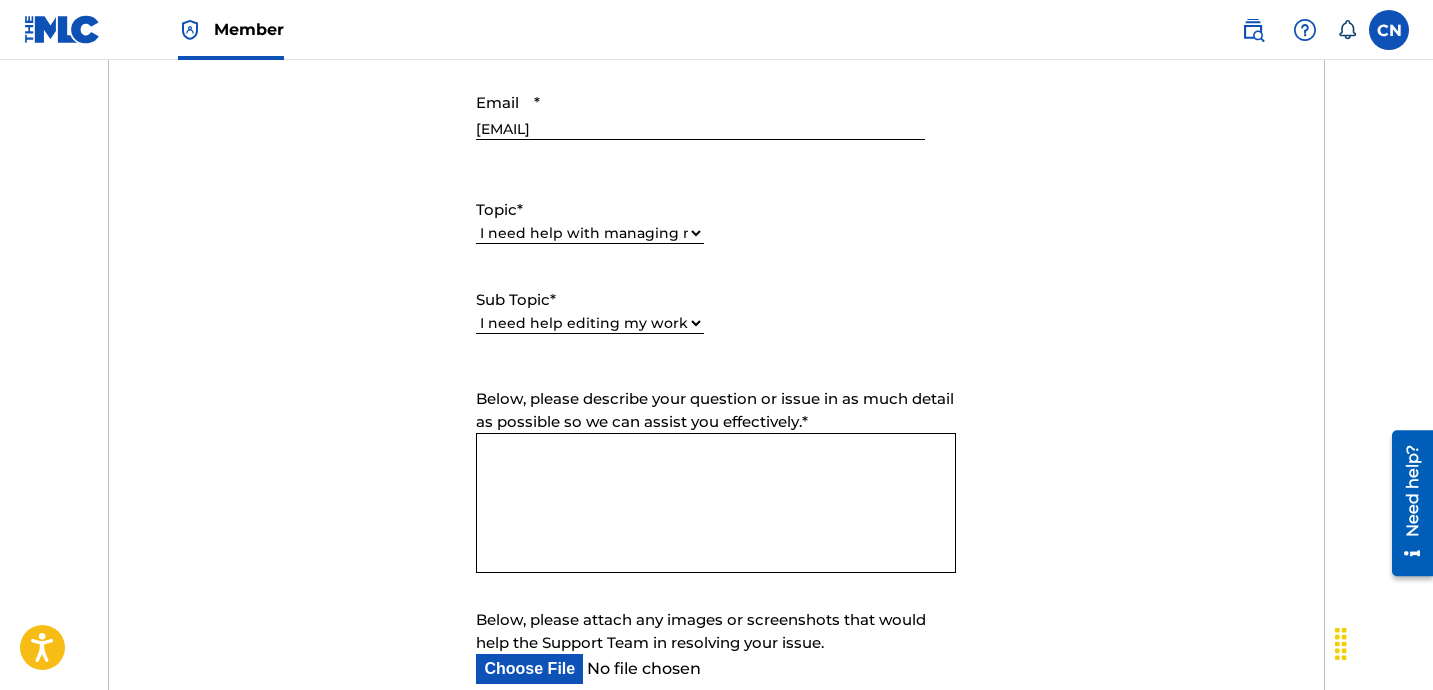 scroll, scrollTop: 939, scrollLeft: 0, axis: vertical 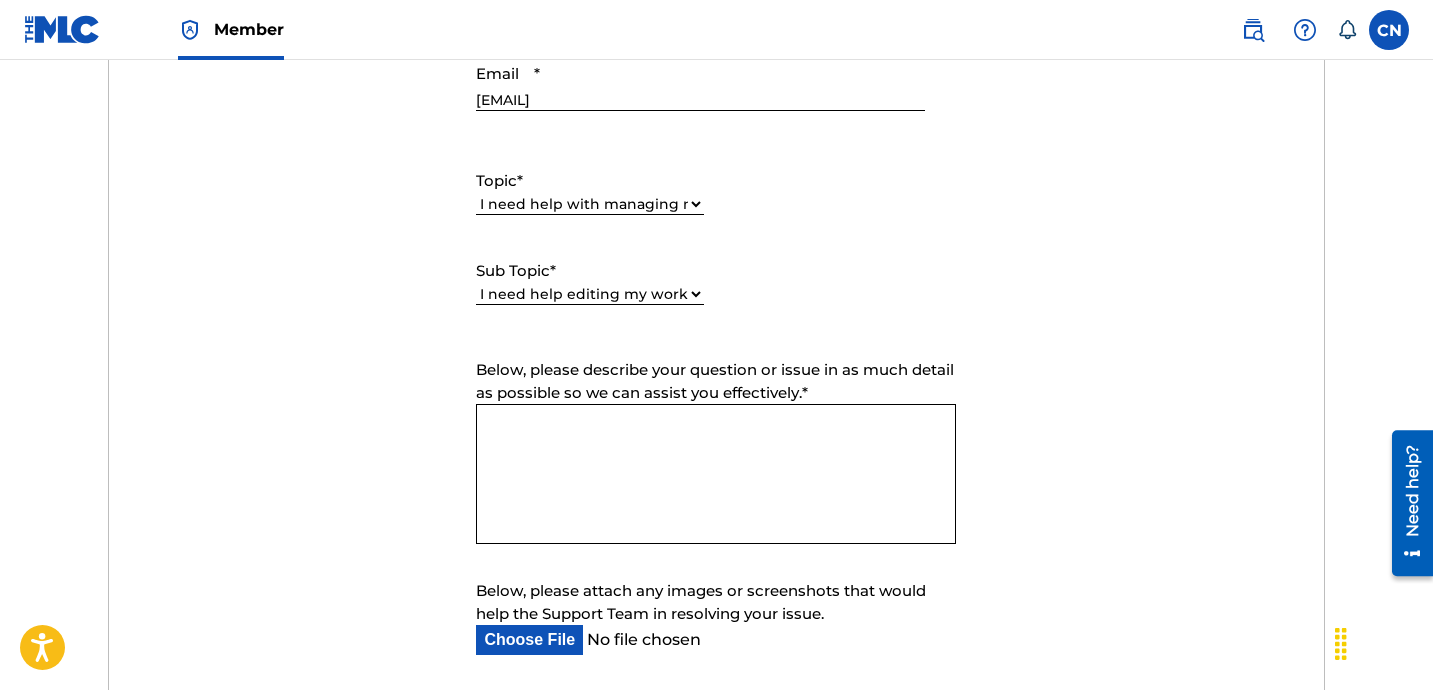click on "Below, please describe your question or issue in as much detail as possible so we can assist you effectively. *" at bounding box center [716, 474] 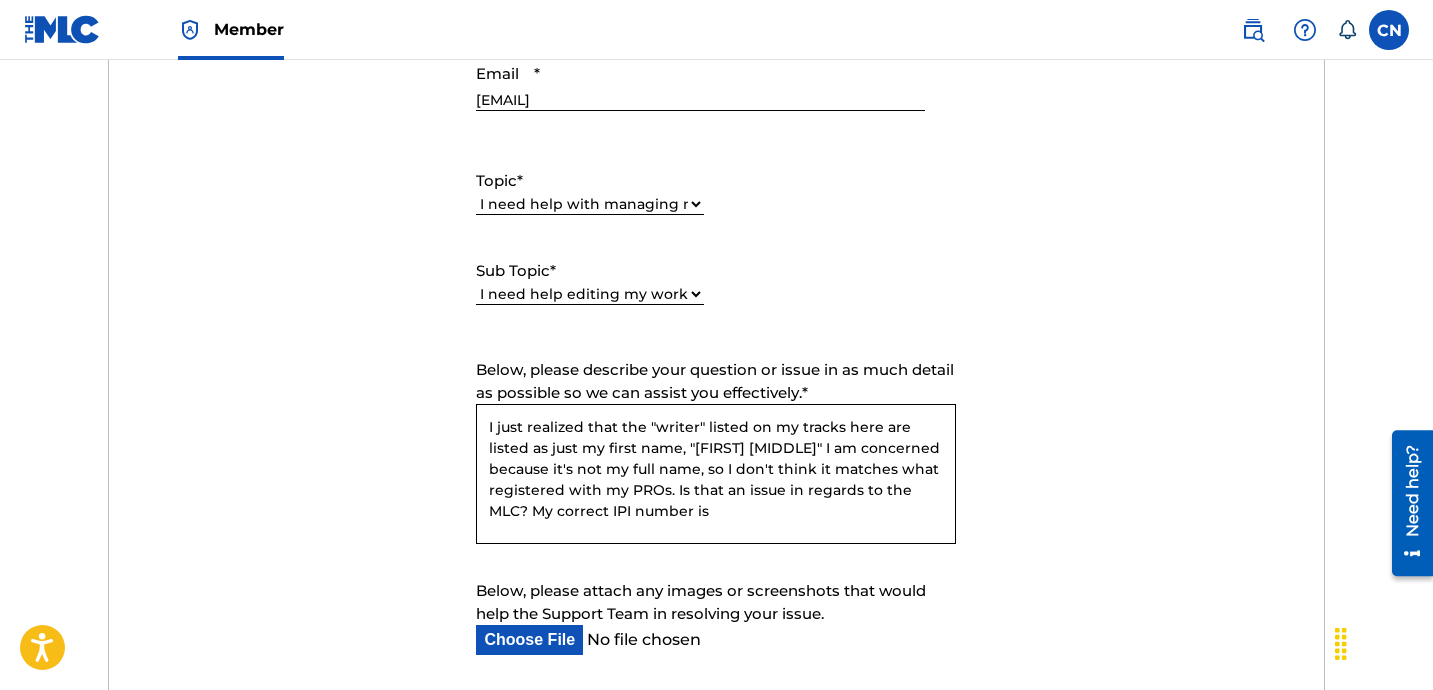 paste on "[NUMBER]" 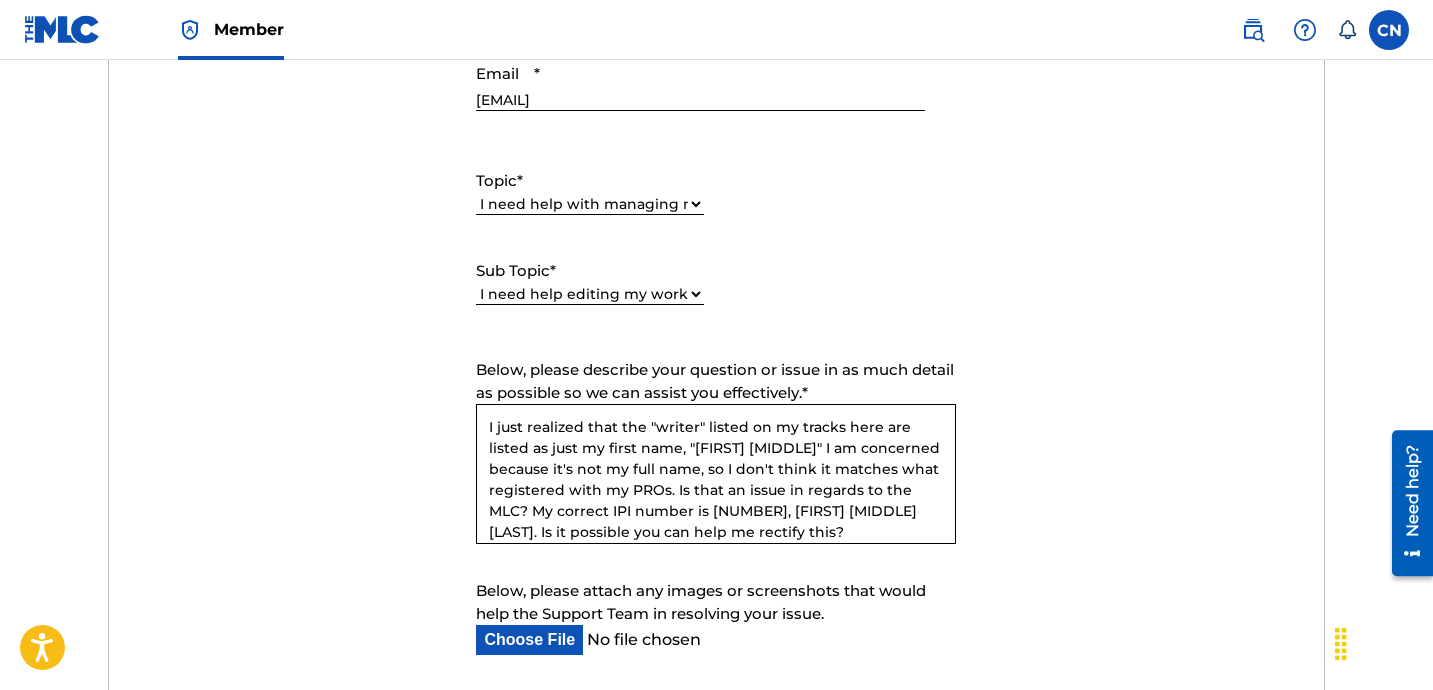 click on "I just realized that the "writer" listed on my tracks here are listed as just my first name, "[FIRST] [MIDDLE]" I am concerned because it's not my full name, so I don't think it matches what registered with my PROs. Is that an issue in regards to the MLC? My correct IPI number is [NUMBER], [FIRST] [MIDDLE] [LAST]. Is it possible you can help me rectify this?" at bounding box center [716, 474] 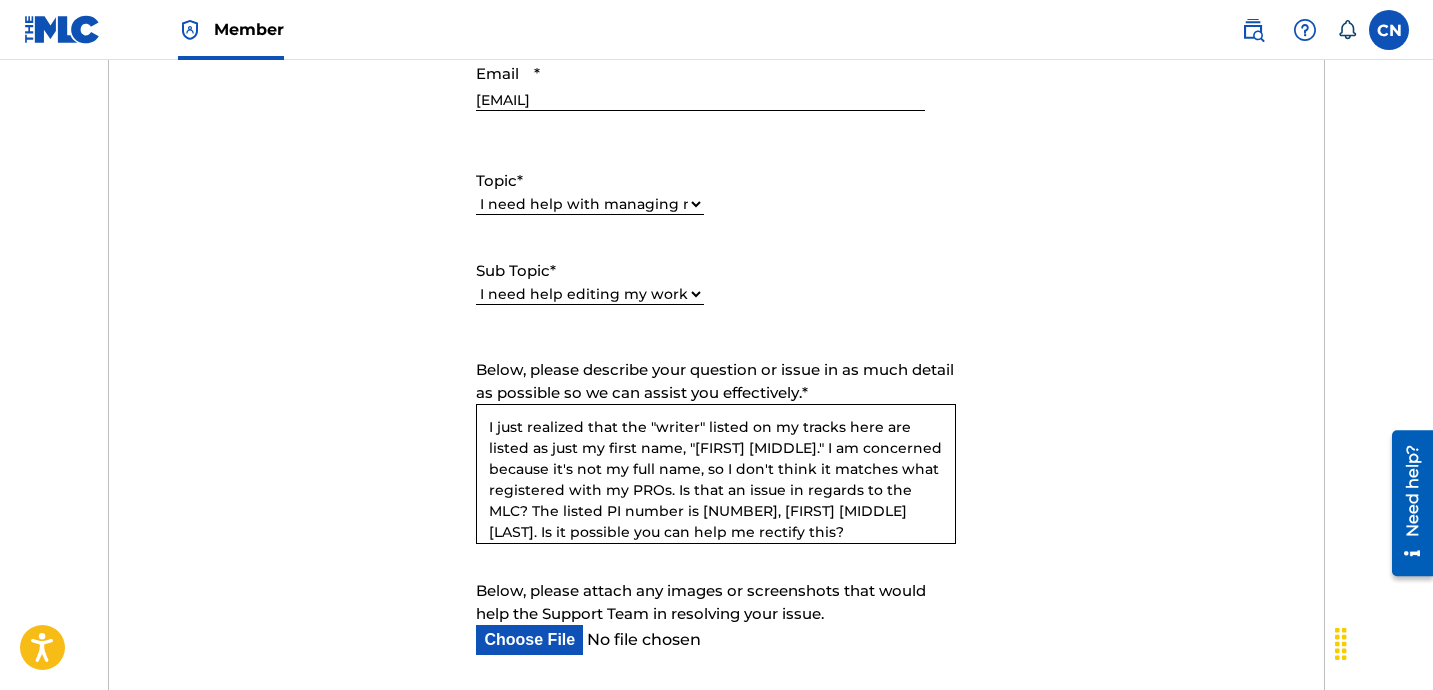 click on "I just realized that the "writer" listed on my tracks here are listed as just my first name, "[FIRST] [MIDDLE]." I am concerned because it's not my full name, so I don't think it matches what registered with my PROs. Is that an issue in regards to the MLC? The listed PI number is [NUMBER], [FIRST] [MIDDLE] [LAST]. Is it possible you can help me rectify this?" at bounding box center [716, 474] 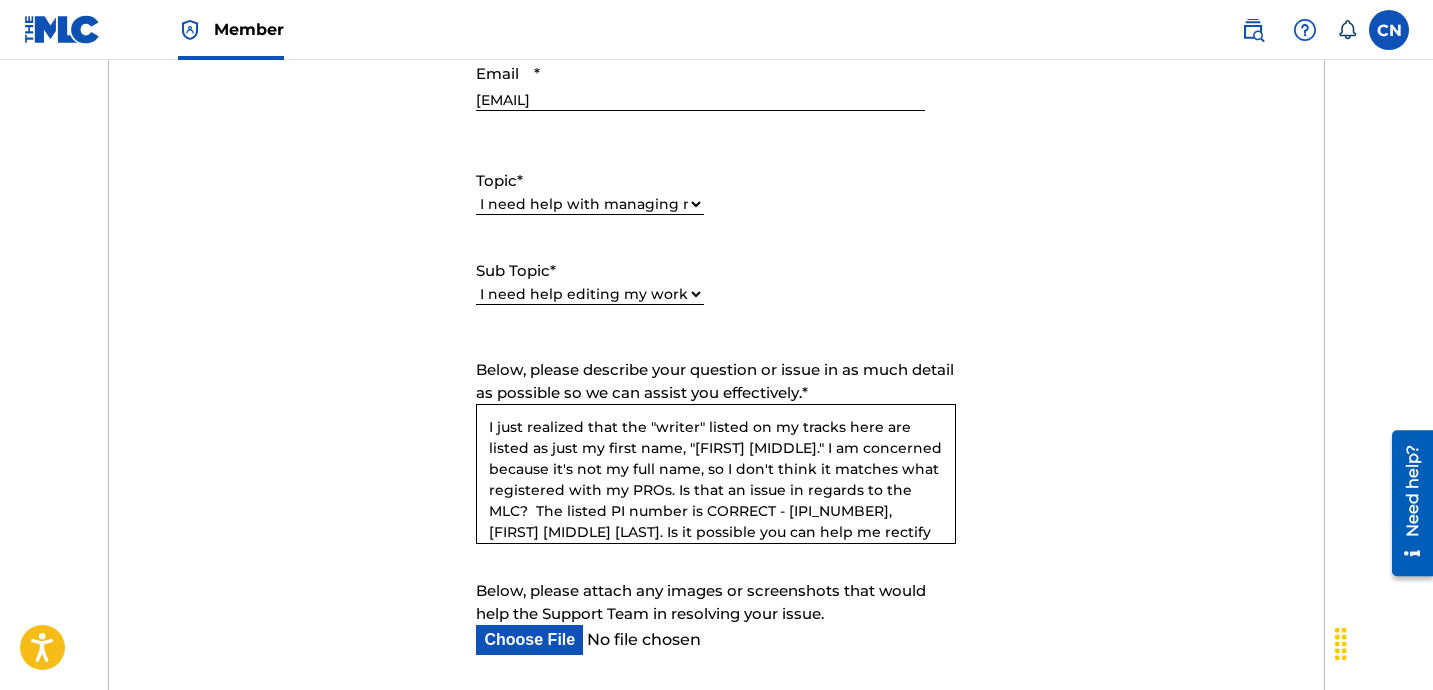 drag, startPoint x: 768, startPoint y: 514, endPoint x: 872, endPoint y: 533, distance: 105.72133 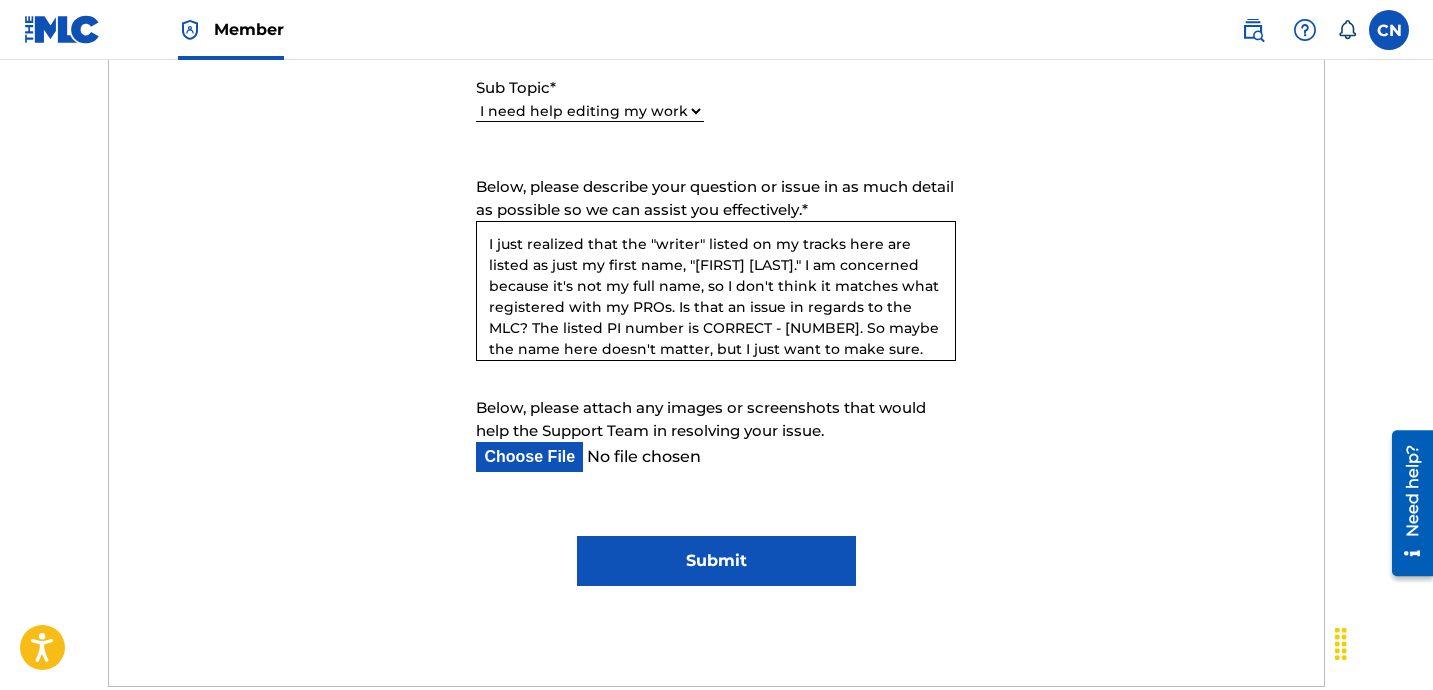 type on "I just realized that the "writer" listed on my tracks here are listed as just my first name, "[FIRST] [LAST]." I am concerned because it's not my full name, so I don't think it matches what registered with my PROs. Is that an issue in regards to the MLC? The listed PI number is CORRECT - [NUMBER]. So maybe the name here doesn't matter, but I just want to make sure. Thank you." 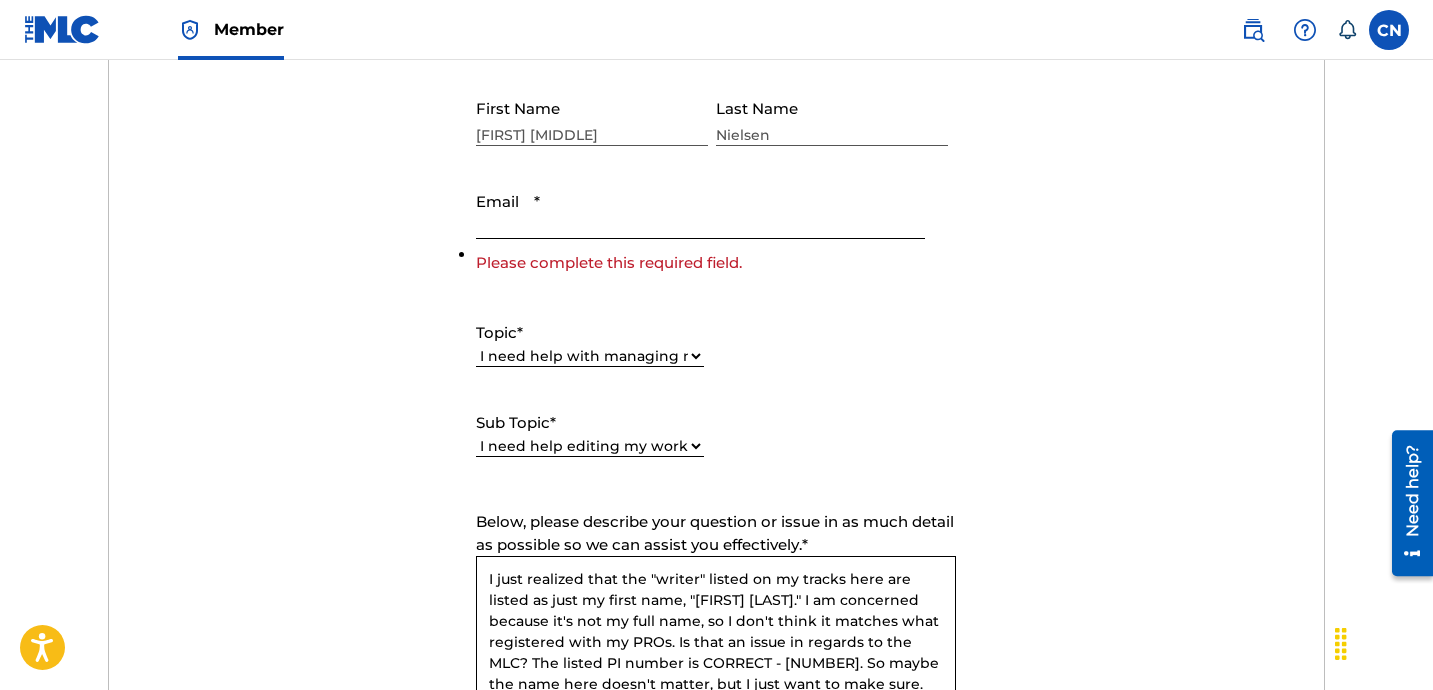 scroll, scrollTop: 782, scrollLeft: 0, axis: vertical 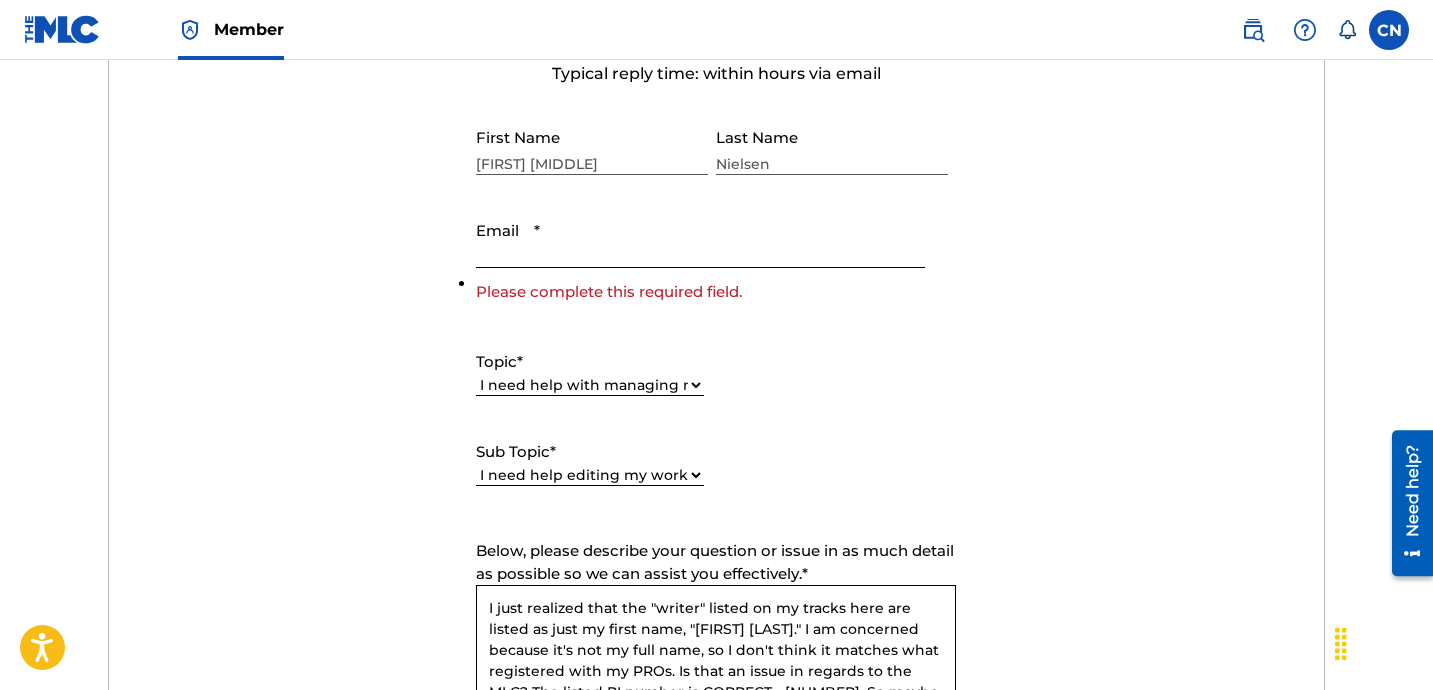 click on "Email *" at bounding box center (700, 239) 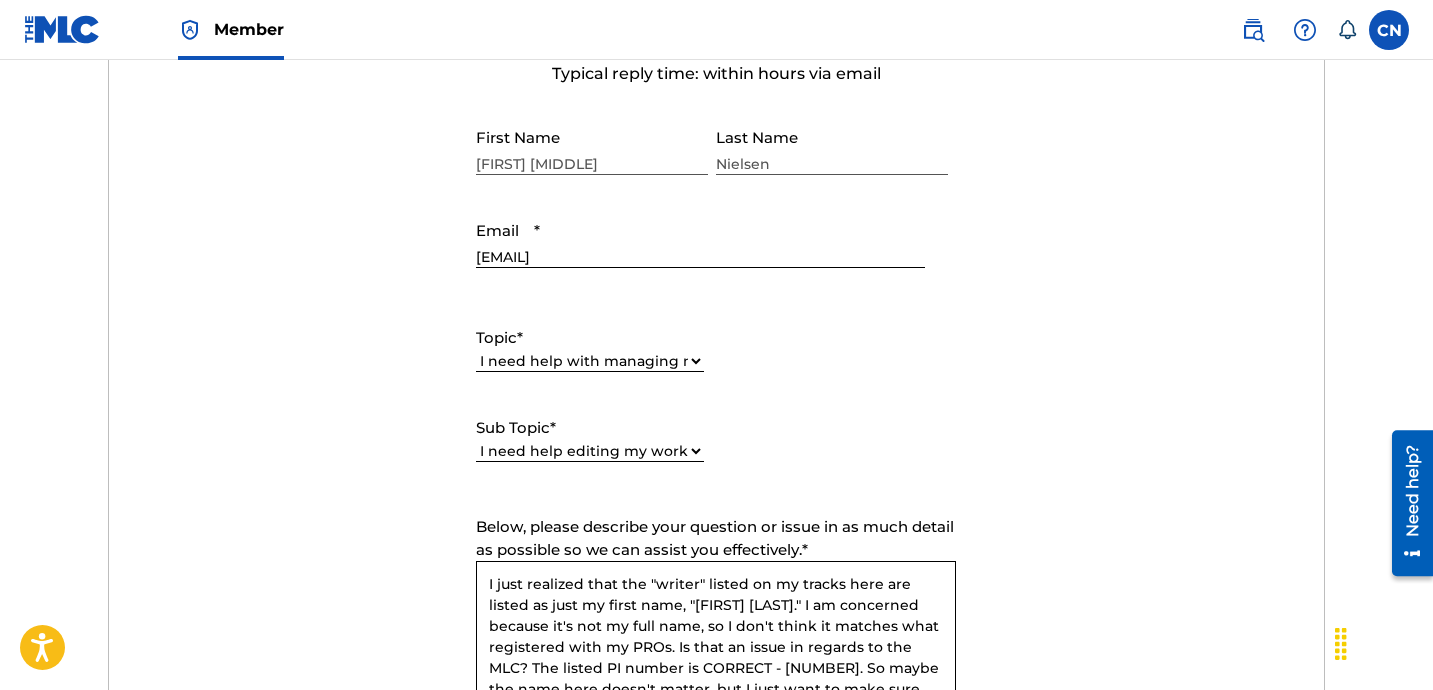 scroll, scrollTop: 1552, scrollLeft: 0, axis: vertical 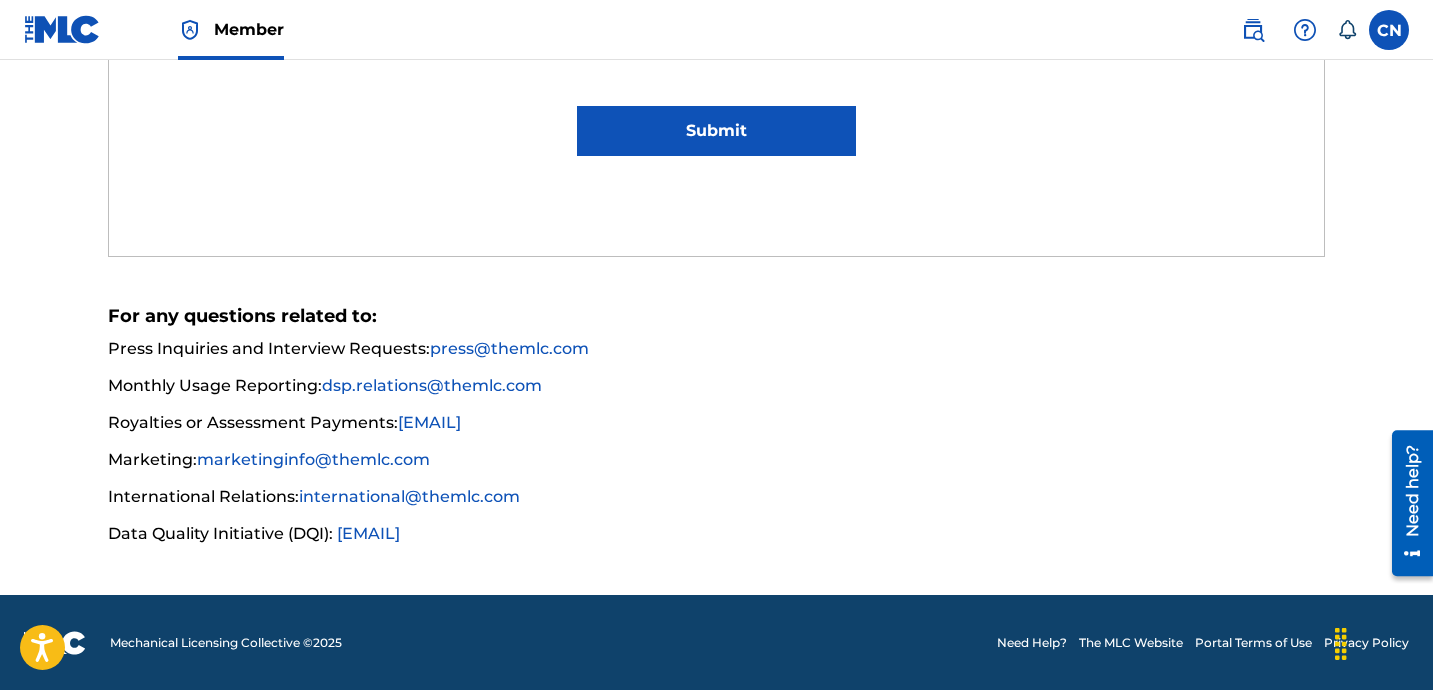 click on "Submit" at bounding box center [716, 131] 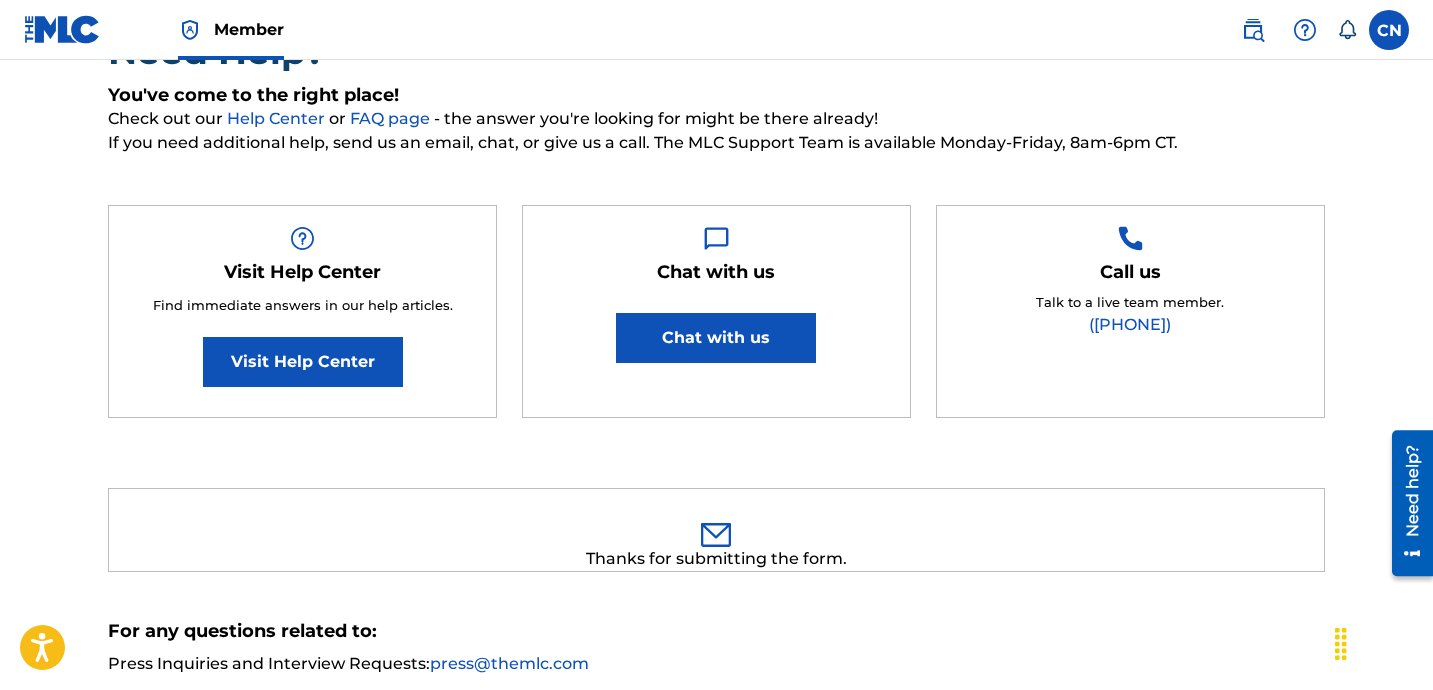 scroll, scrollTop: 0, scrollLeft: 0, axis: both 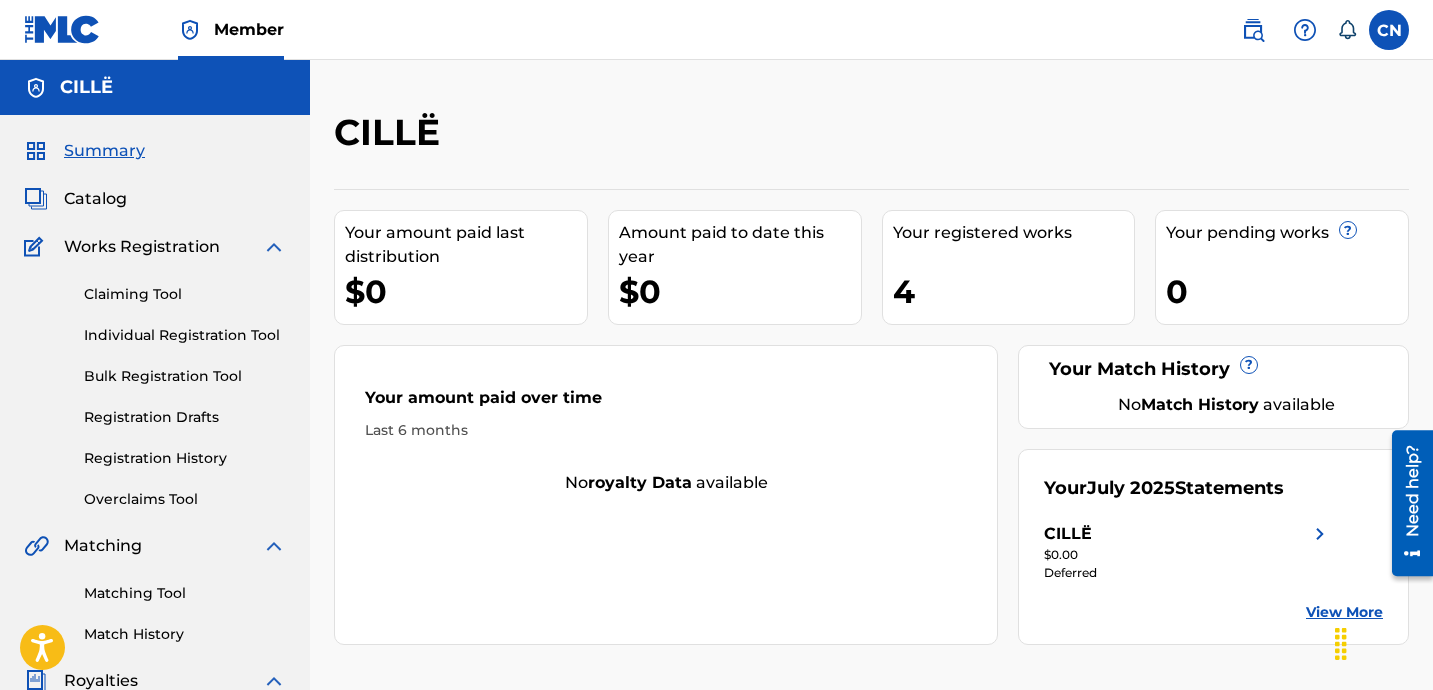 click on "Registration Drafts" at bounding box center (185, 417) 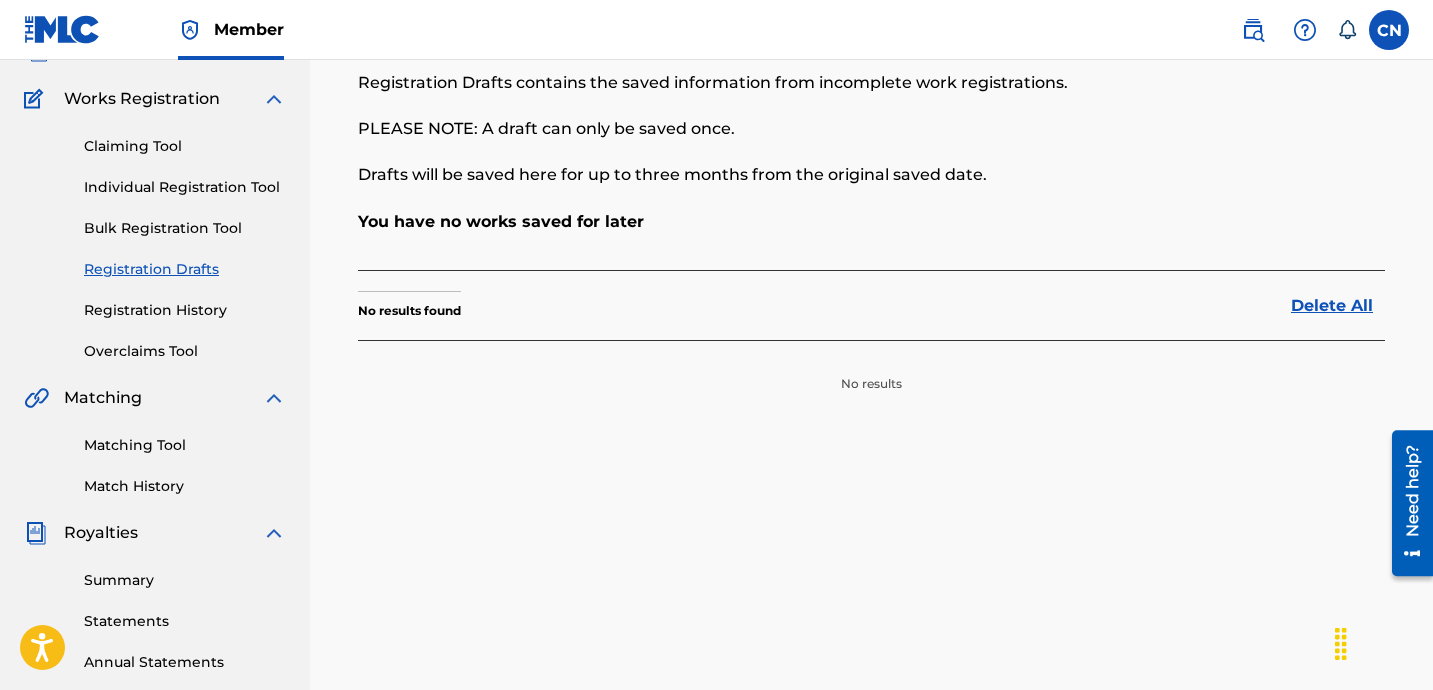 scroll, scrollTop: 150, scrollLeft: 0, axis: vertical 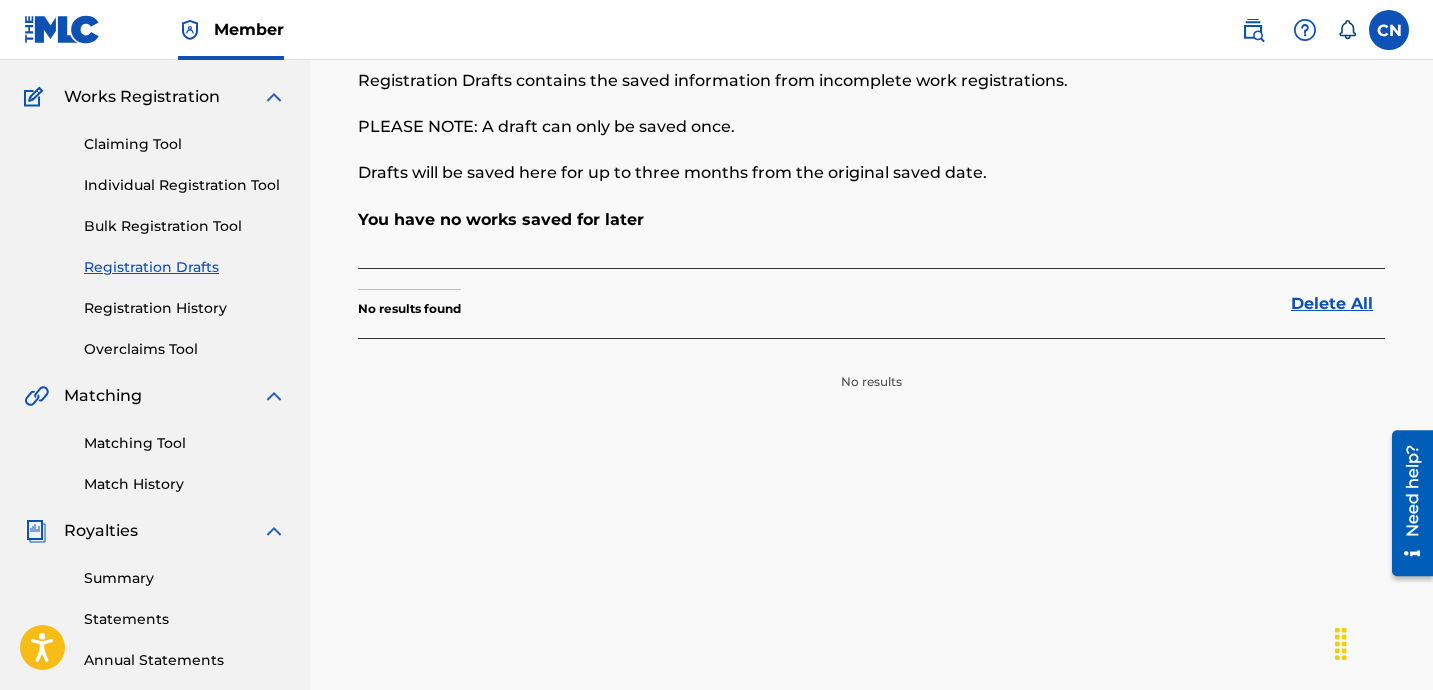 click on "Registration History" at bounding box center [185, 308] 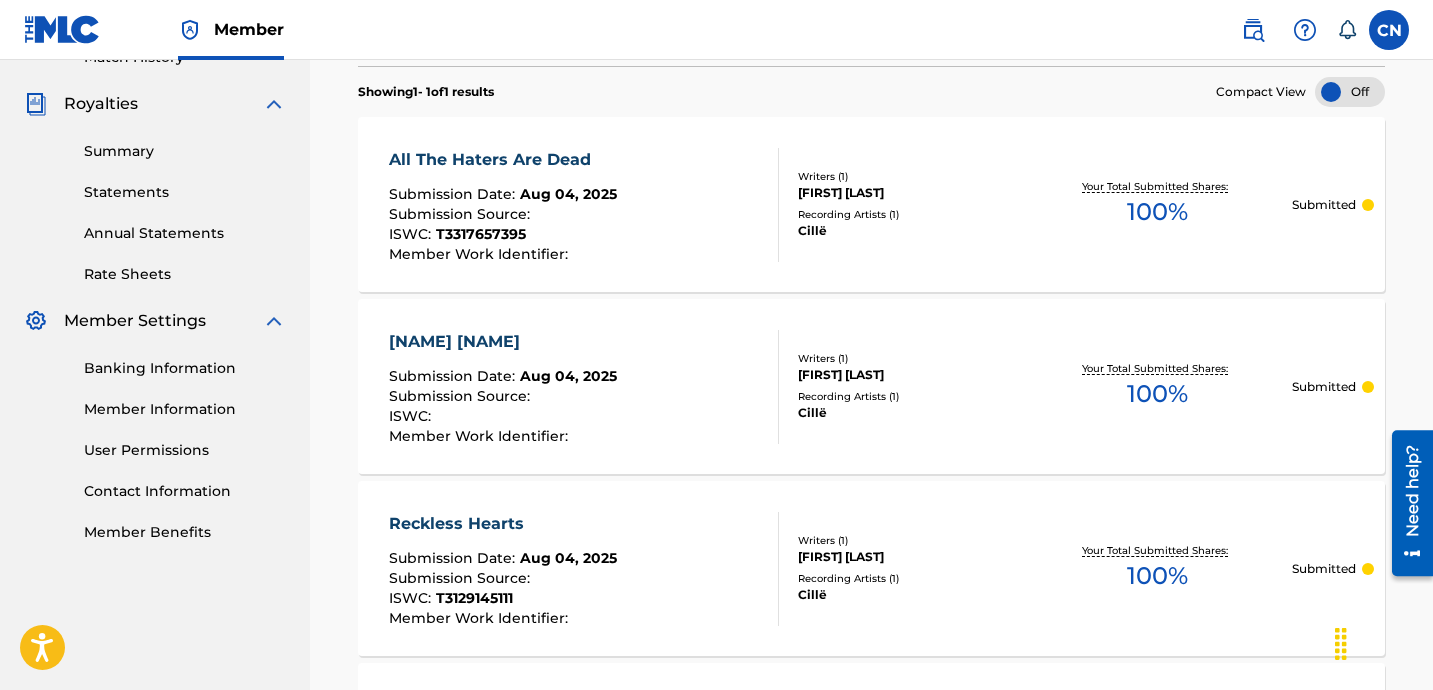 scroll, scrollTop: 0, scrollLeft: 0, axis: both 